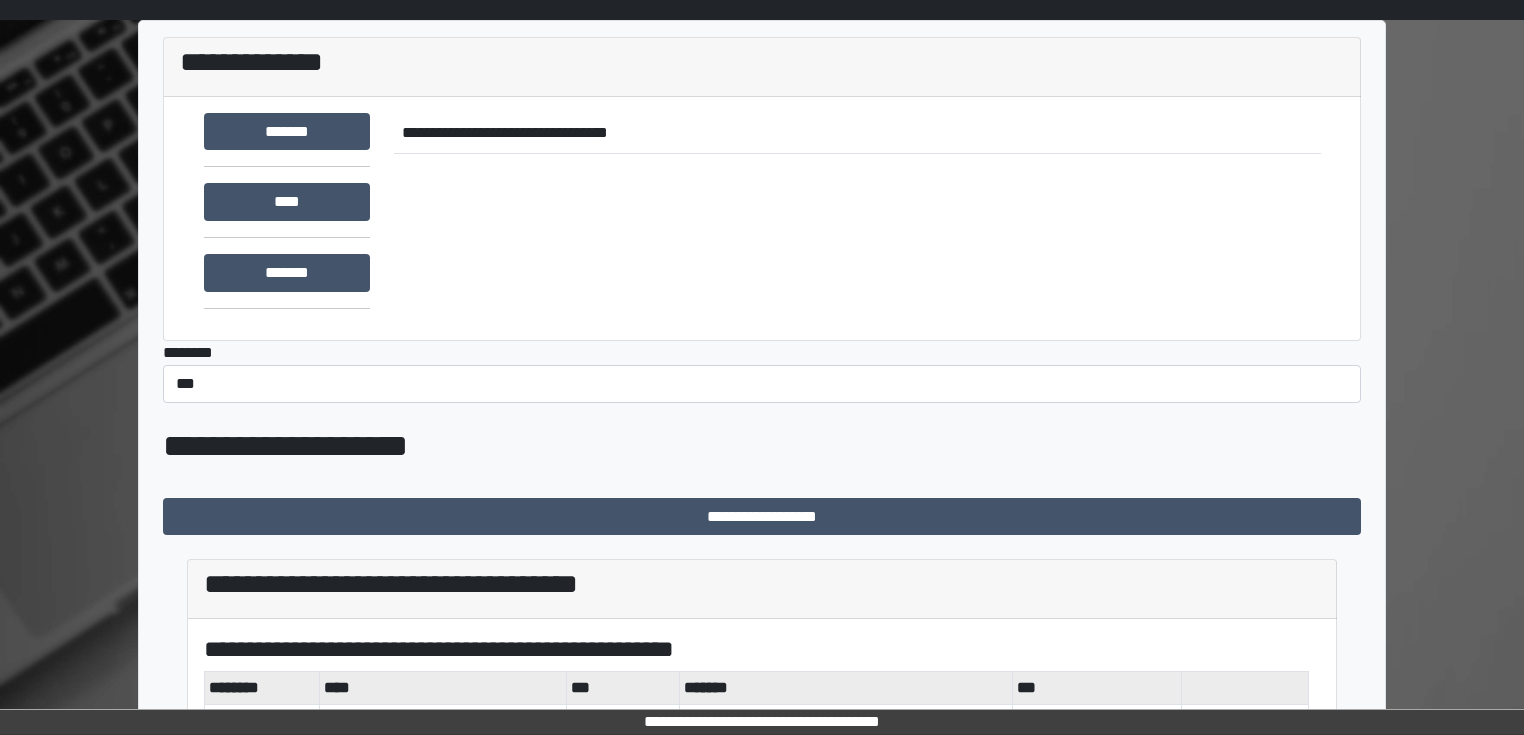 scroll, scrollTop: 400, scrollLeft: 0, axis: vertical 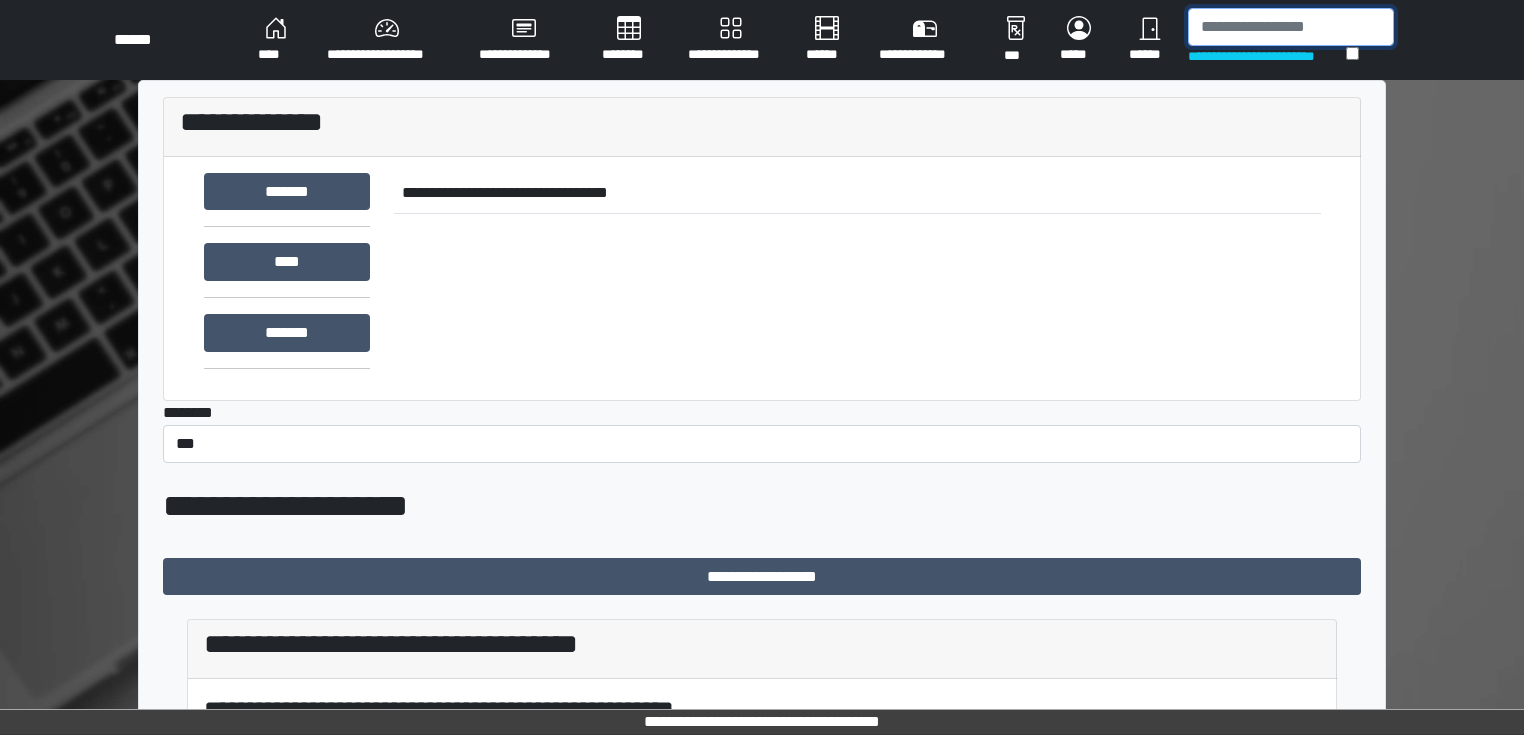 click at bounding box center (1291, 27) 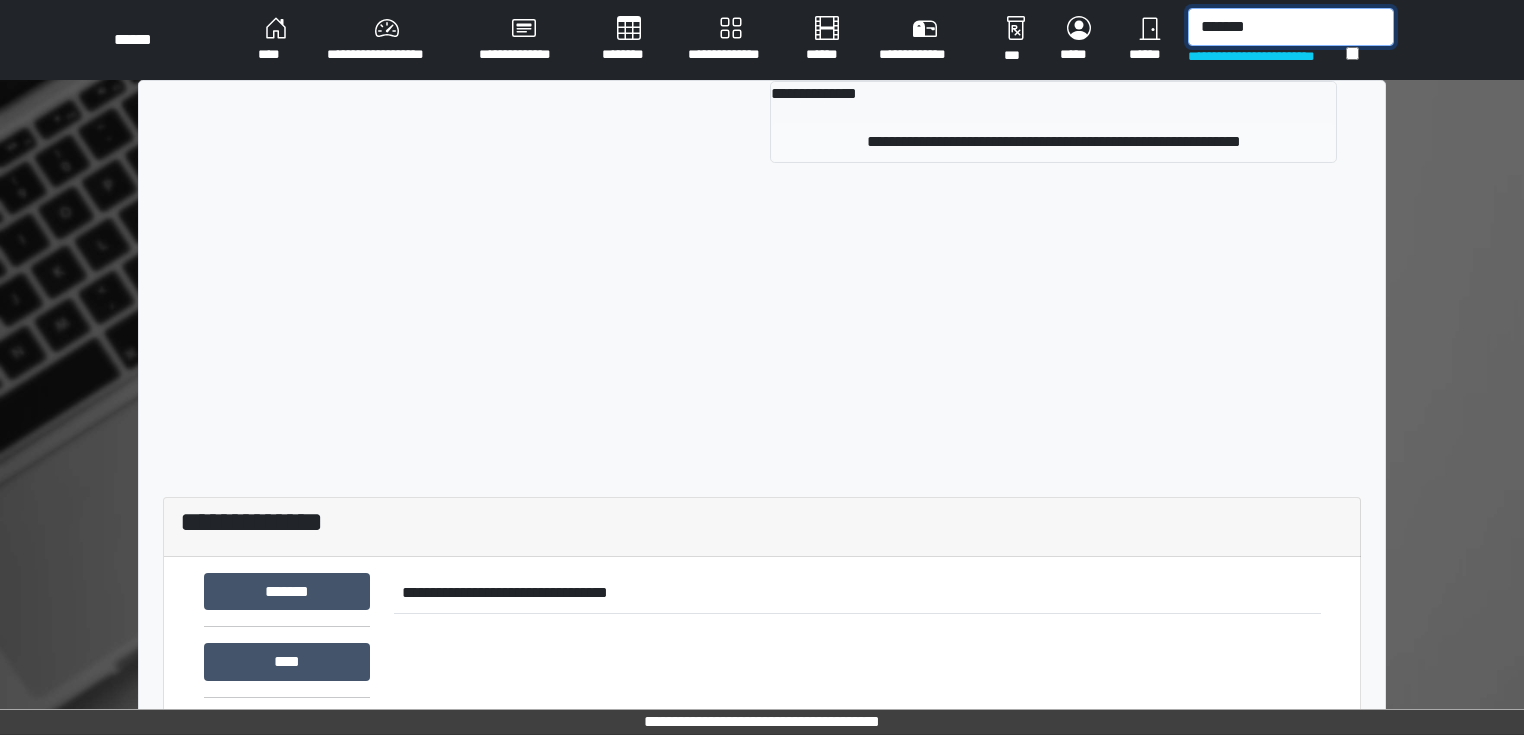 type on "*******" 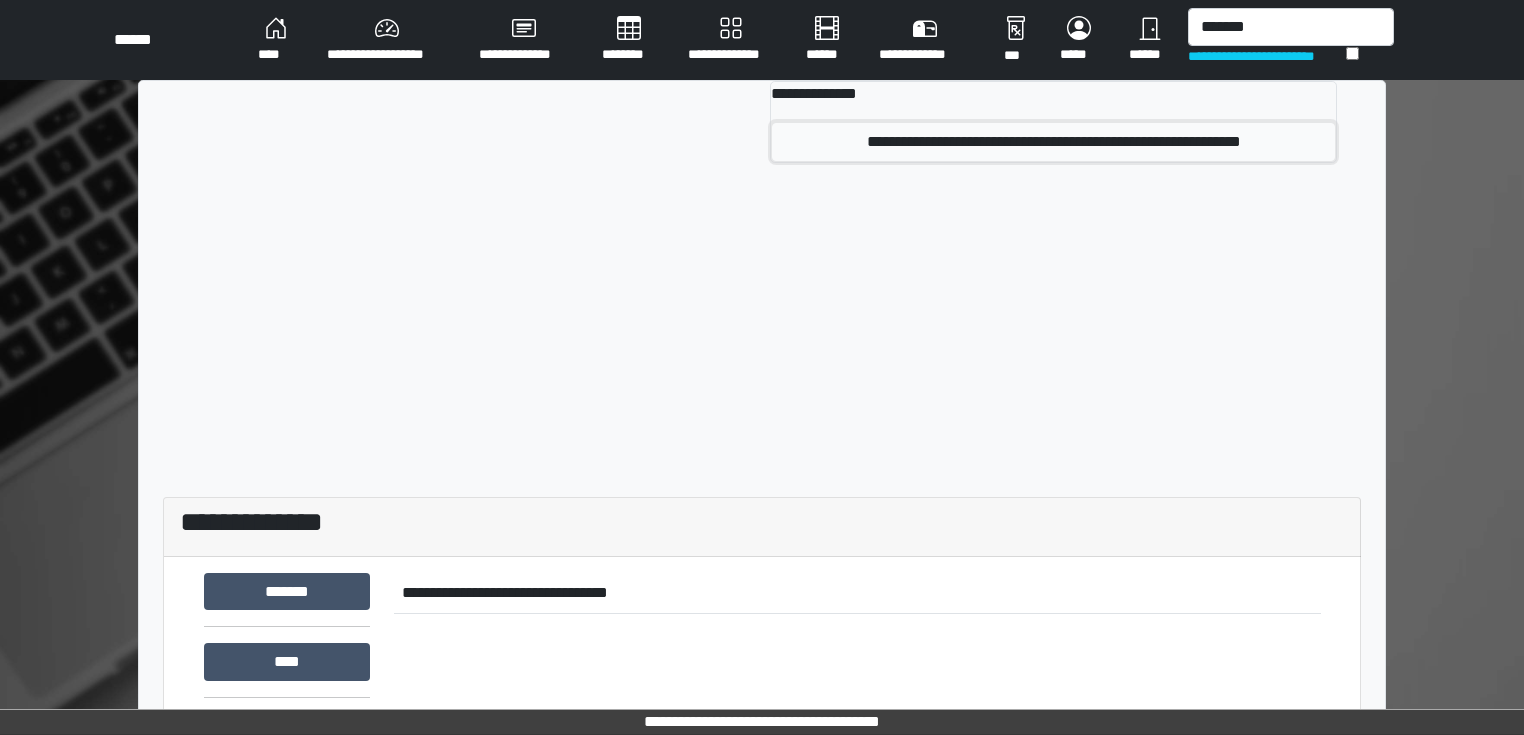 click on "**********" at bounding box center [1053, 142] 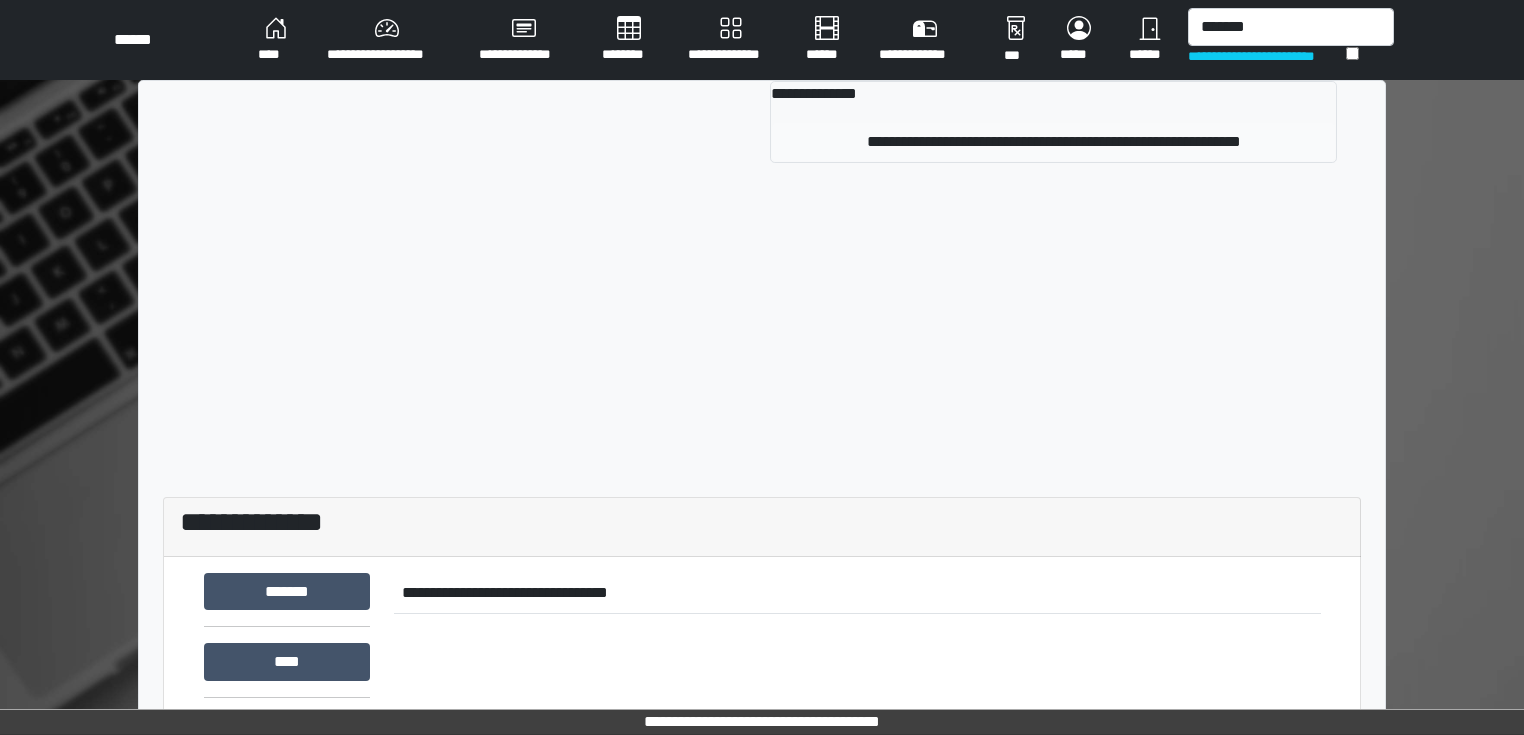 type 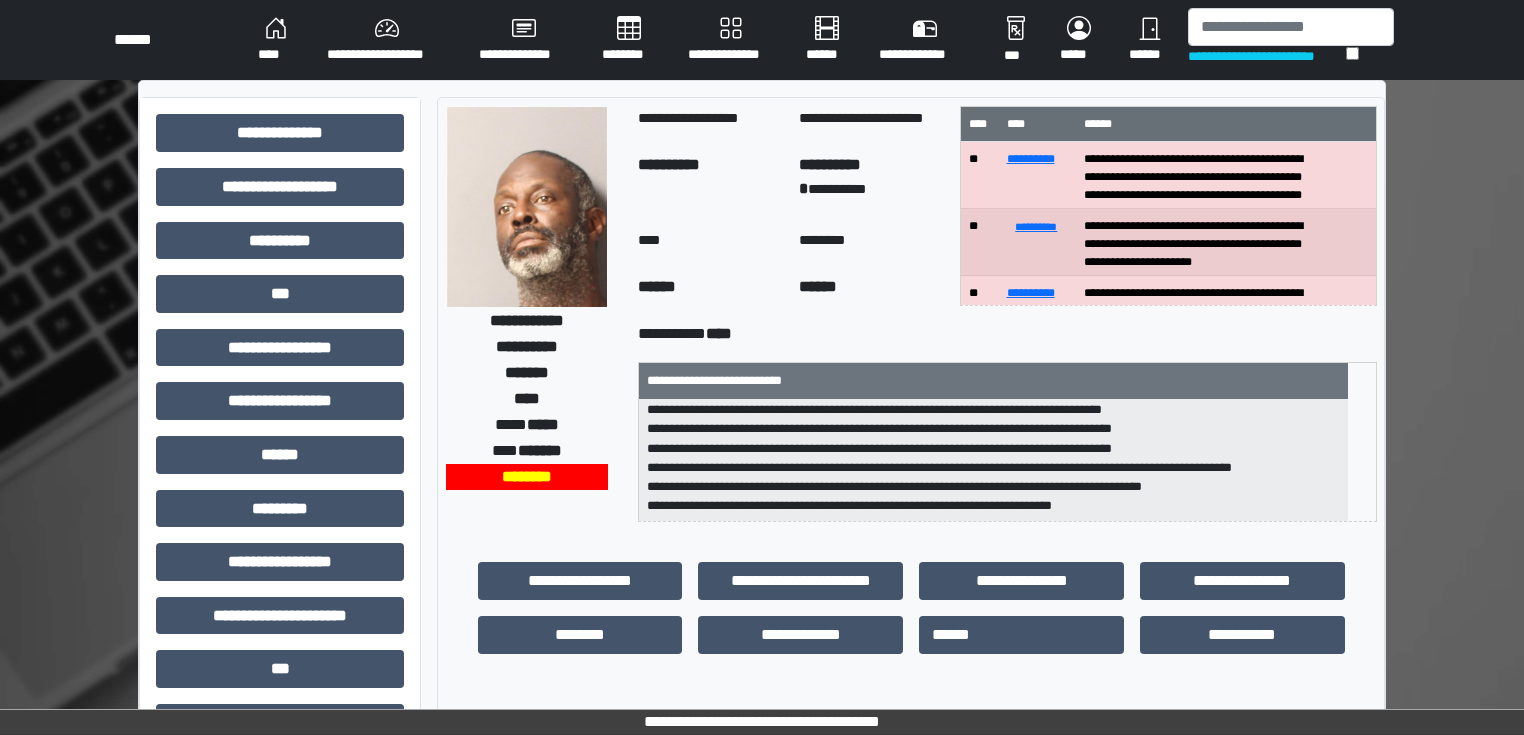 scroll, scrollTop: 83, scrollLeft: 0, axis: vertical 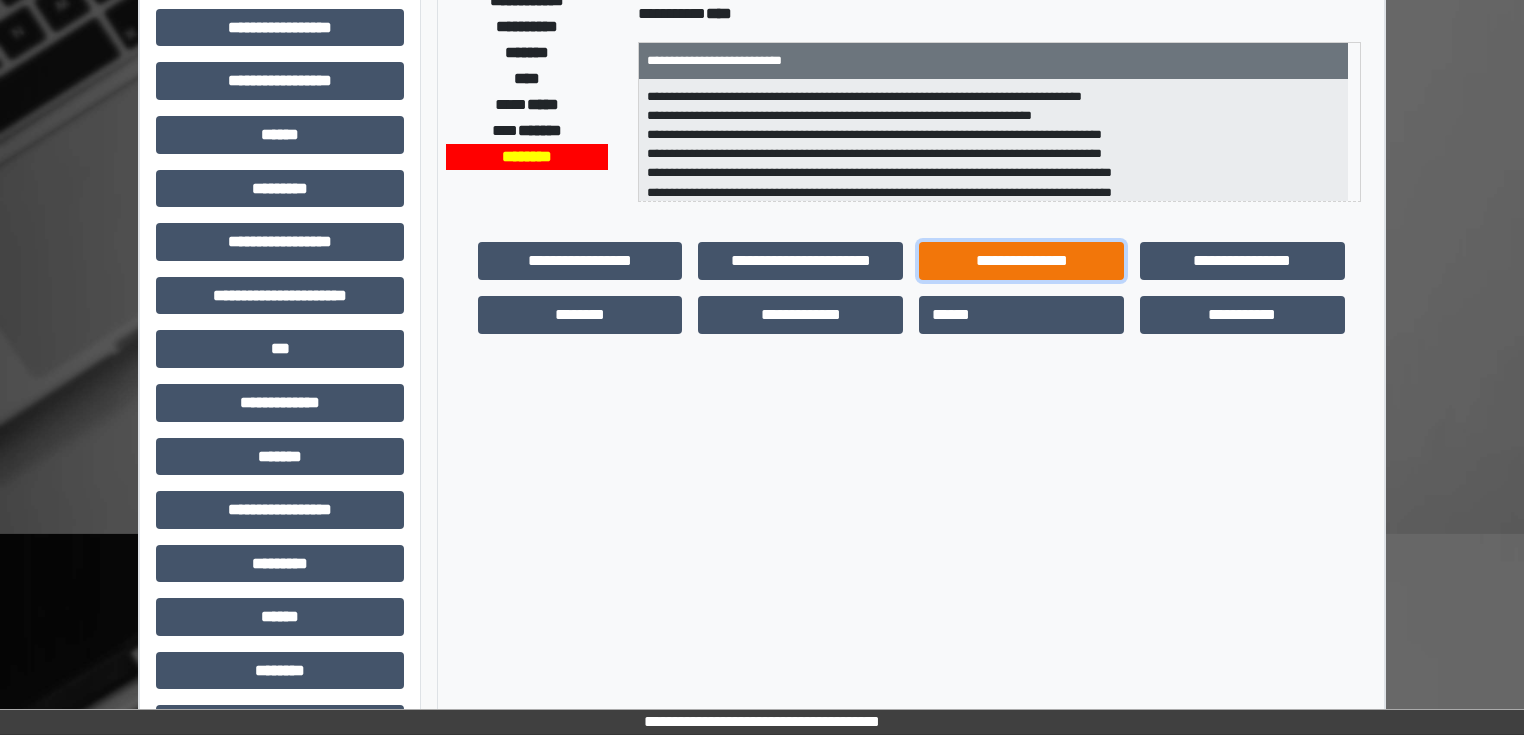 click on "**********" at bounding box center [1021, 261] 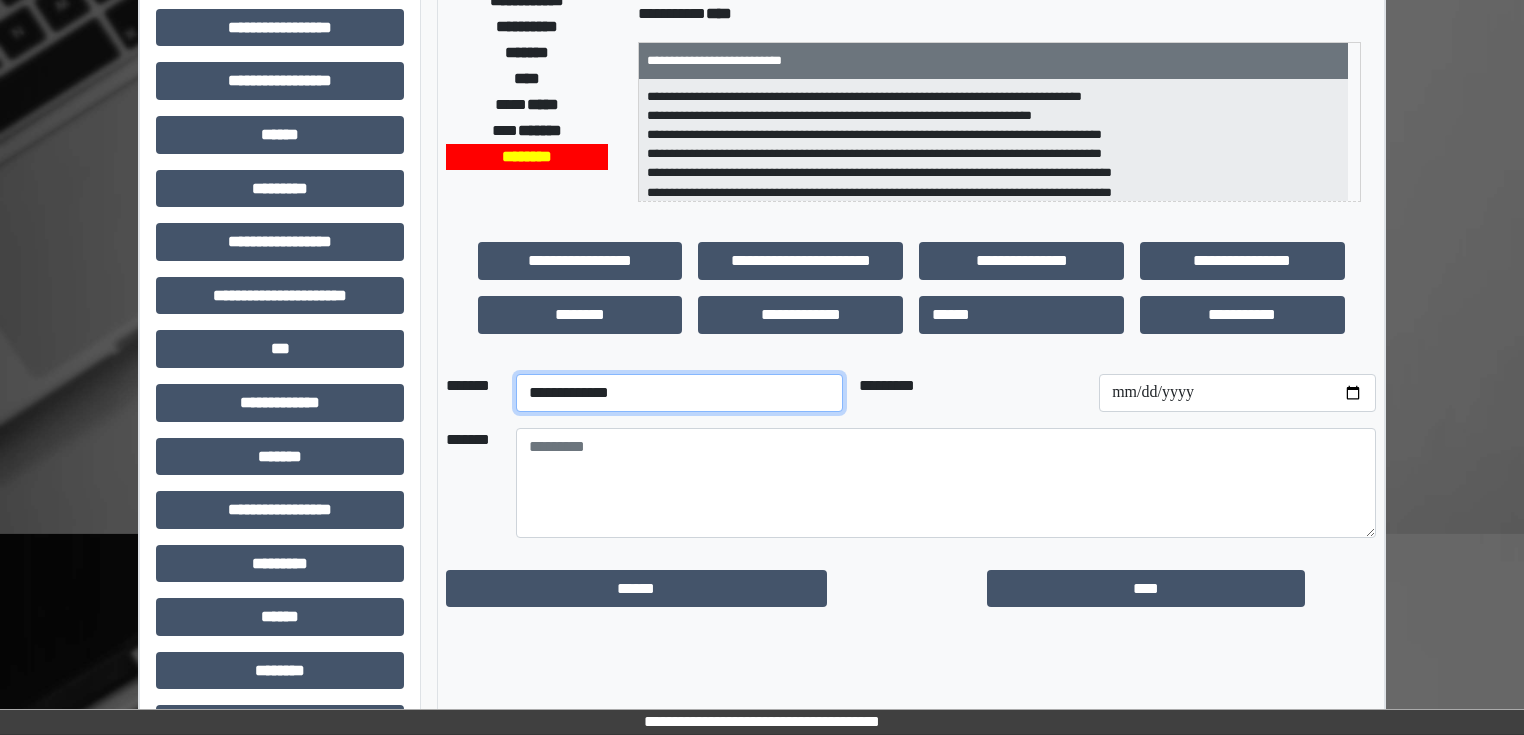 click on "**********" at bounding box center (679, 393) 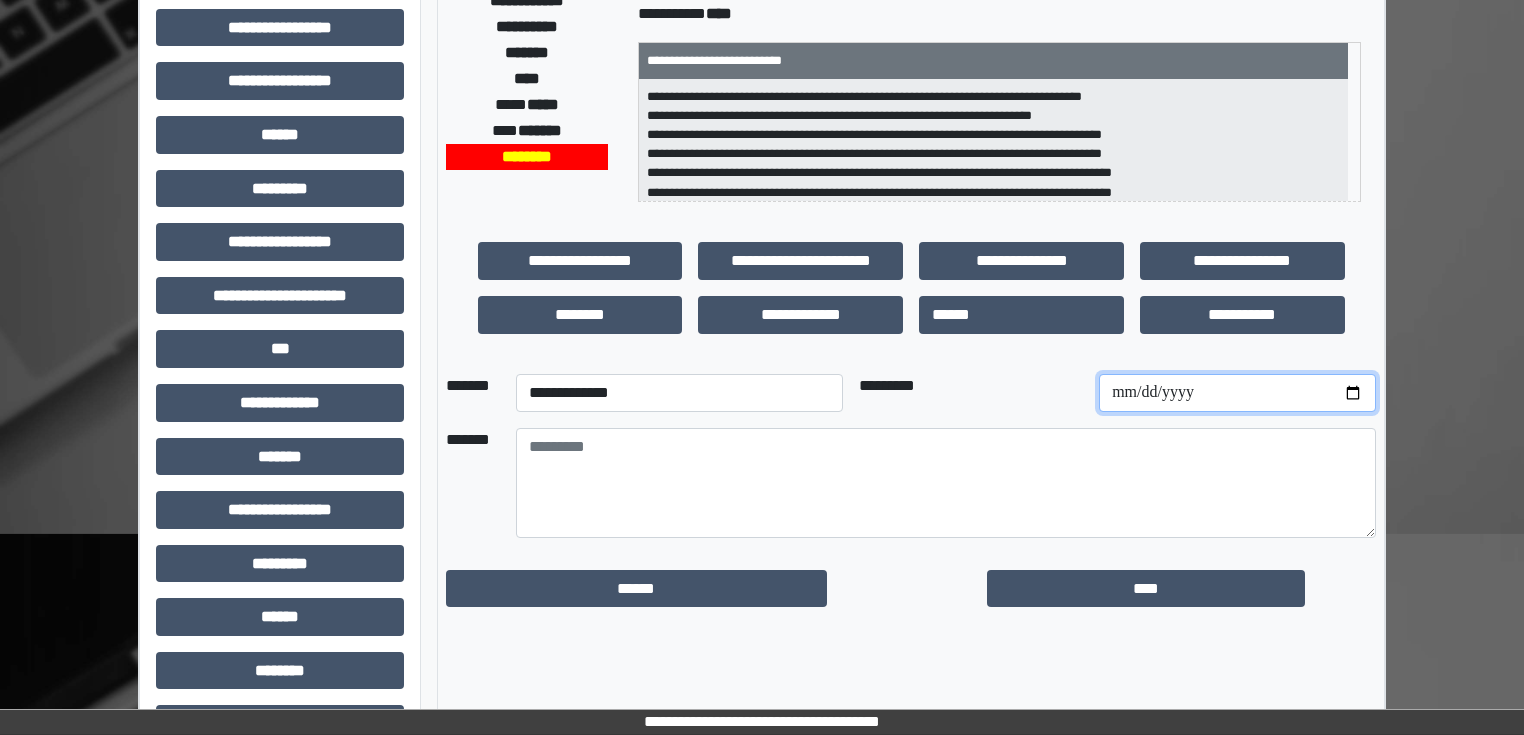 click at bounding box center (1237, 393) 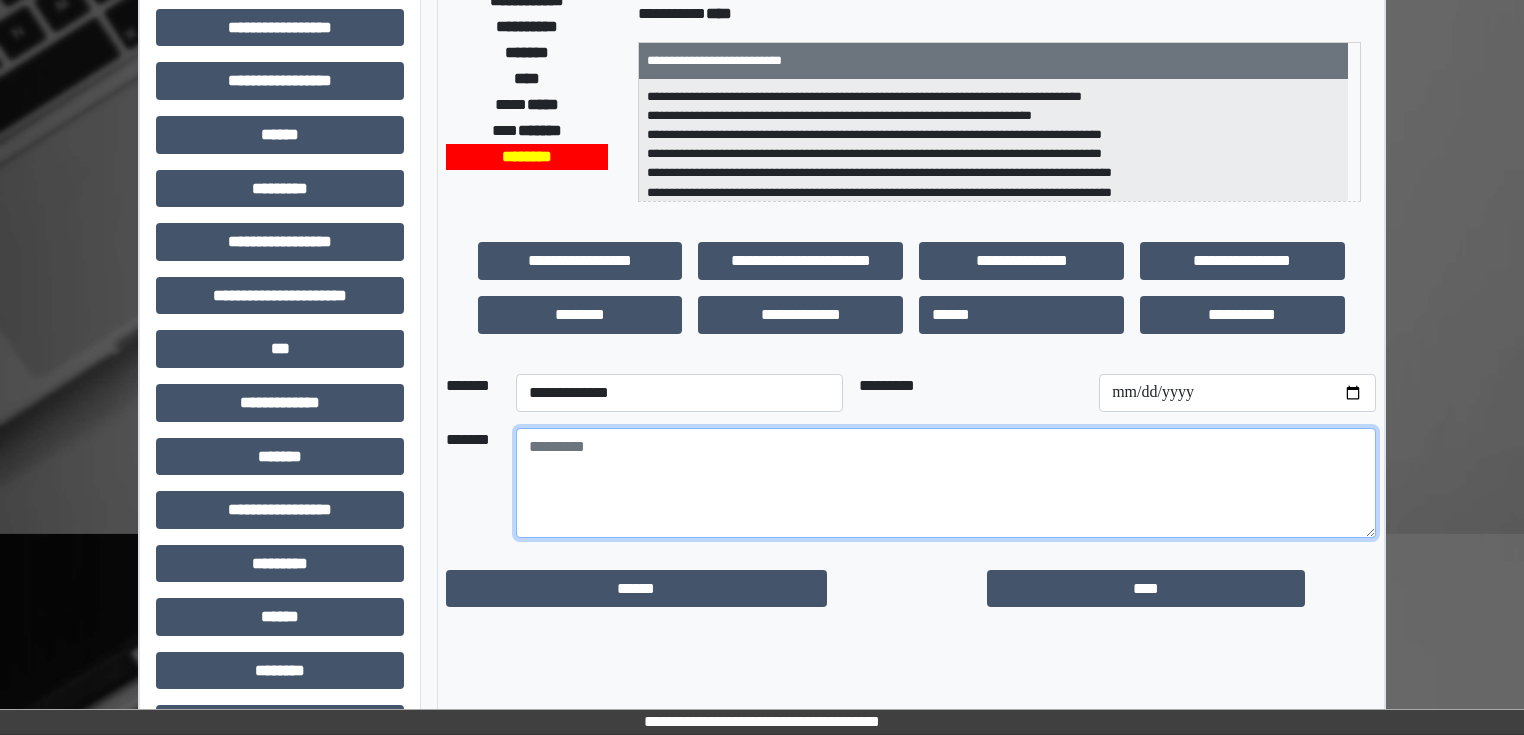 click at bounding box center (946, 483) 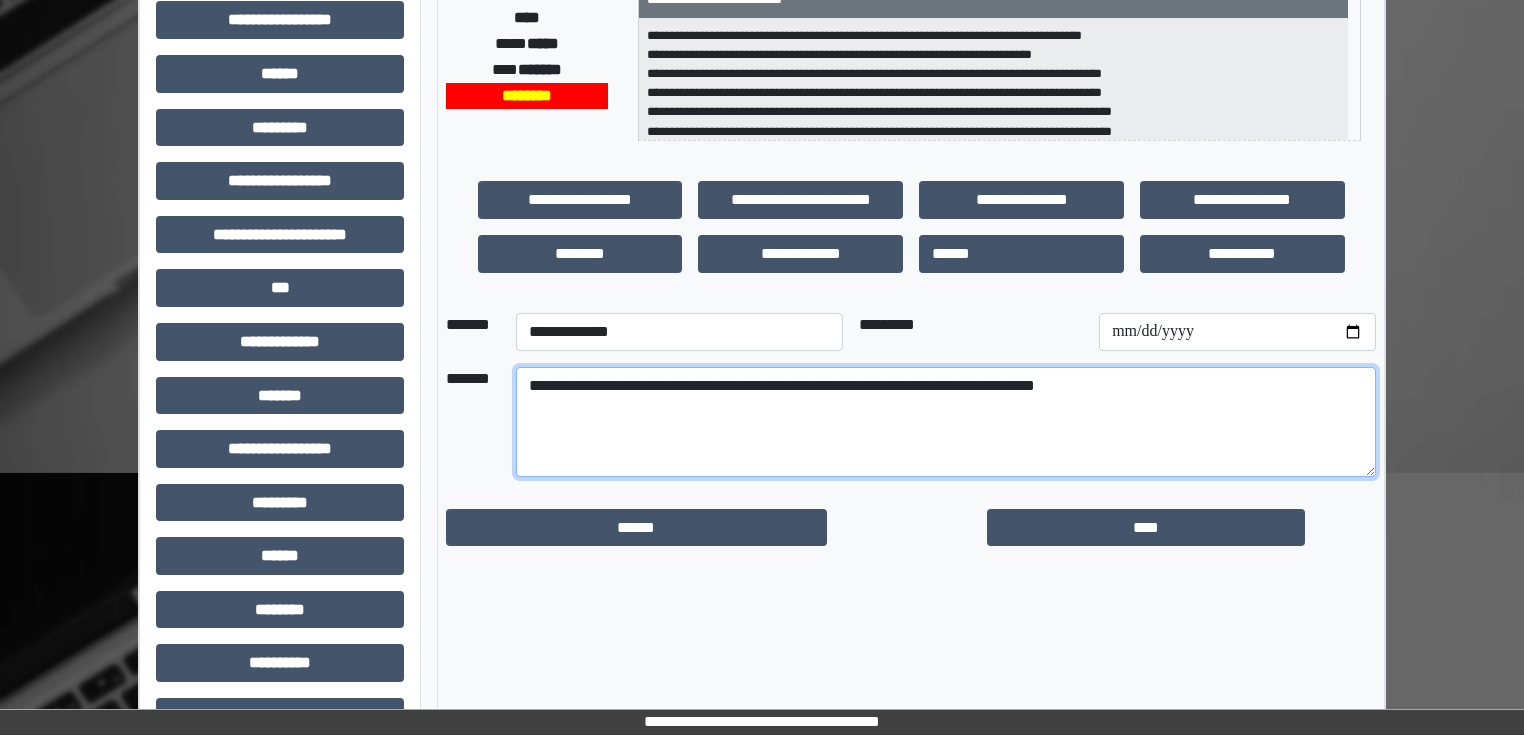 scroll, scrollTop: 400, scrollLeft: 0, axis: vertical 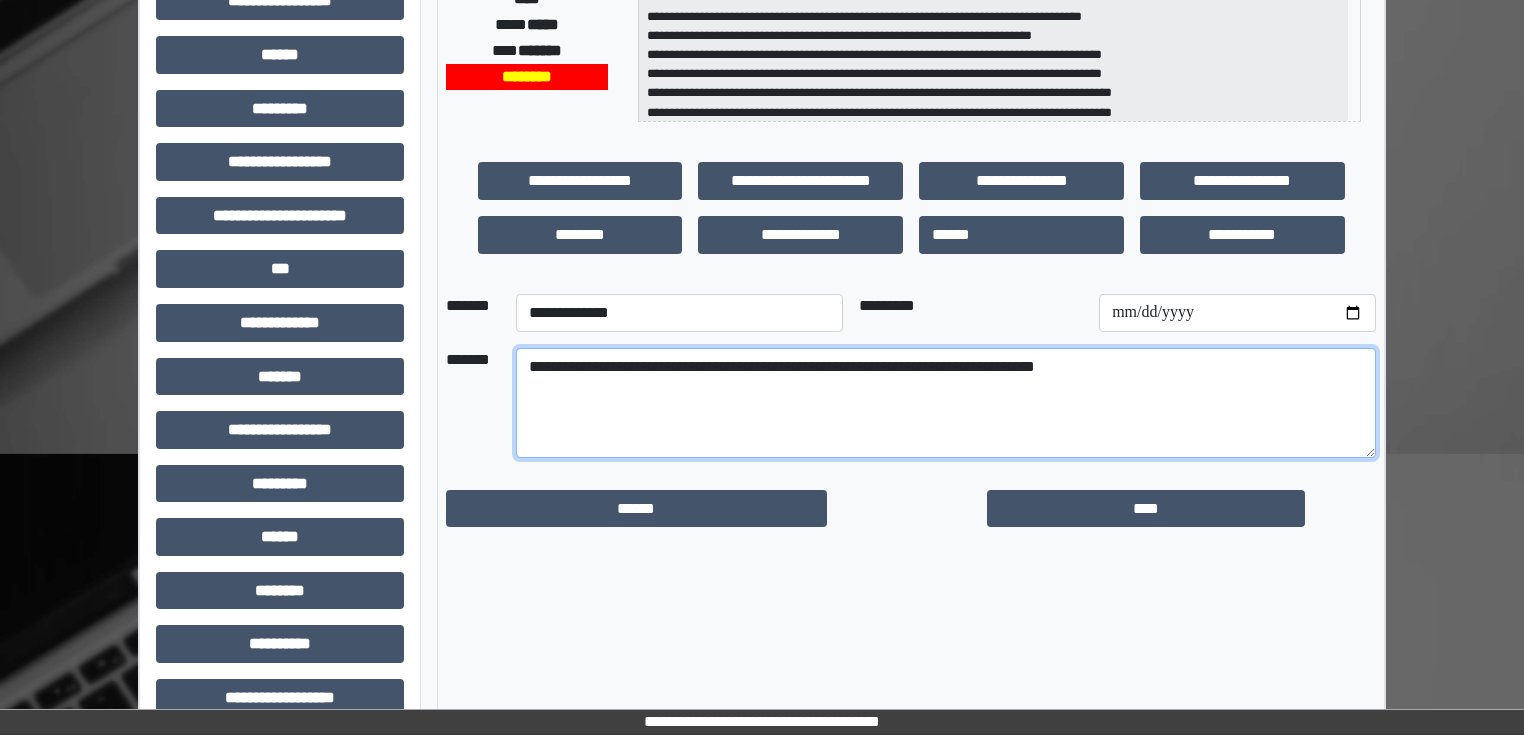 drag, startPoint x: 1103, startPoint y: 367, endPoint x: 880, endPoint y: 369, distance: 223.00897 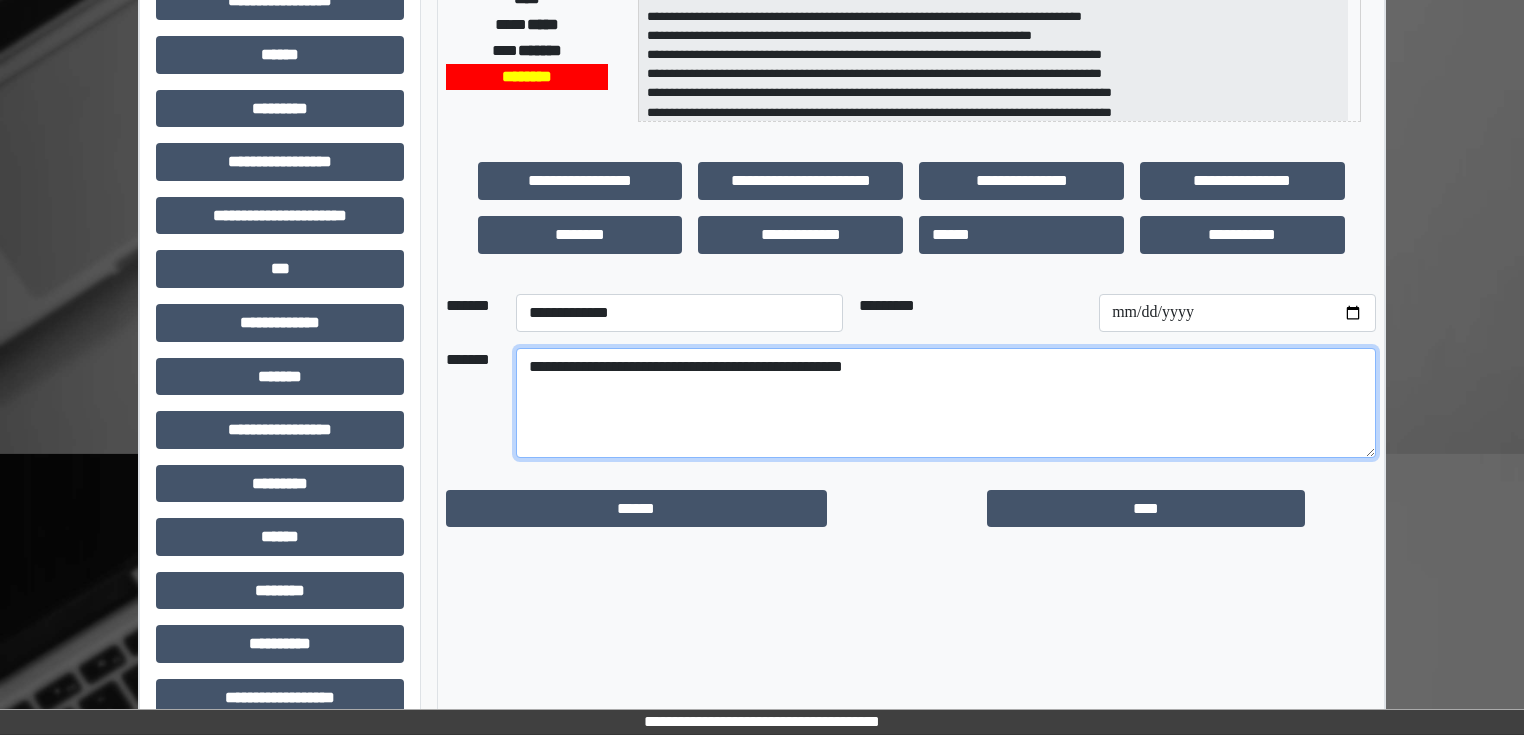 click on "**********" at bounding box center [946, 403] 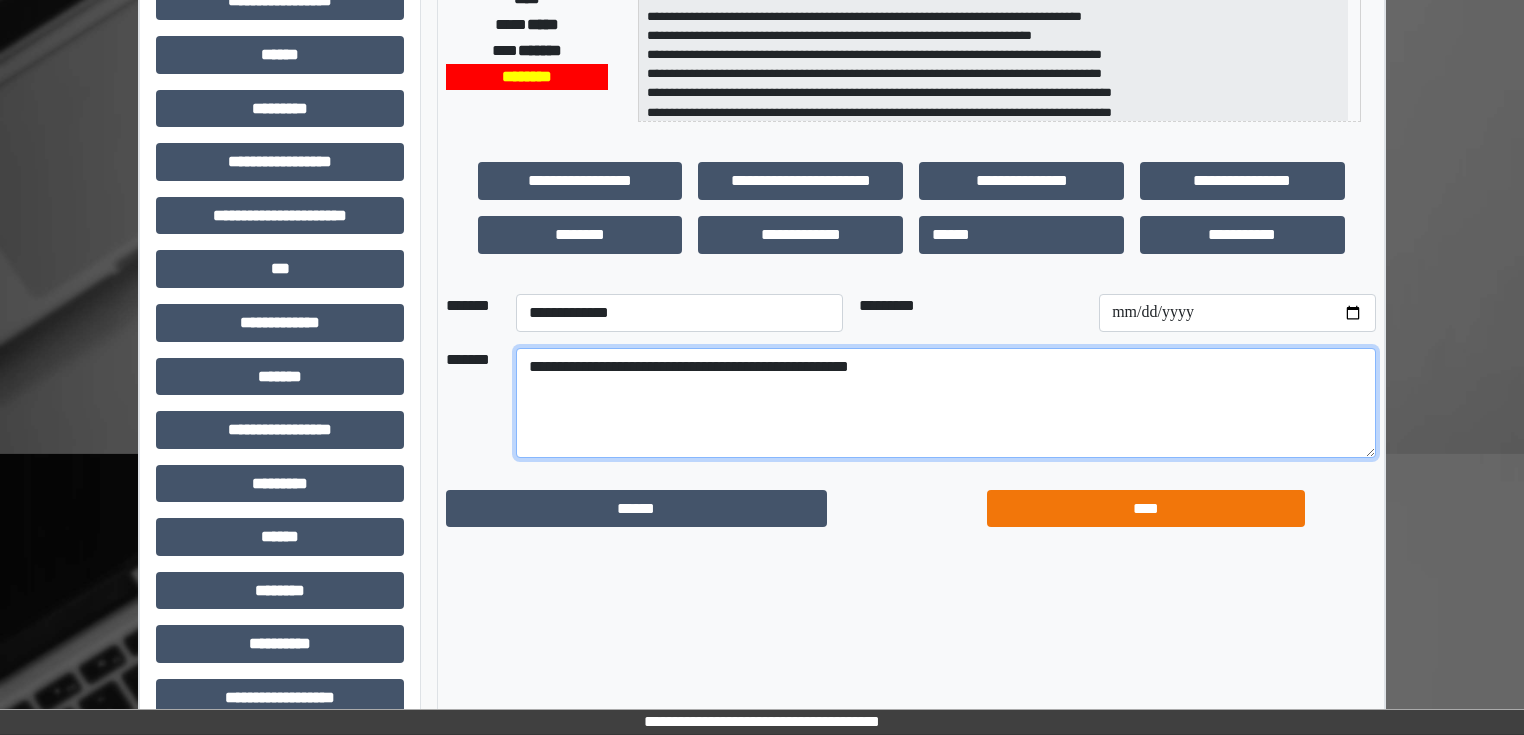 type on "**********" 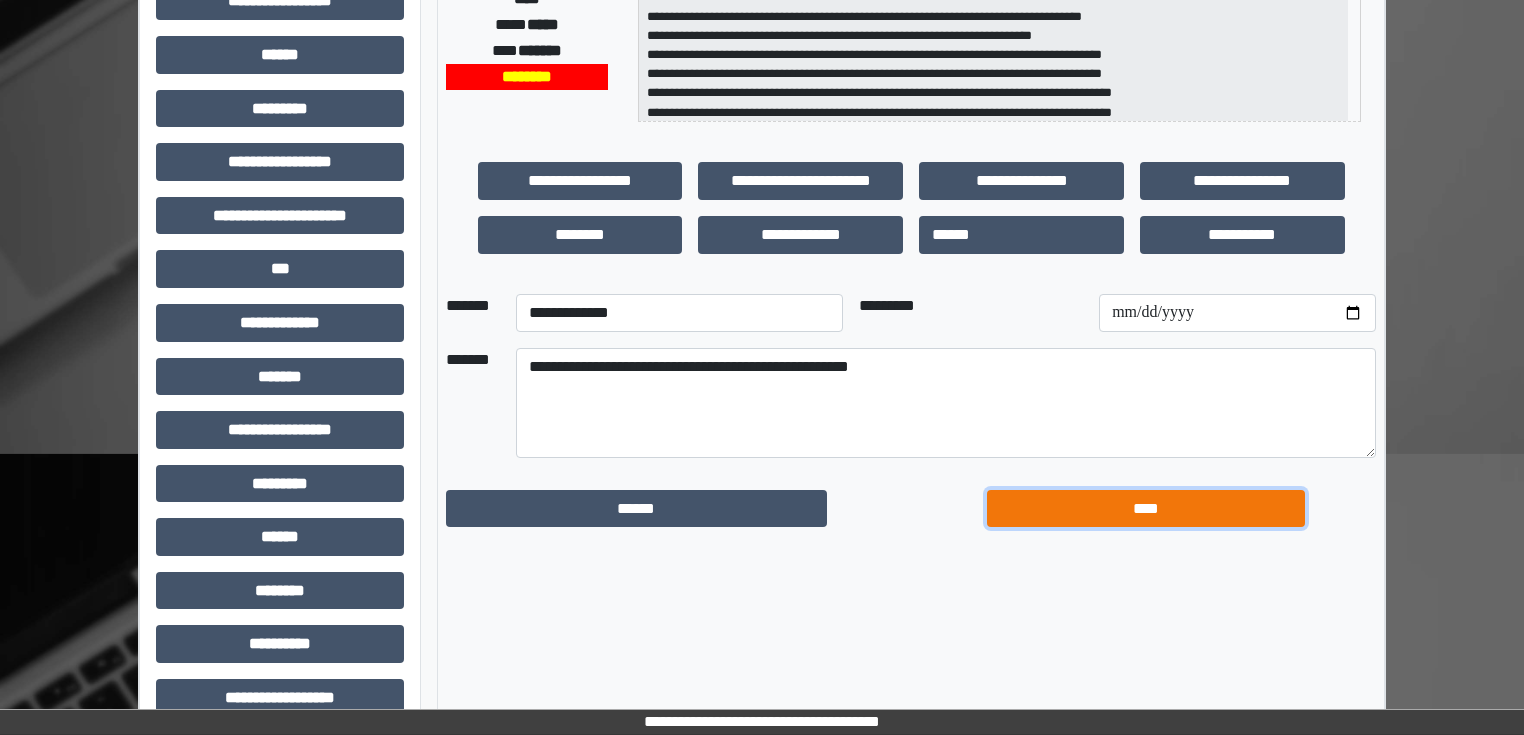 click on "****" at bounding box center (1146, 509) 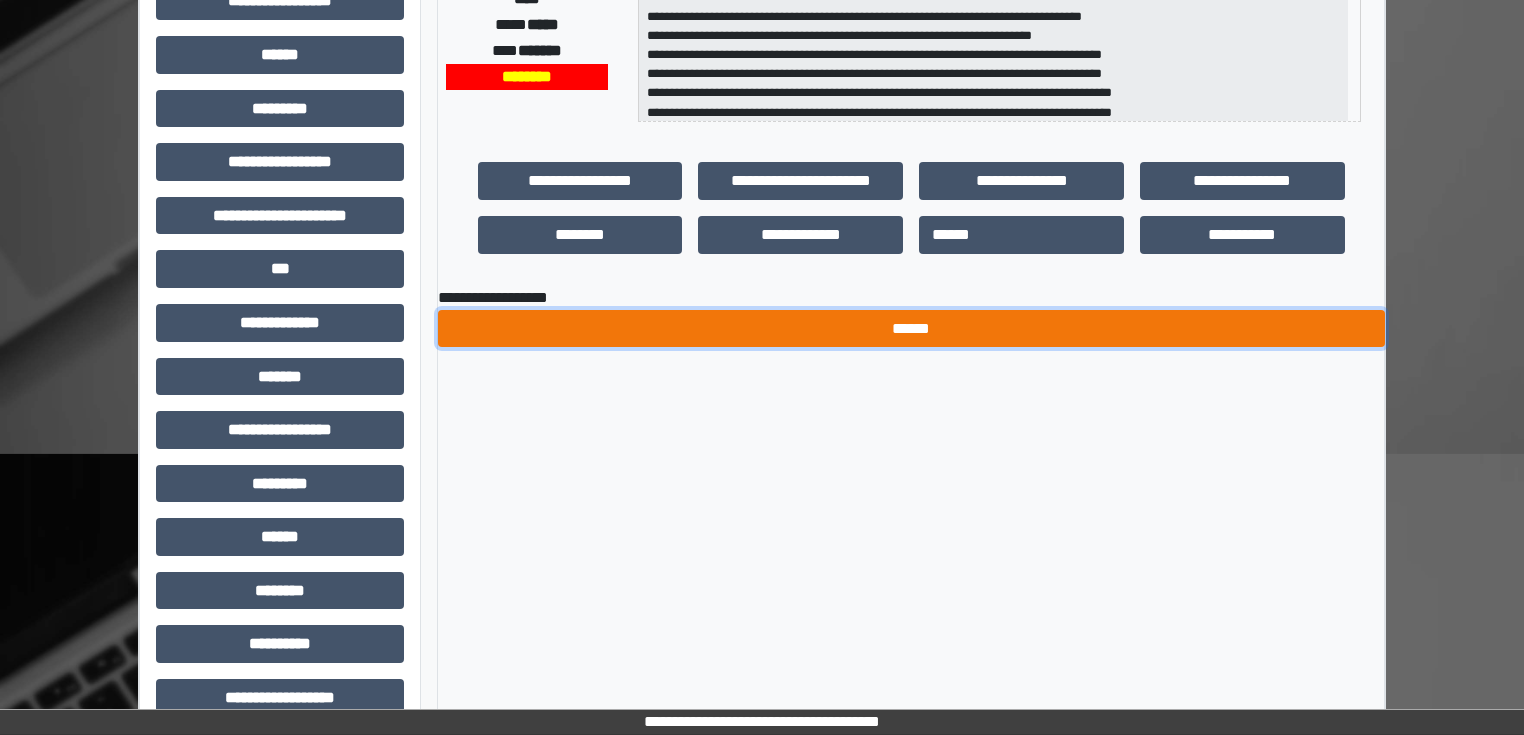click on "******" at bounding box center (911, 329) 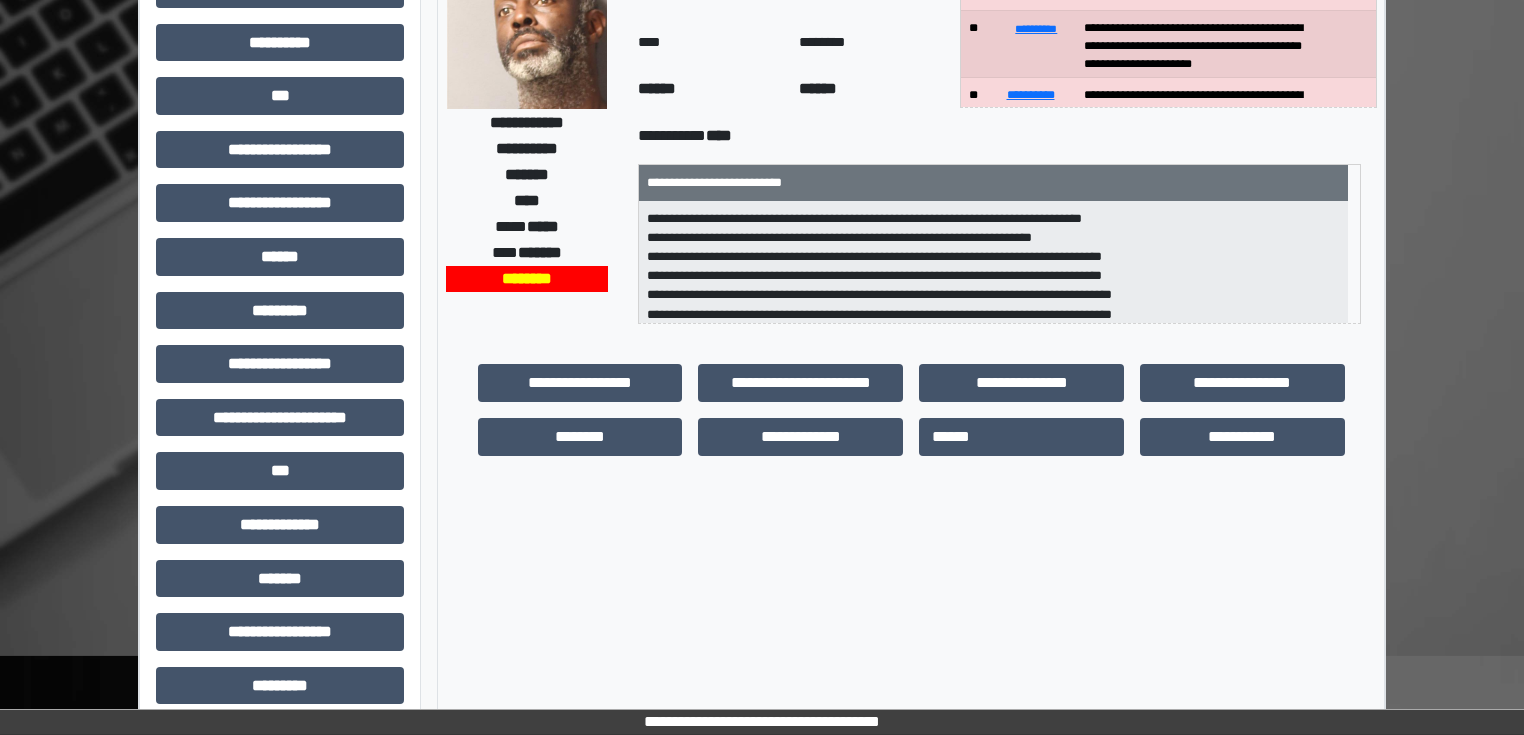 scroll, scrollTop: 240, scrollLeft: 0, axis: vertical 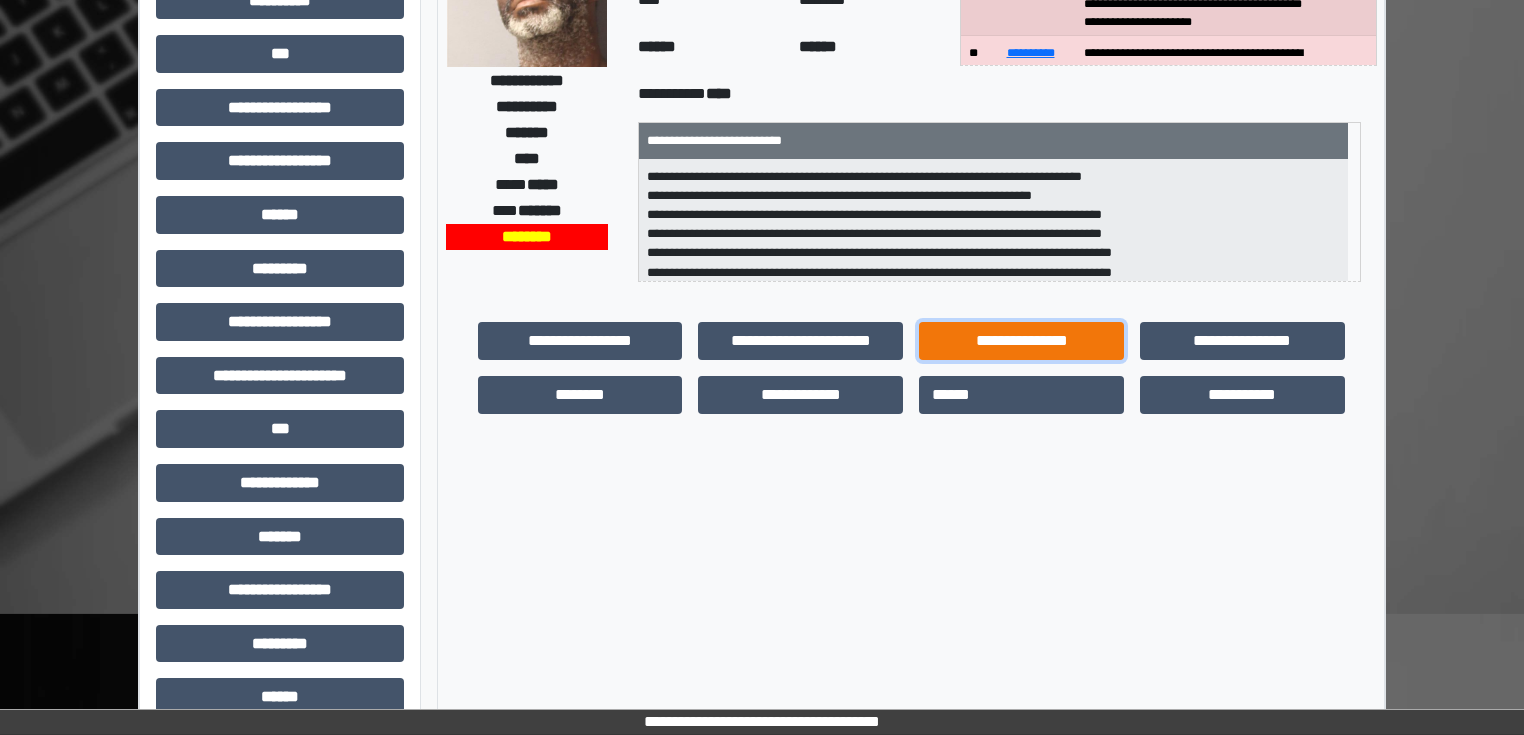 click on "**********" at bounding box center [1021, 341] 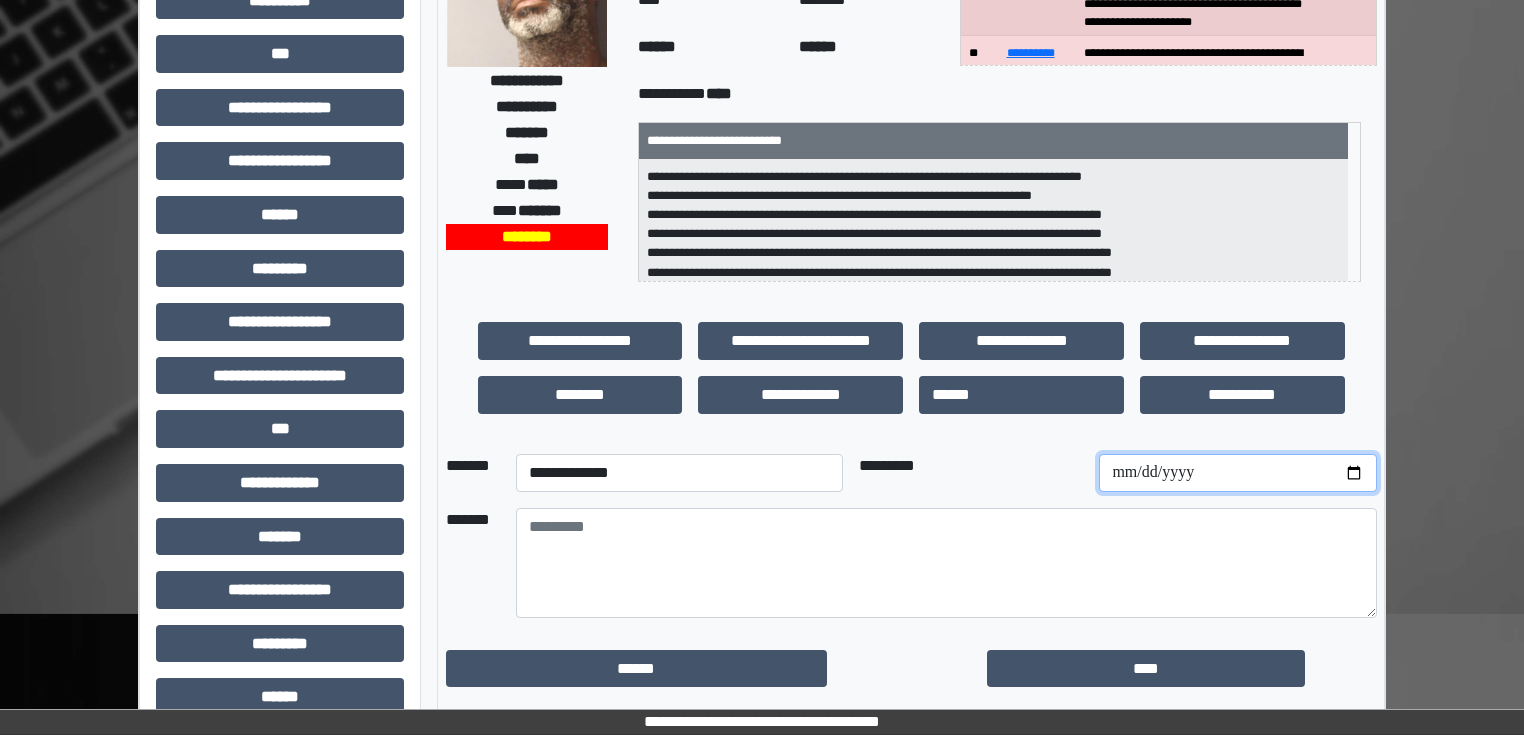click at bounding box center [1237, 473] 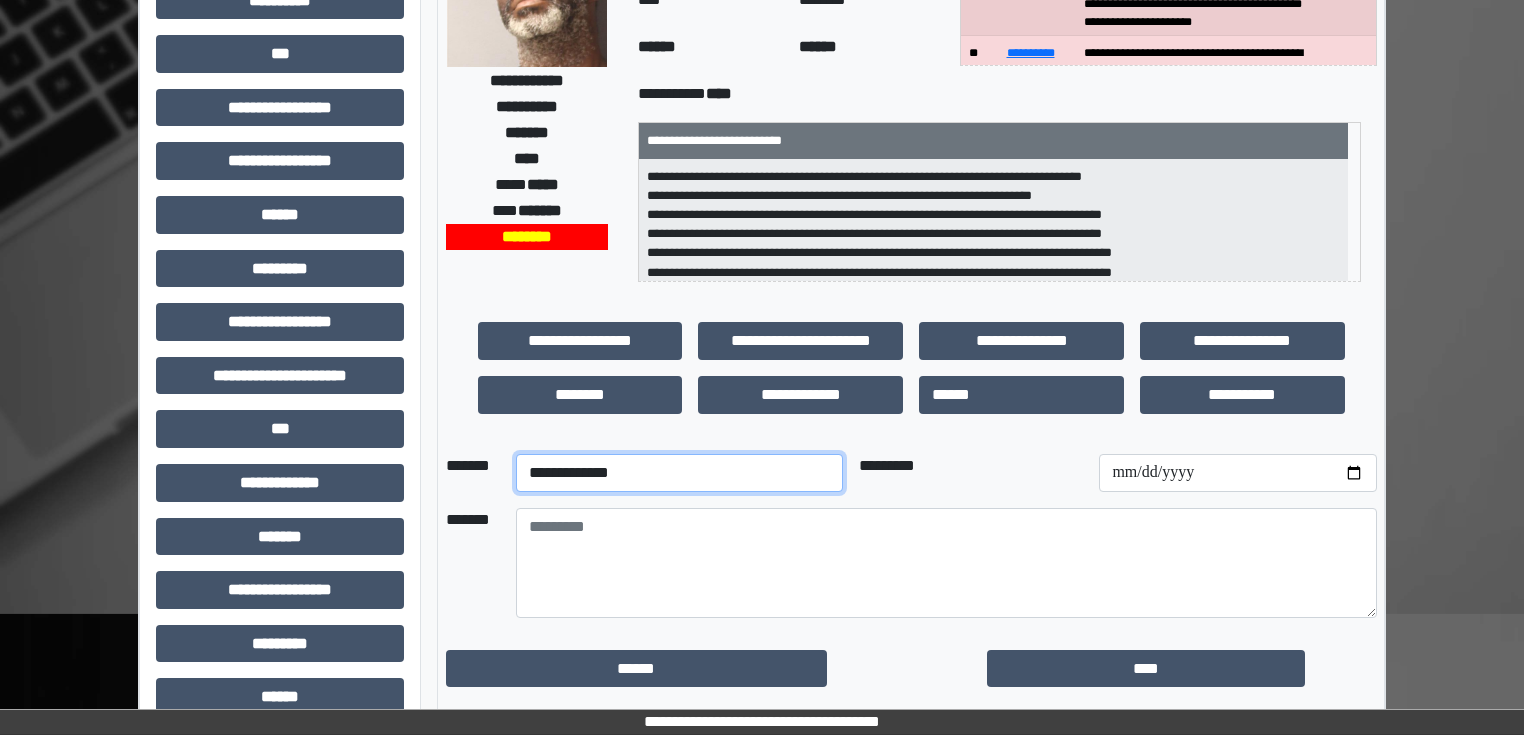 click on "**********" at bounding box center (679, 473) 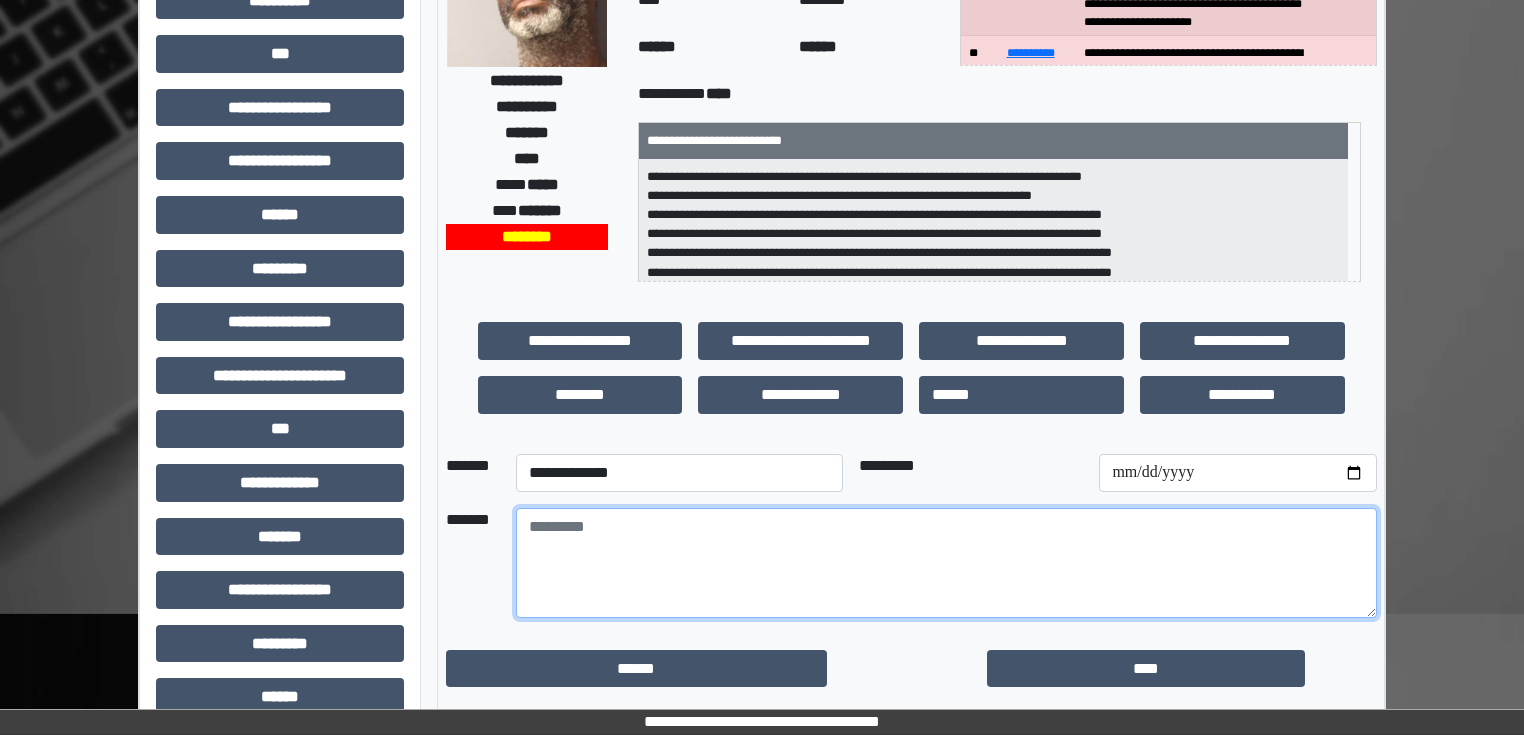 click at bounding box center (946, 563) 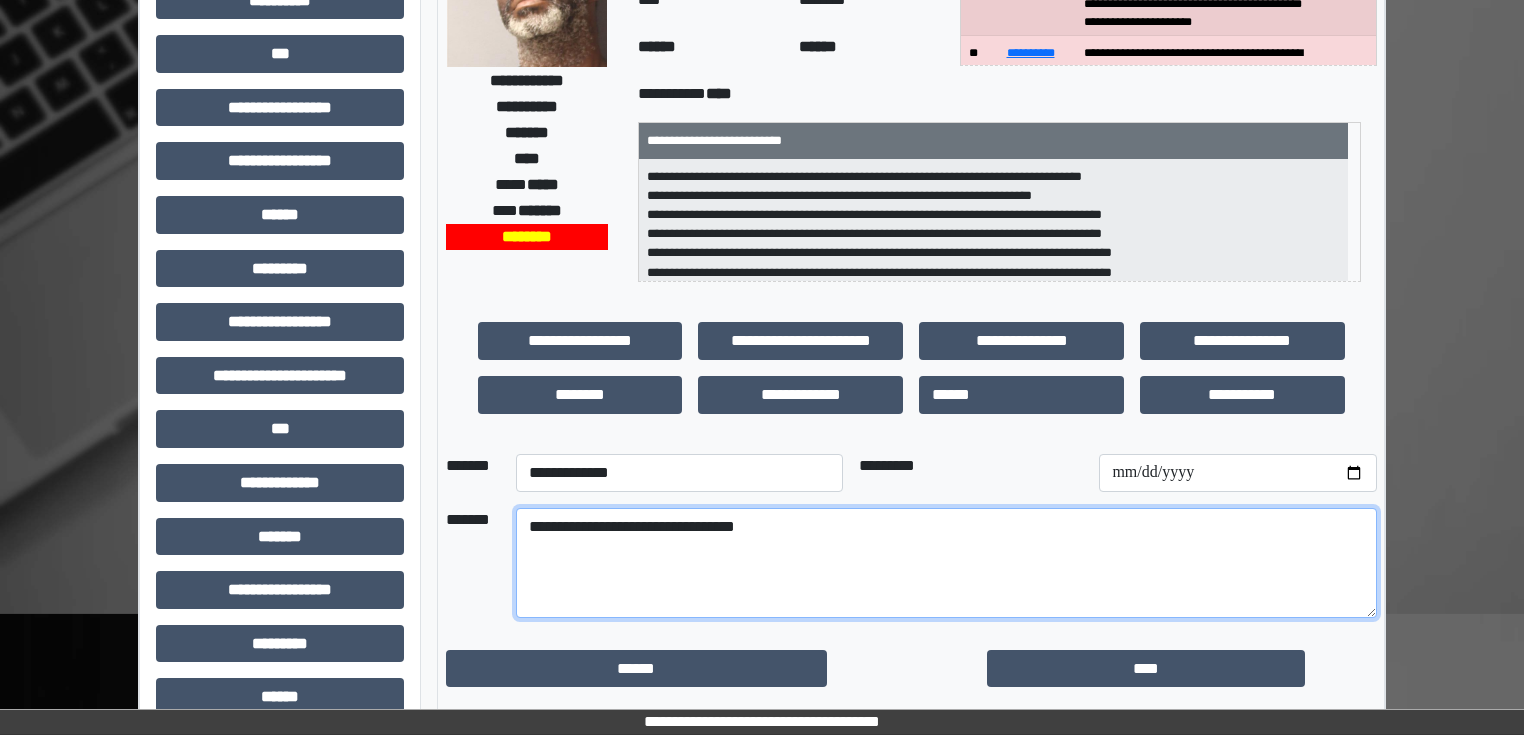paste on "**********" 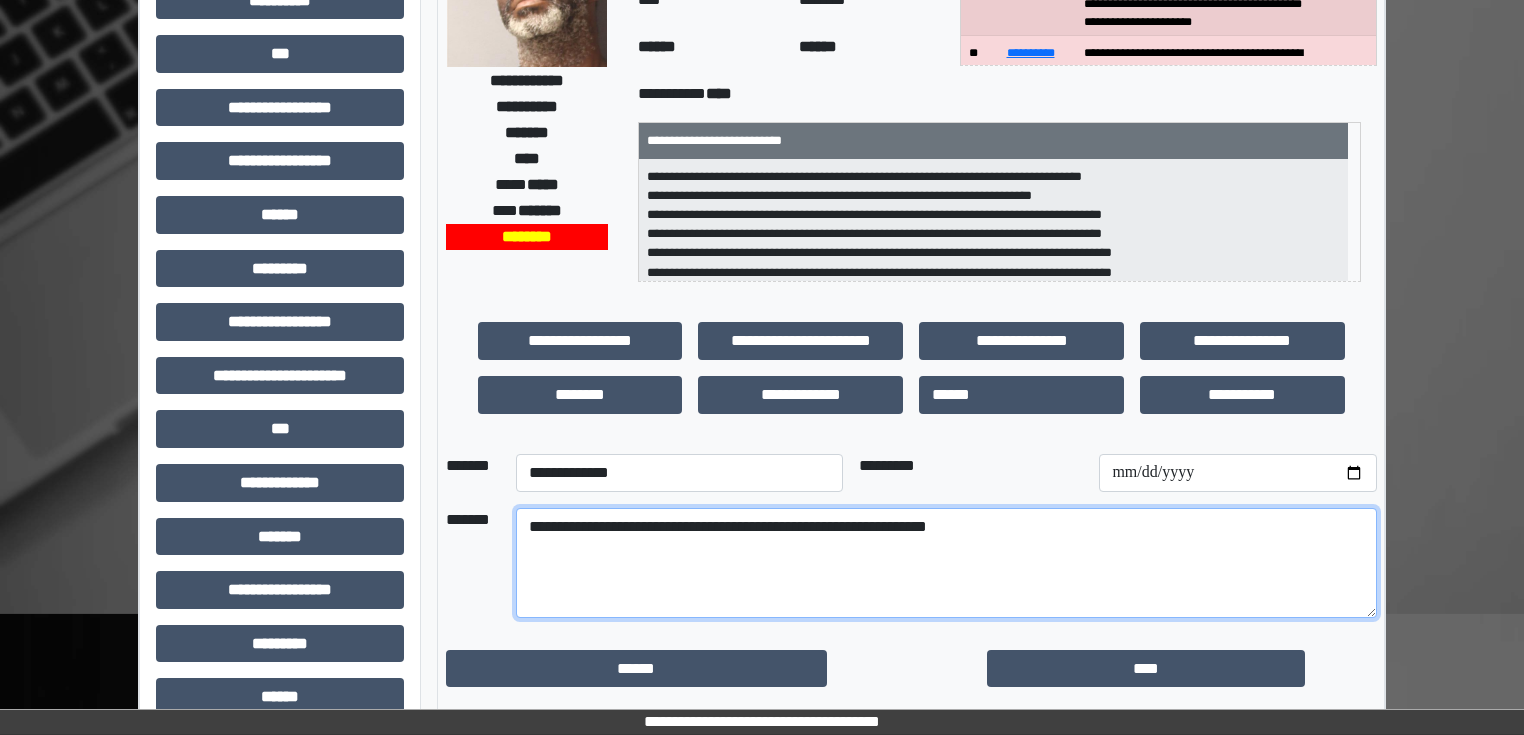click on "**********" at bounding box center [946, 563] 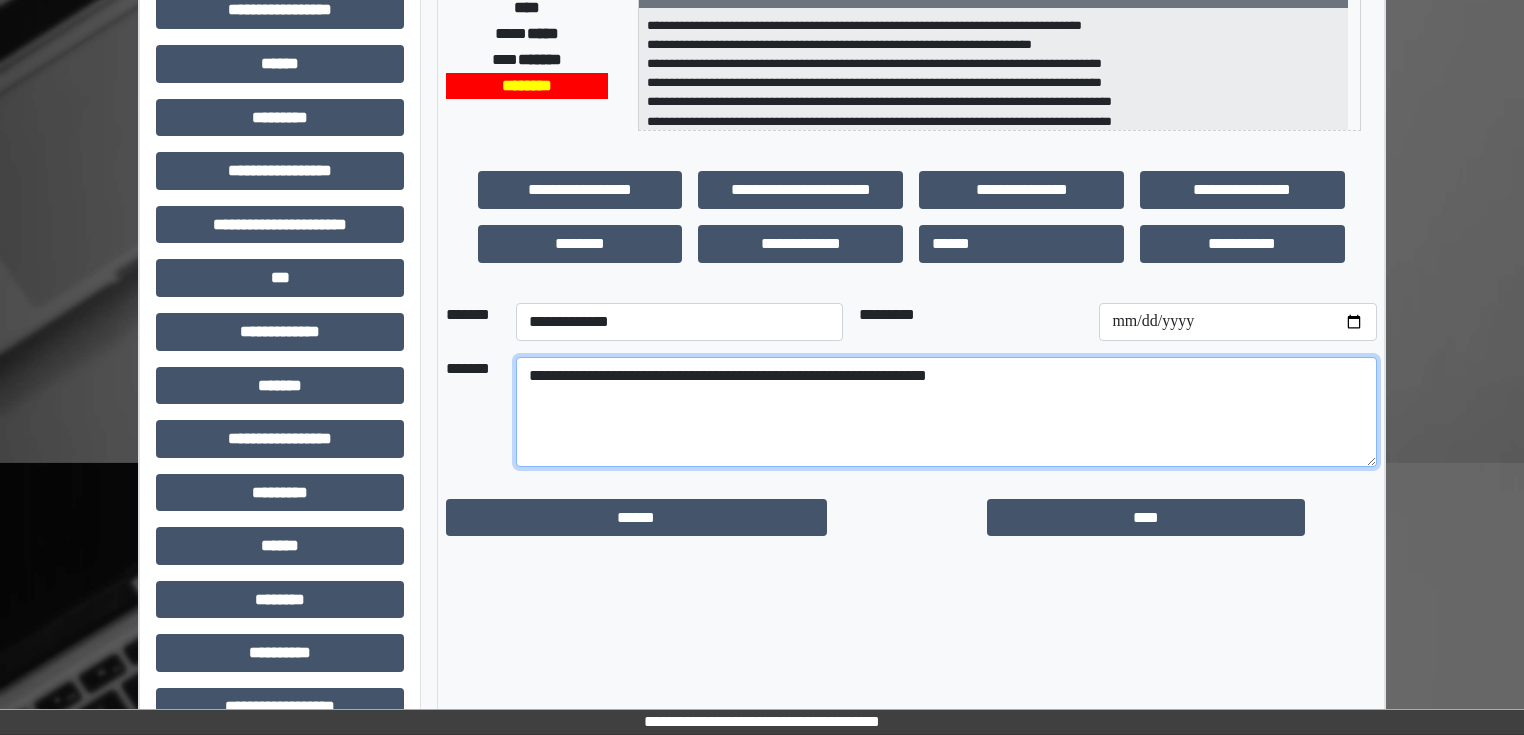 scroll, scrollTop: 400, scrollLeft: 0, axis: vertical 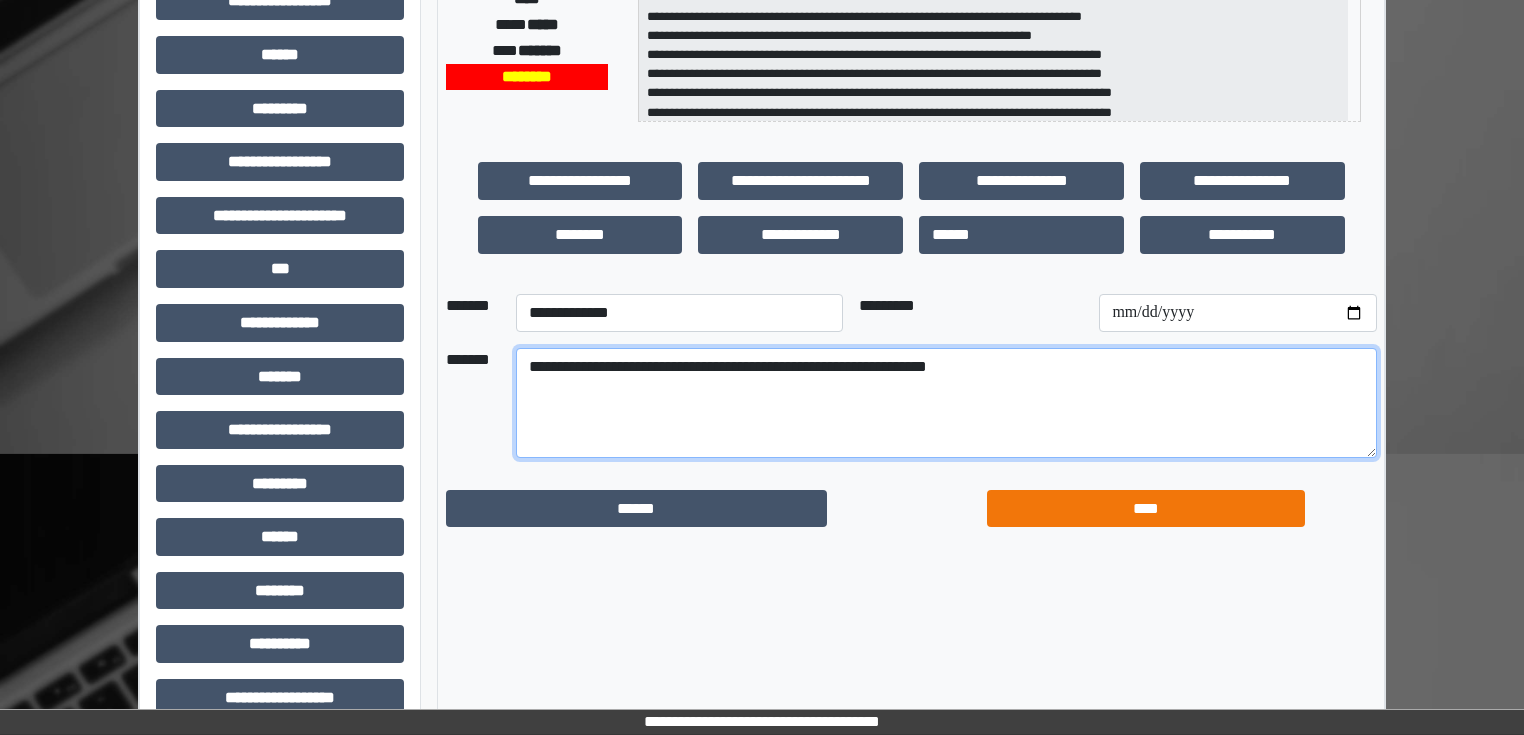type on "**********" 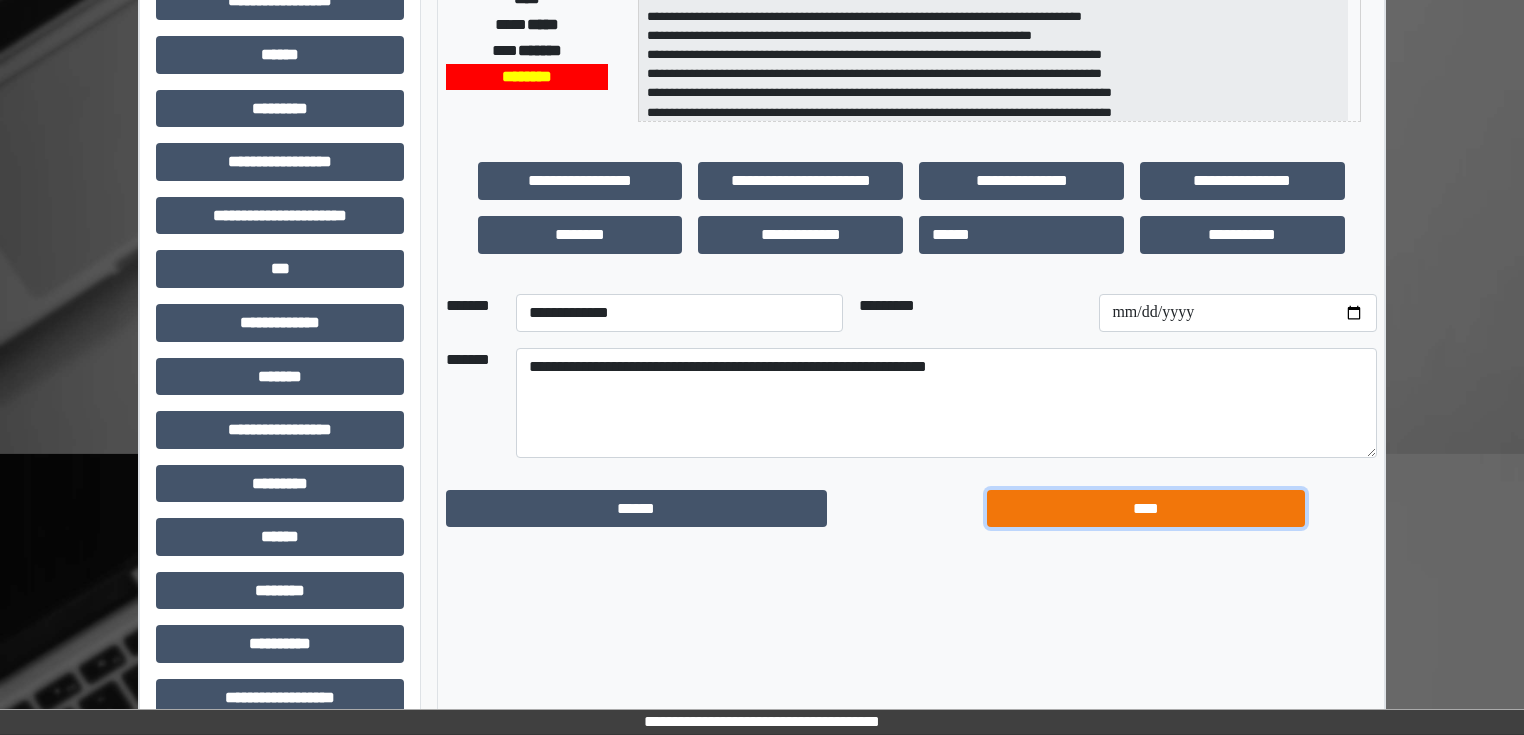 click on "****" at bounding box center (1146, 509) 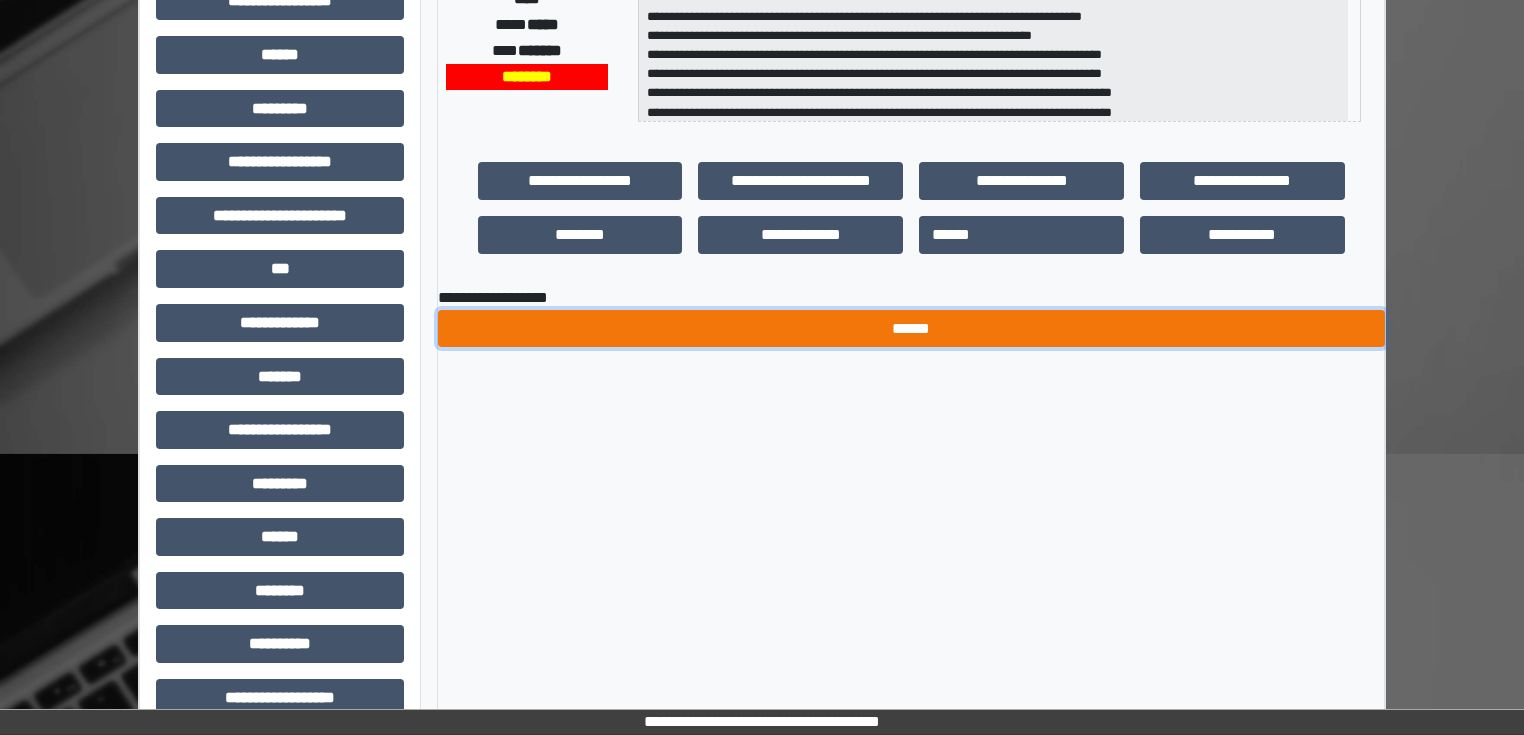 click on "******" at bounding box center (911, 329) 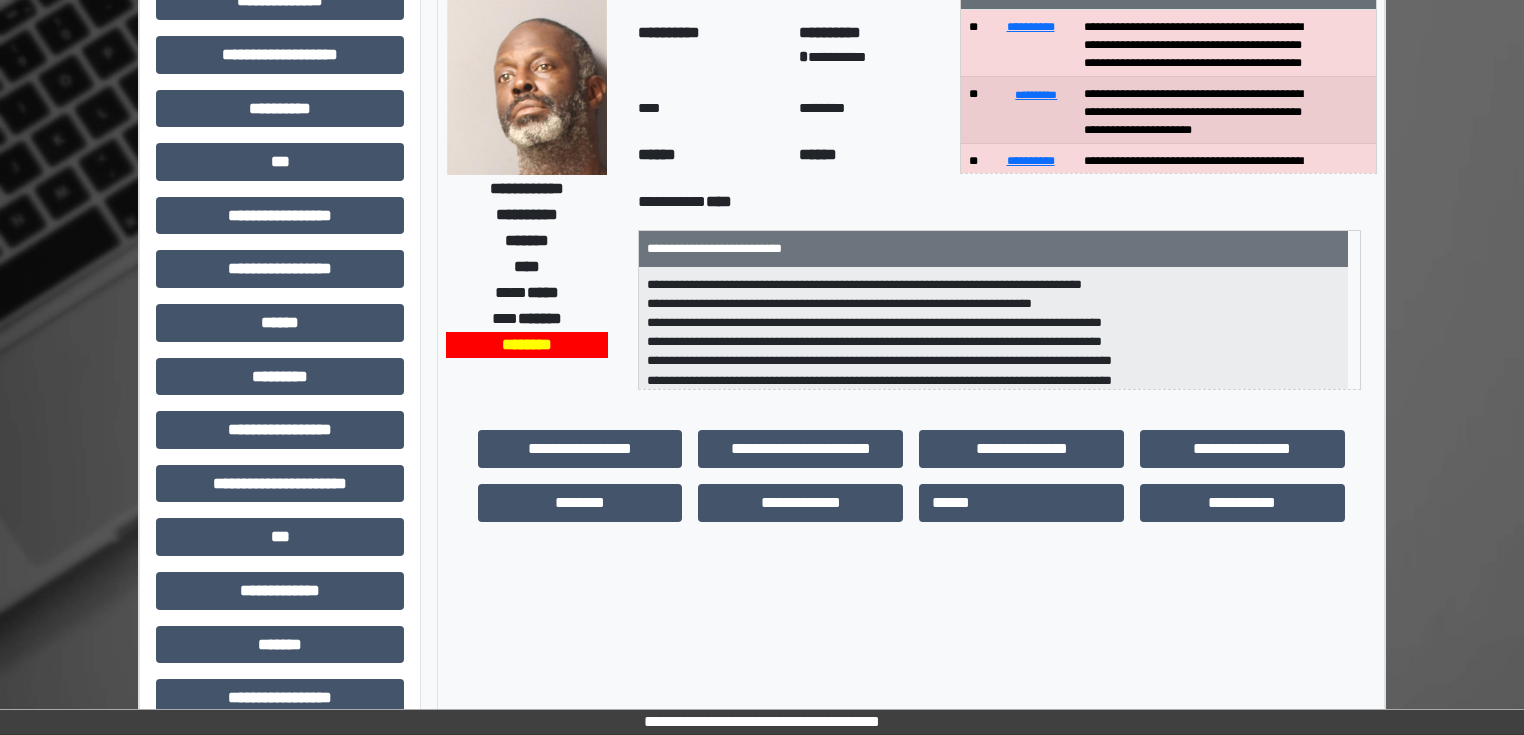 scroll, scrollTop: 80, scrollLeft: 0, axis: vertical 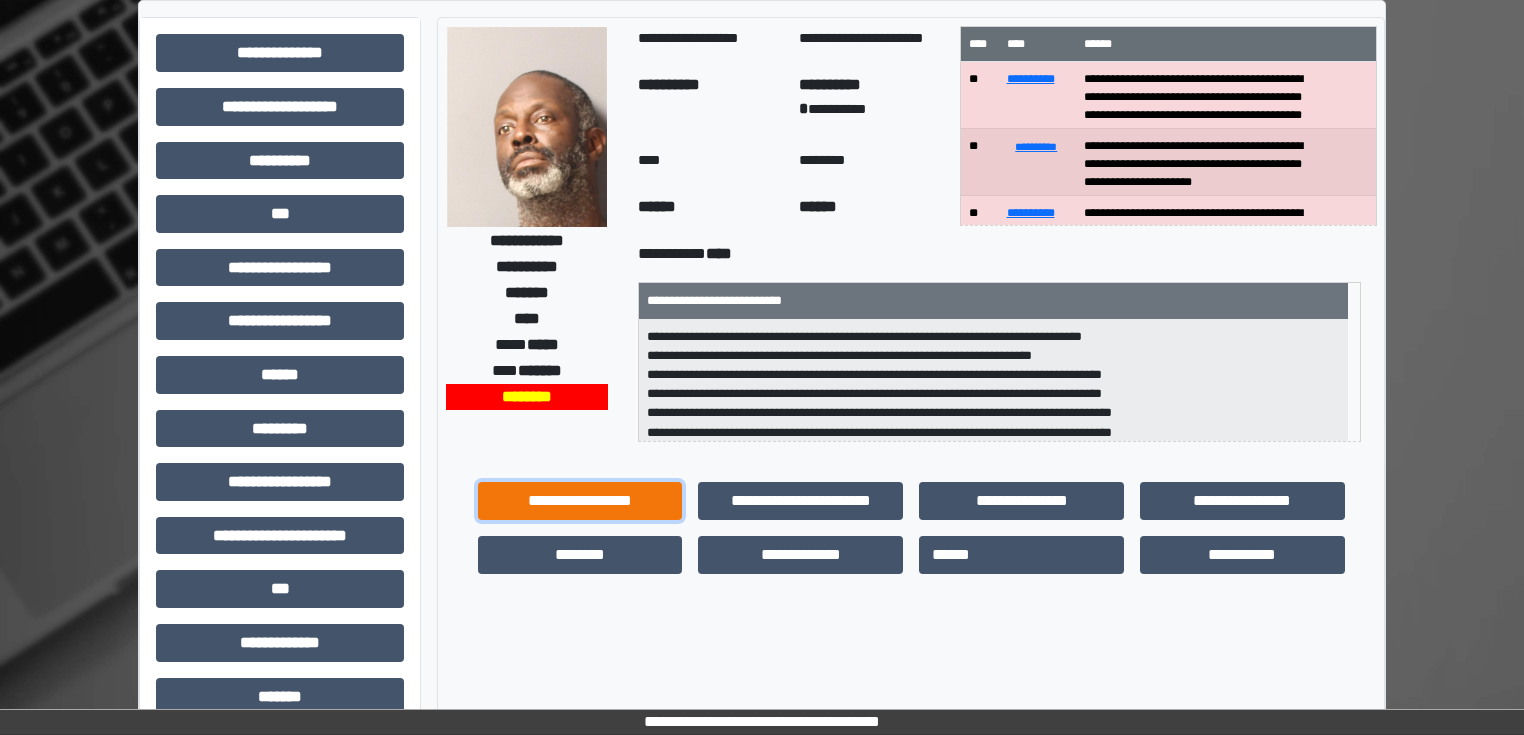 click on "**********" at bounding box center [580, 501] 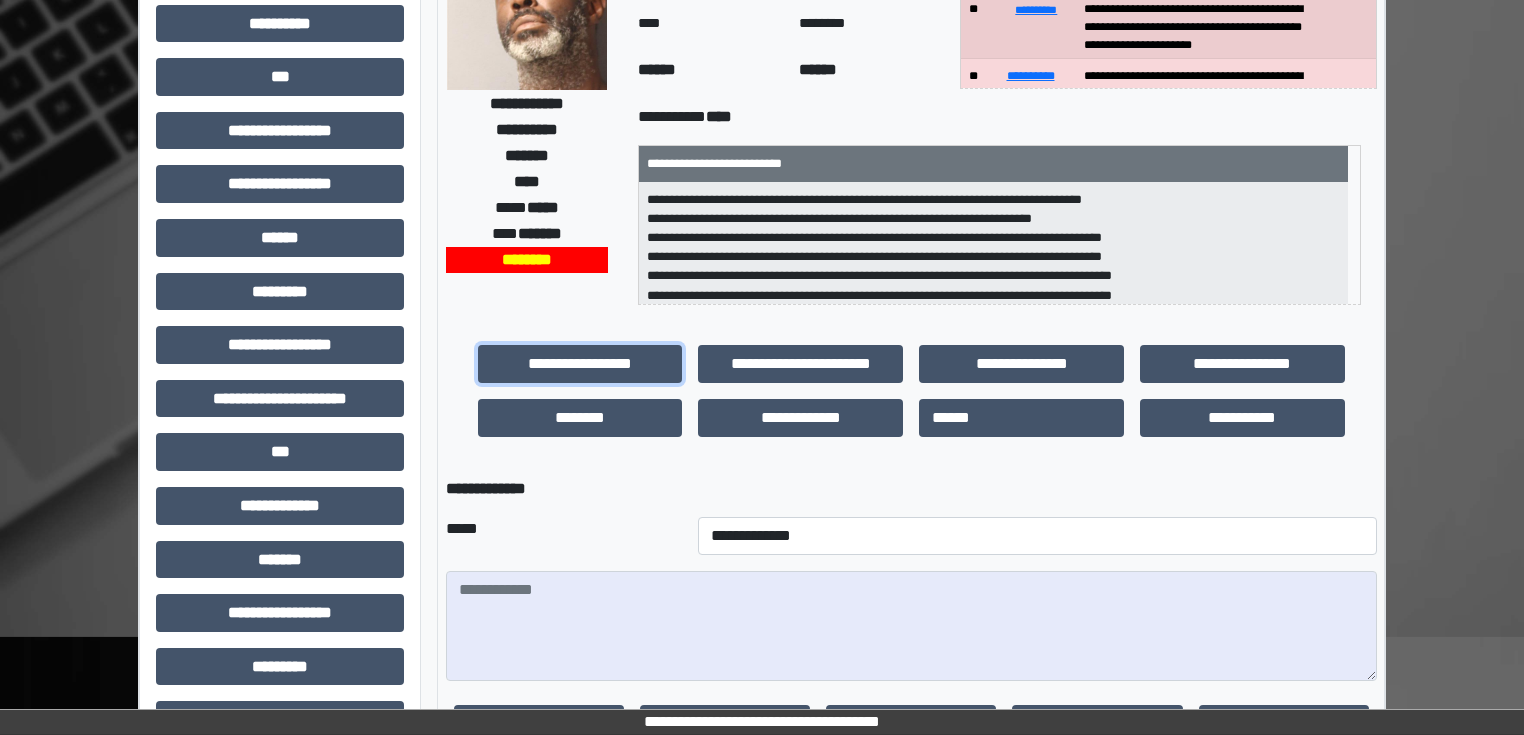 scroll, scrollTop: 191, scrollLeft: 0, axis: vertical 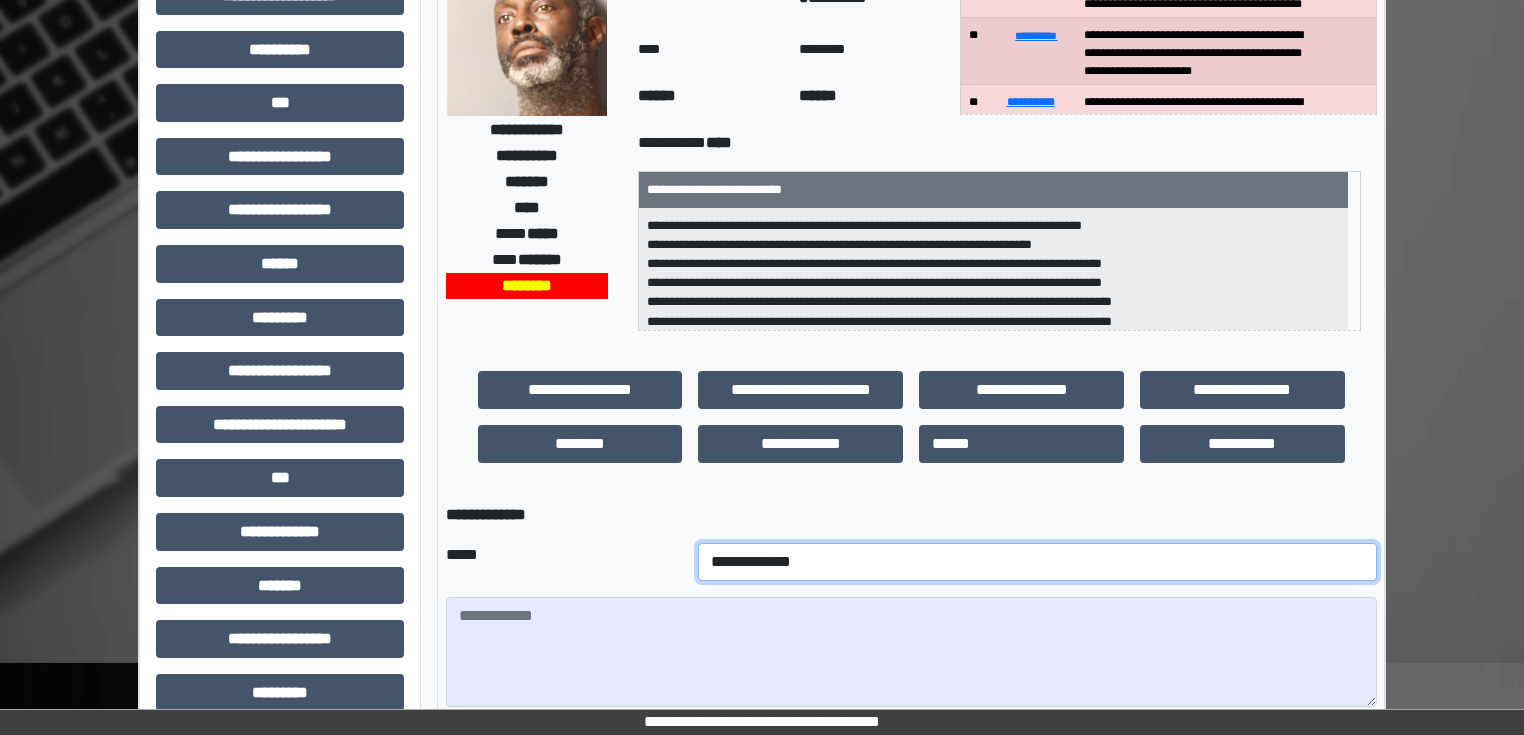 click on "**********" at bounding box center [1037, 562] 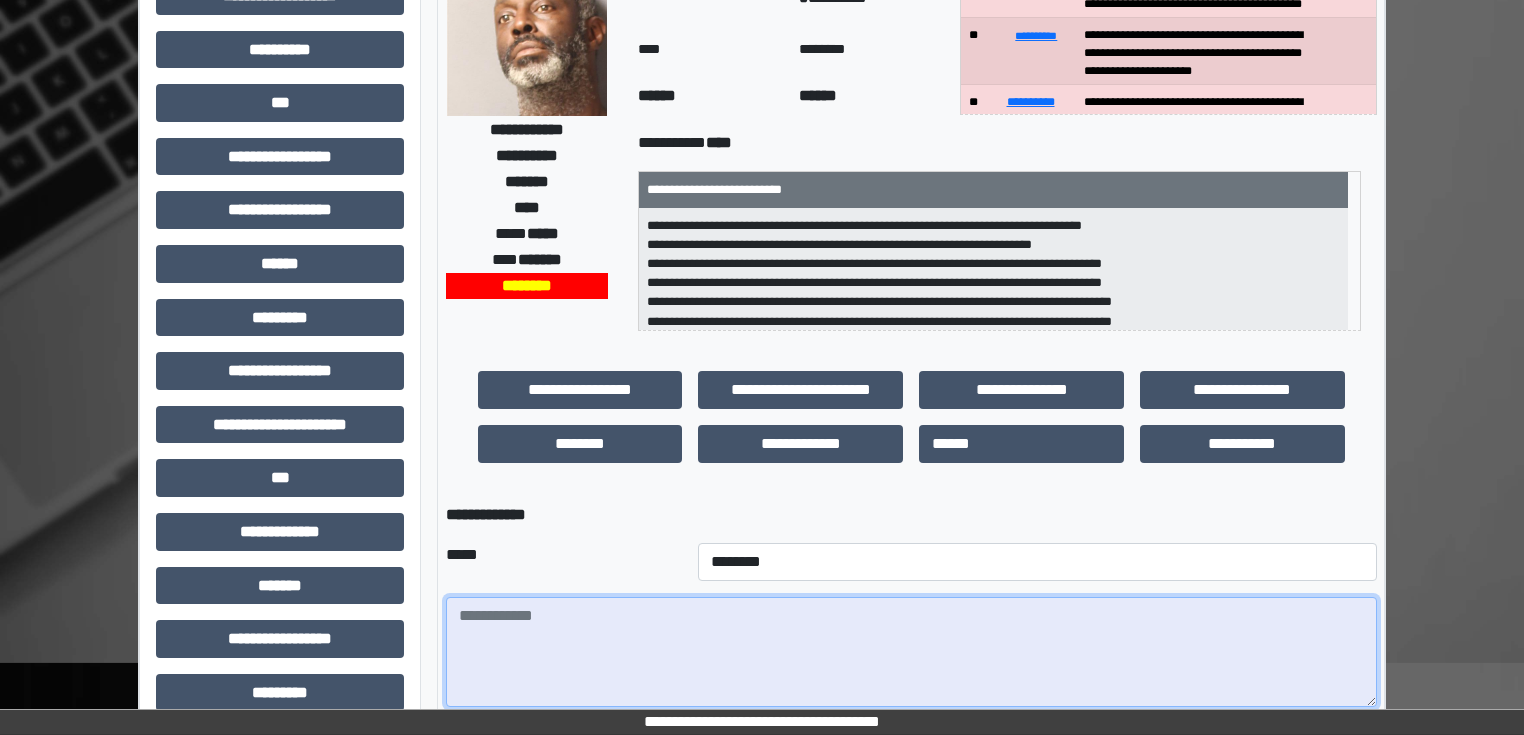 click at bounding box center (911, 652) 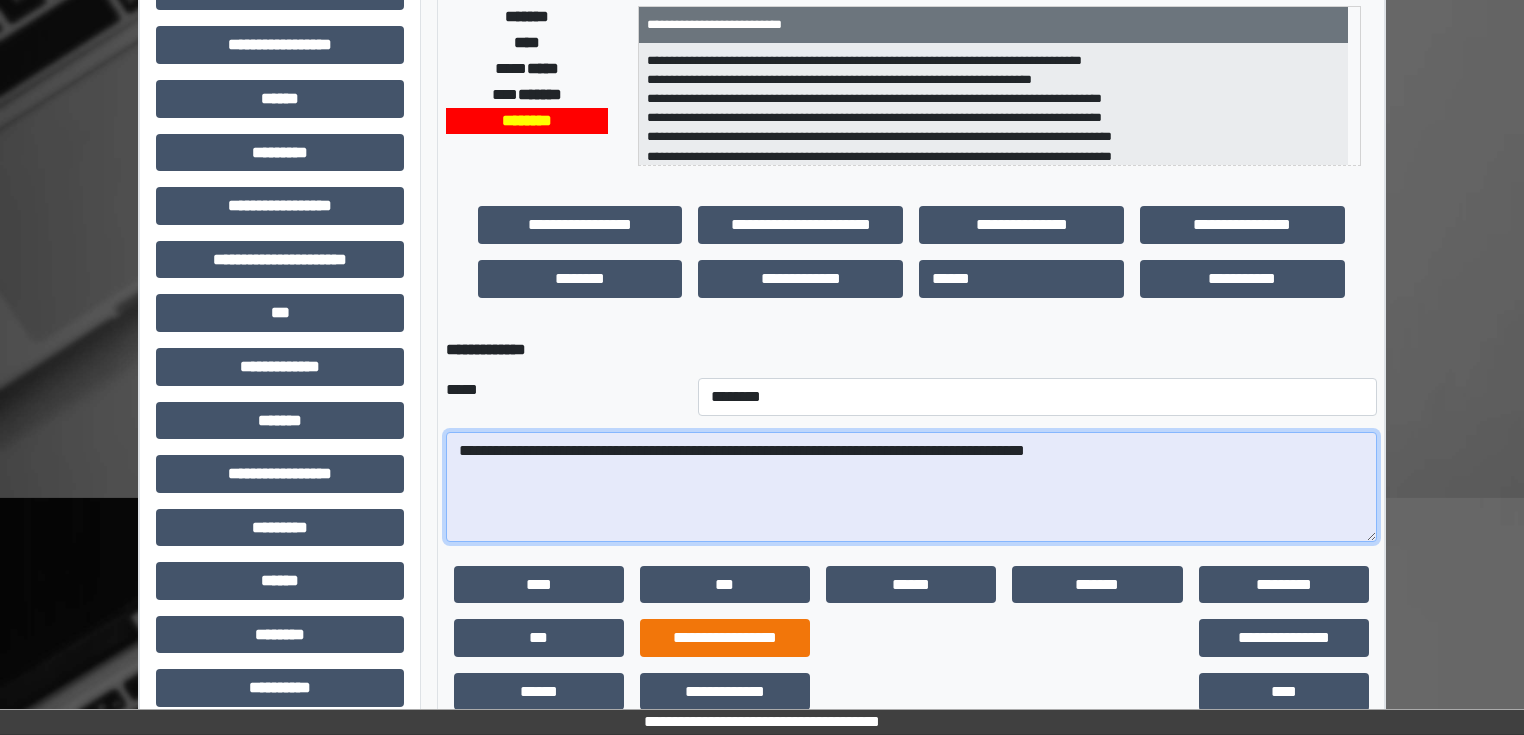 scroll, scrollTop: 431, scrollLeft: 0, axis: vertical 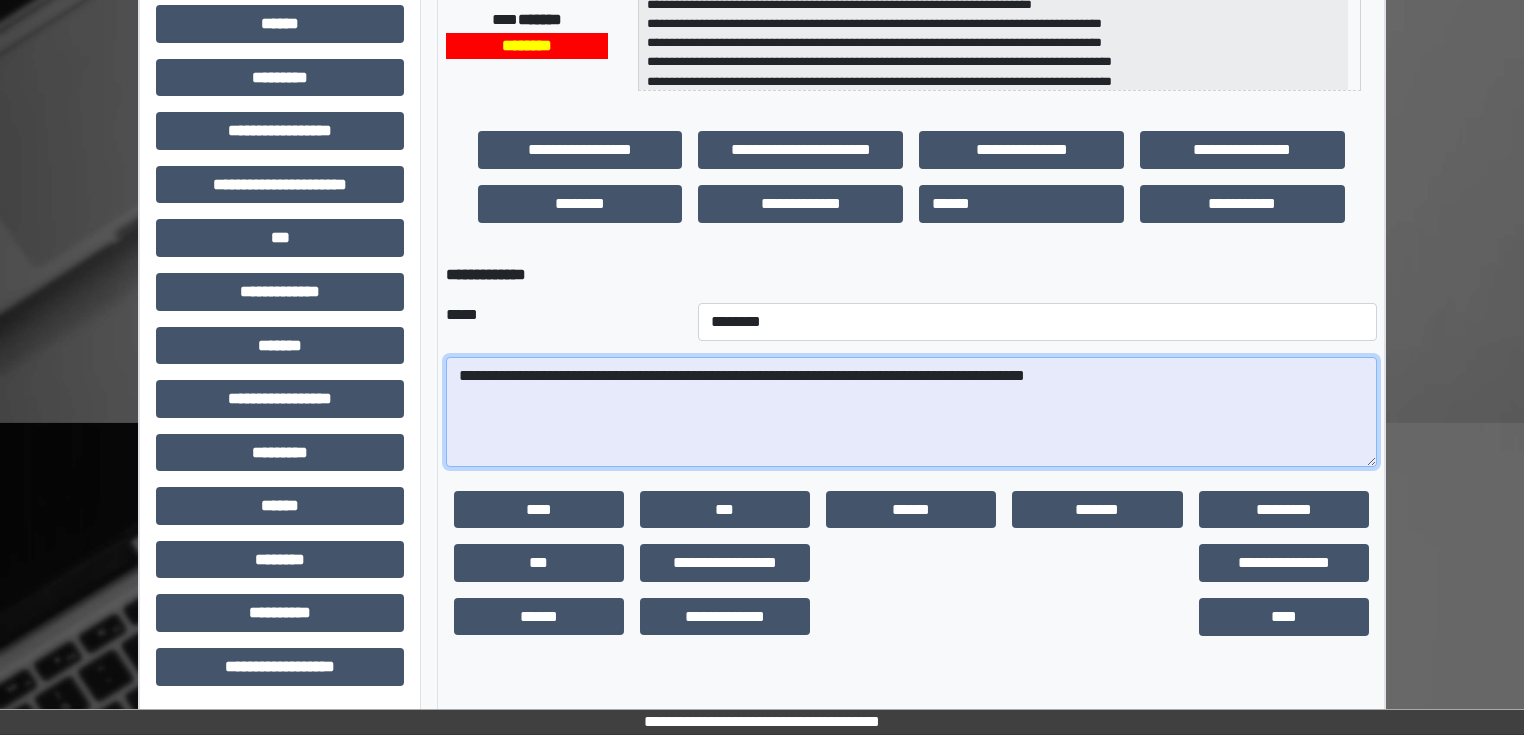 click on "**********" at bounding box center (911, 412) 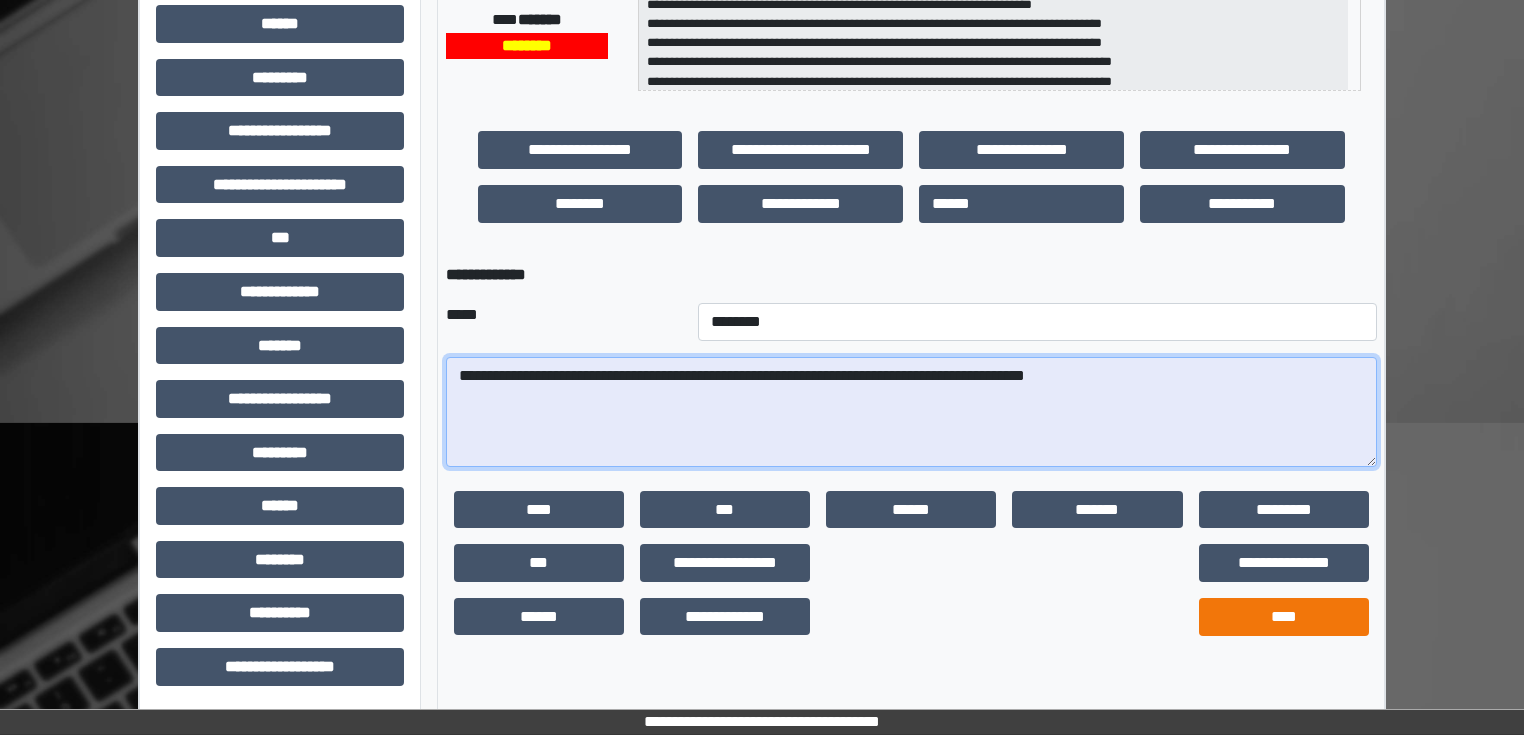 type on "**********" 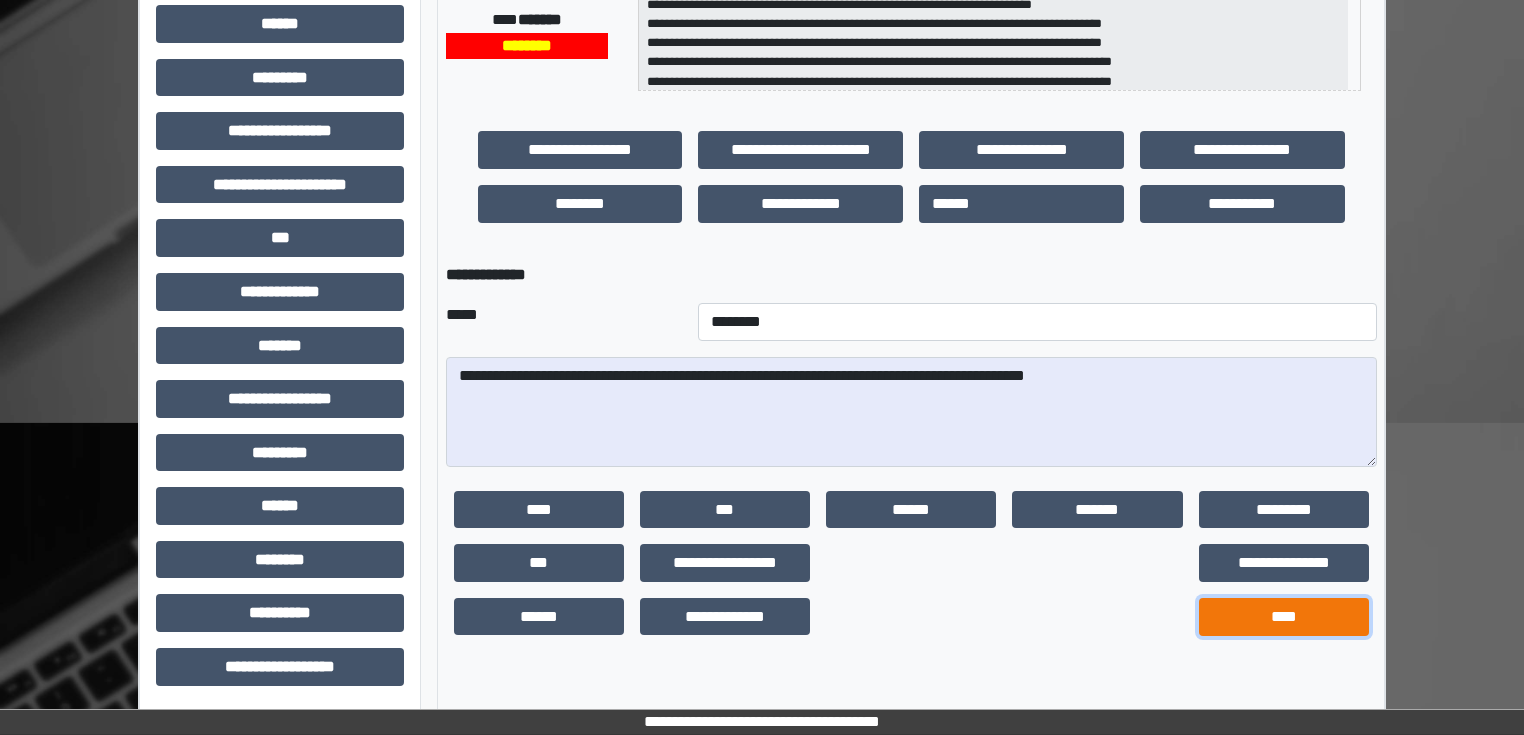 click on "****" at bounding box center (1284, 617) 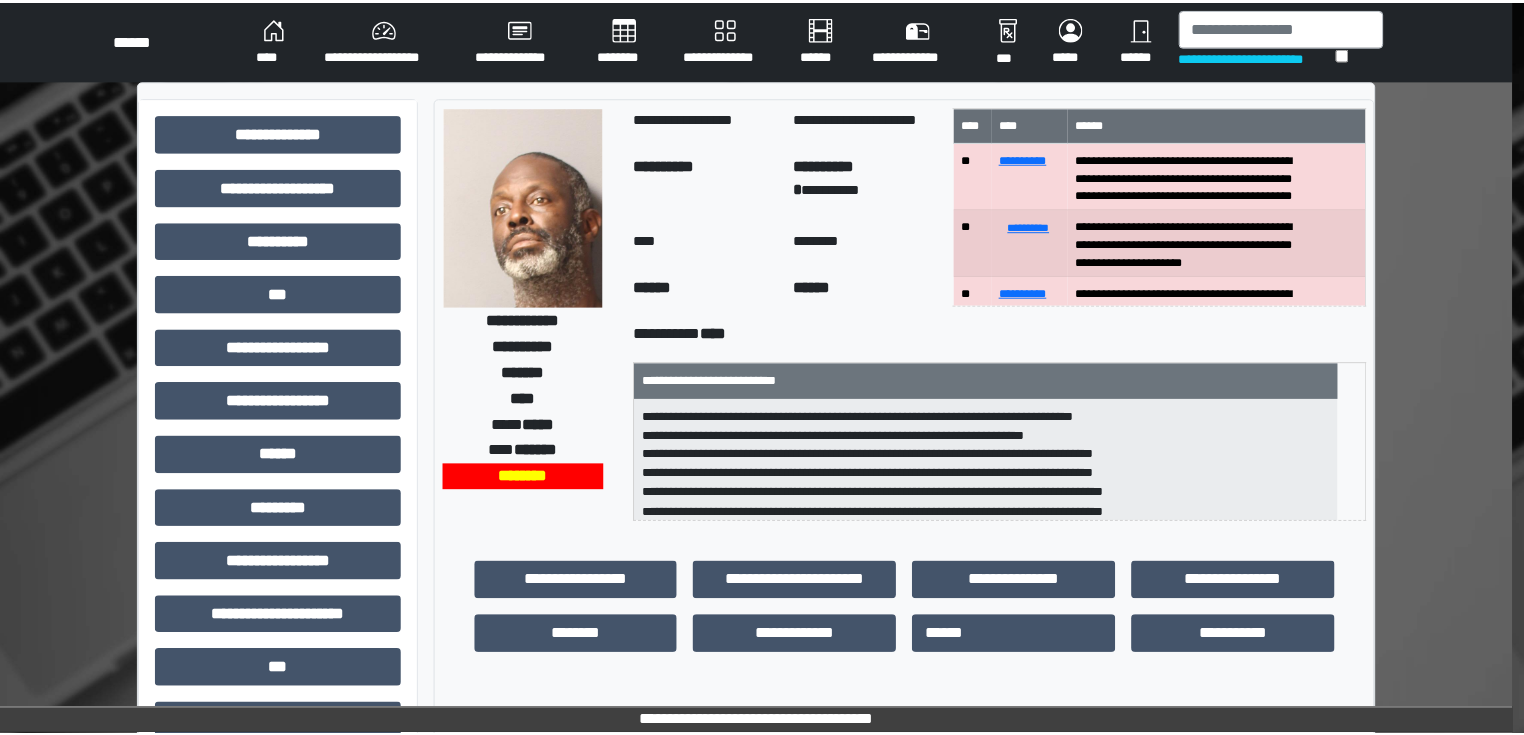 scroll, scrollTop: 0, scrollLeft: 0, axis: both 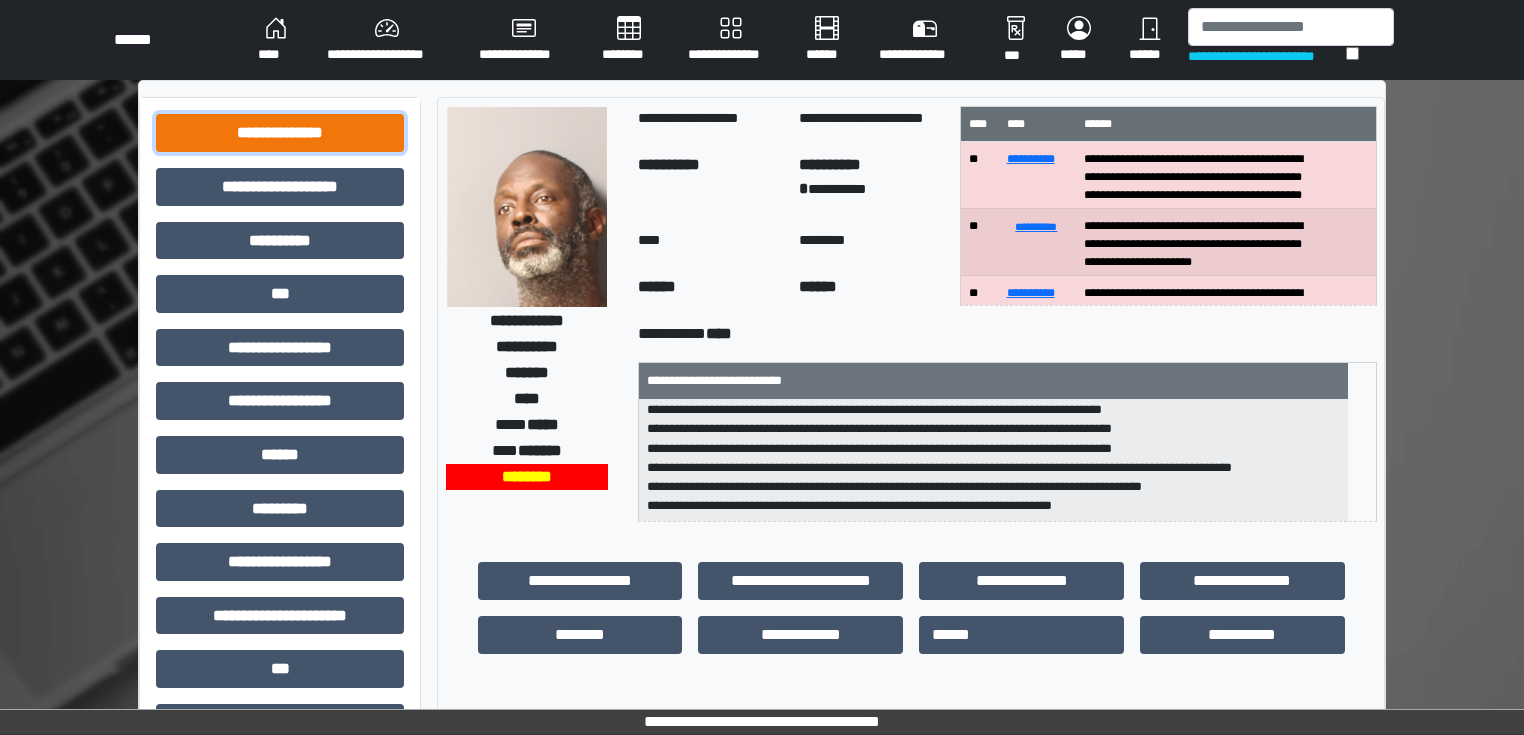 click on "**********" at bounding box center [280, 133] 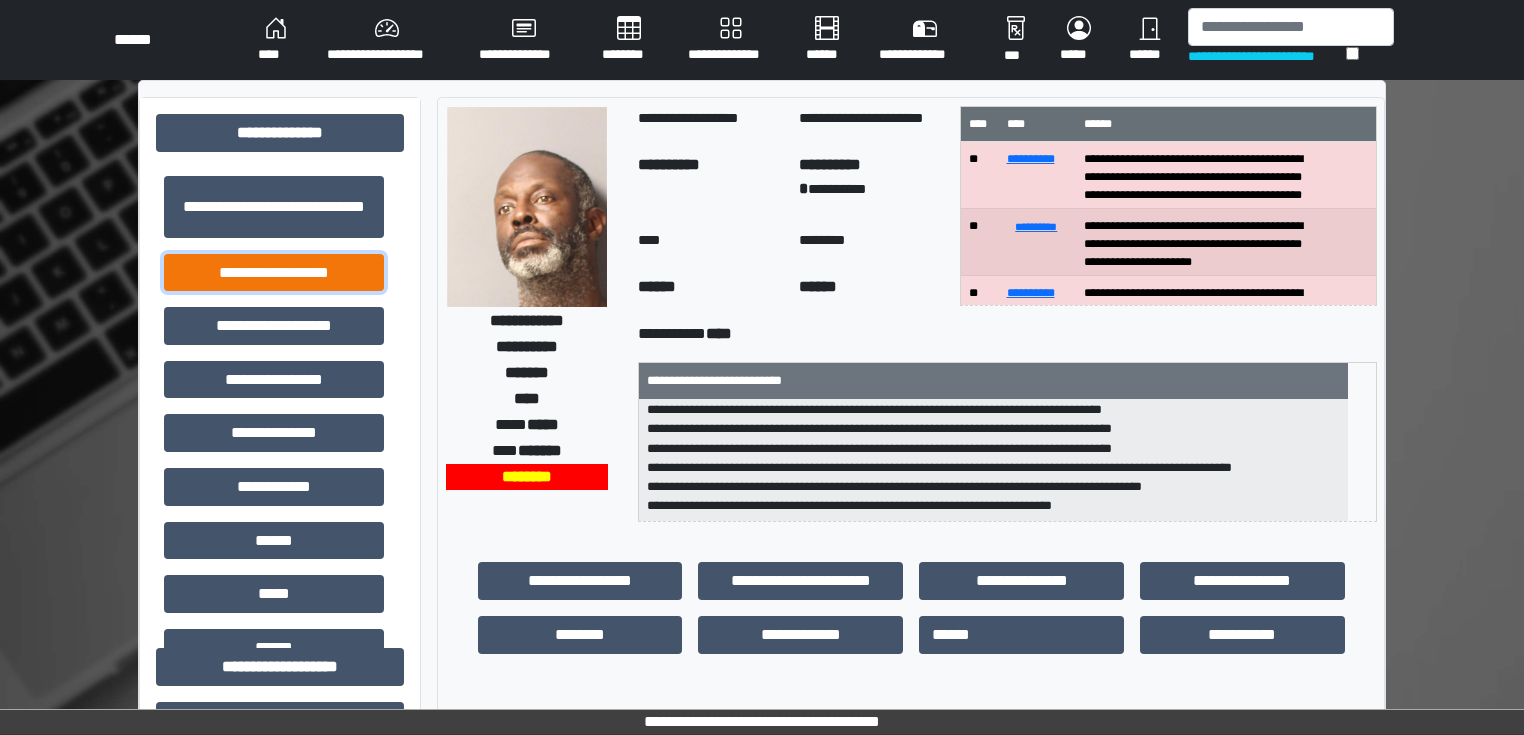 click on "**********" at bounding box center [274, 273] 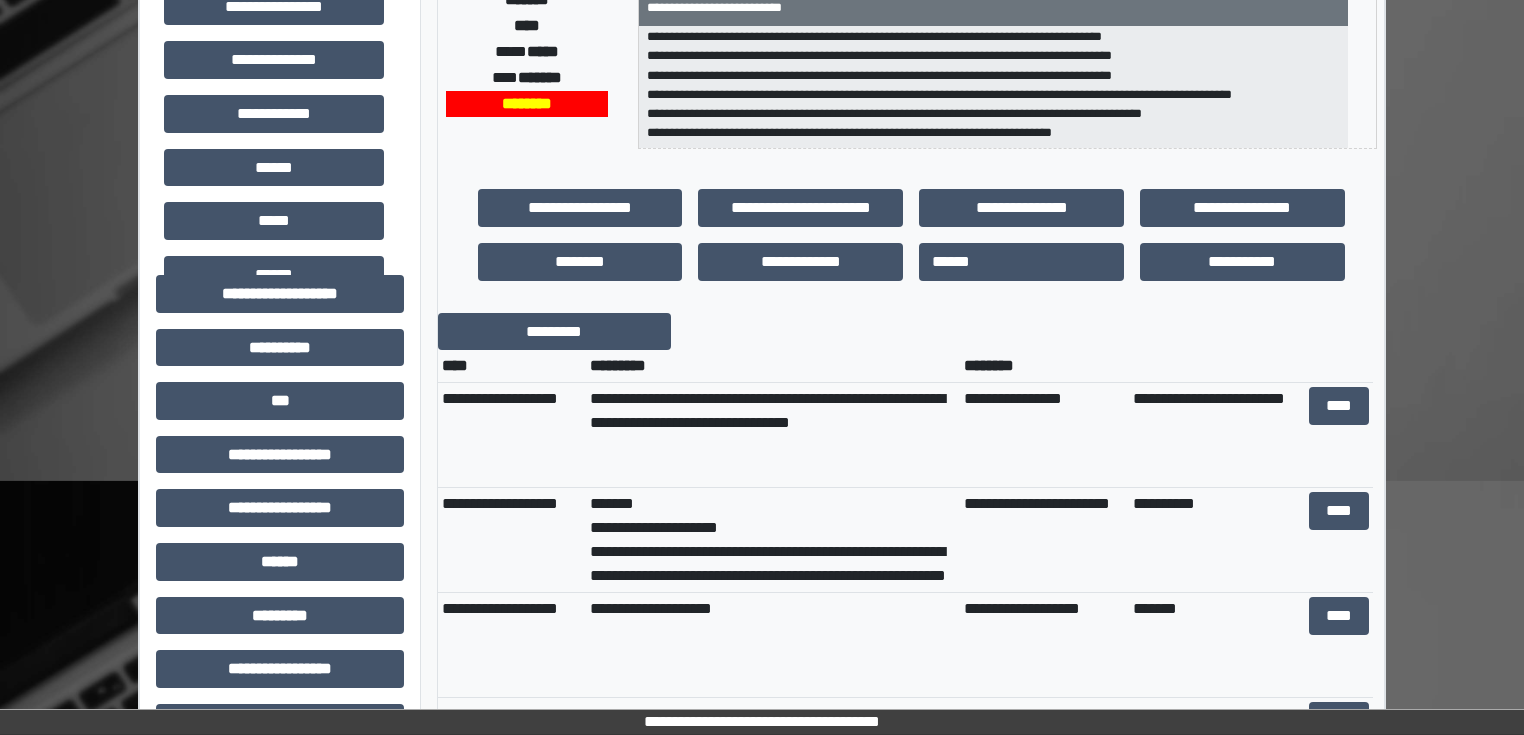 scroll, scrollTop: 80, scrollLeft: 0, axis: vertical 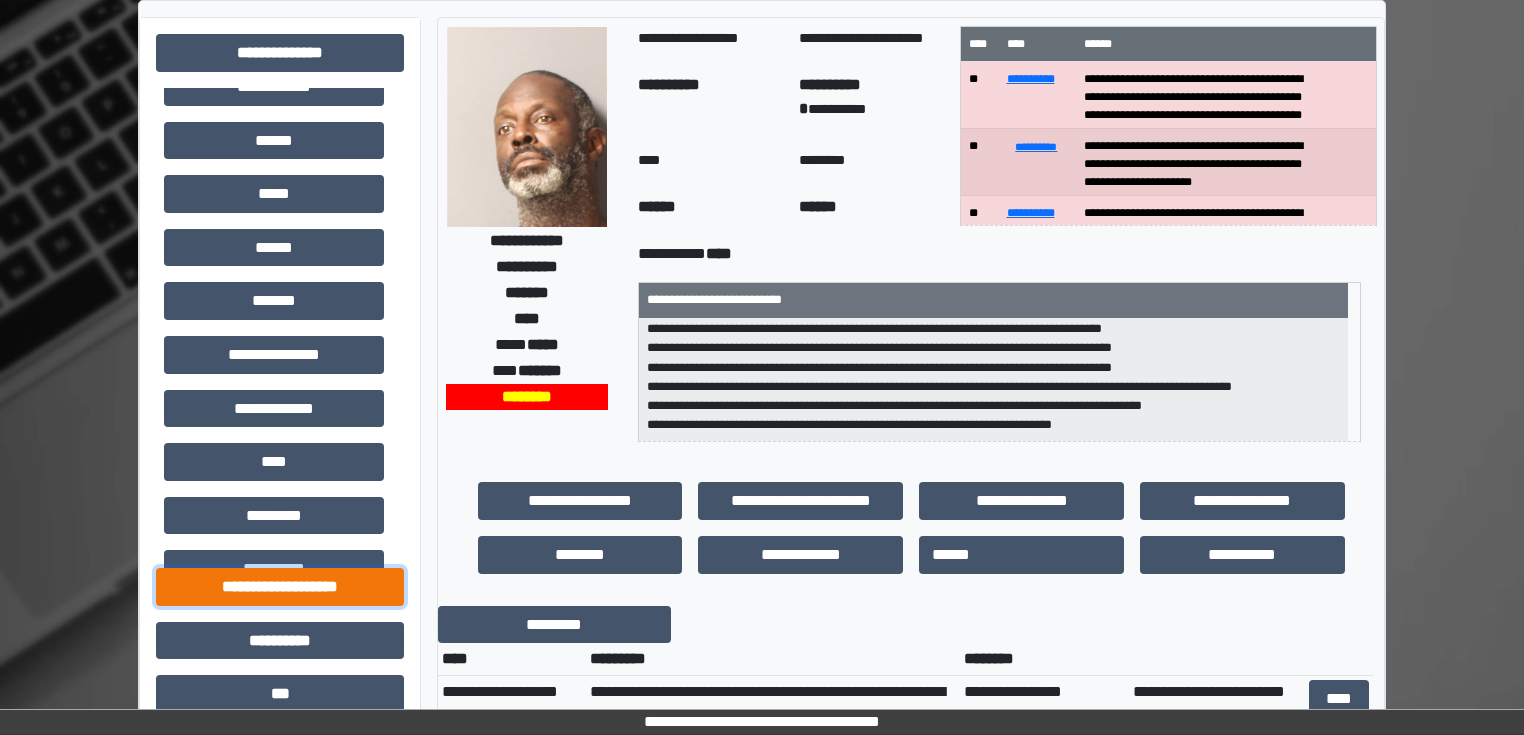 click on "**********" at bounding box center [280, 587] 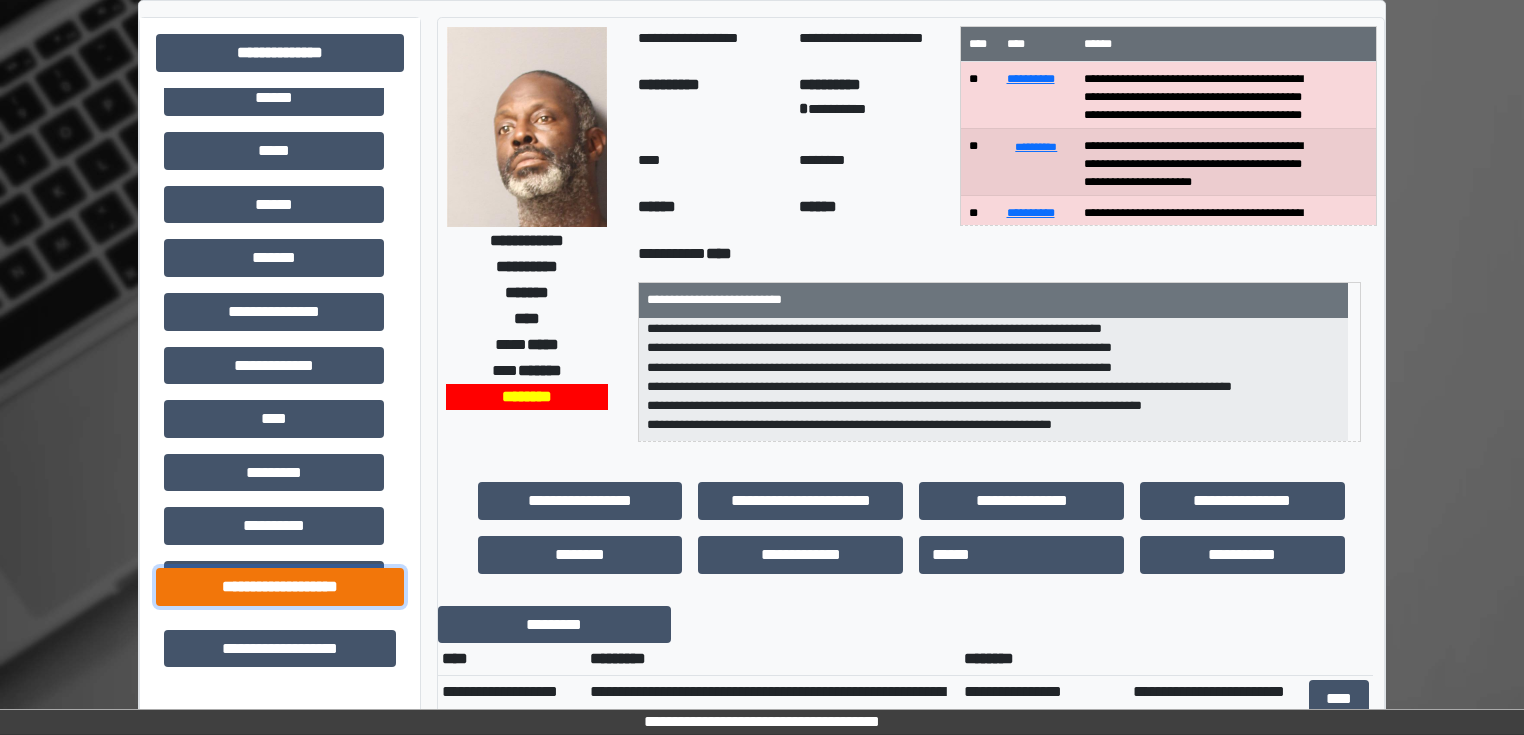 scroll, scrollTop: 480, scrollLeft: 0, axis: vertical 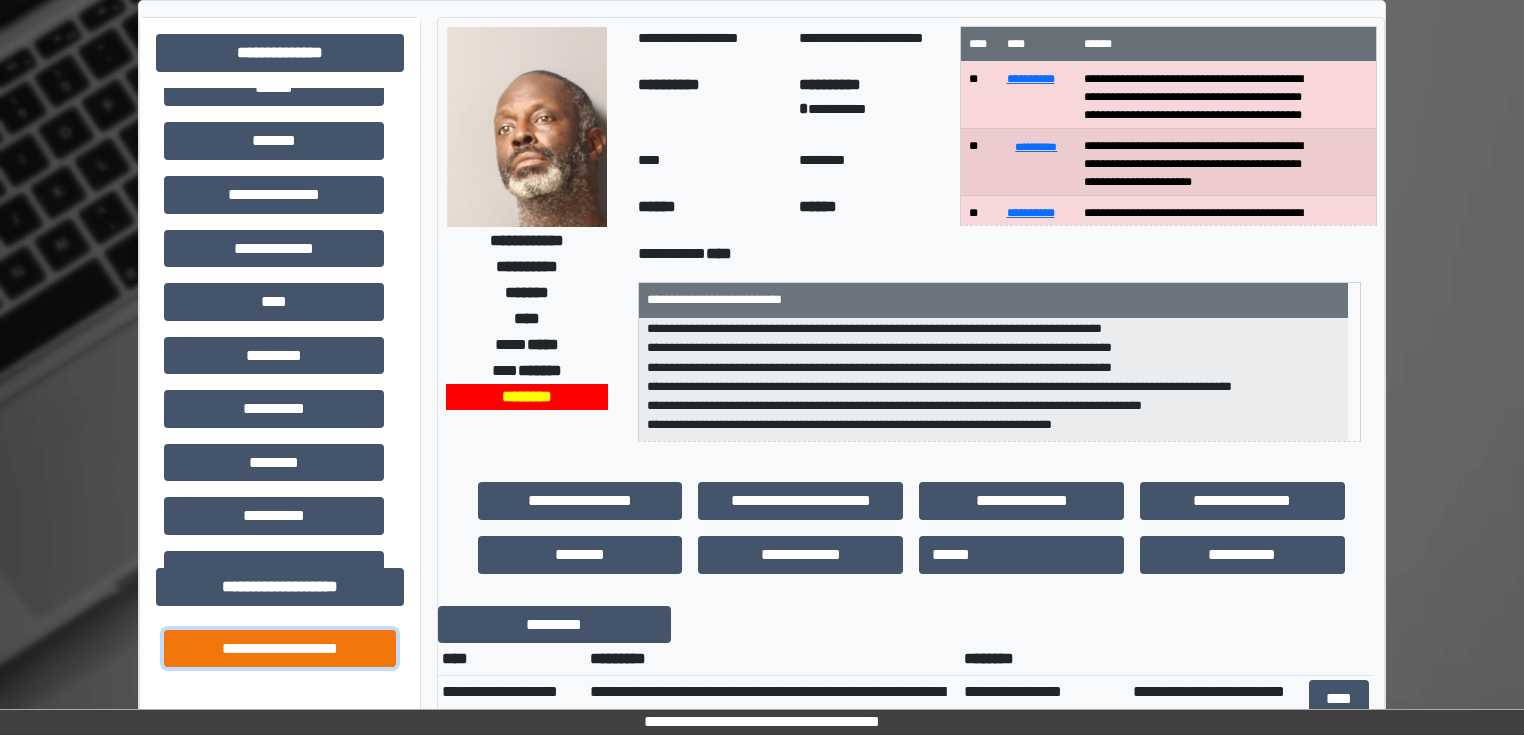 click on "**********" at bounding box center [280, 649] 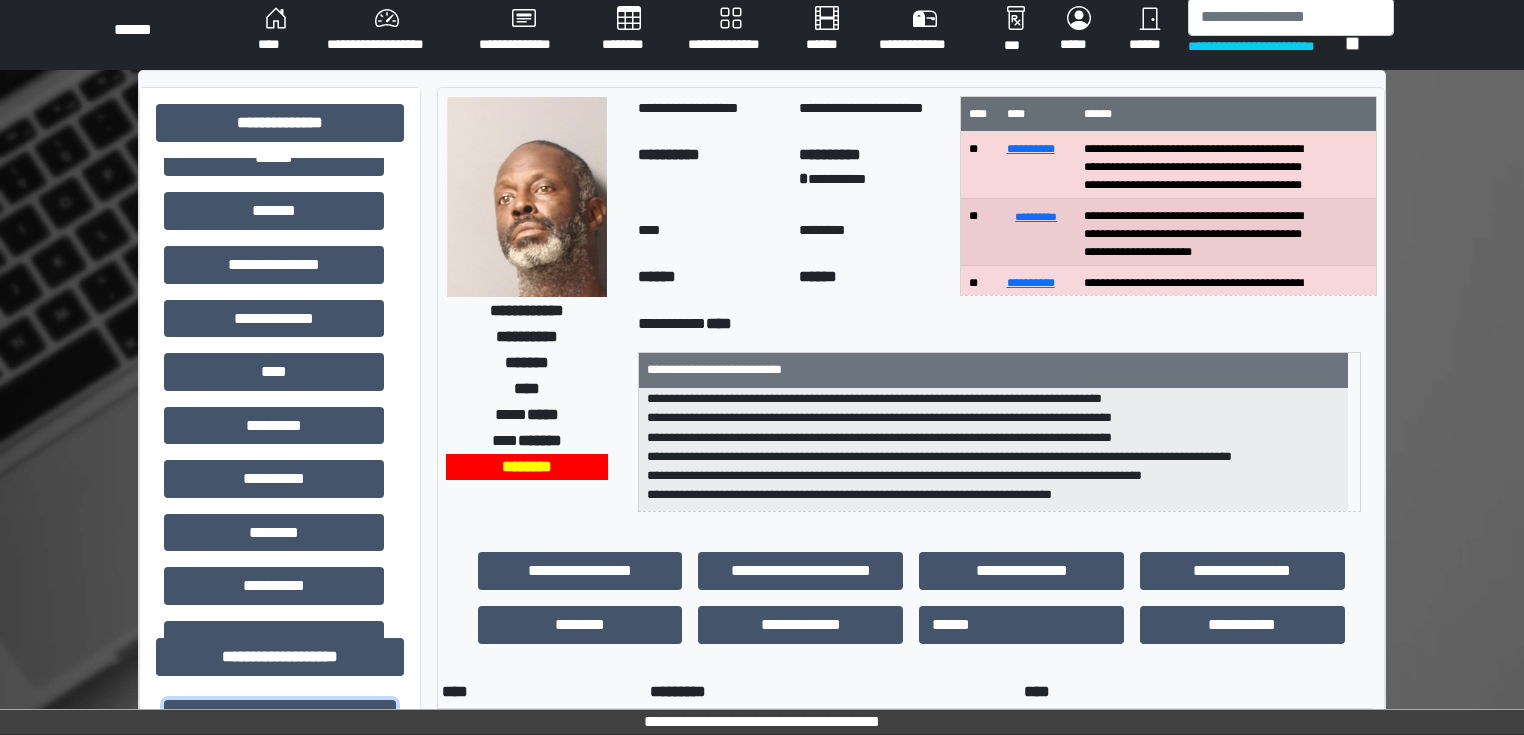 scroll, scrollTop: 0, scrollLeft: 0, axis: both 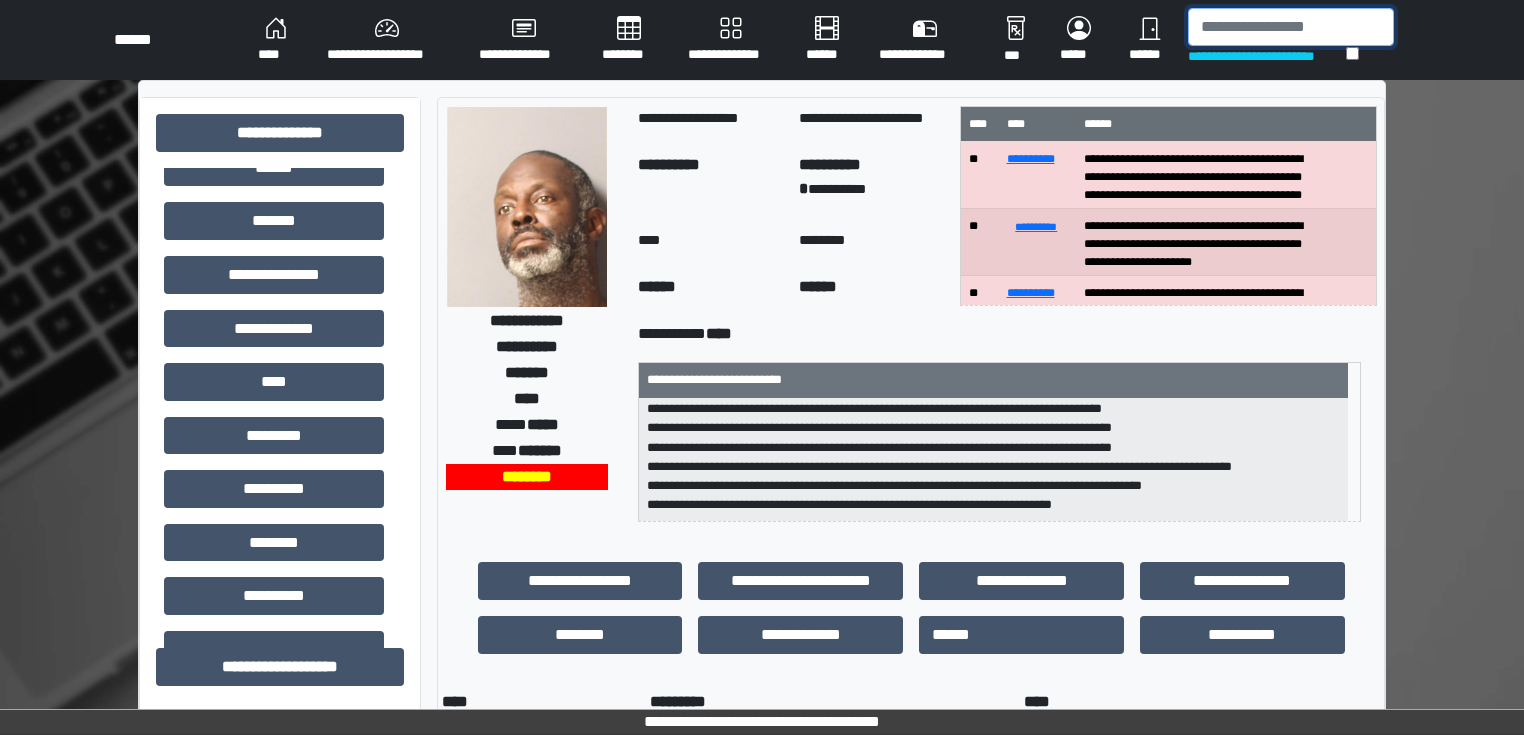 click at bounding box center [1291, 27] 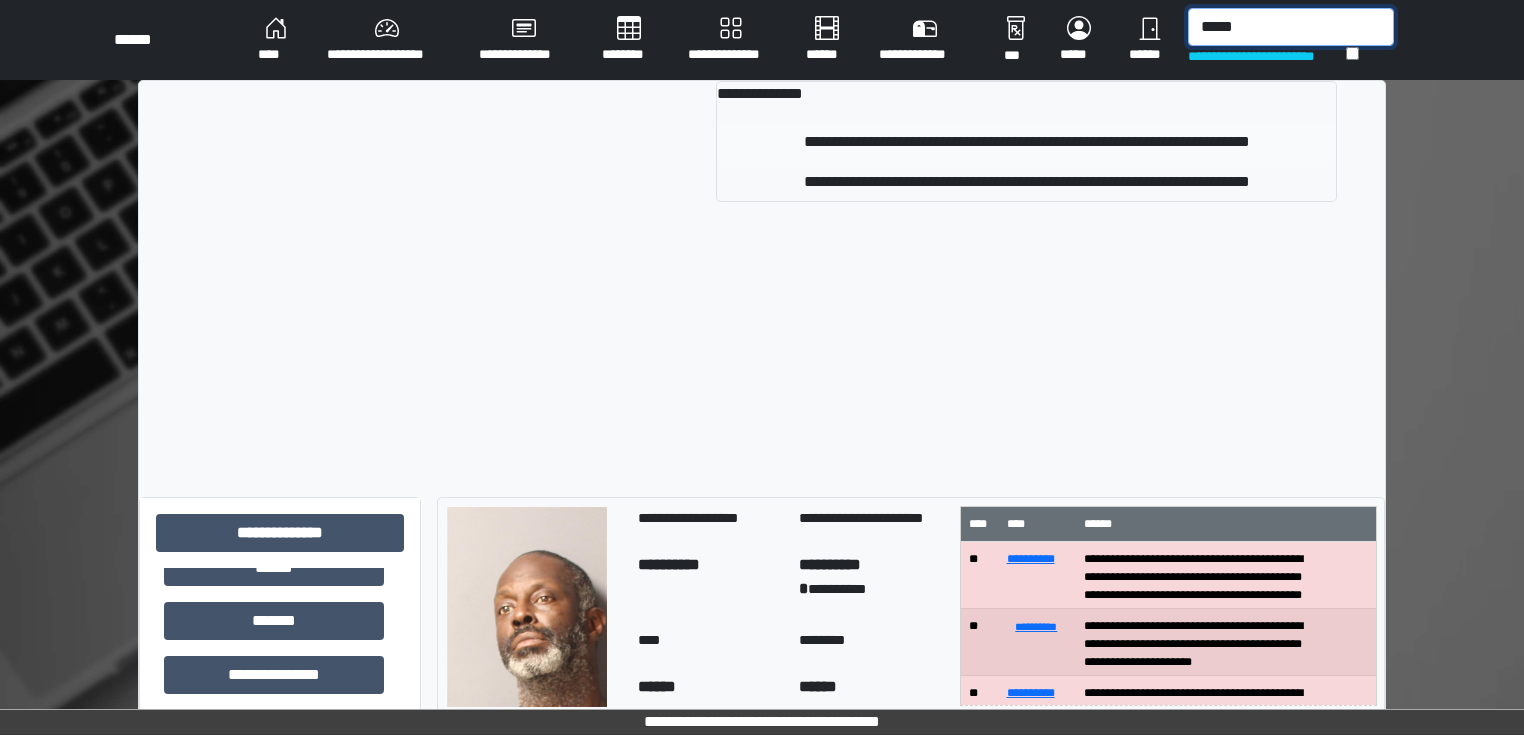 type on "*****" 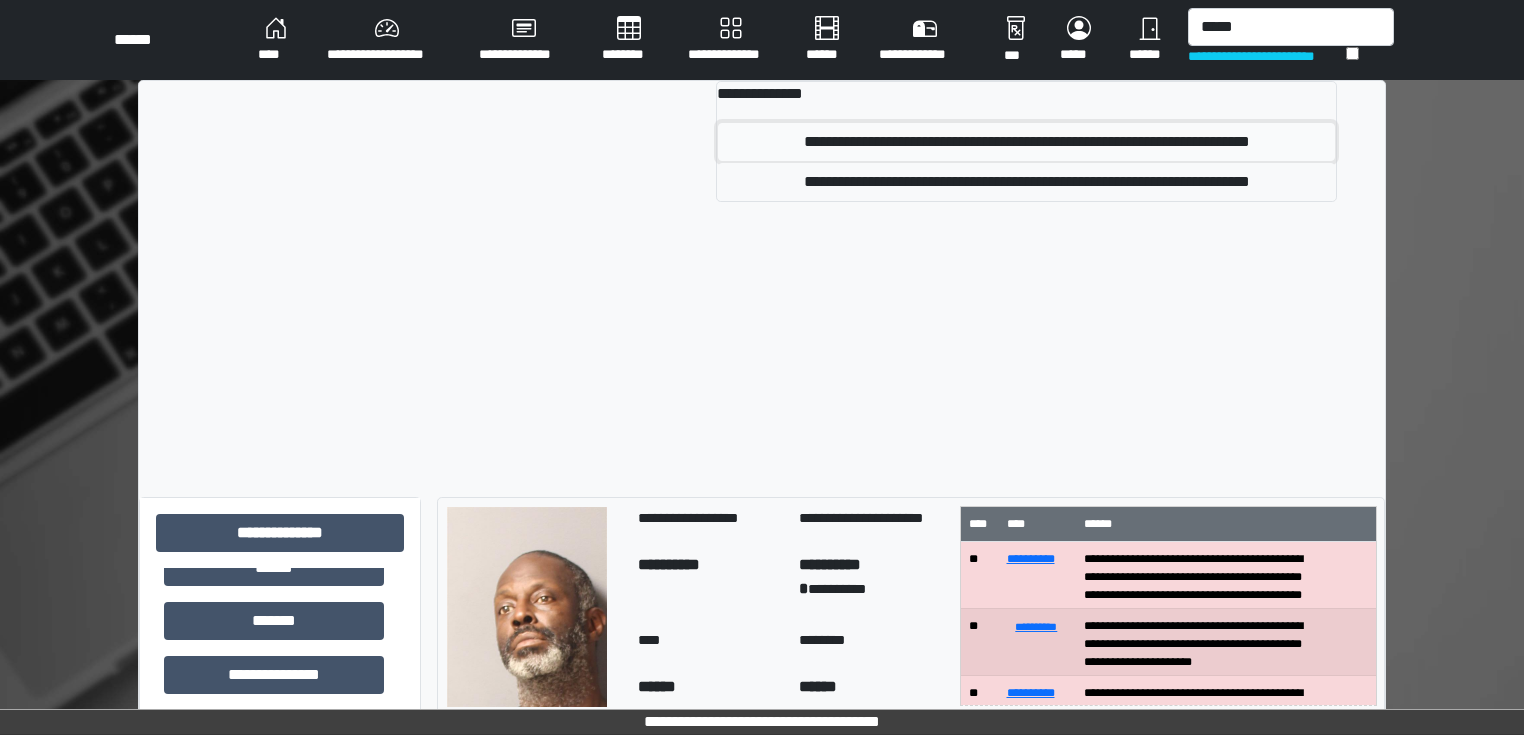 click on "**********" at bounding box center [1026, 142] 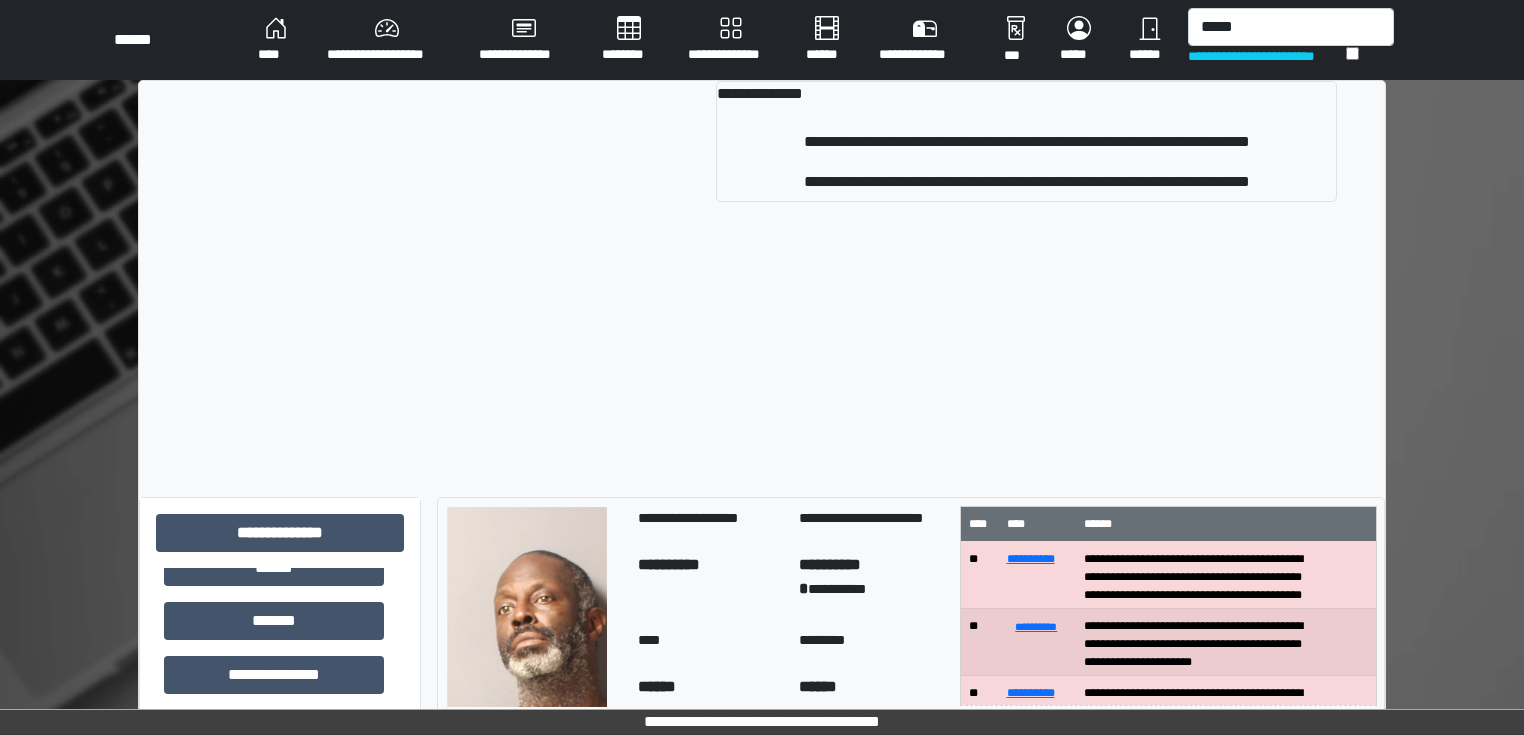 type 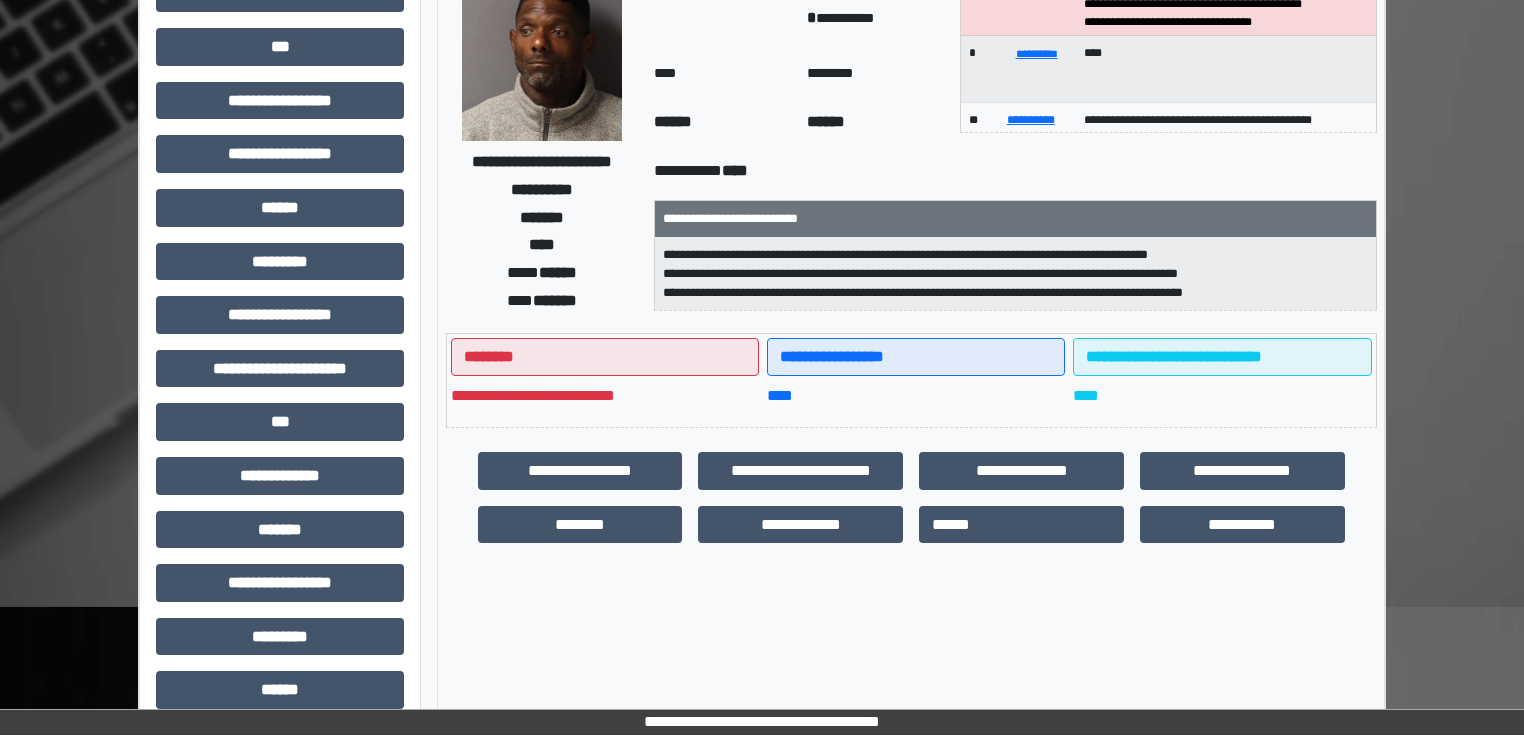 scroll, scrollTop: 0, scrollLeft: 0, axis: both 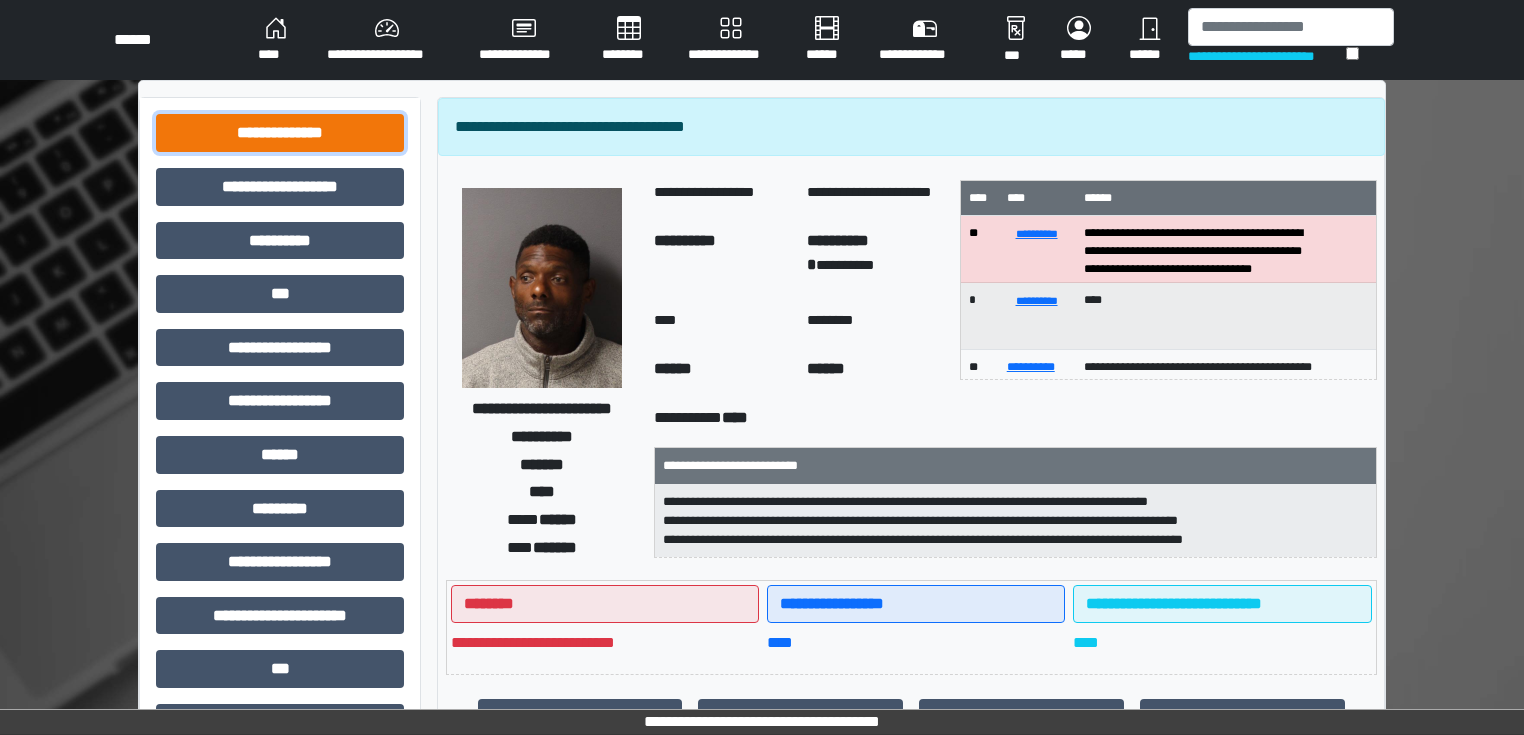 click on "**********" at bounding box center [280, 133] 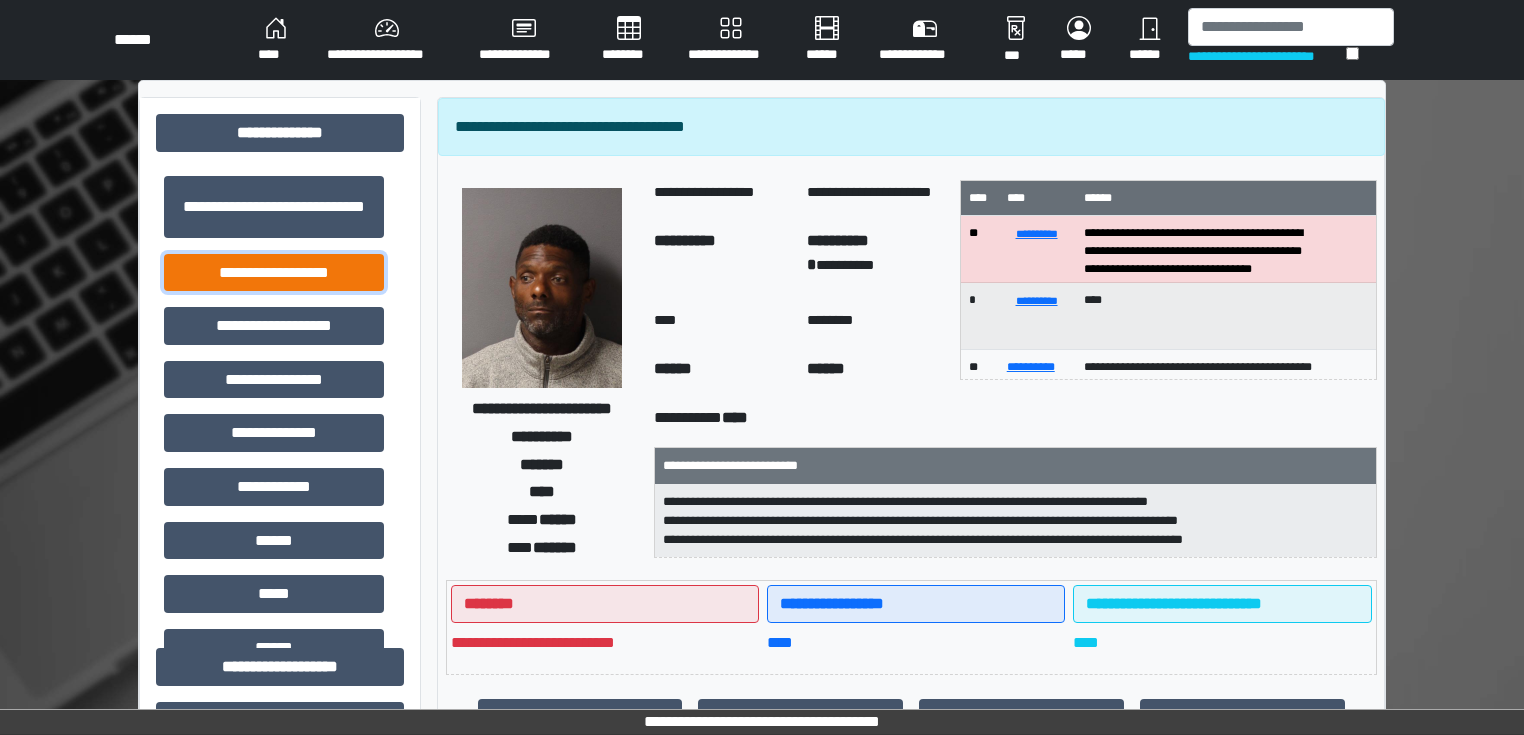 click on "**********" at bounding box center (274, 273) 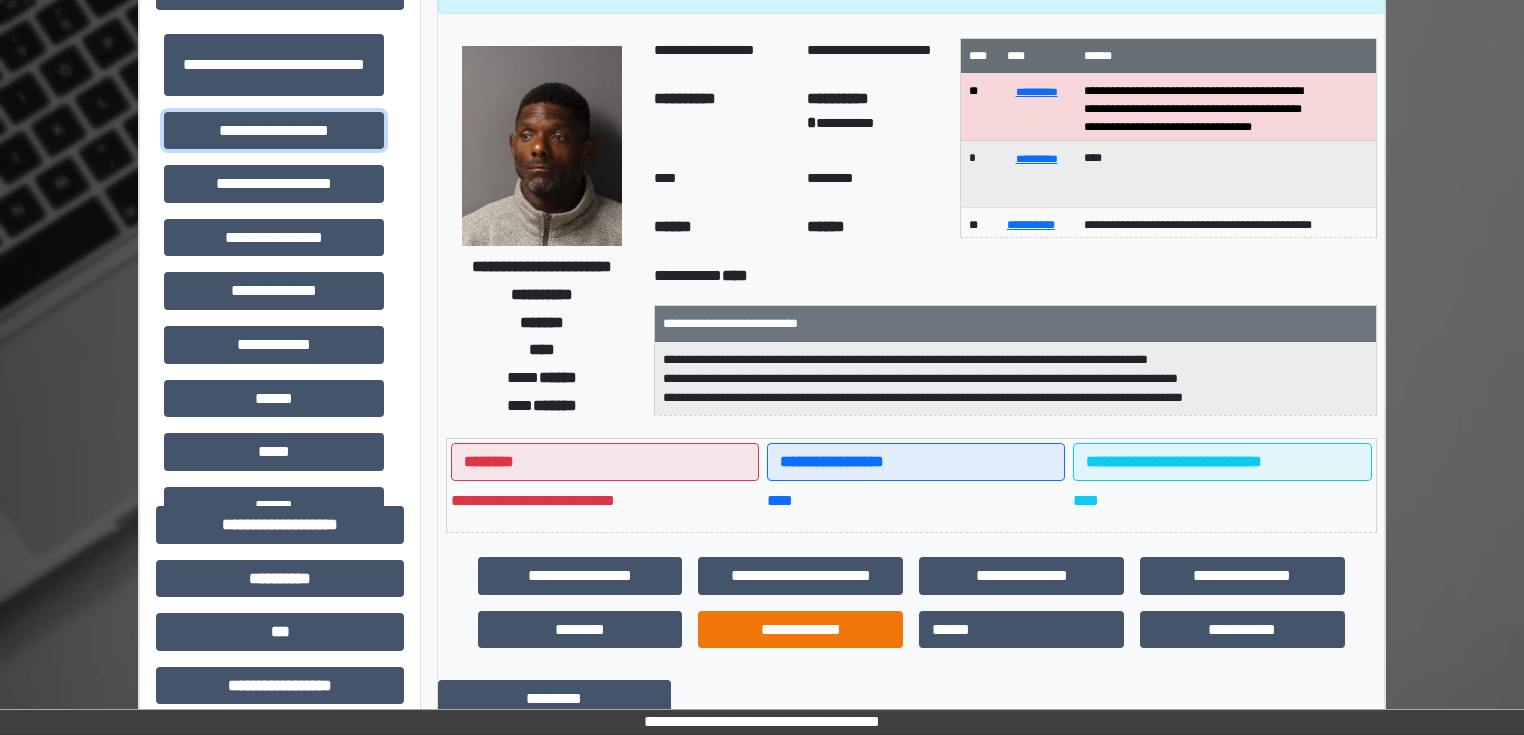 scroll, scrollTop: 320, scrollLeft: 0, axis: vertical 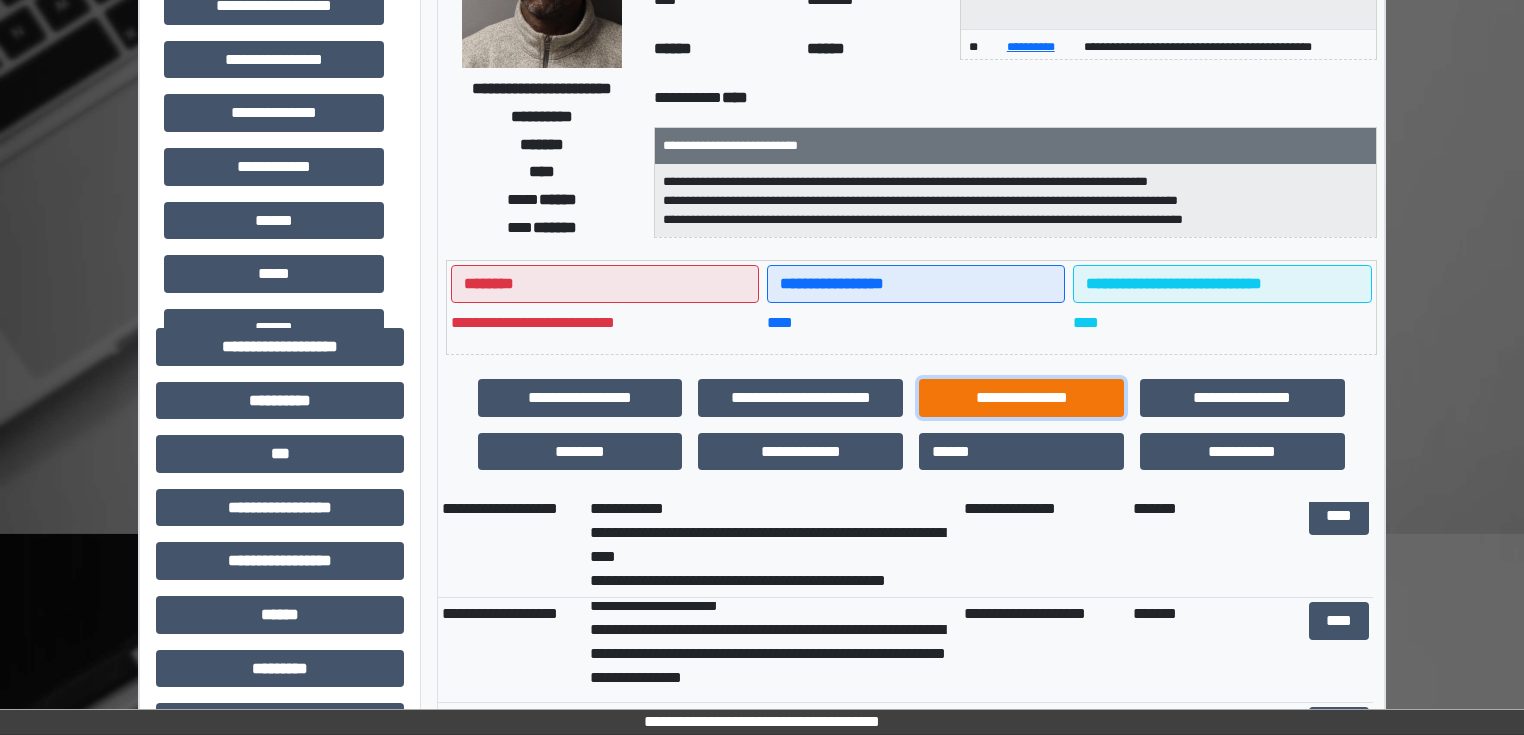 click on "**********" at bounding box center [1021, 398] 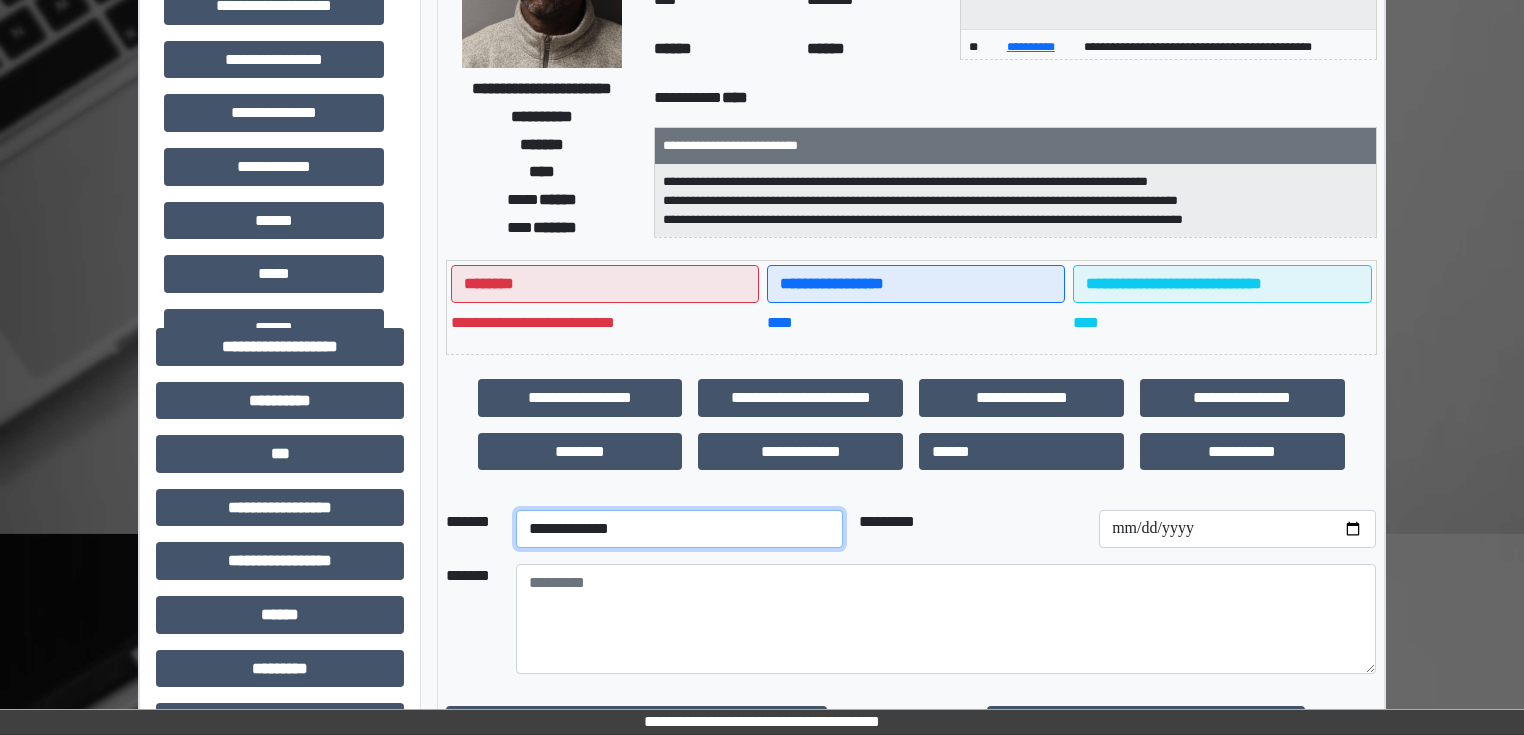 click on "**********" at bounding box center [679, 529] 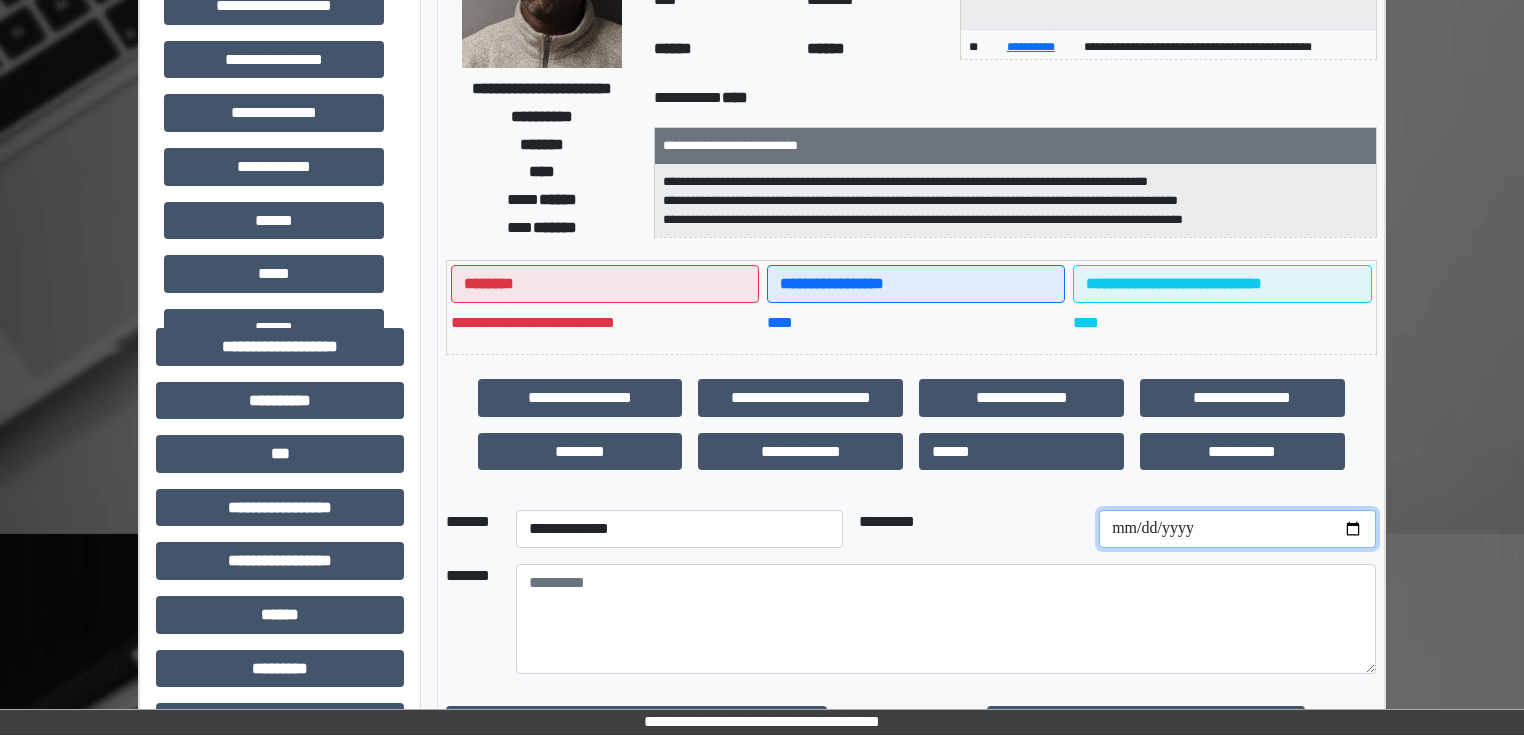 click at bounding box center [1237, 529] 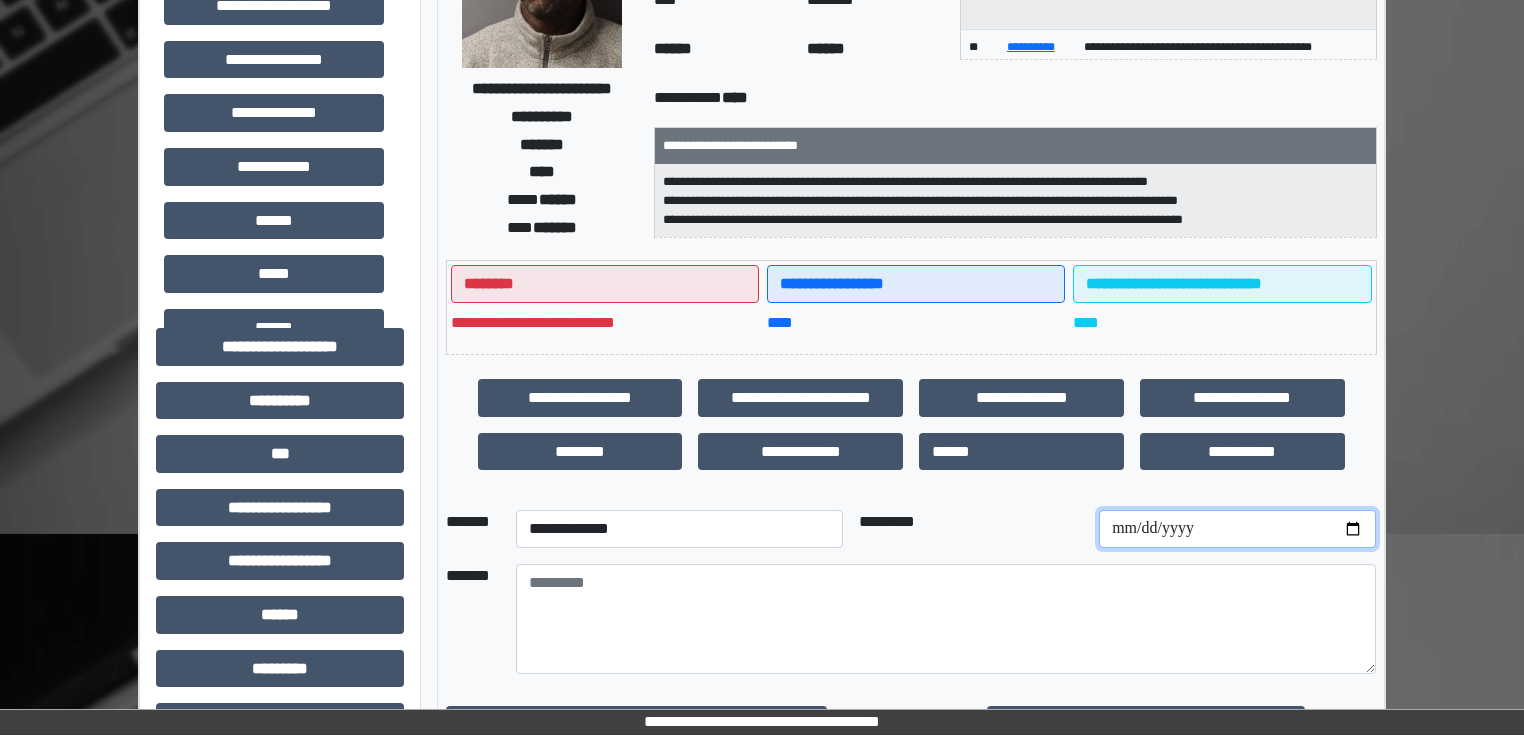 scroll, scrollTop: 480, scrollLeft: 0, axis: vertical 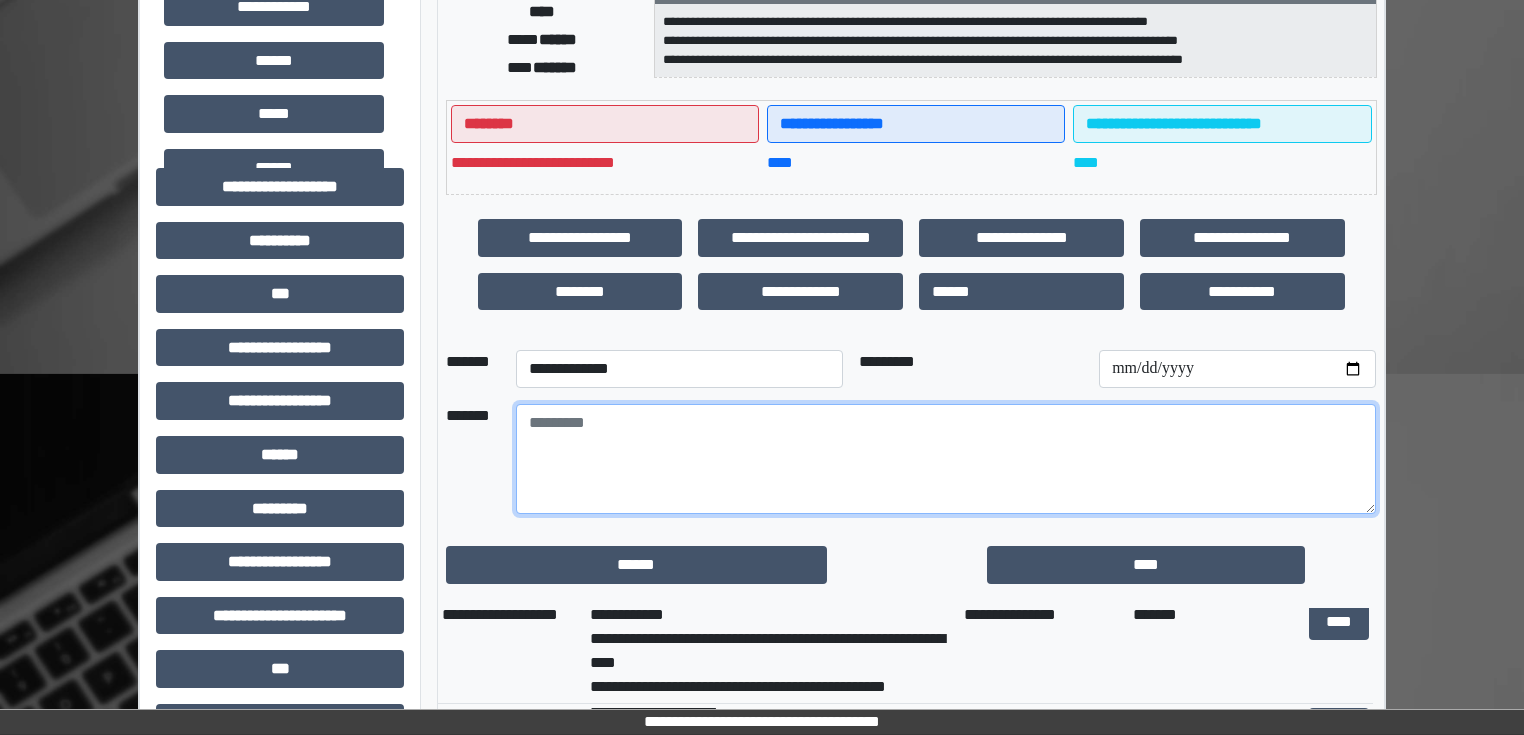 click at bounding box center [946, 459] 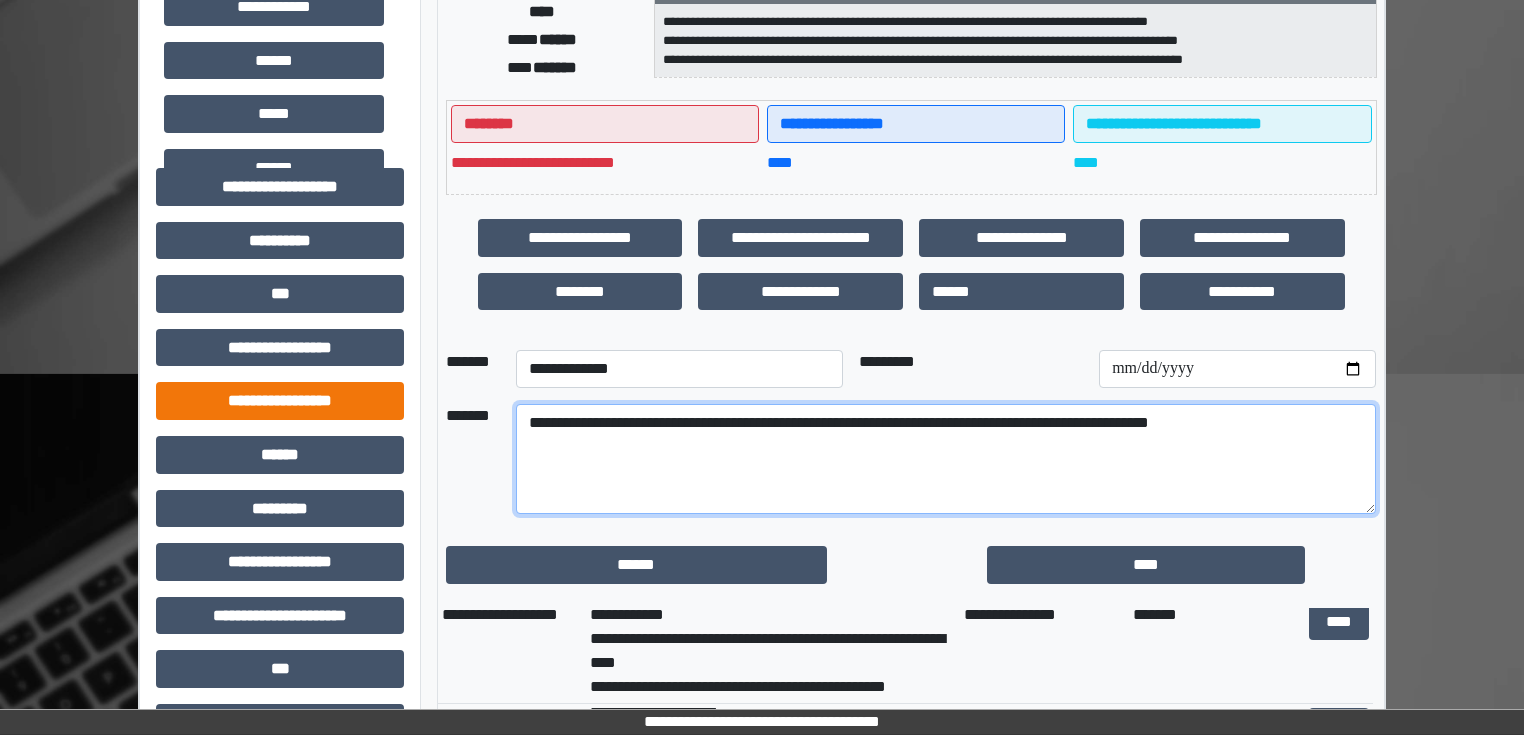 drag, startPoint x: 1250, startPoint y: 415, endPoint x: 372, endPoint y: 410, distance: 878.0142 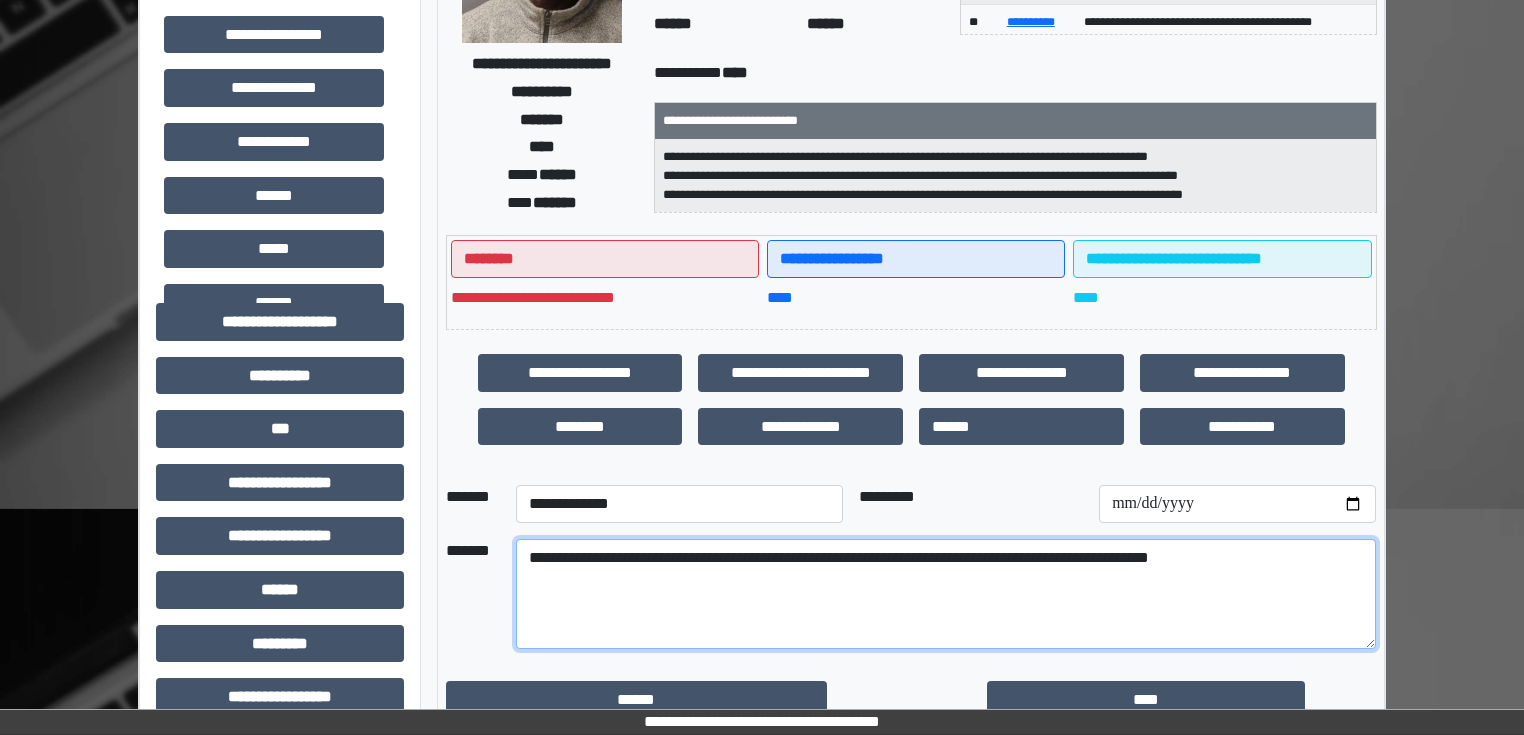 scroll, scrollTop: 320, scrollLeft: 0, axis: vertical 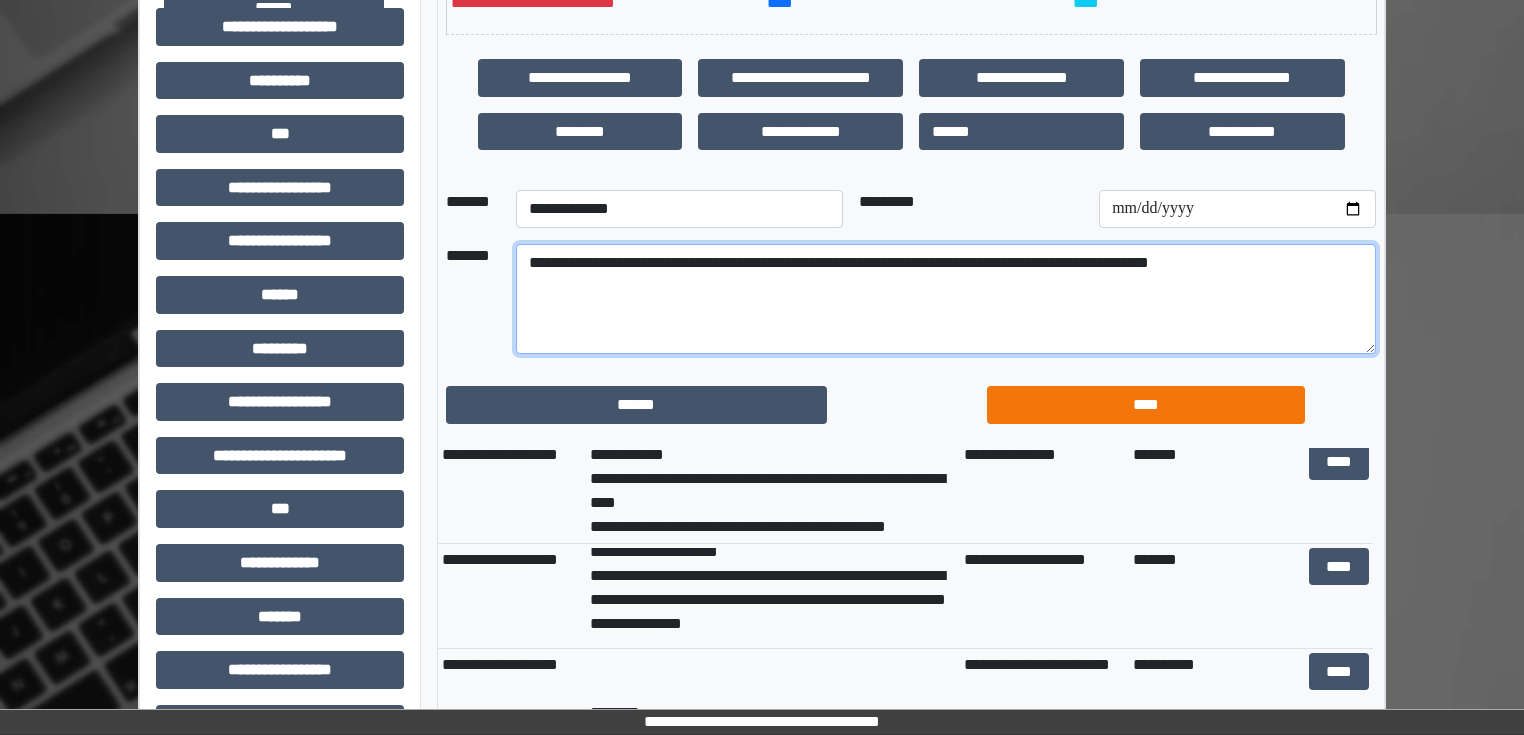 type on "**********" 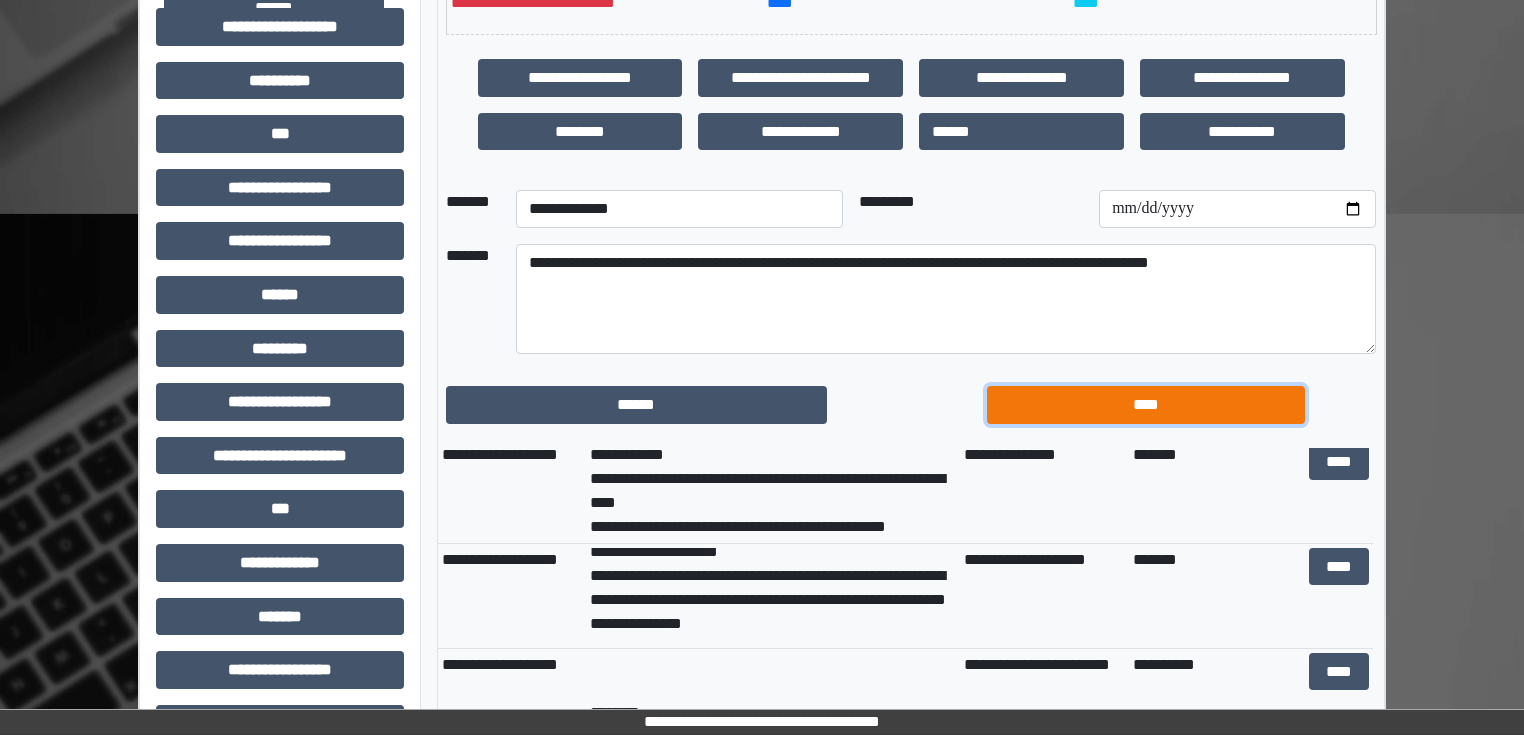 click on "****" at bounding box center (1146, 405) 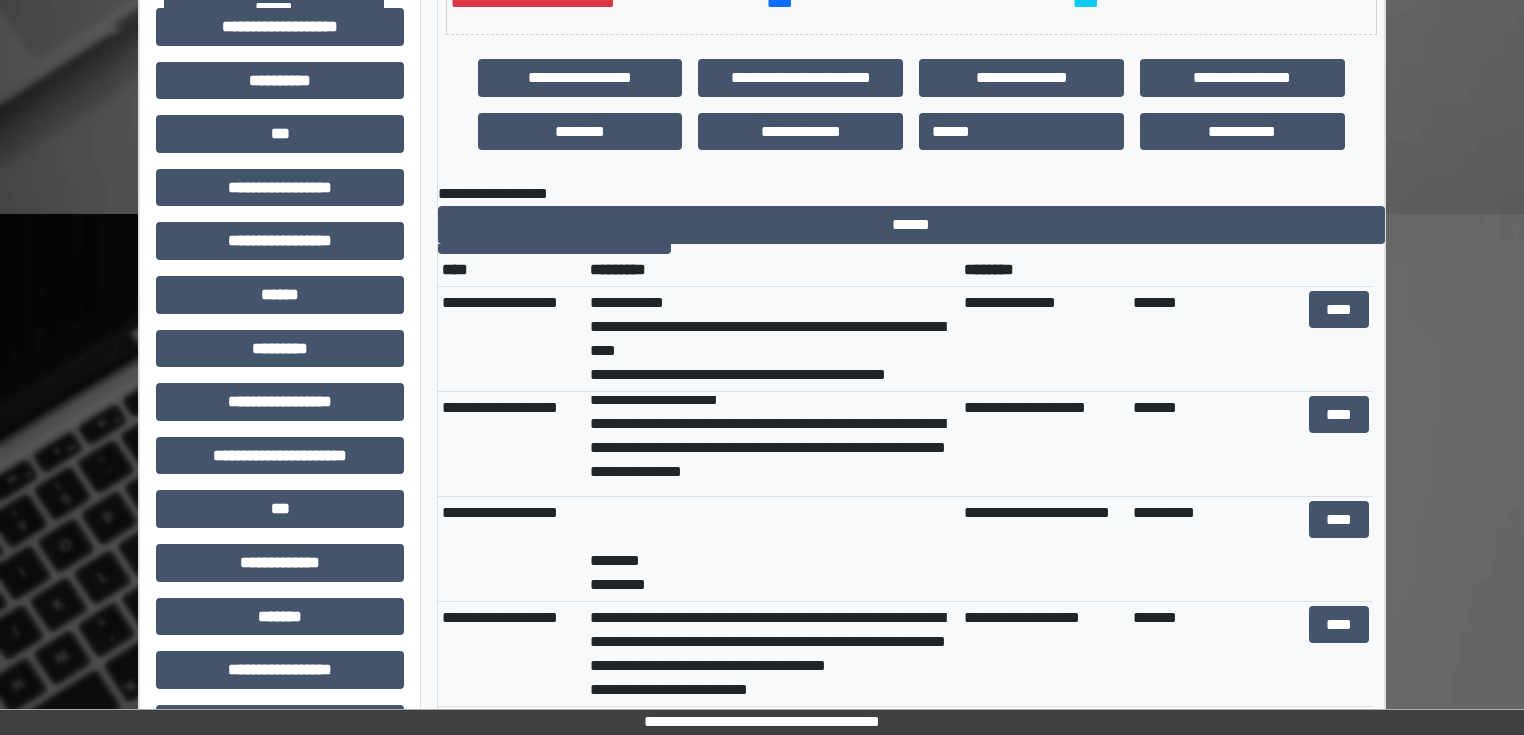 scroll, scrollTop: 0, scrollLeft: 0, axis: both 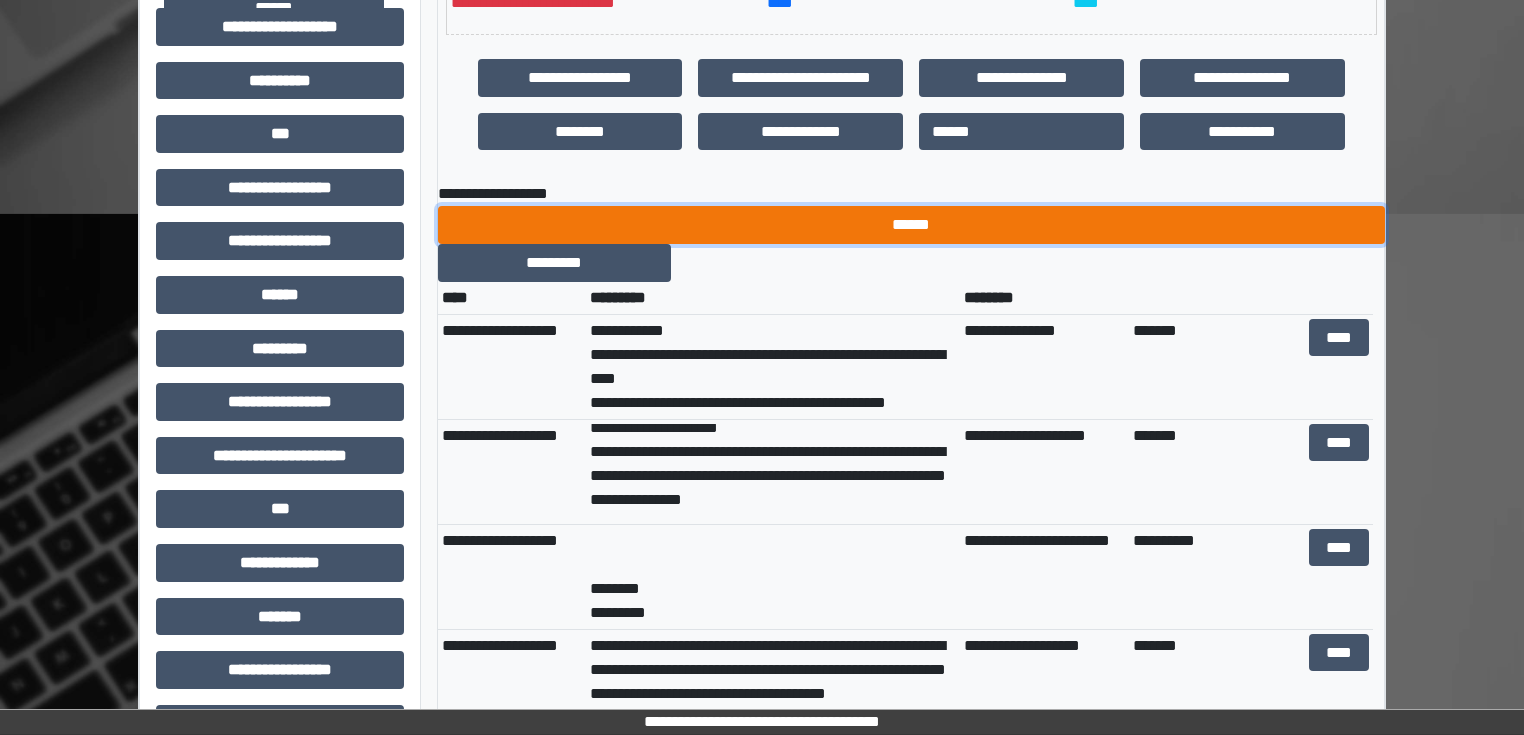 click on "******" at bounding box center [911, 225] 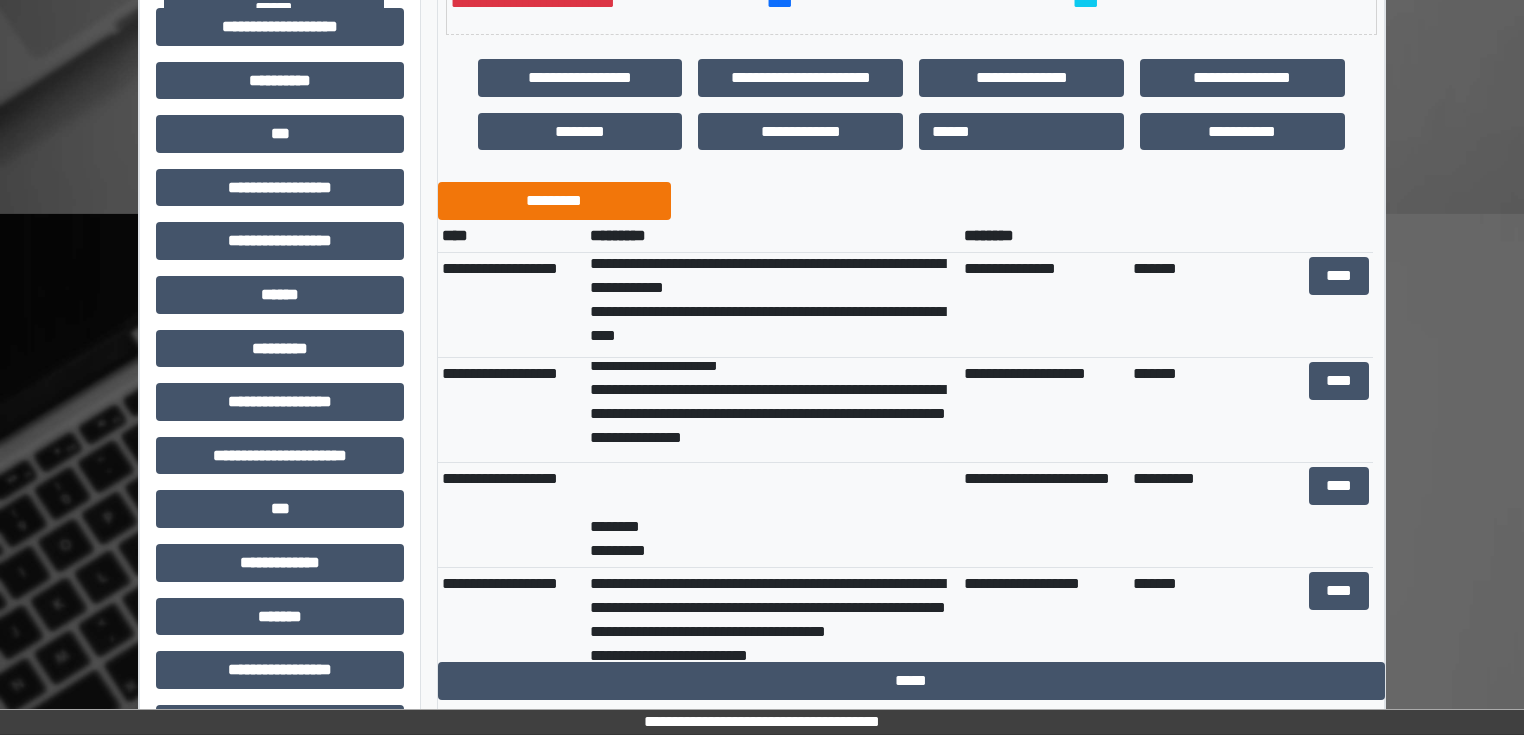 scroll, scrollTop: 0, scrollLeft: 0, axis: both 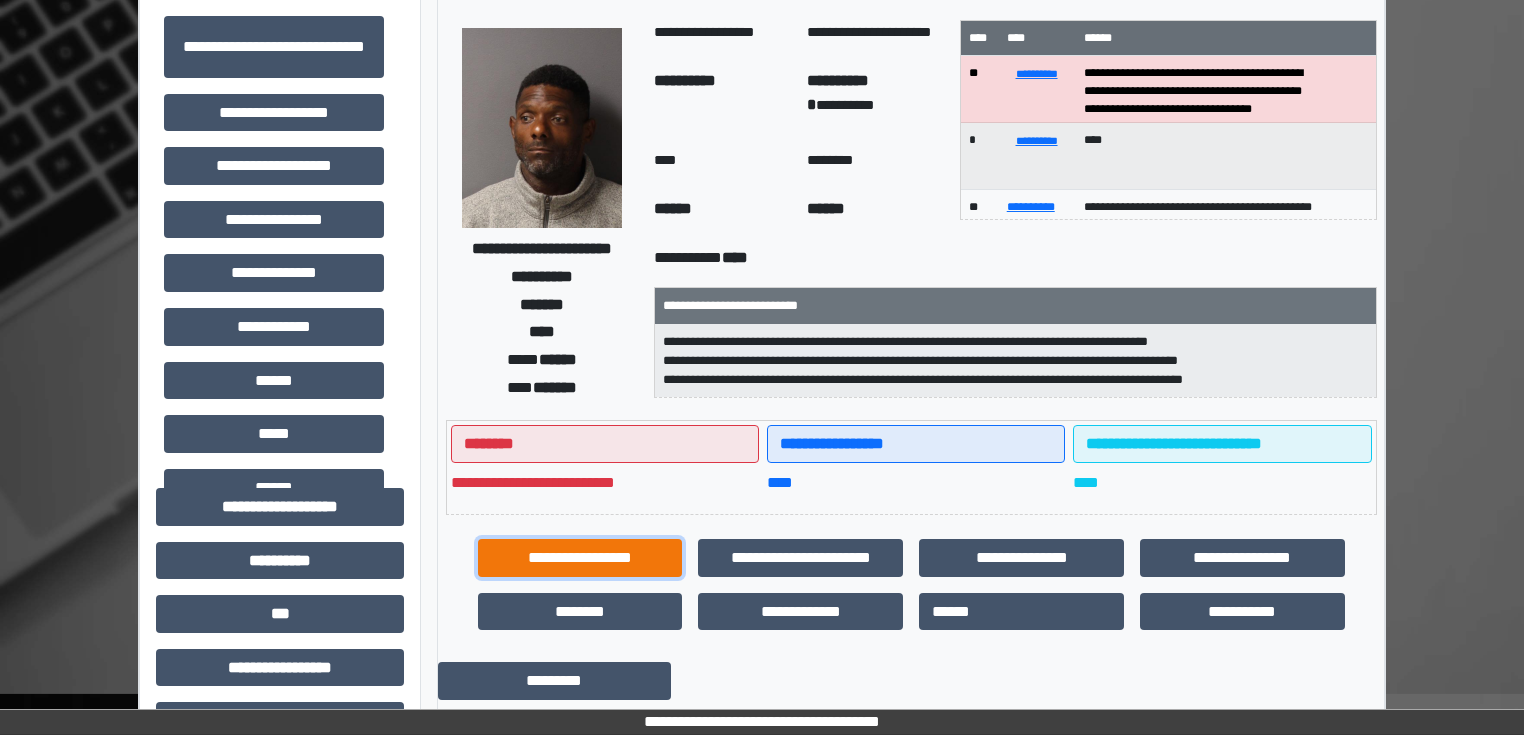 click on "**********" at bounding box center (580, 558) 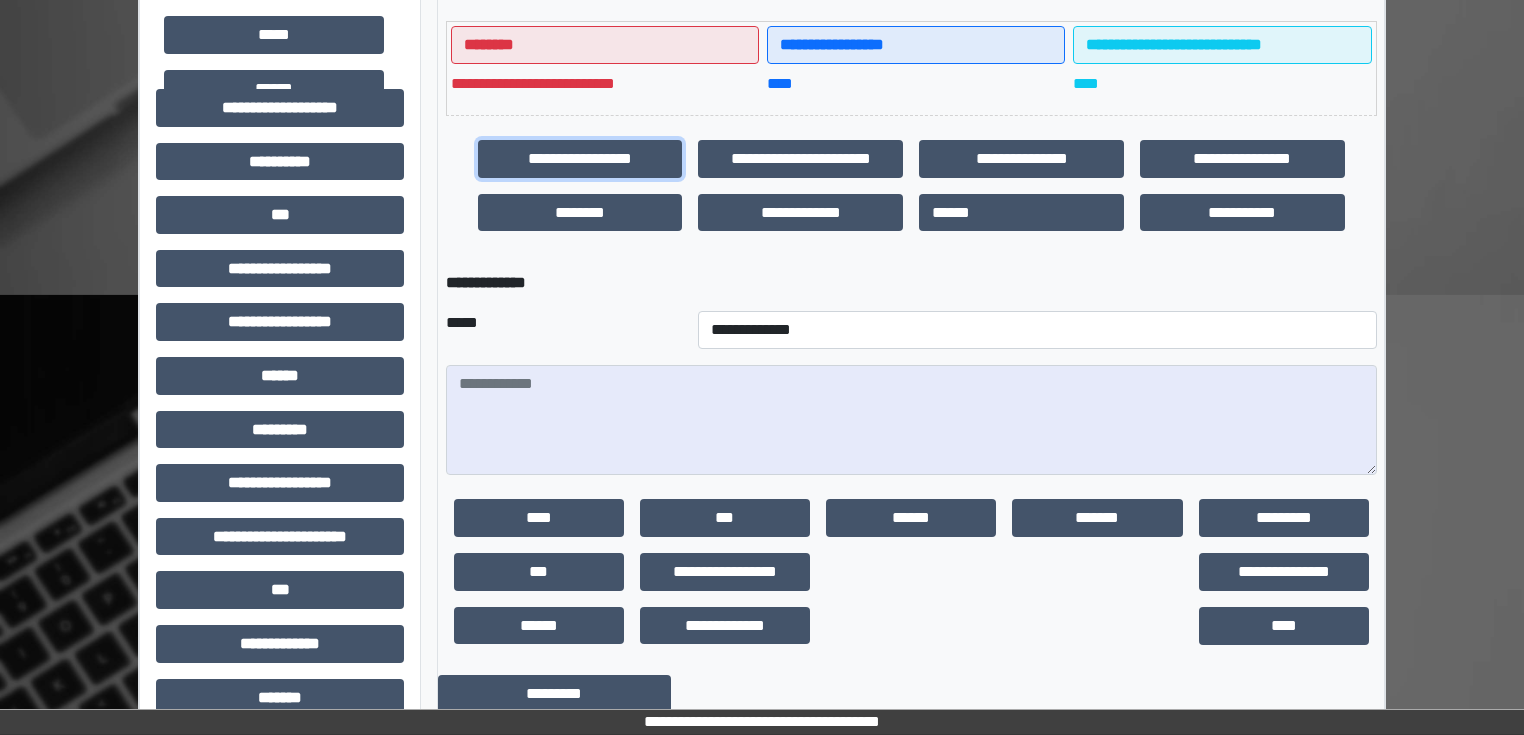 scroll, scrollTop: 560, scrollLeft: 0, axis: vertical 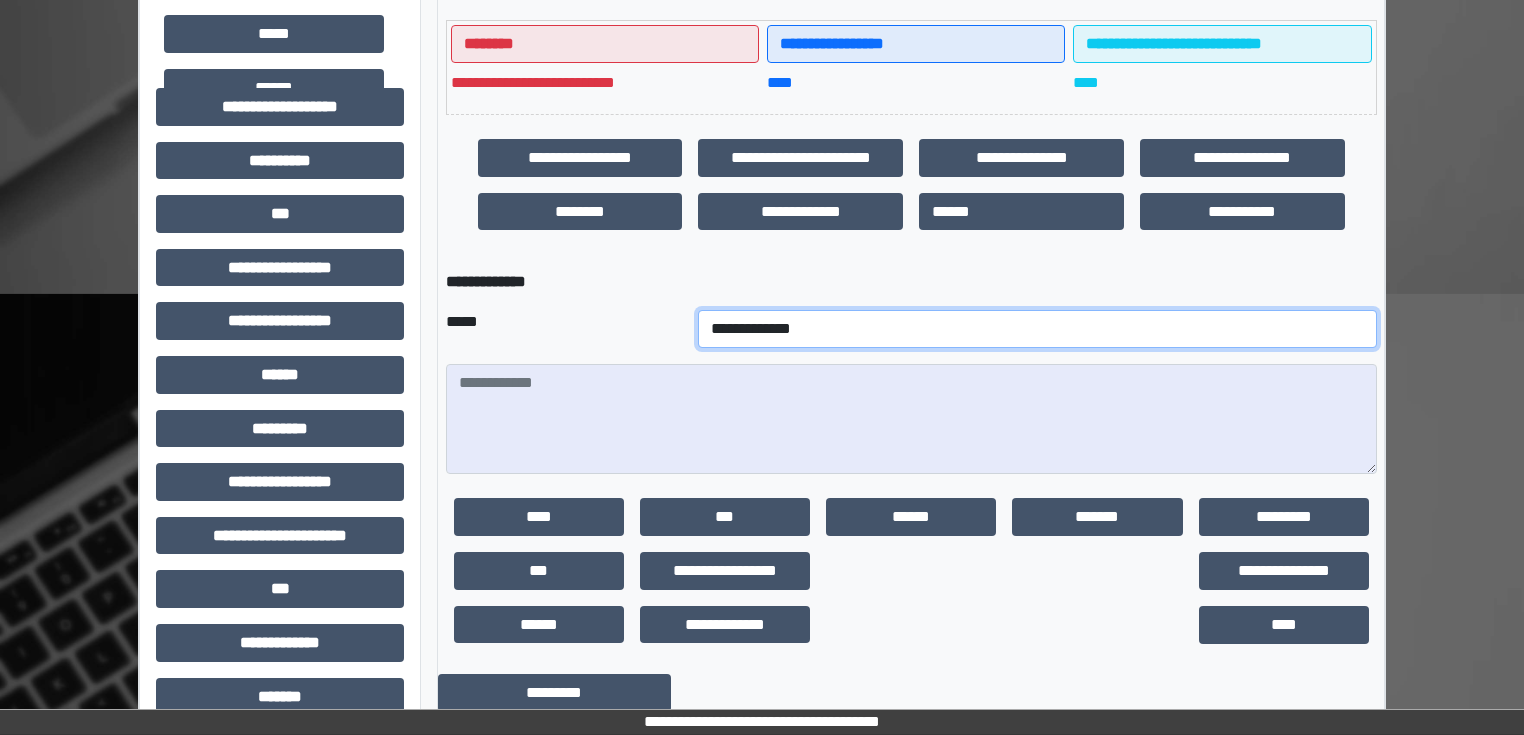 click on "**********" at bounding box center [1037, 329] 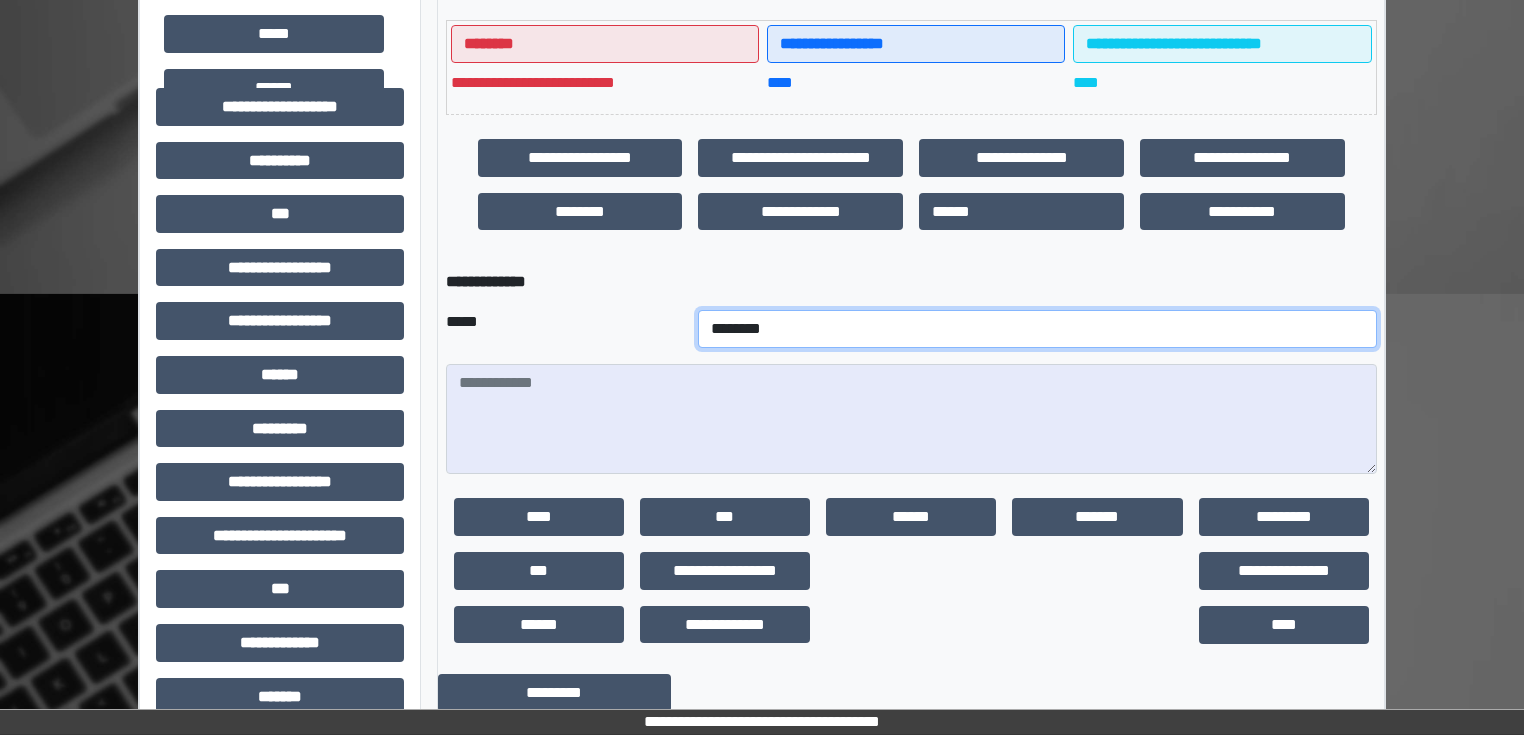 click on "**********" at bounding box center (1037, 329) 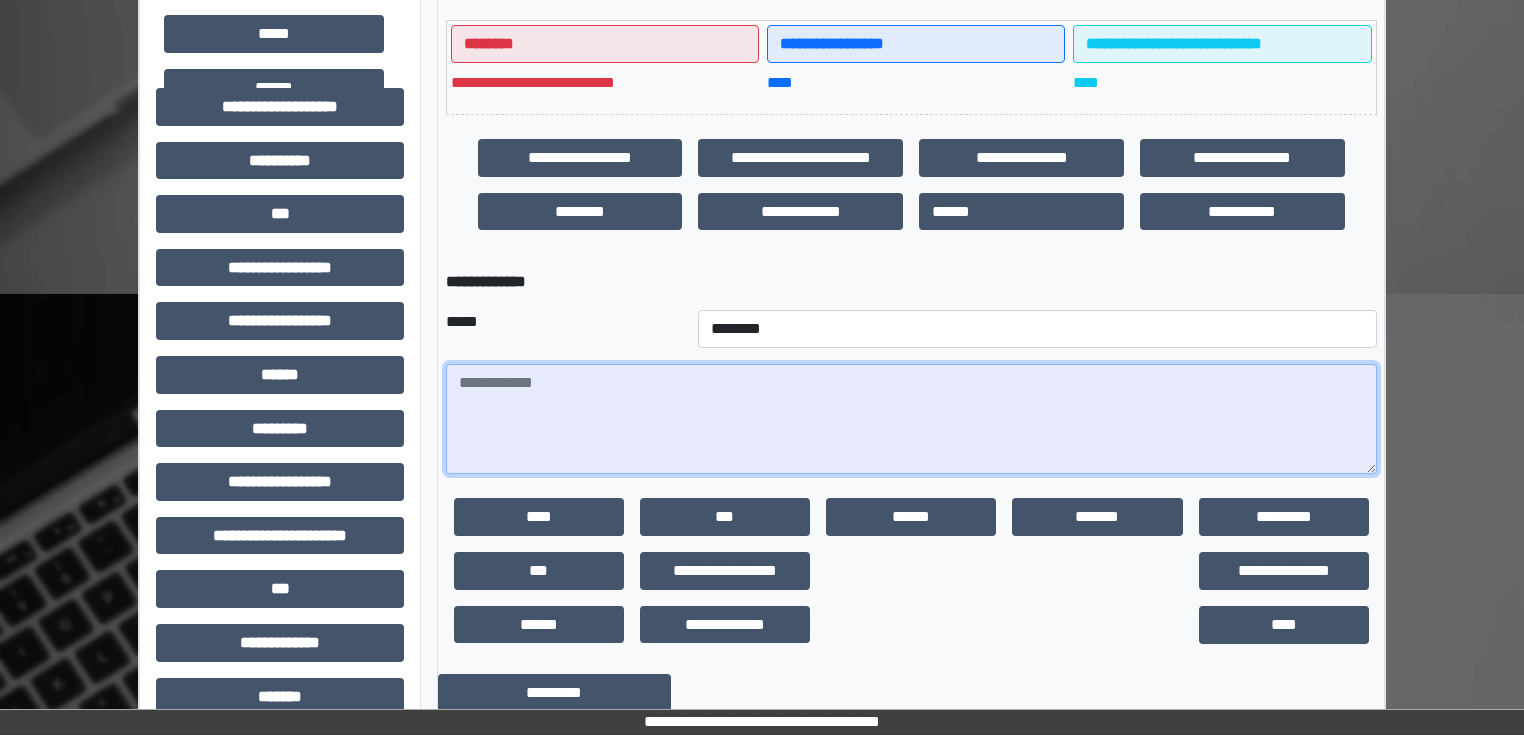 click at bounding box center (911, 419) 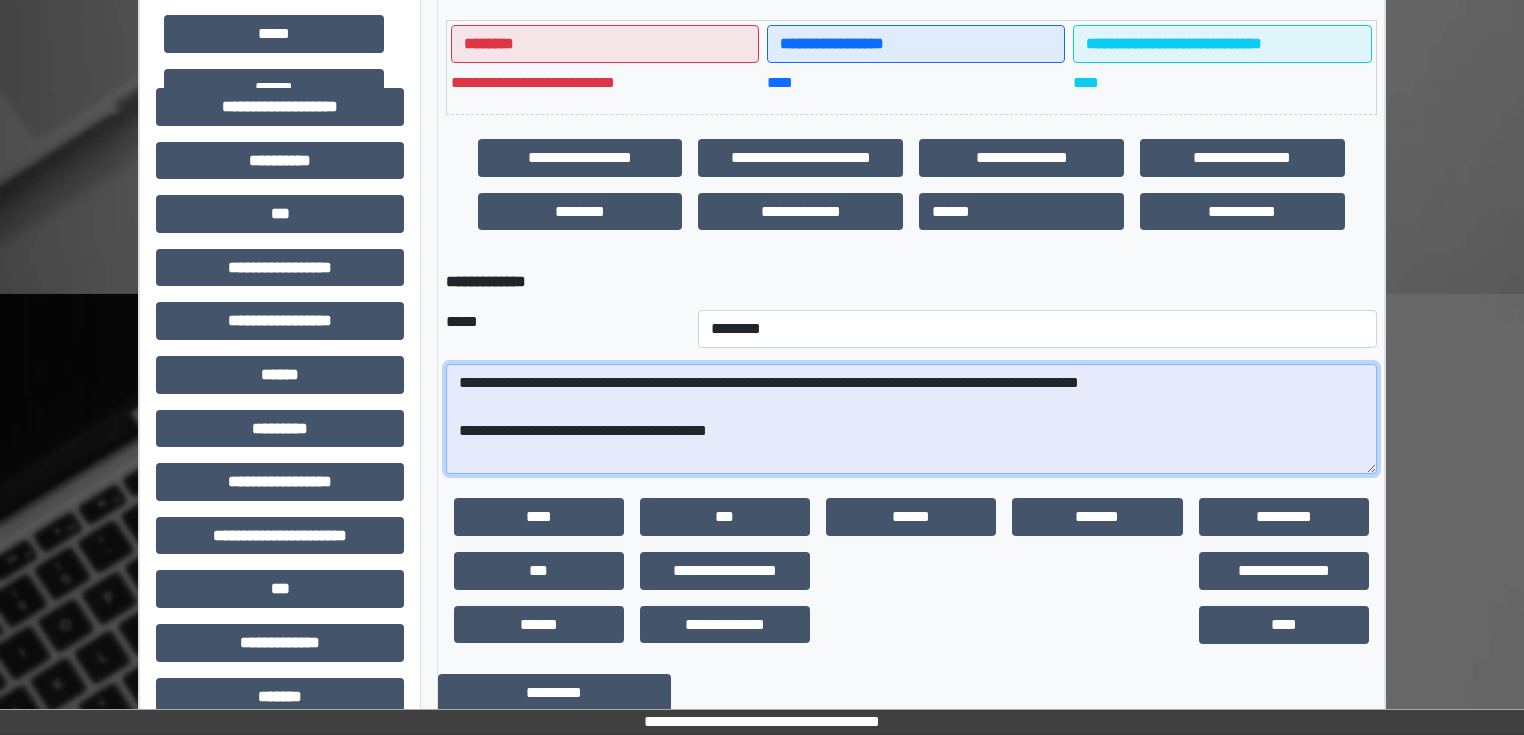 click on "**********" at bounding box center (911, 419) 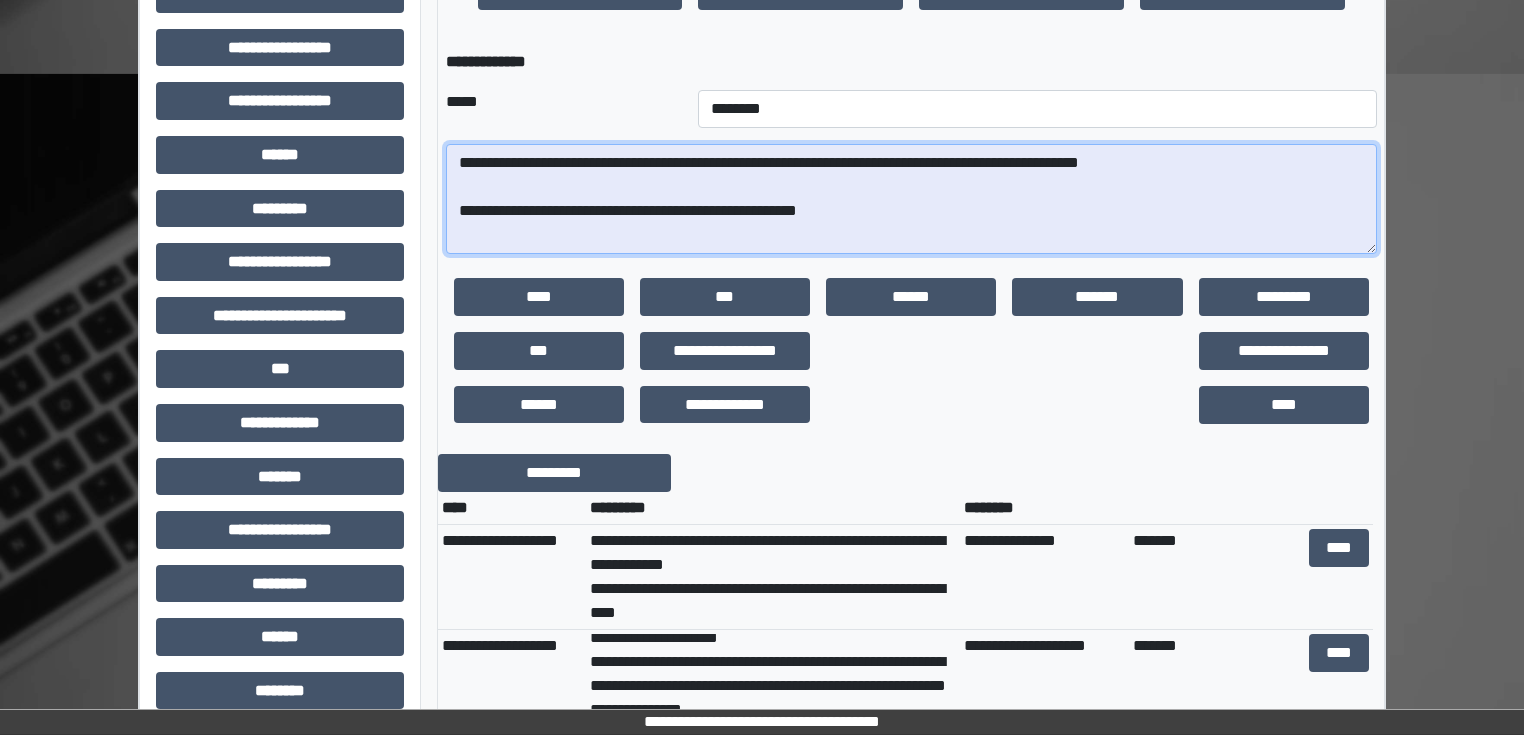 scroll, scrollTop: 800, scrollLeft: 0, axis: vertical 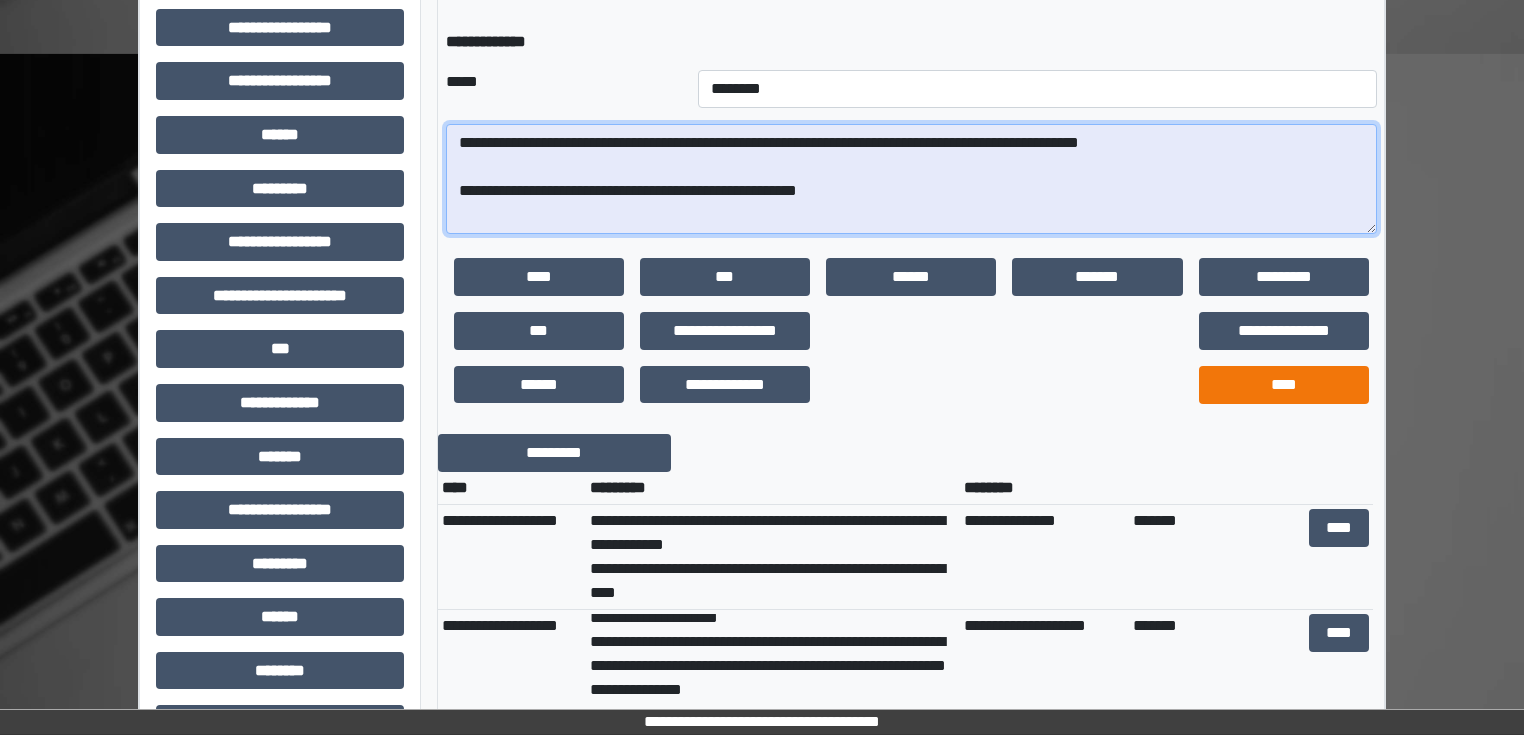 type on "**********" 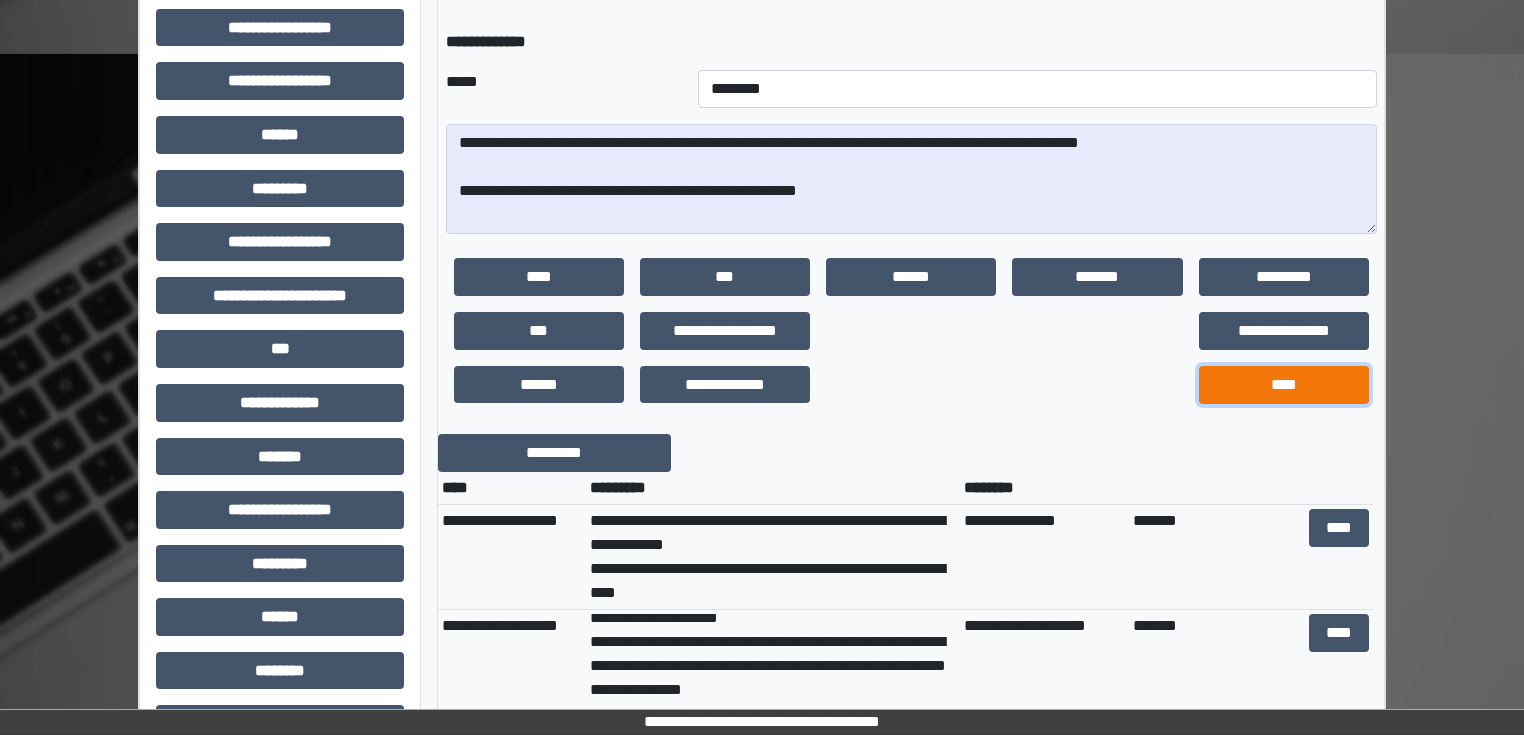 click on "****" at bounding box center [1284, 385] 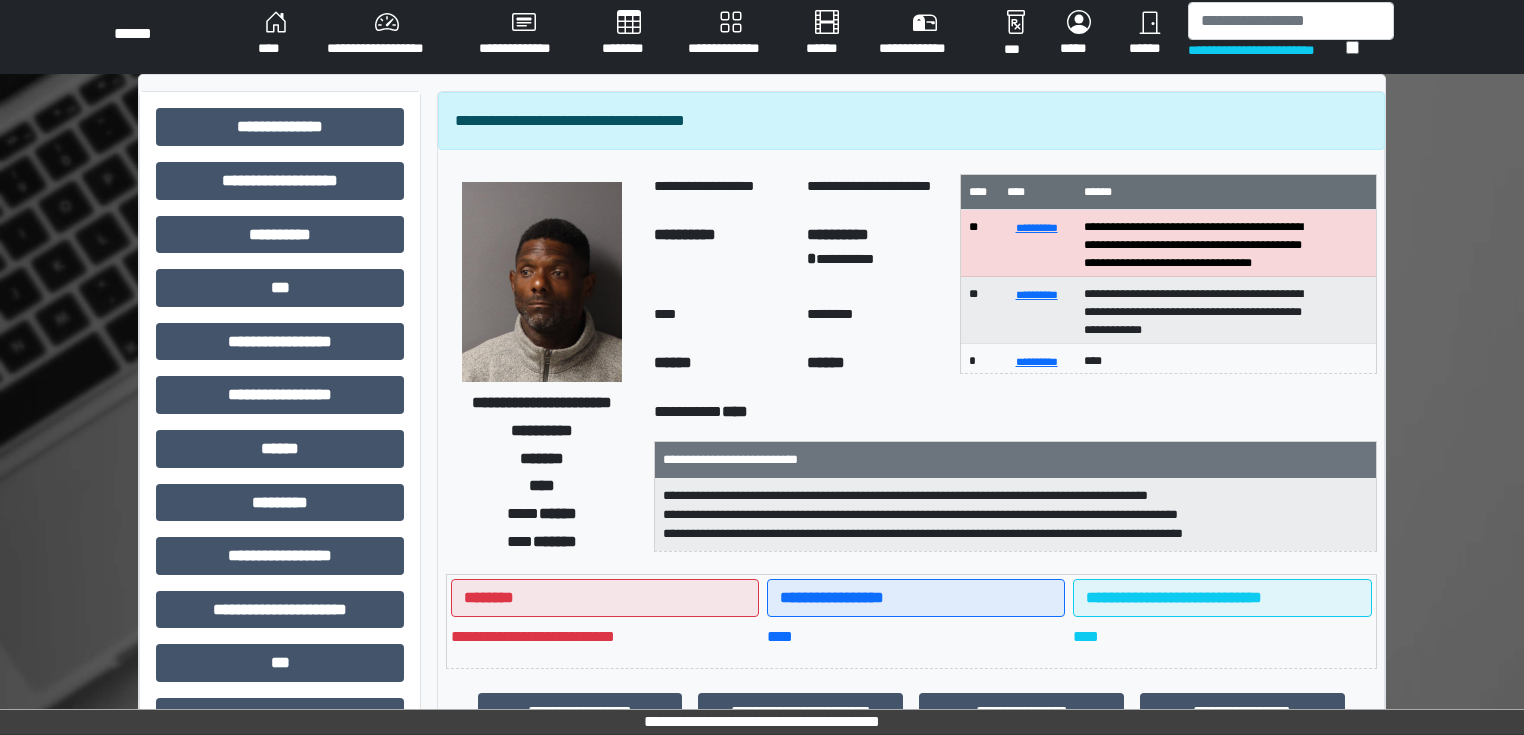 scroll, scrollTop: 0, scrollLeft: 0, axis: both 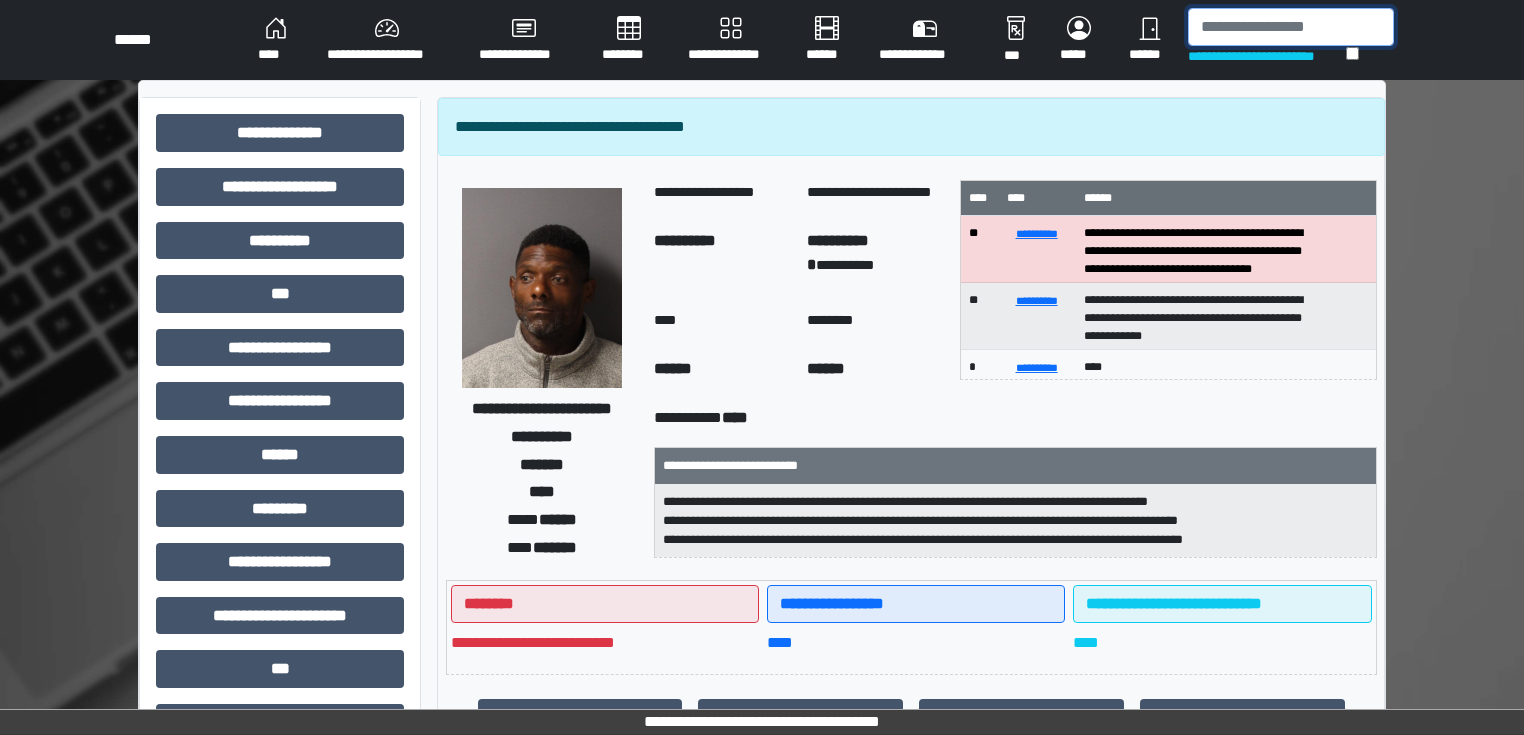 click at bounding box center [1291, 27] 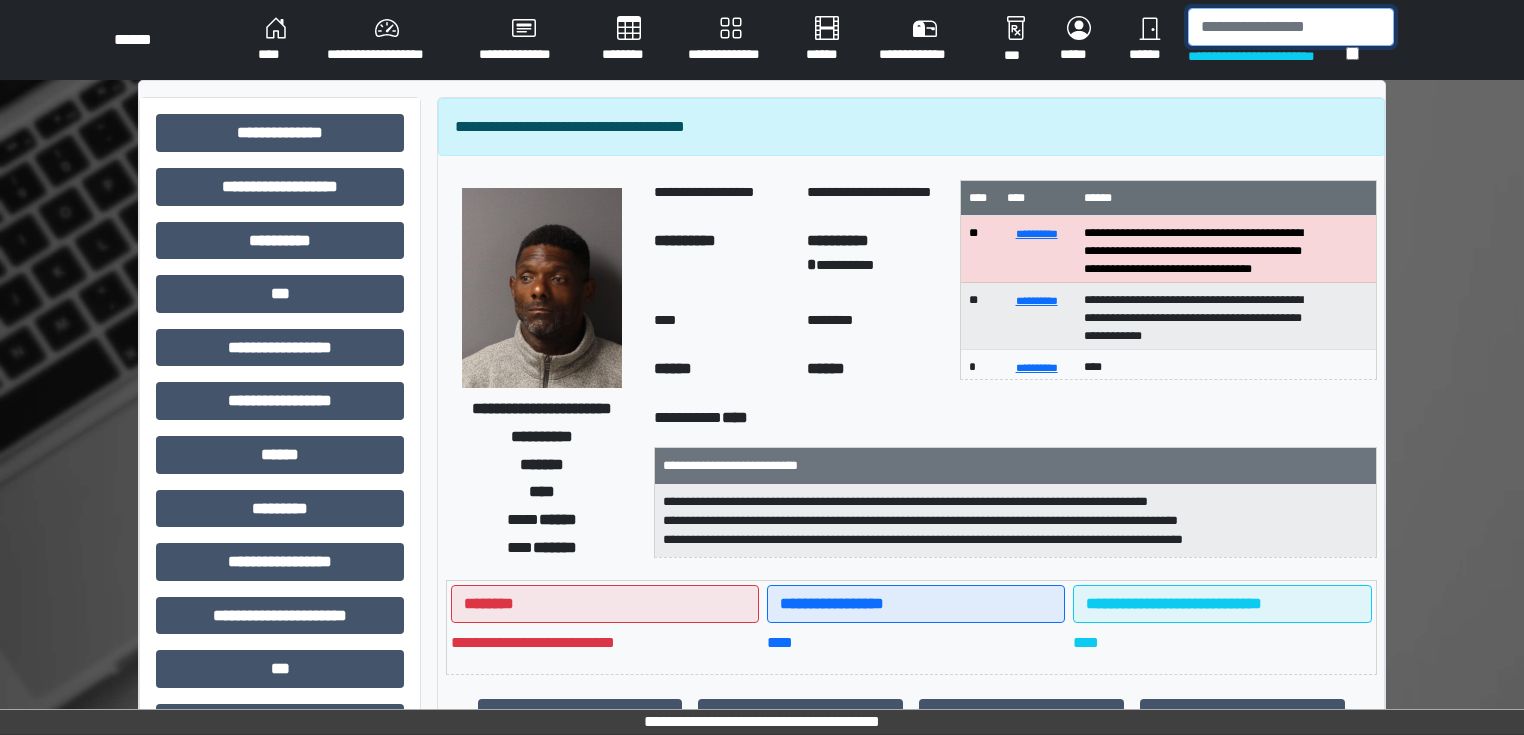 click at bounding box center (1291, 27) 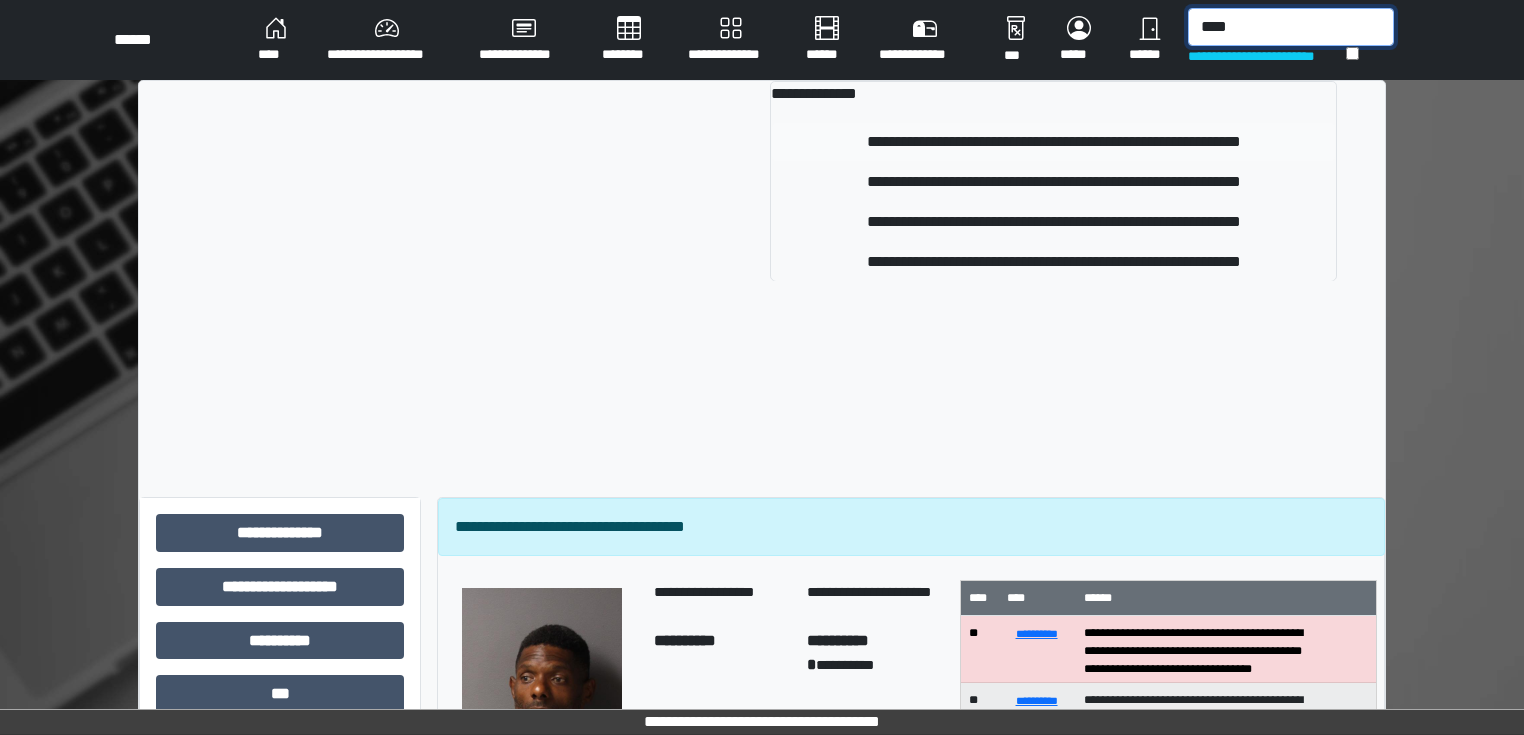 type on "****" 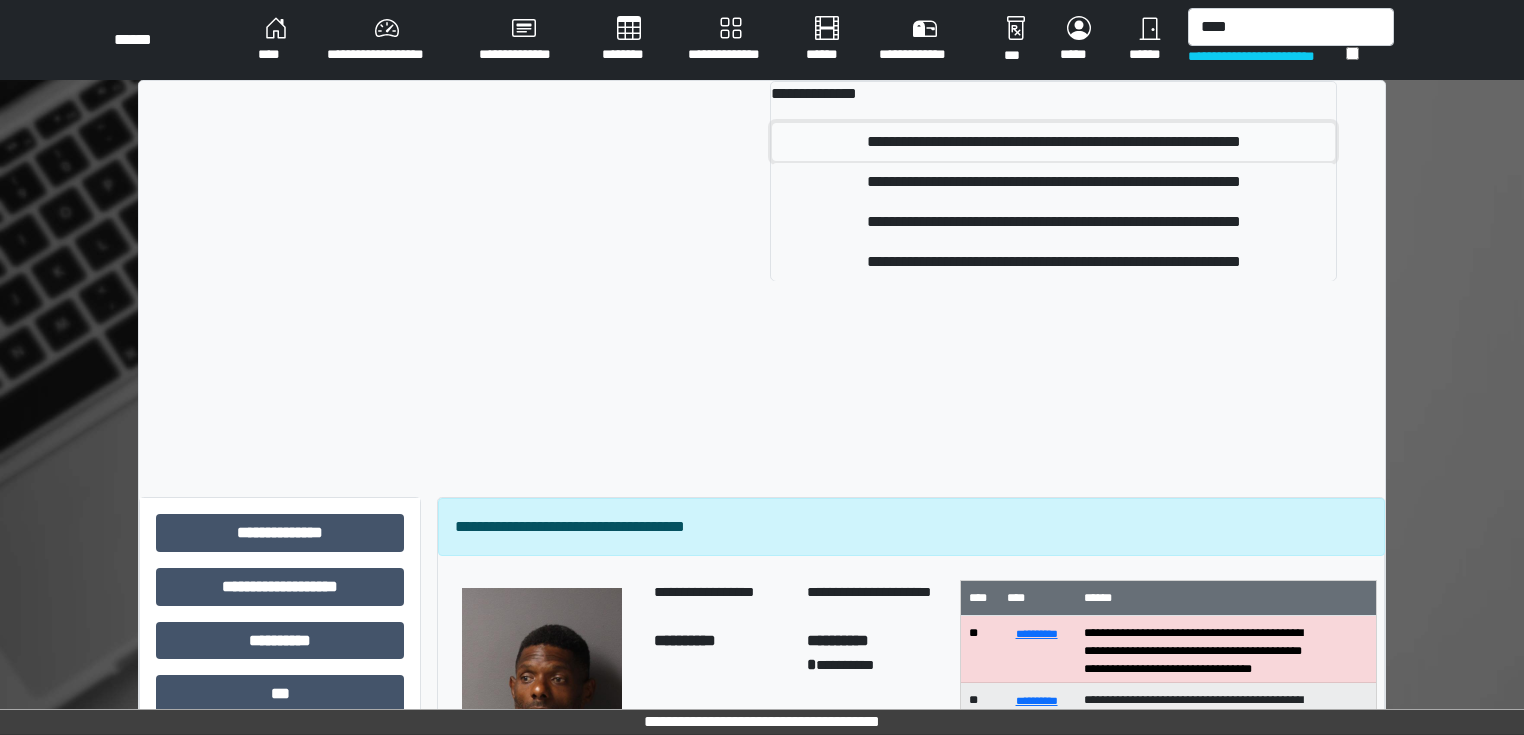 click on "**********" at bounding box center (1053, 142) 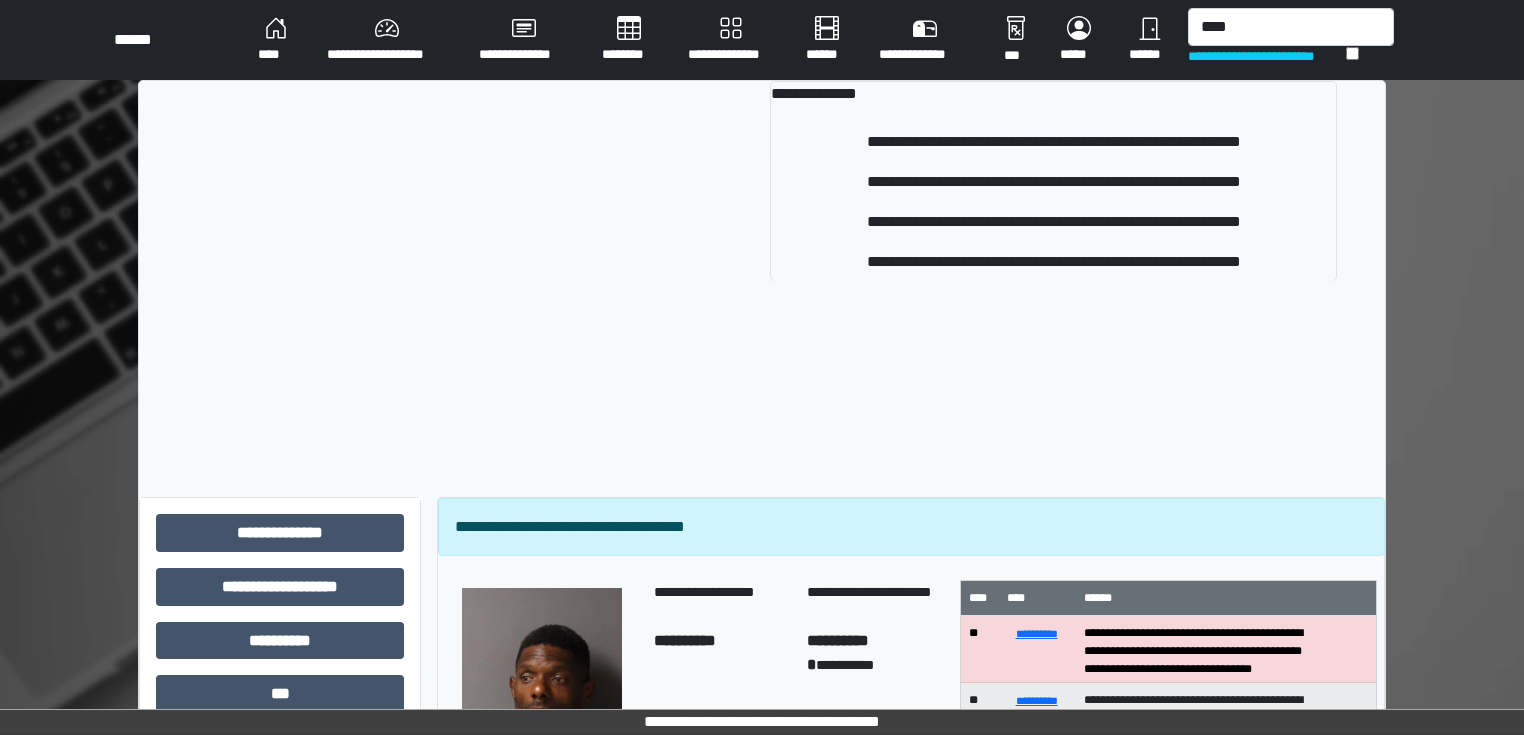 type 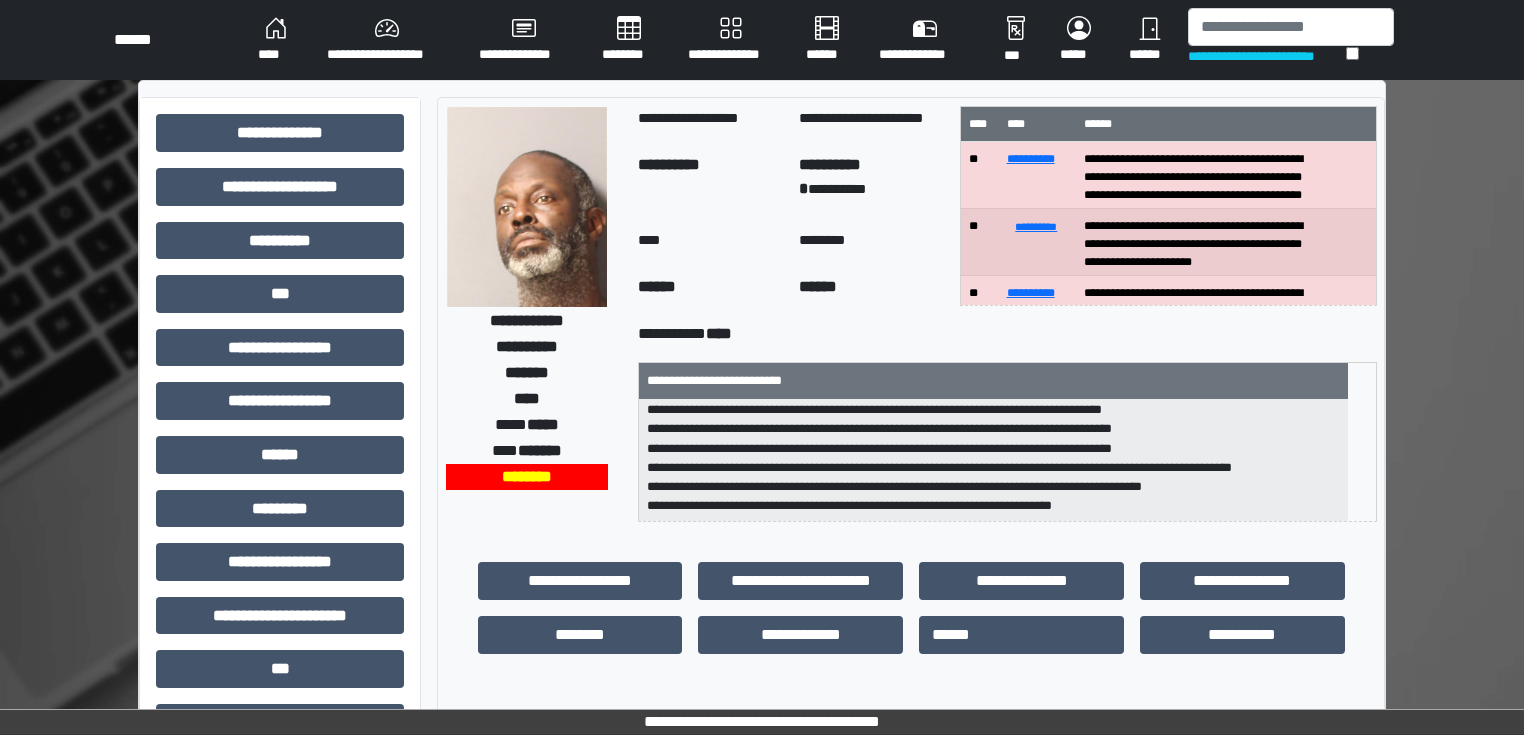 scroll, scrollTop: 83, scrollLeft: 0, axis: vertical 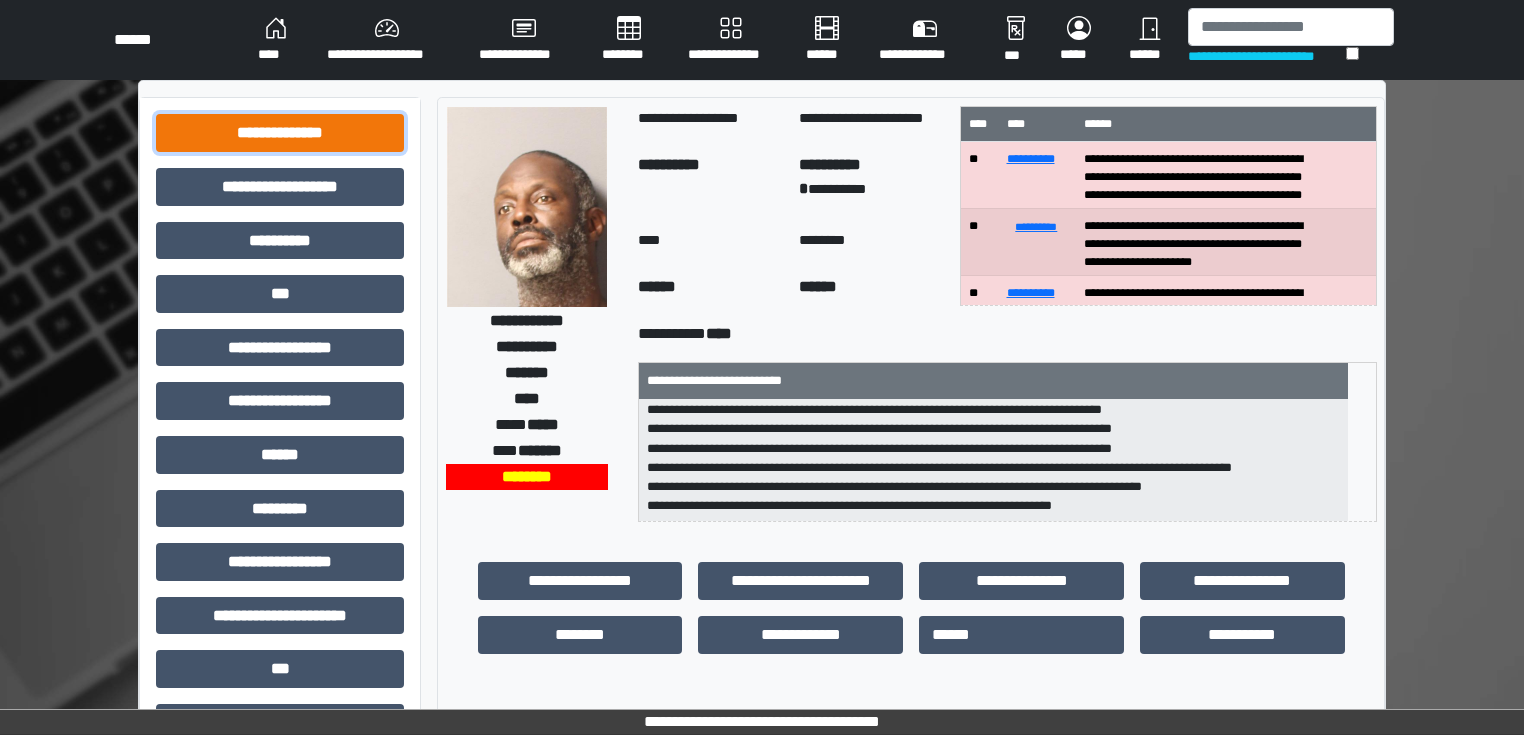 click on "**********" at bounding box center (280, 133) 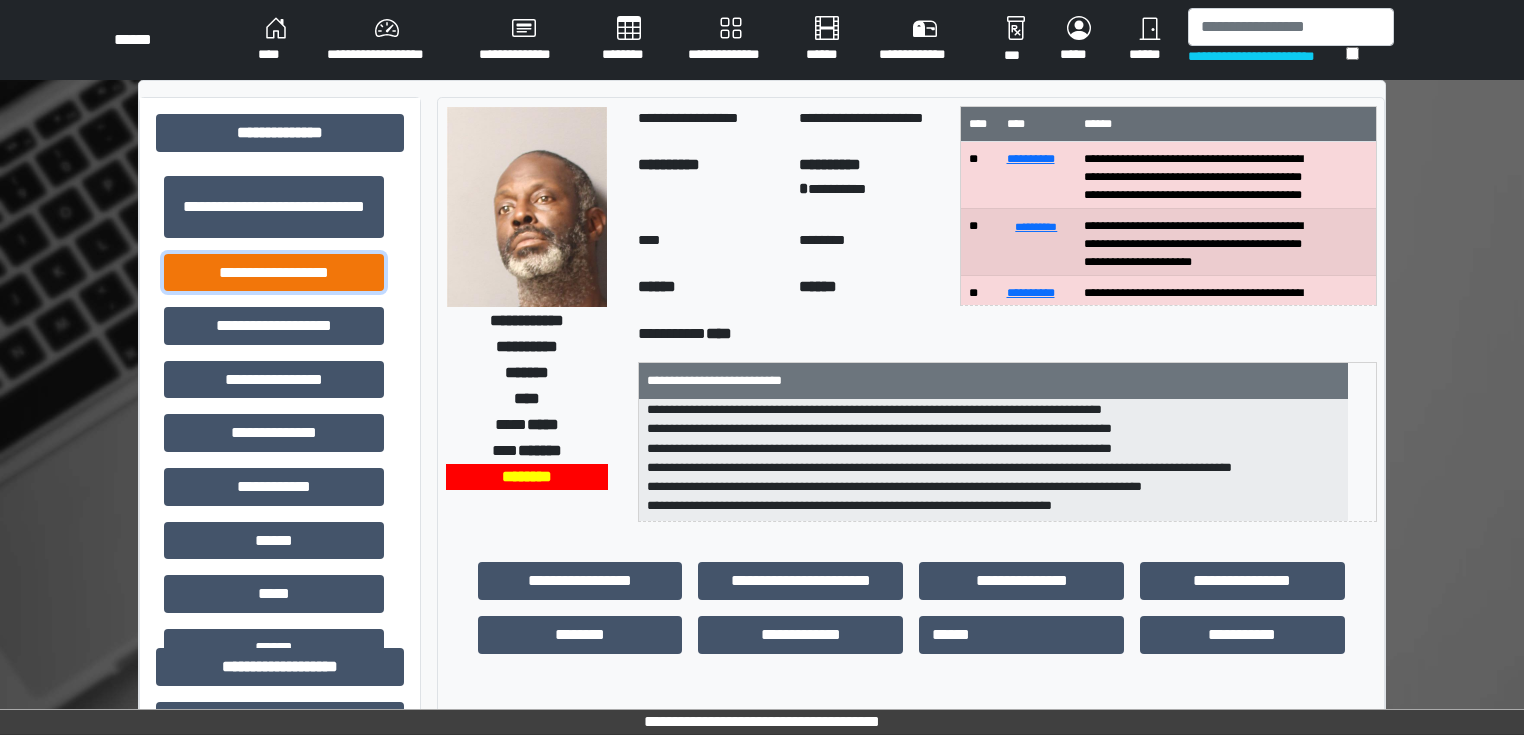click on "**********" at bounding box center (274, 273) 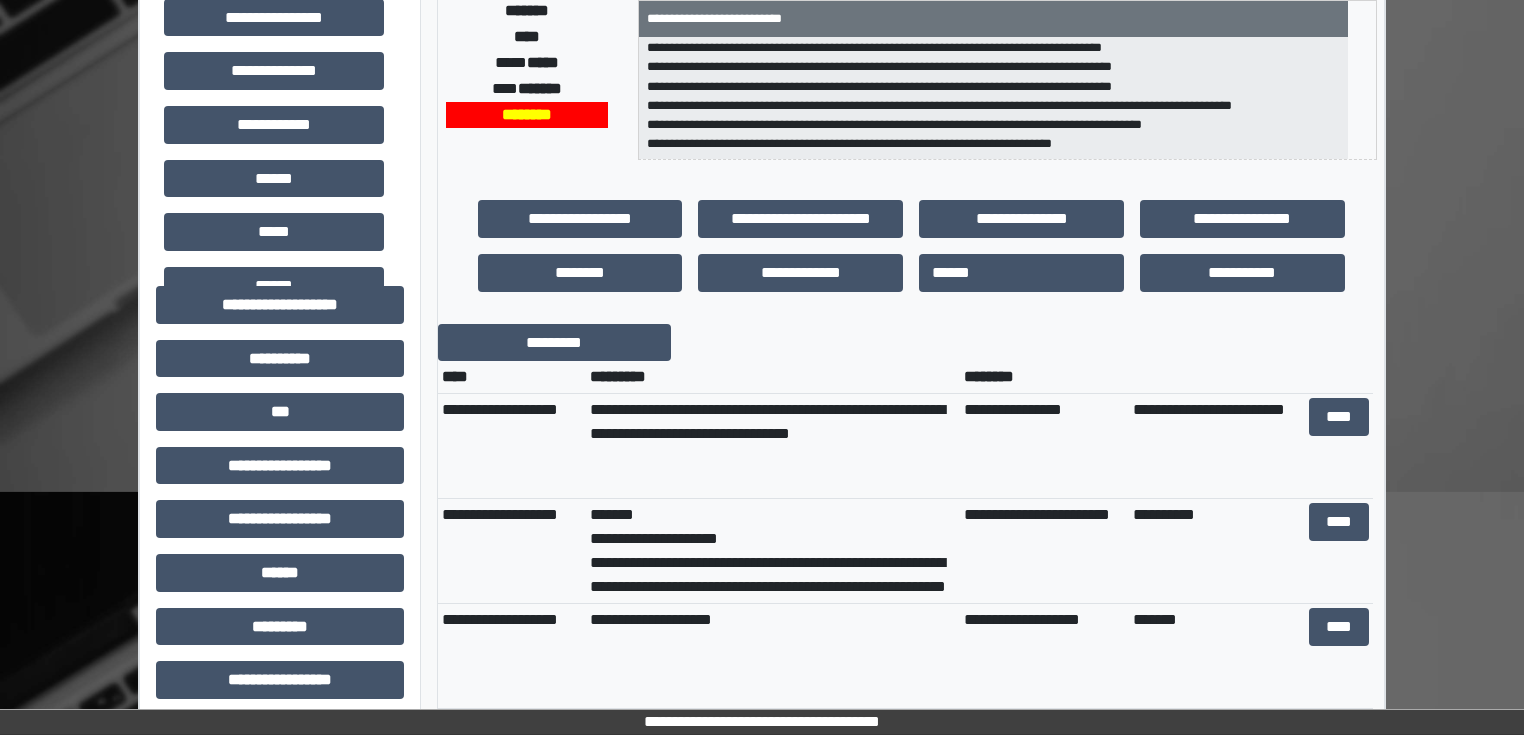 scroll, scrollTop: 400, scrollLeft: 0, axis: vertical 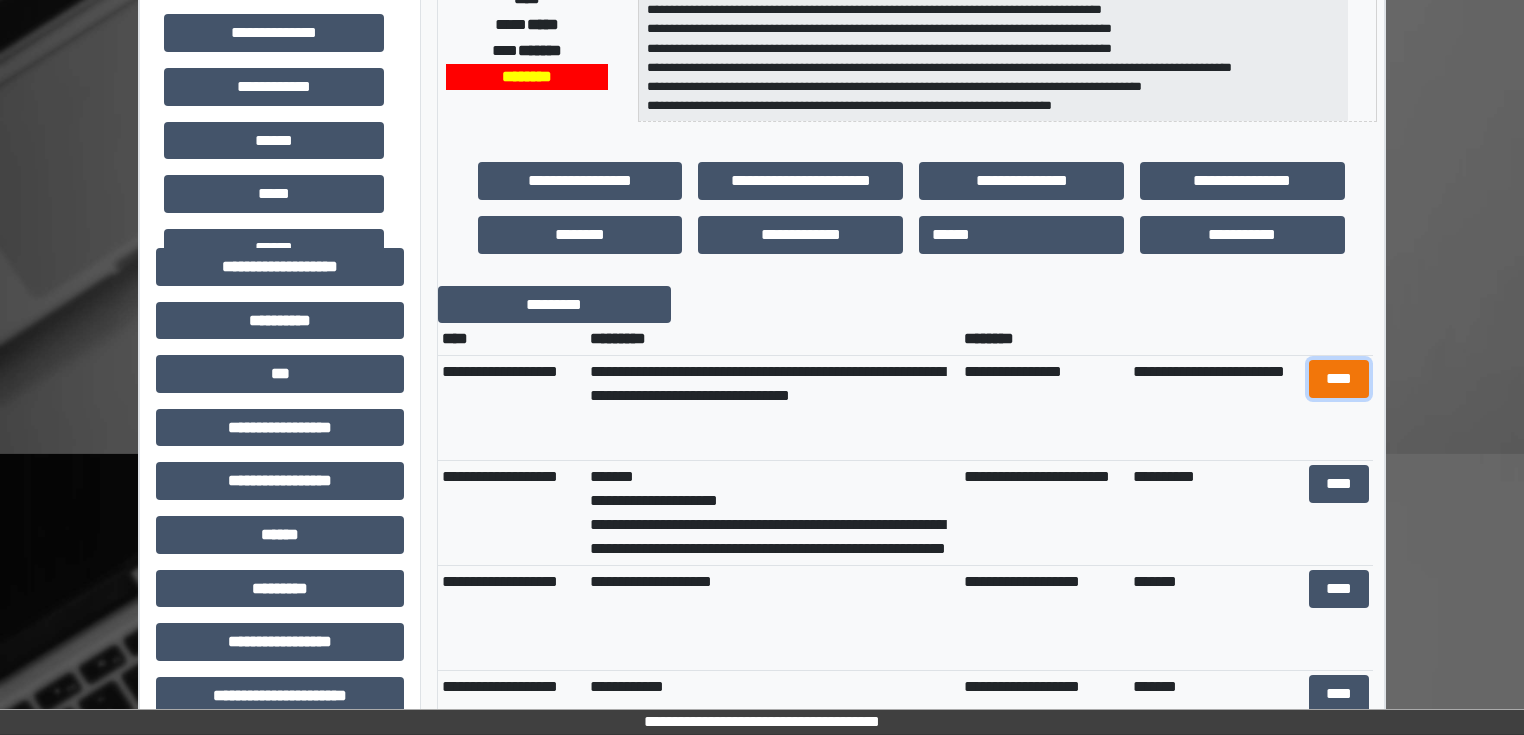 click on "****" at bounding box center (1338, 379) 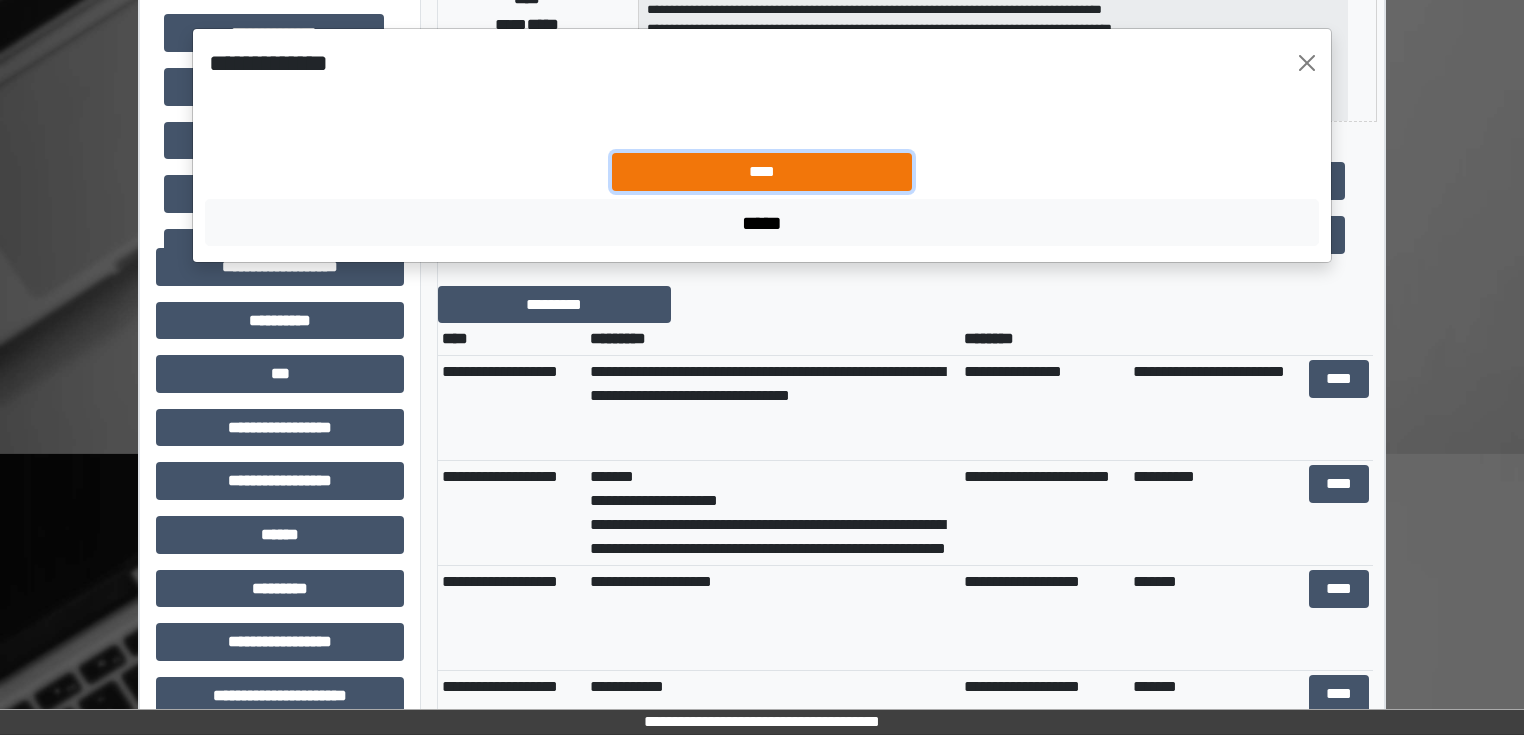 click on "****" at bounding box center (762, 172) 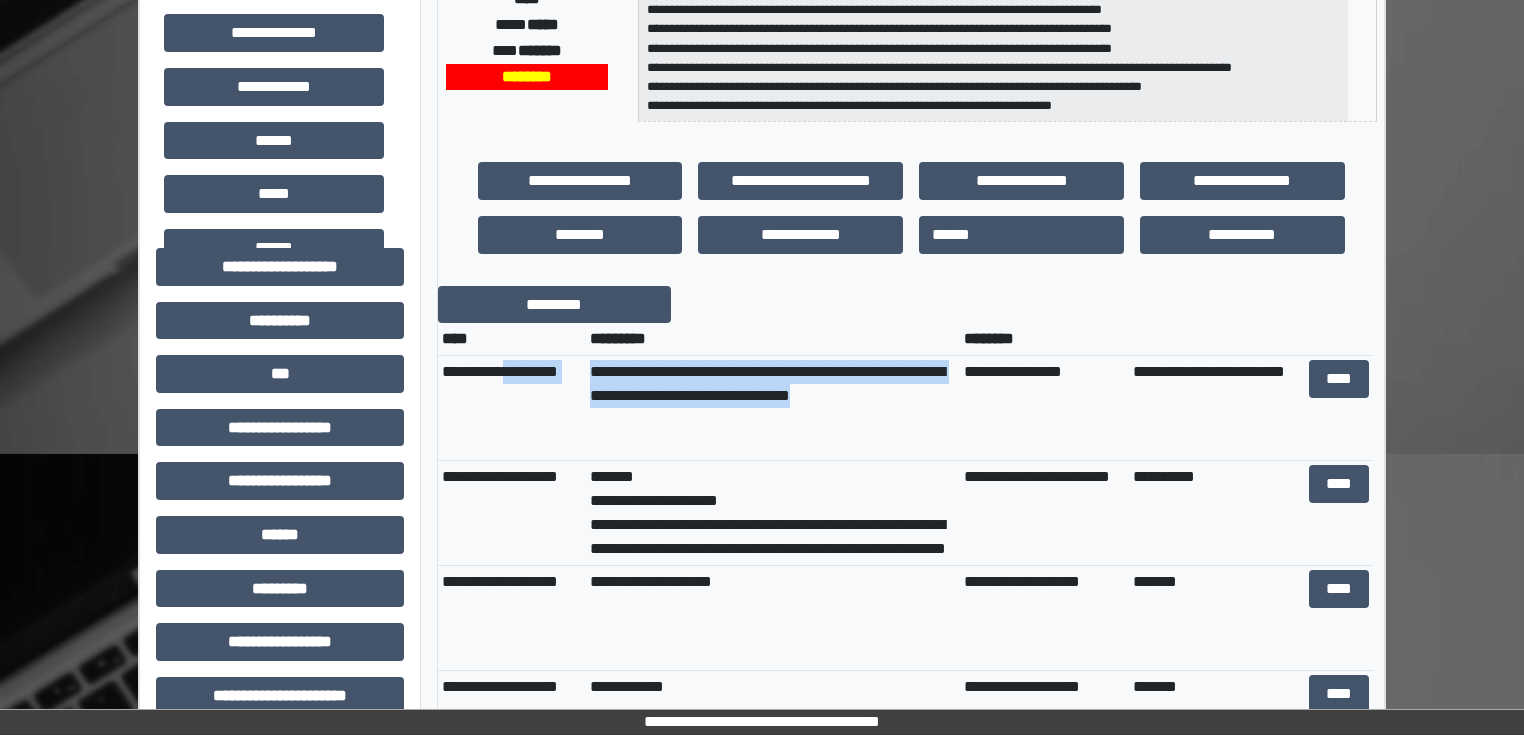 drag, startPoint x: 870, startPoint y: 402, endPoint x: 571, endPoint y: 383, distance: 299.60306 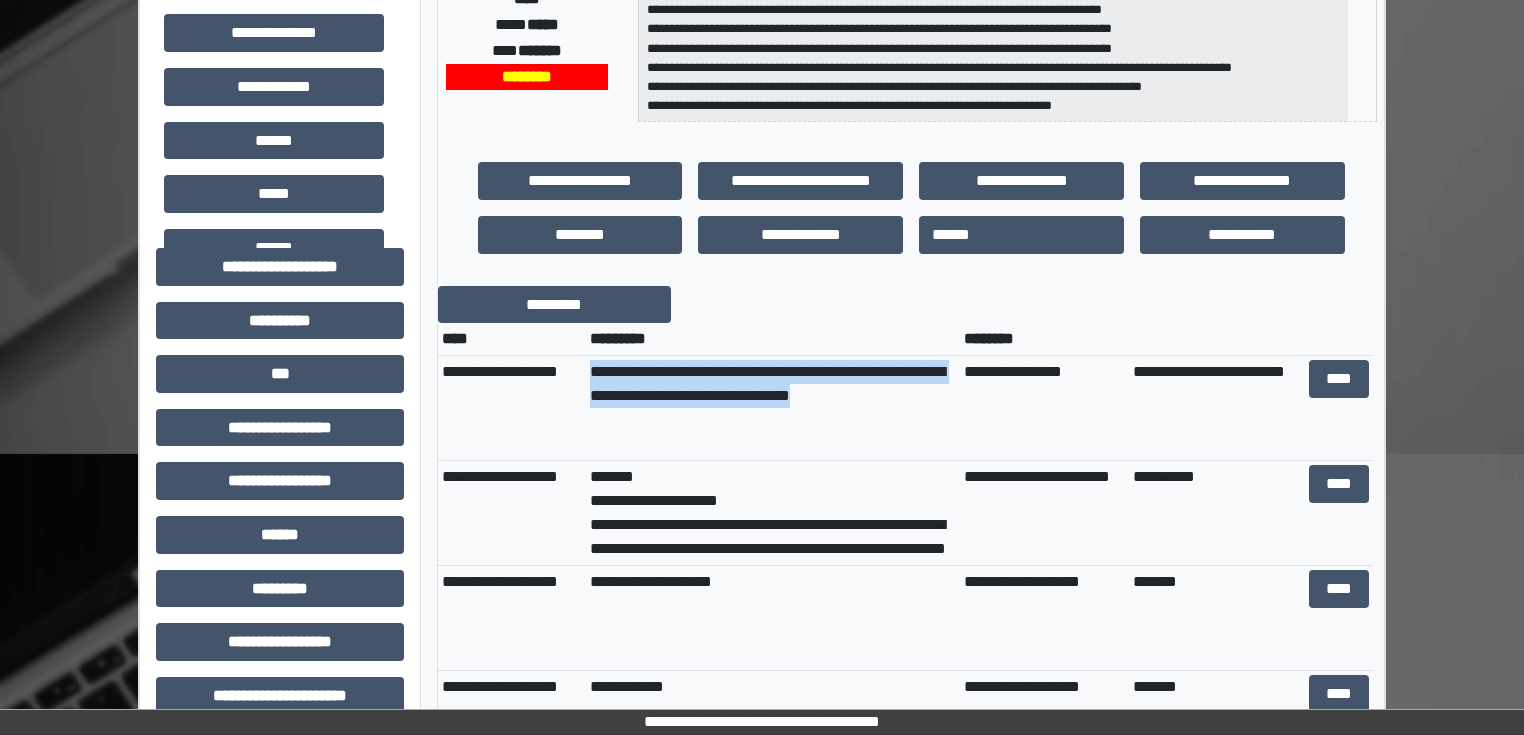 drag, startPoint x: 875, startPoint y: 404, endPoint x: 586, endPoint y: 372, distance: 290.76624 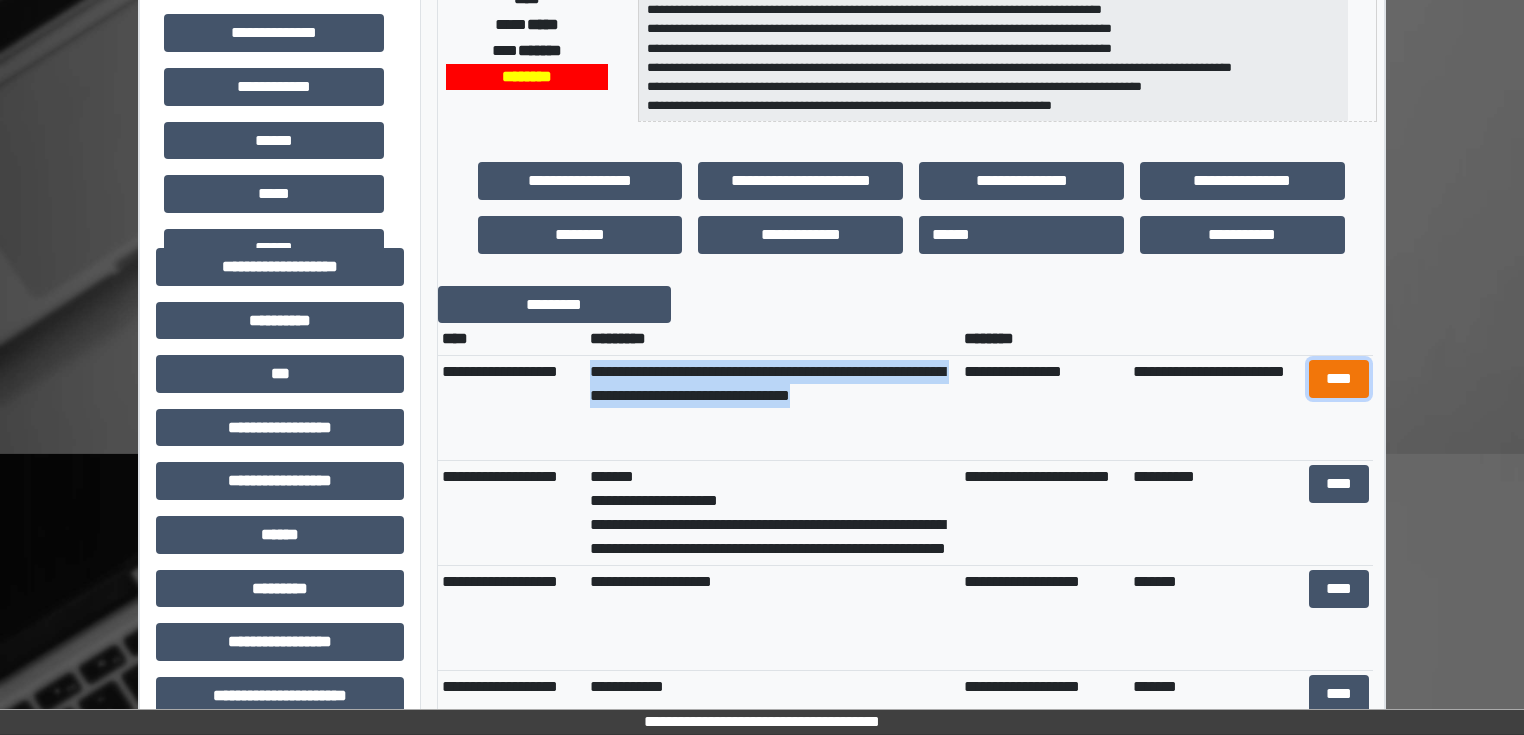 click on "****" at bounding box center (1338, 379) 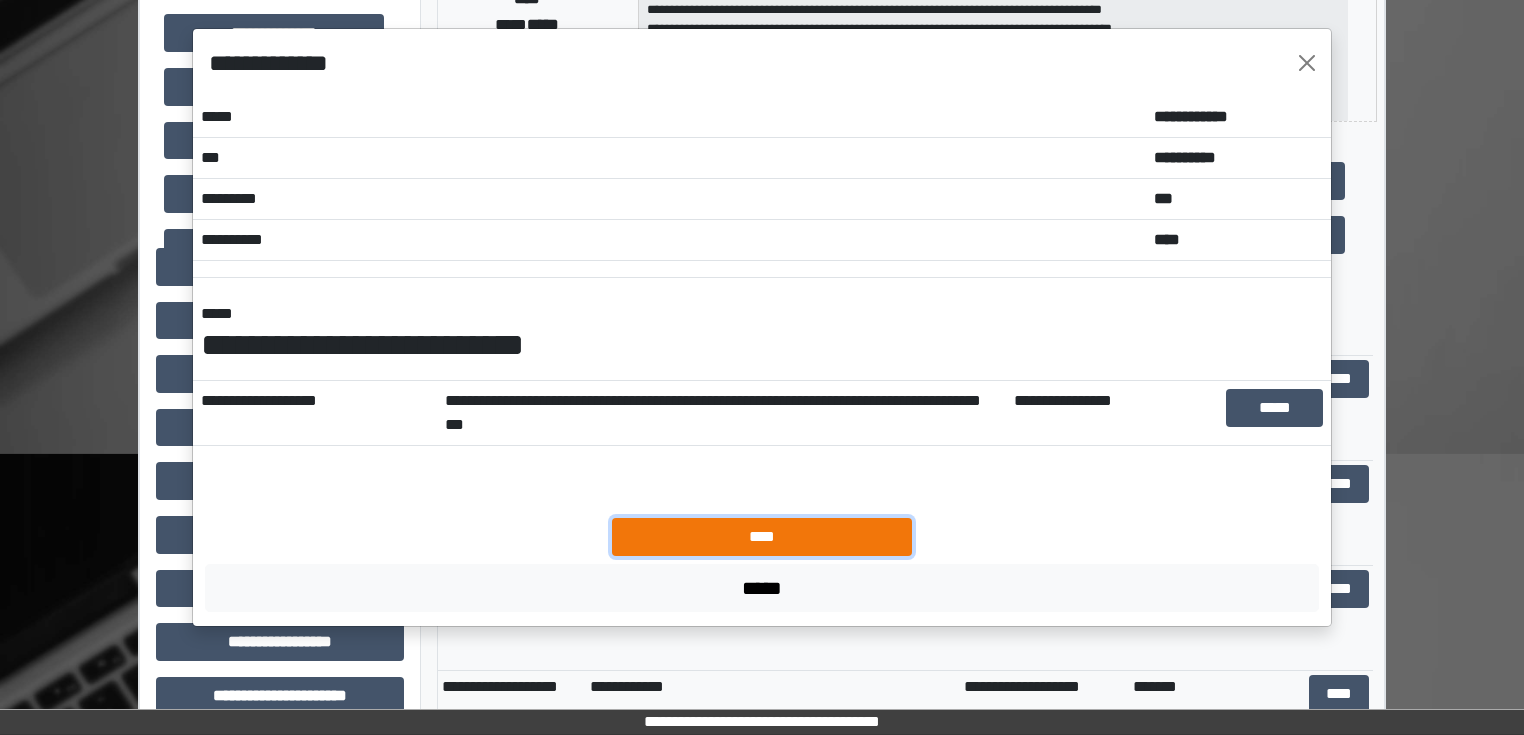 click on "****" at bounding box center (762, 537) 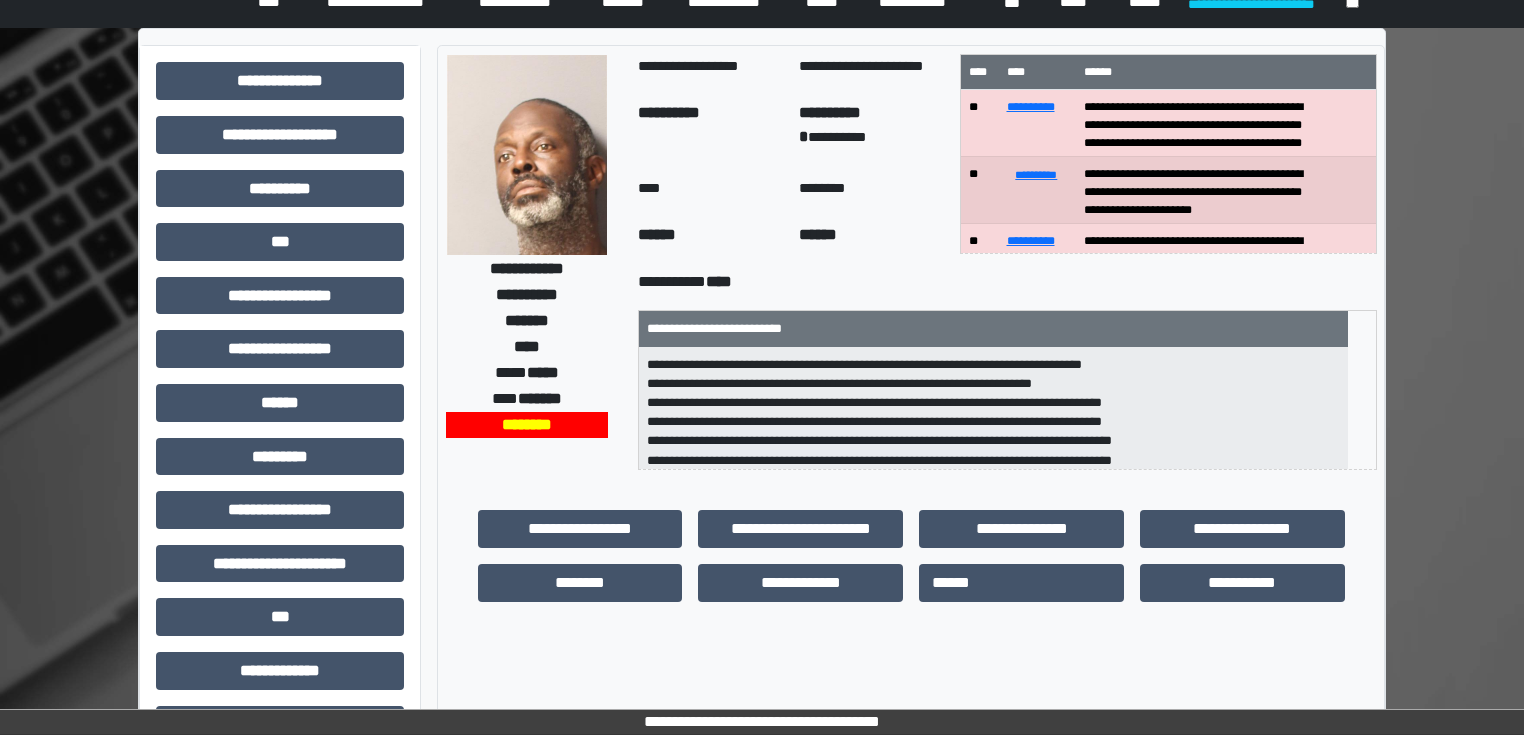 scroll, scrollTop: 80, scrollLeft: 0, axis: vertical 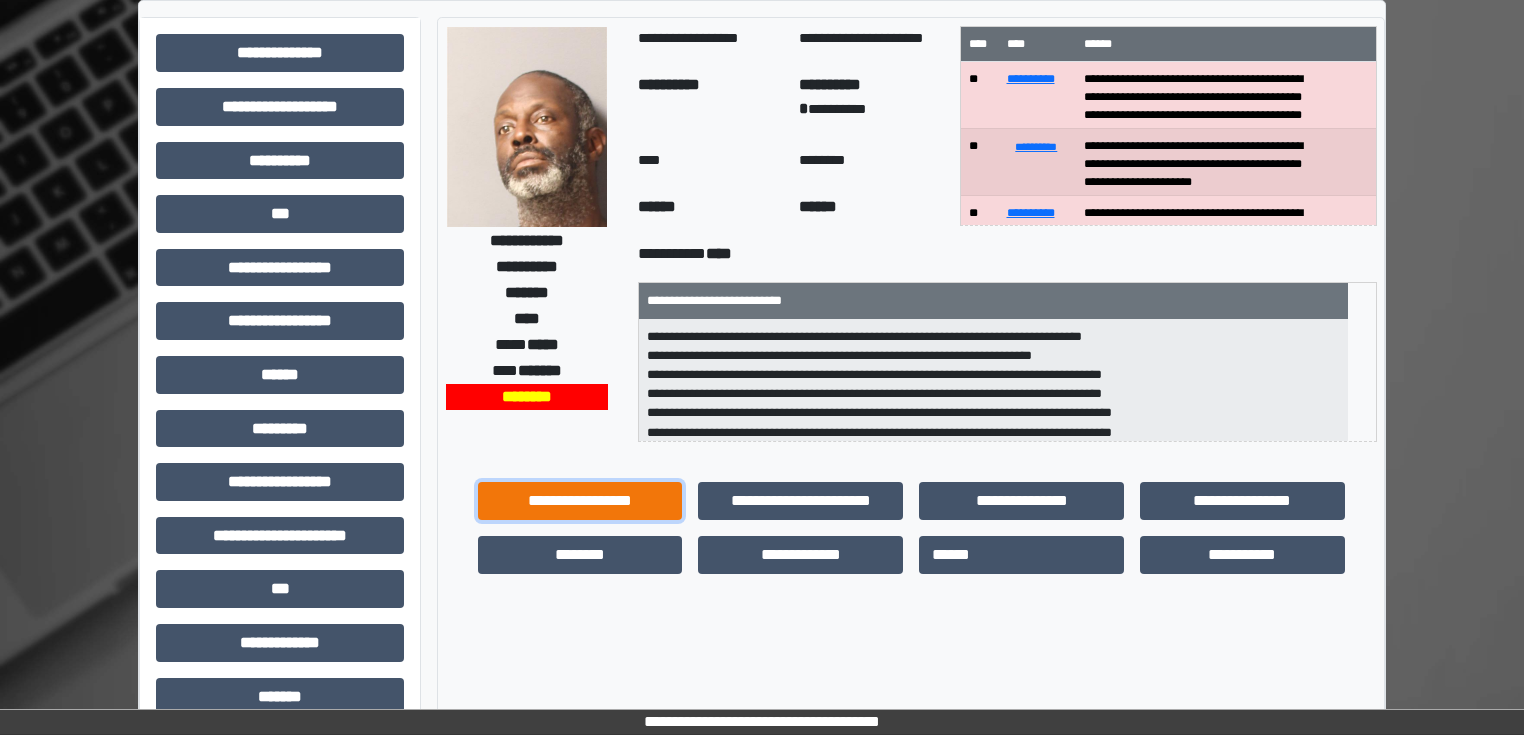 click on "**********" at bounding box center (580, 501) 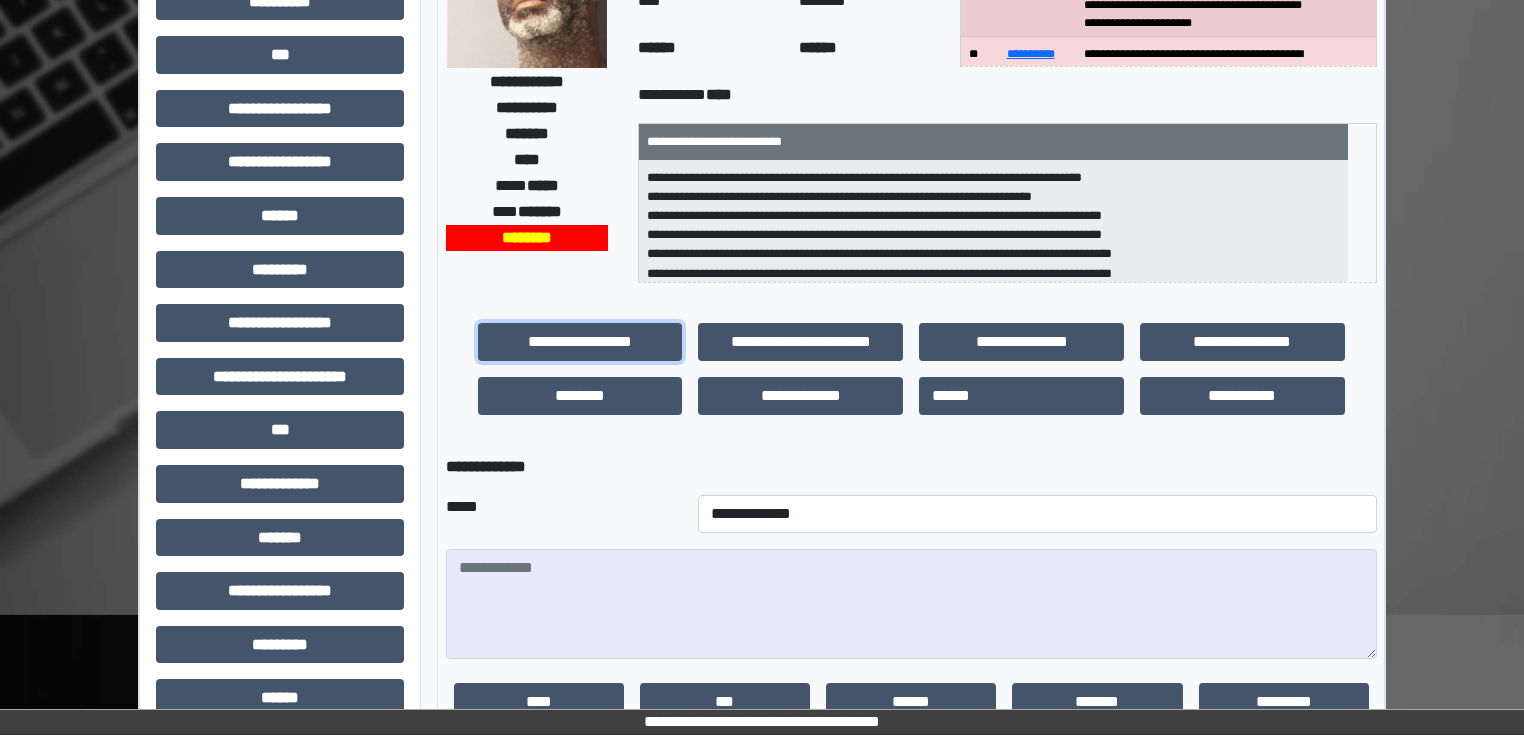 scroll, scrollTop: 240, scrollLeft: 0, axis: vertical 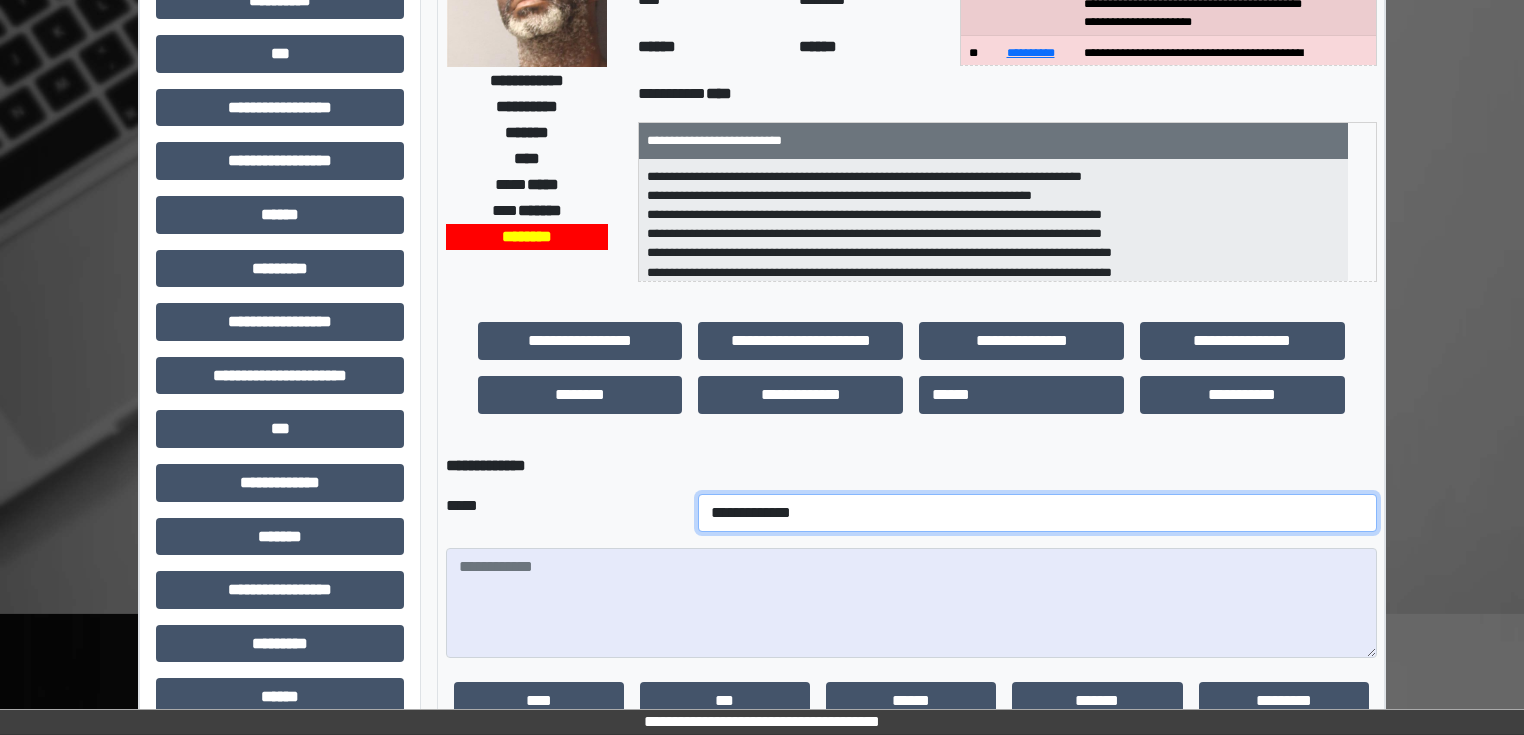 click on "**********" at bounding box center [1037, 513] 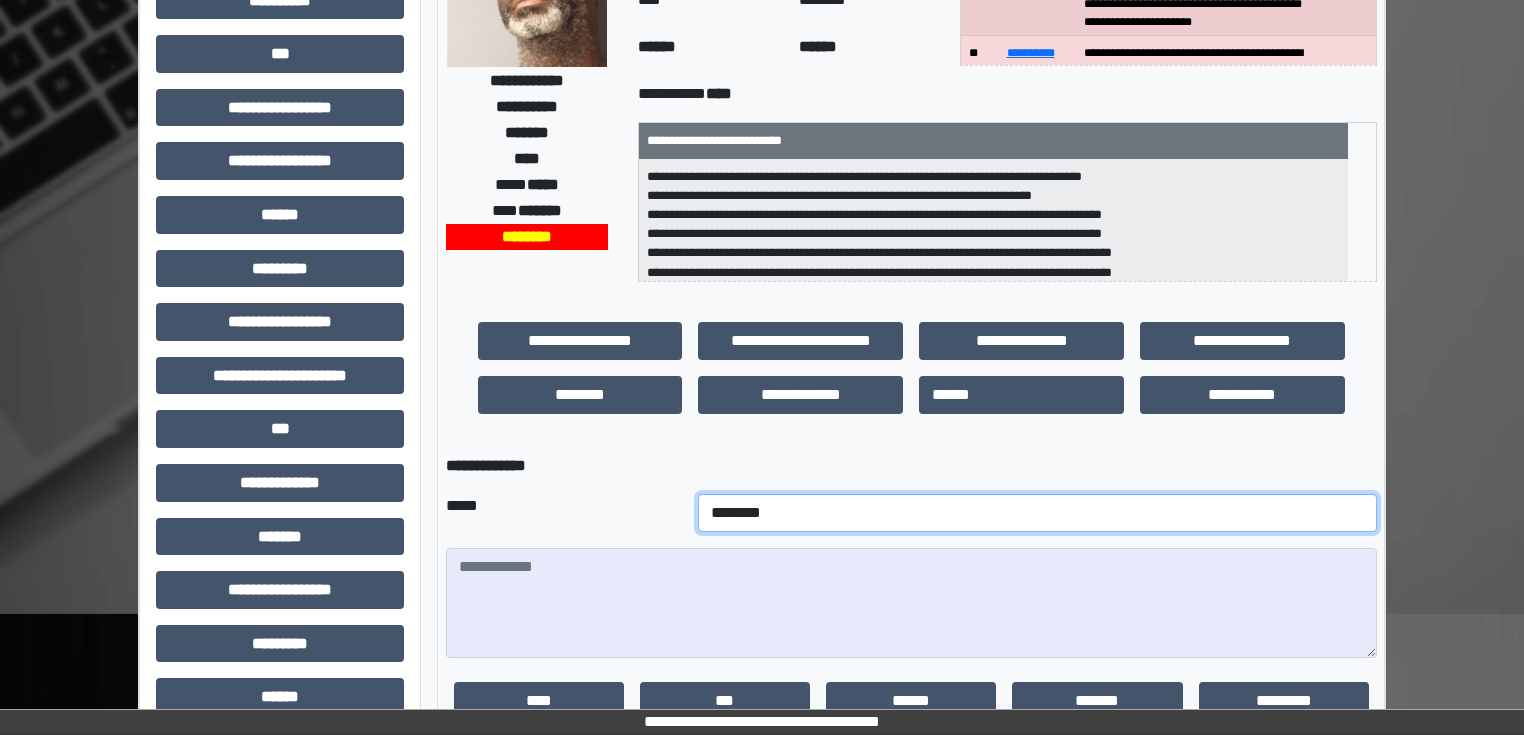 click on "**********" at bounding box center [1037, 513] 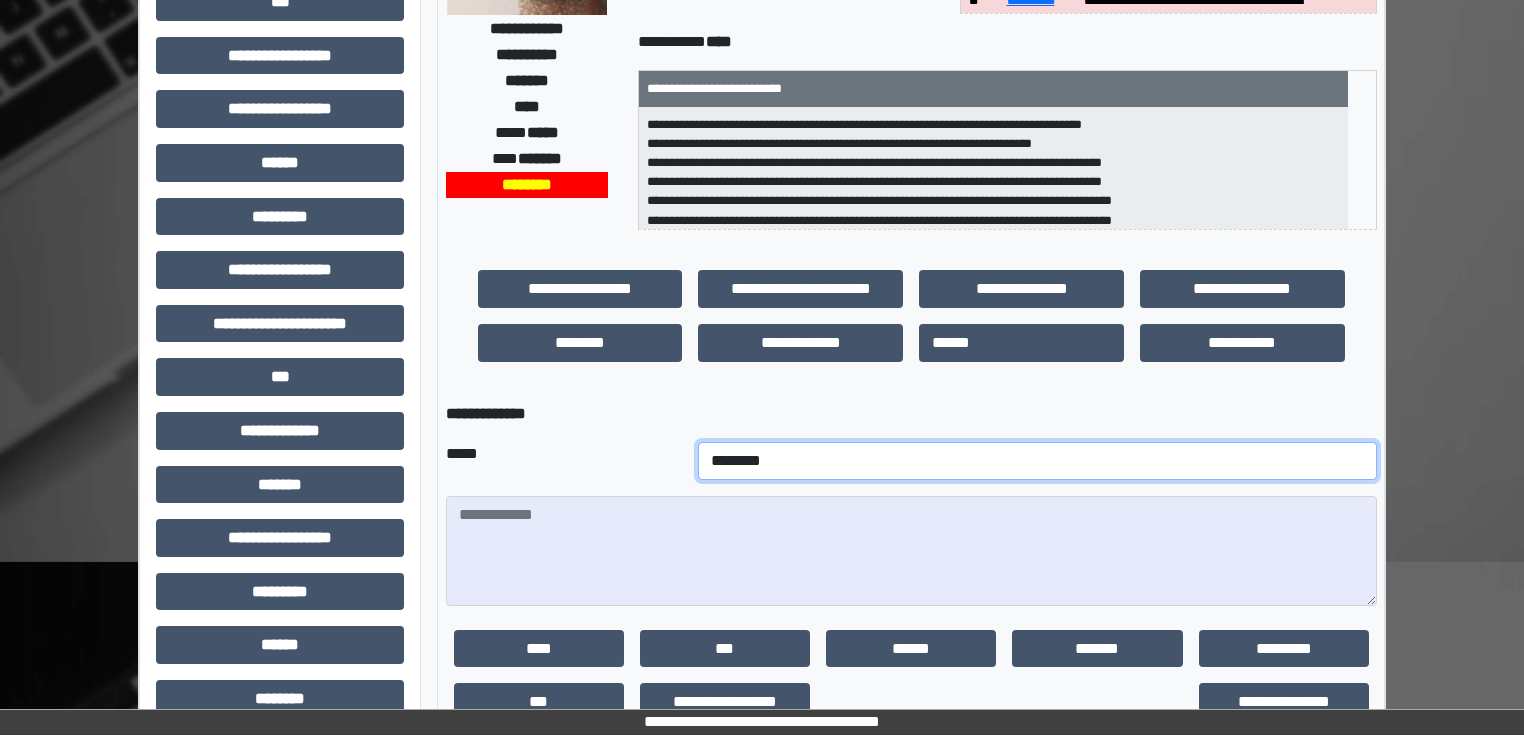 scroll, scrollTop: 320, scrollLeft: 0, axis: vertical 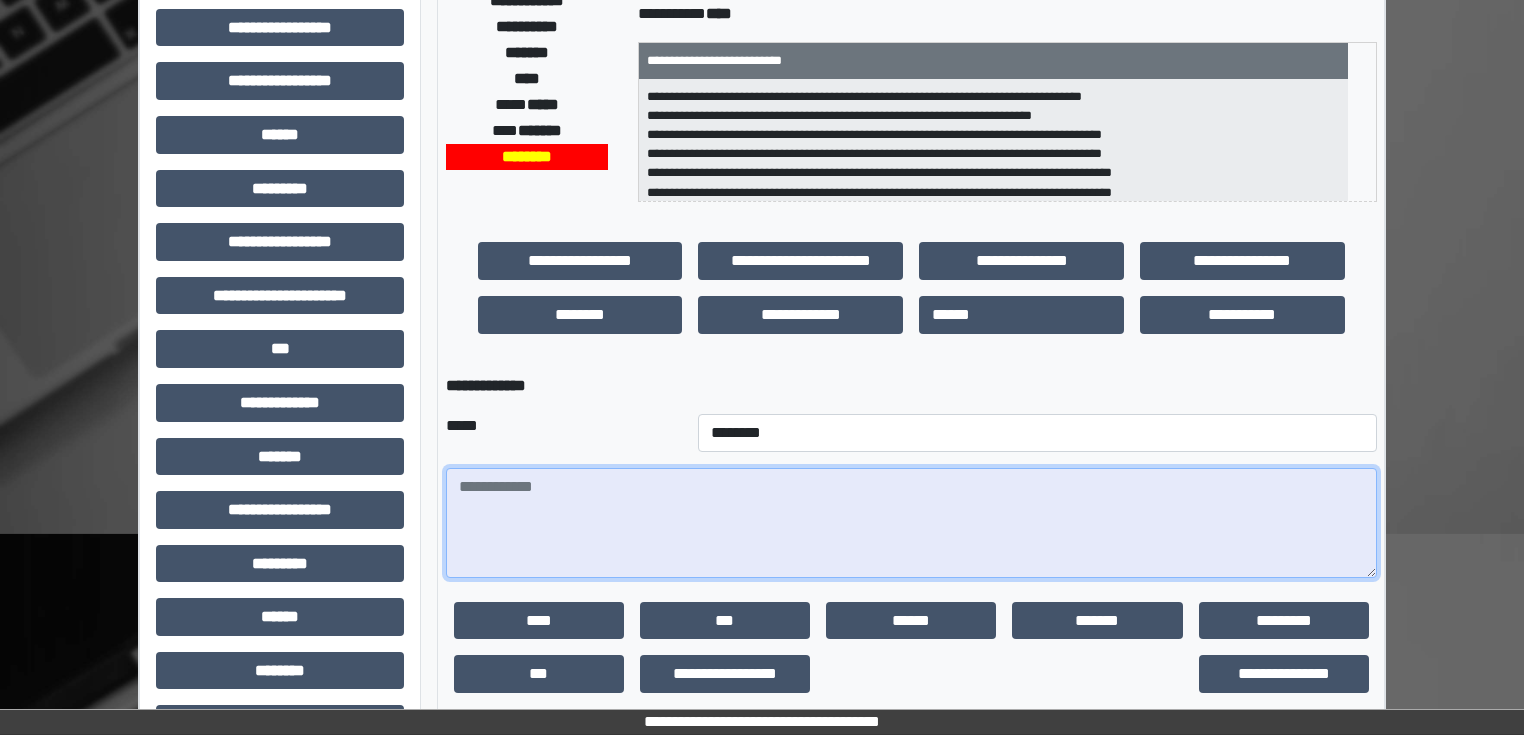 click at bounding box center [911, 523] 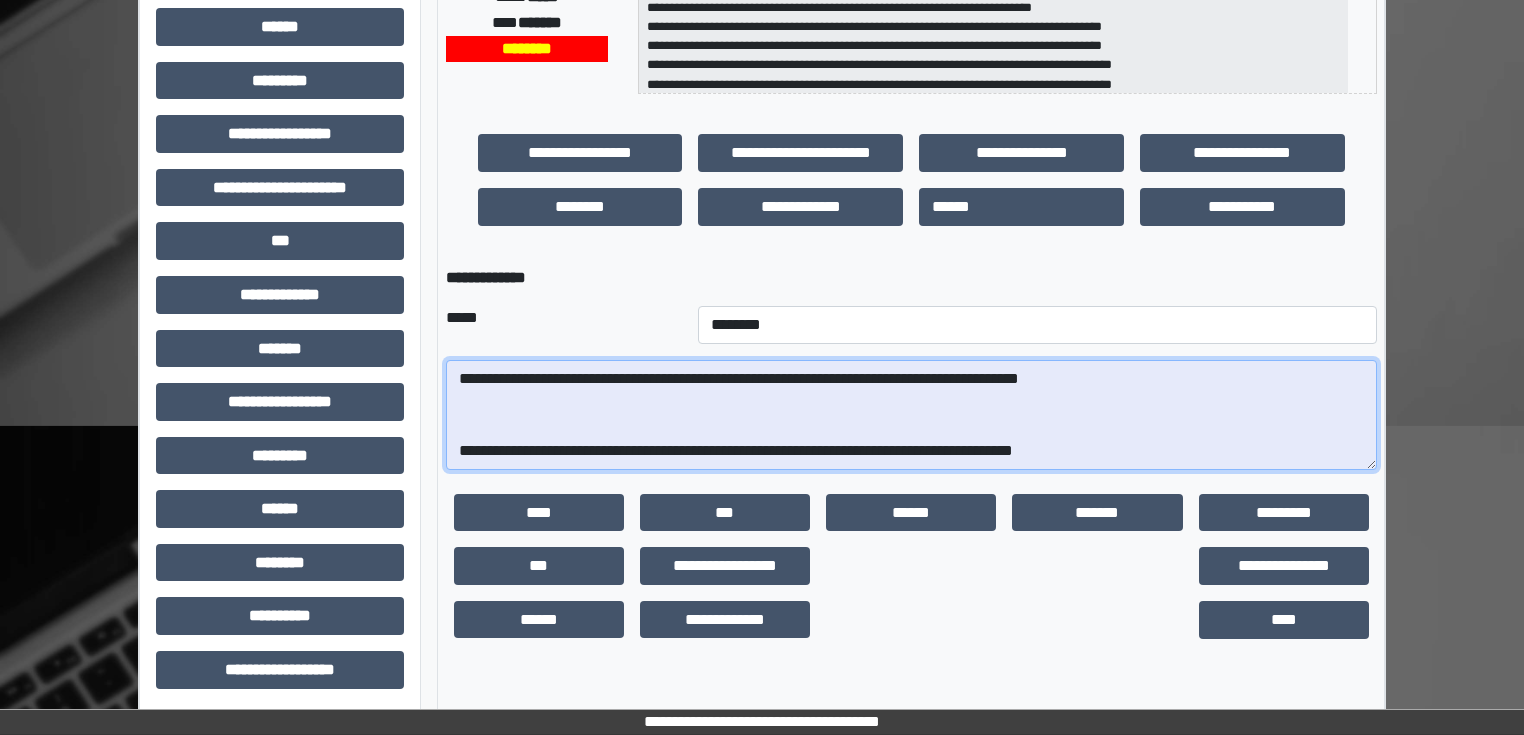 scroll, scrollTop: 431, scrollLeft: 0, axis: vertical 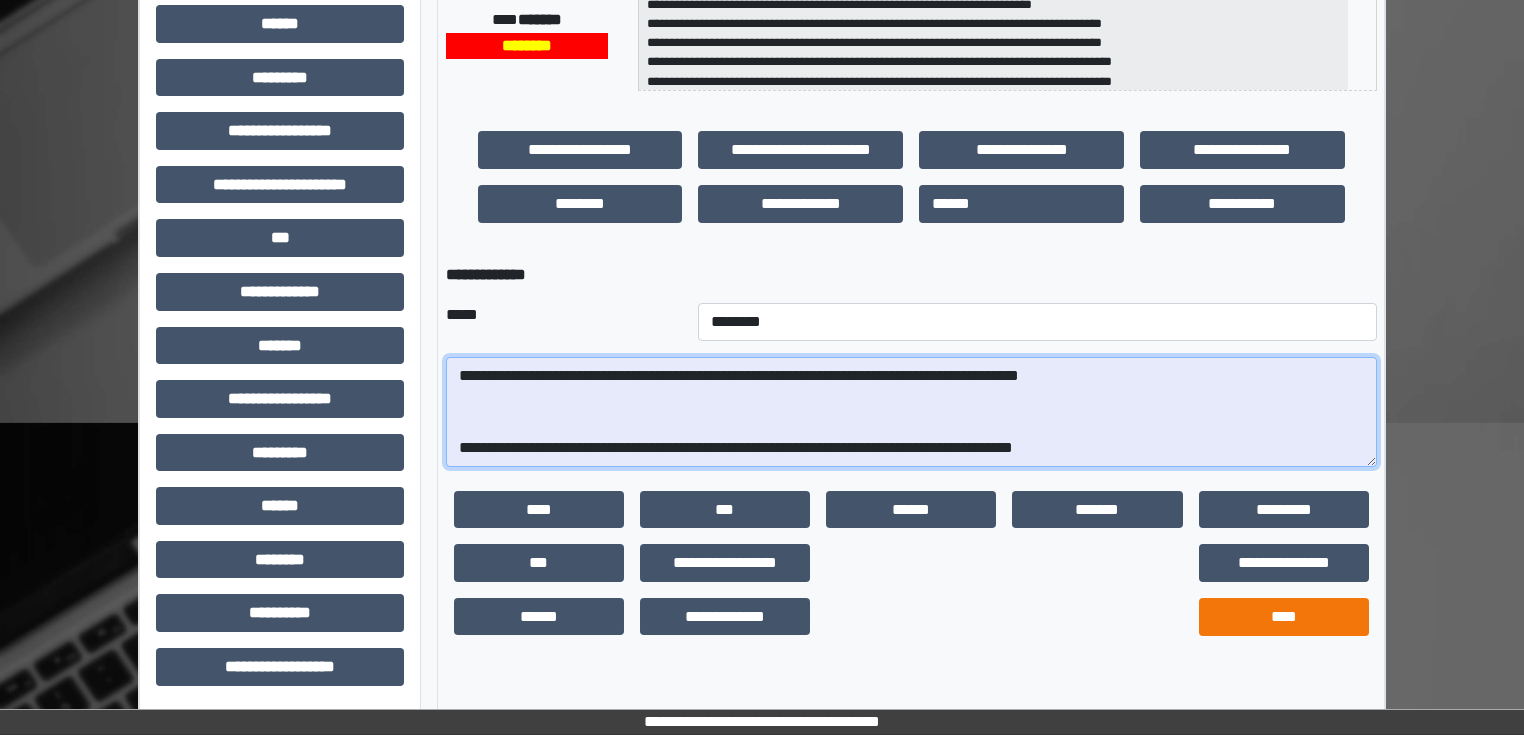 type on "**********" 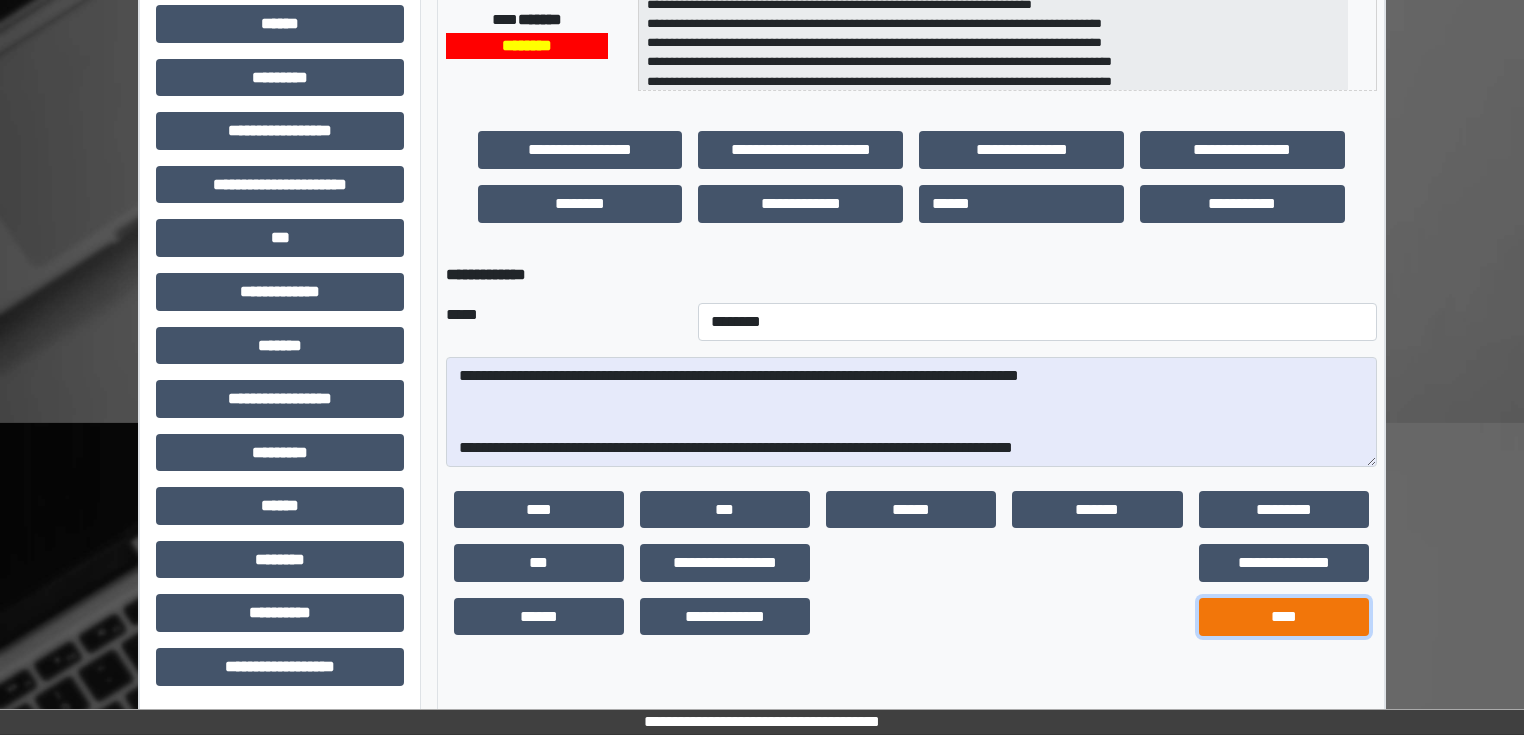 click on "****" at bounding box center (1284, 617) 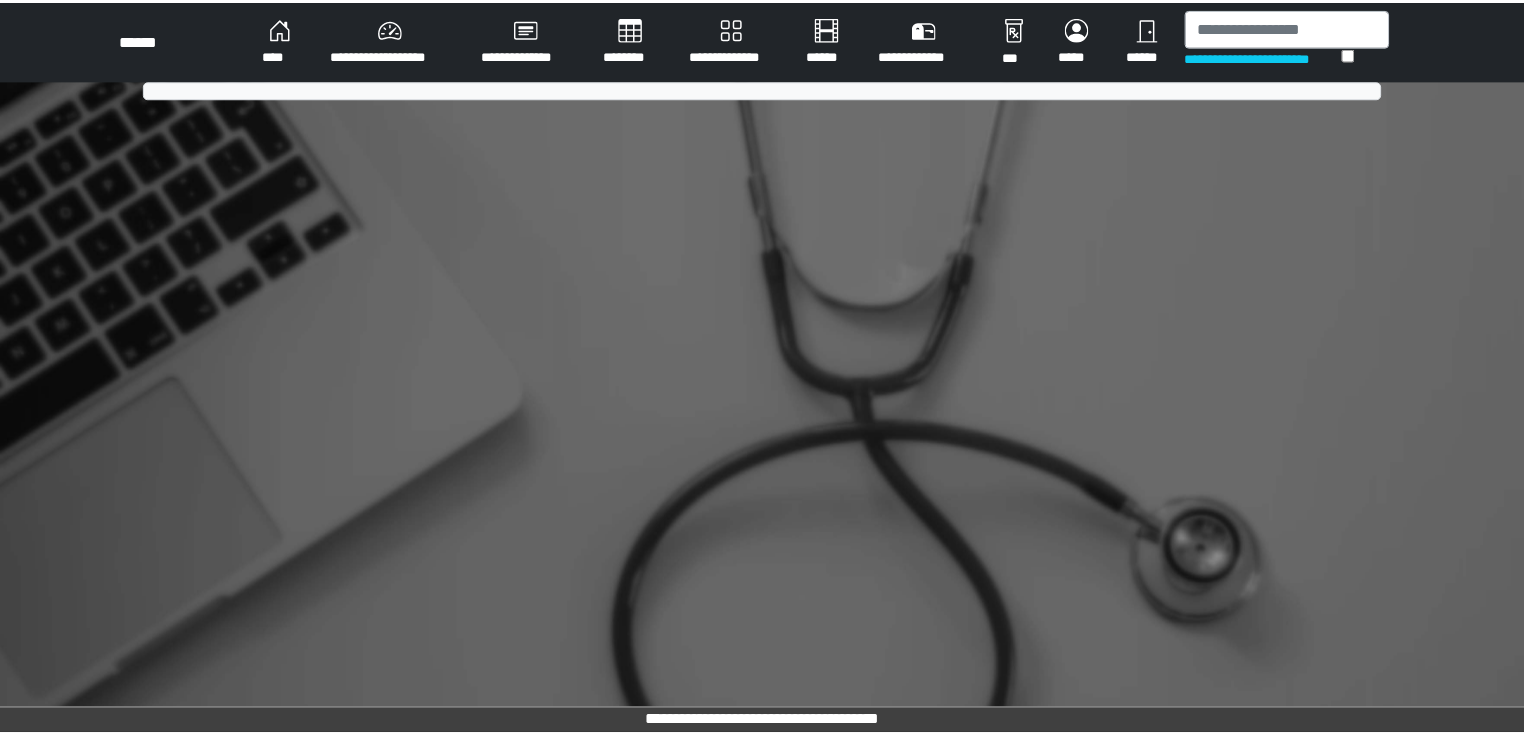 scroll, scrollTop: 0, scrollLeft: 0, axis: both 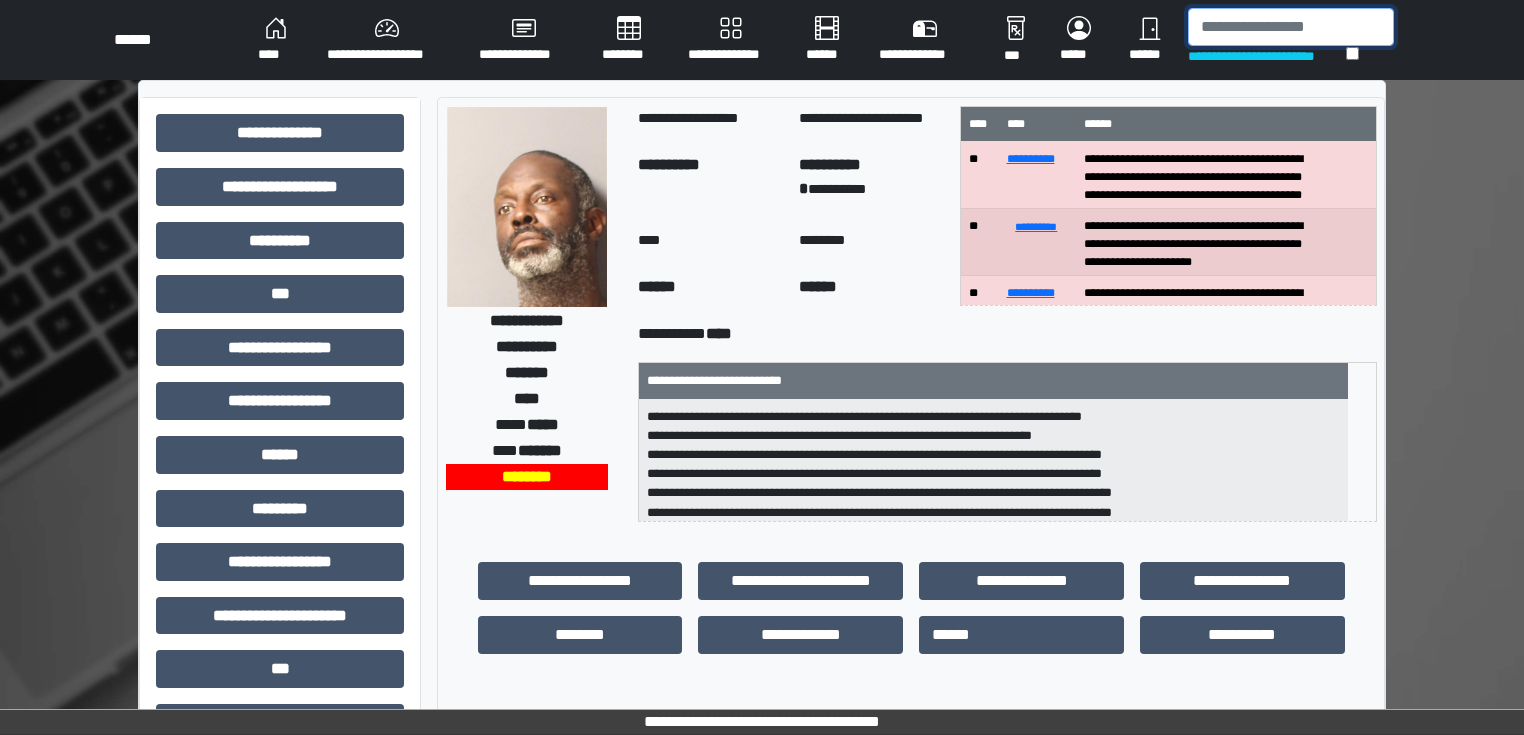 click at bounding box center [1291, 27] 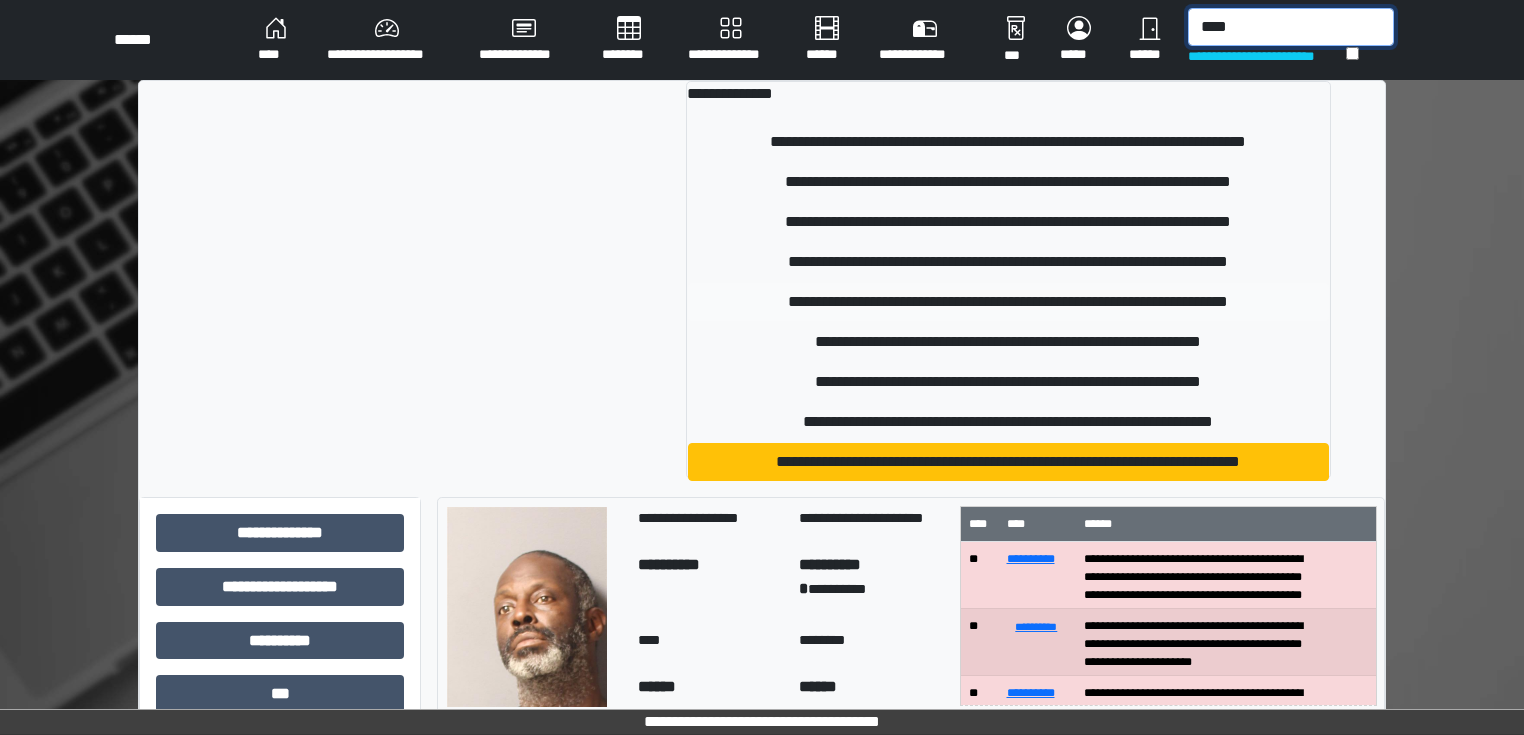 type on "****" 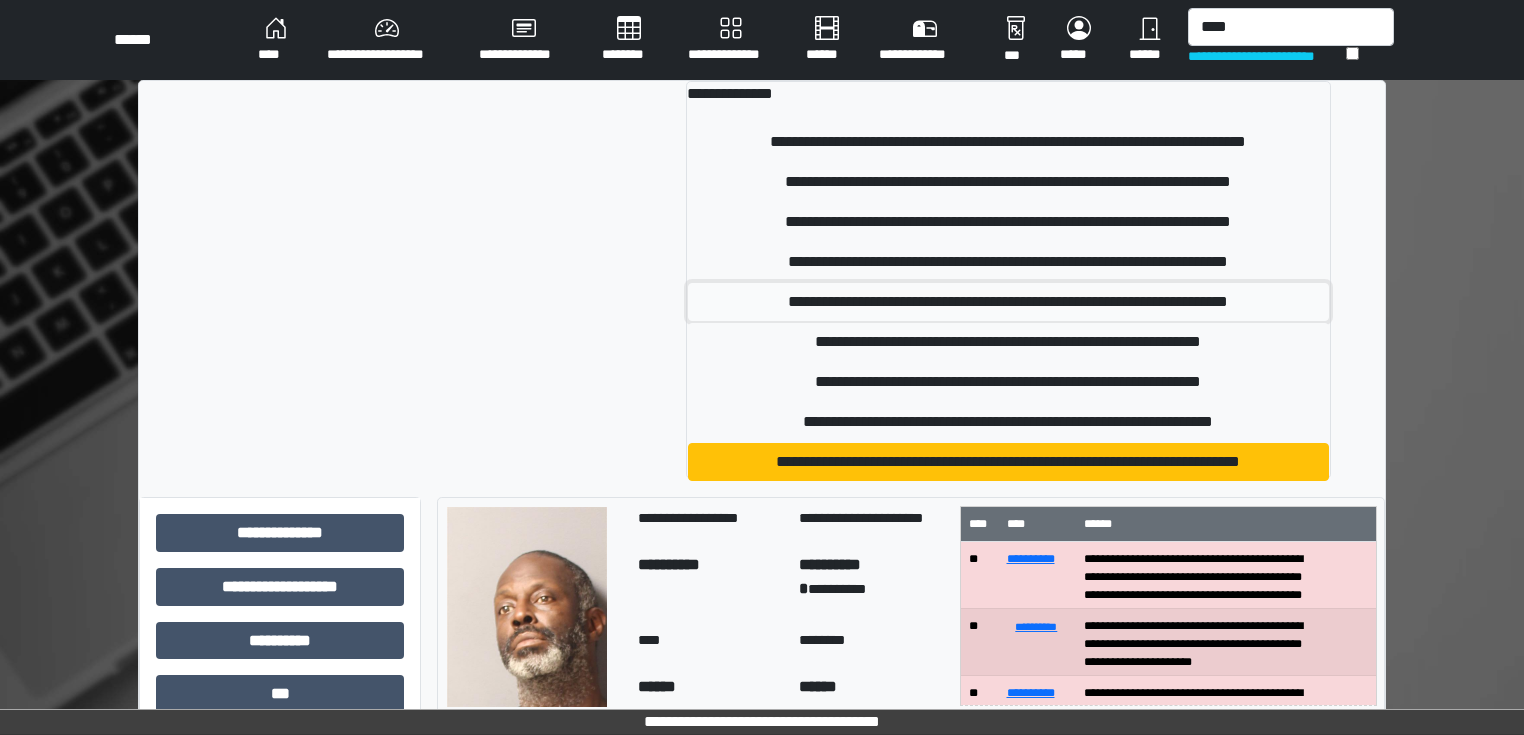 click on "**********" at bounding box center [1009, 302] 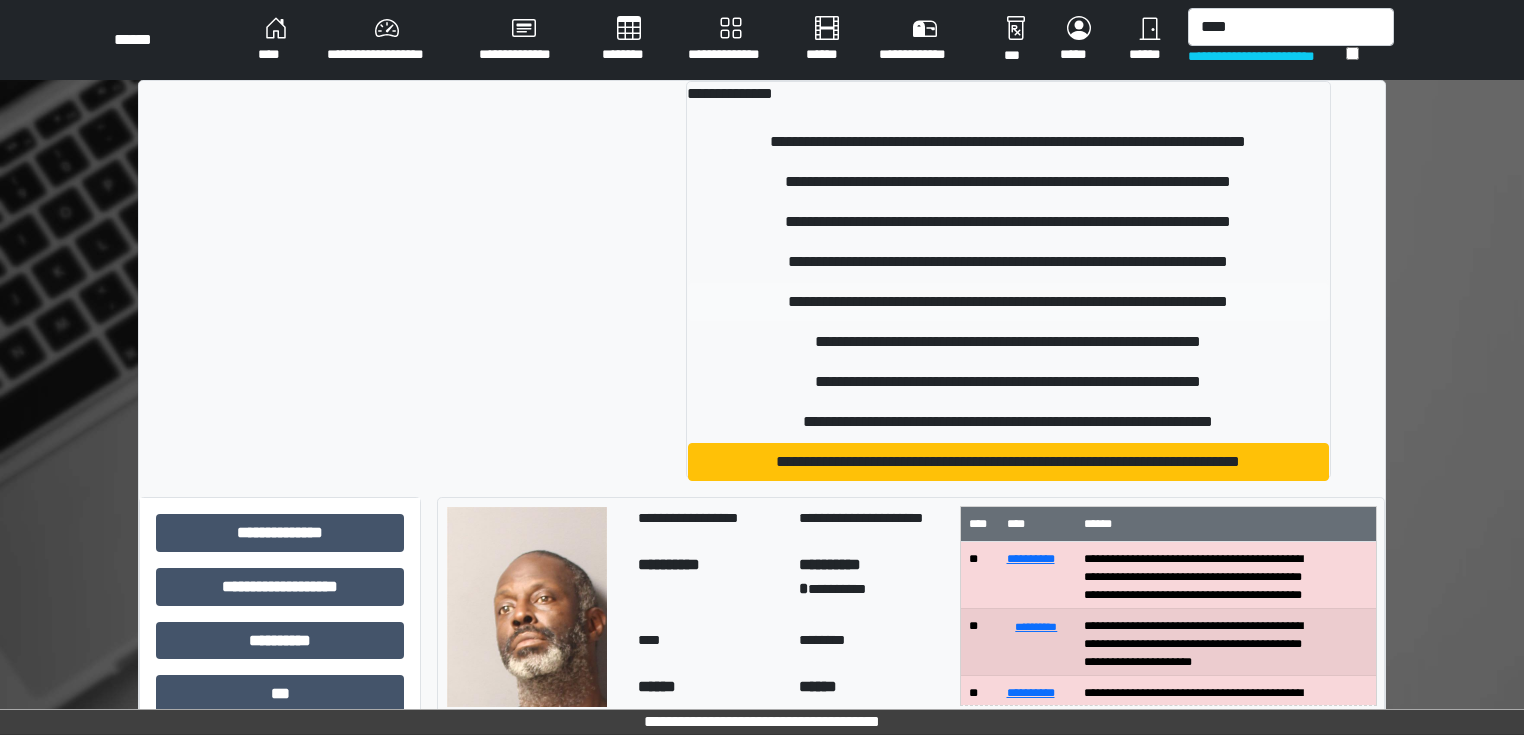 type 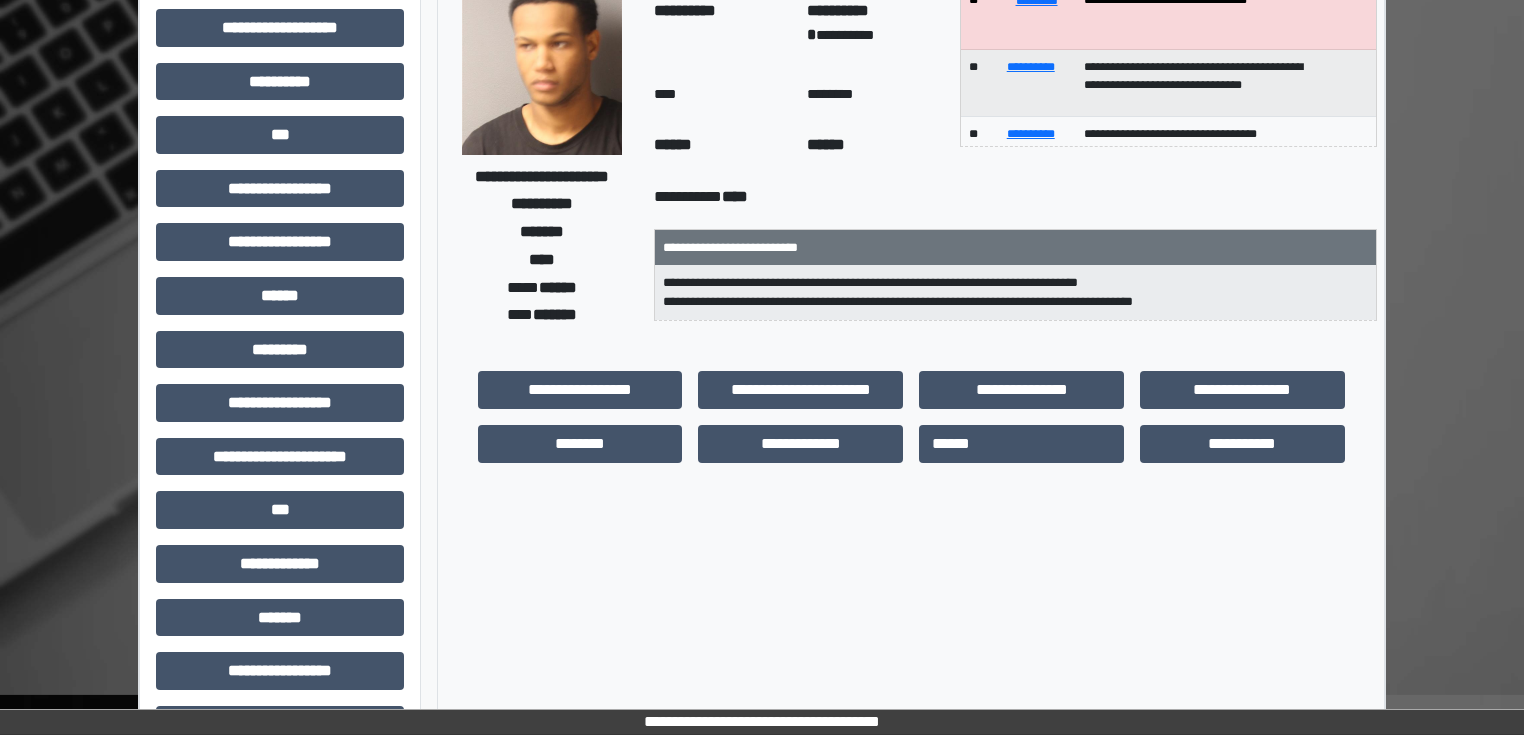 scroll, scrollTop: 160, scrollLeft: 0, axis: vertical 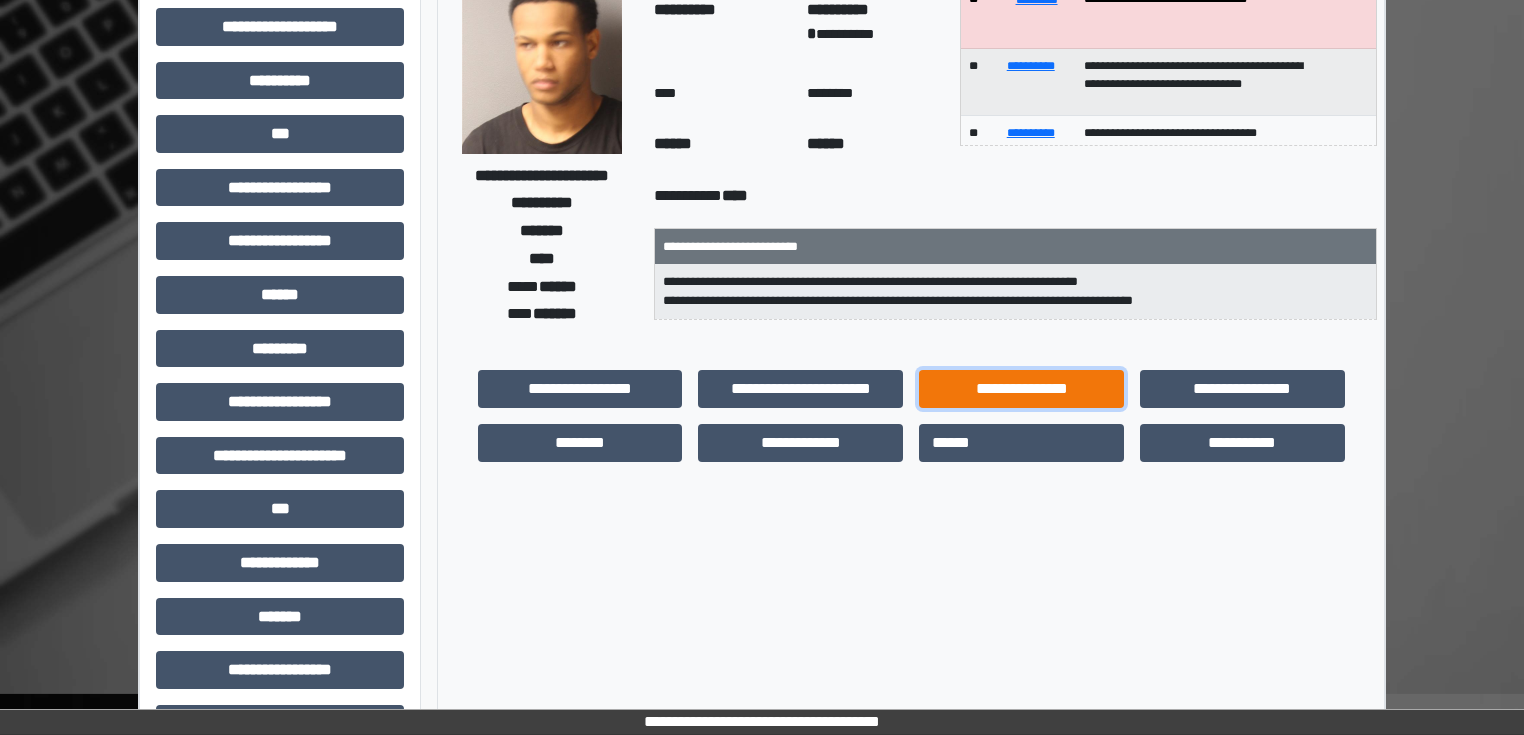 click on "**********" at bounding box center (1021, 389) 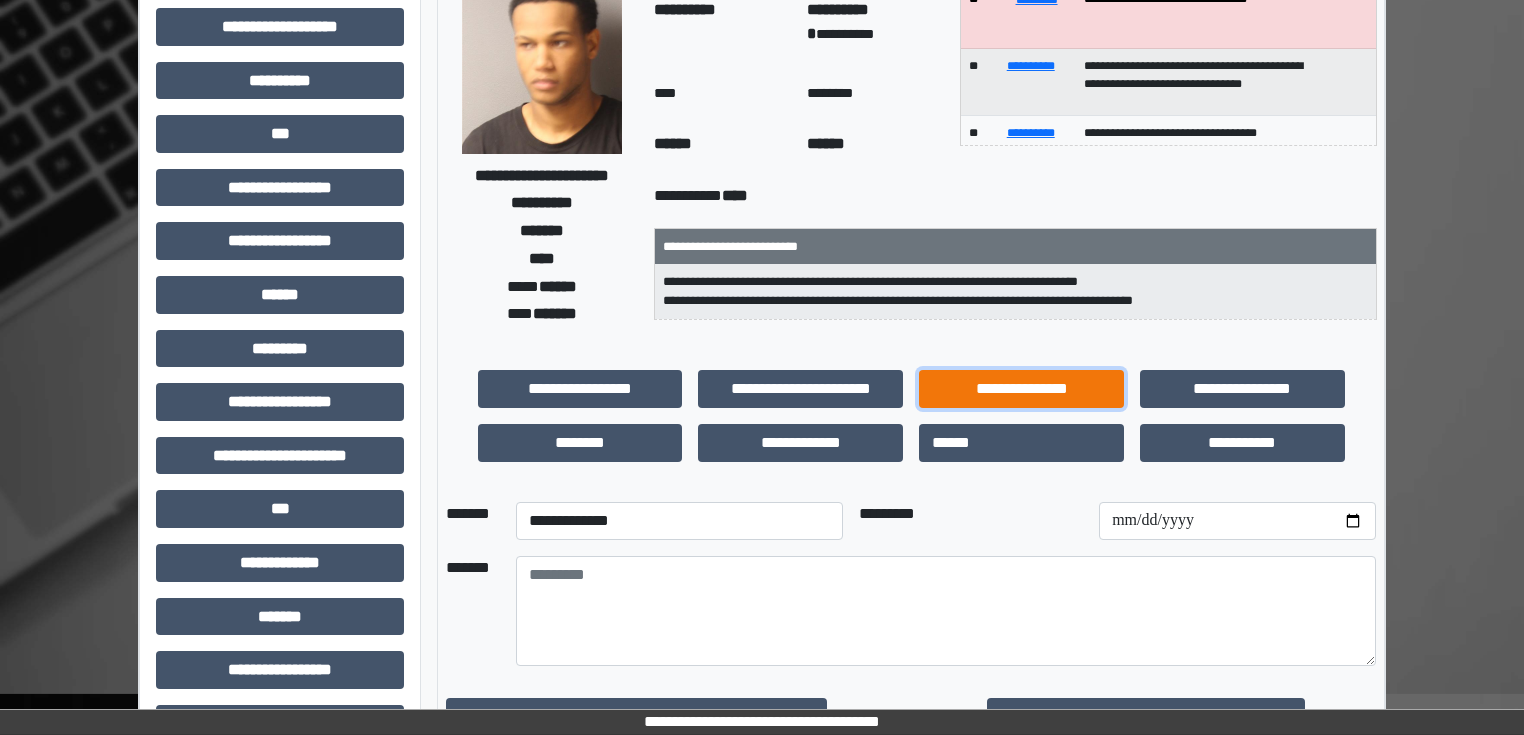 click on "**********" at bounding box center (1021, 389) 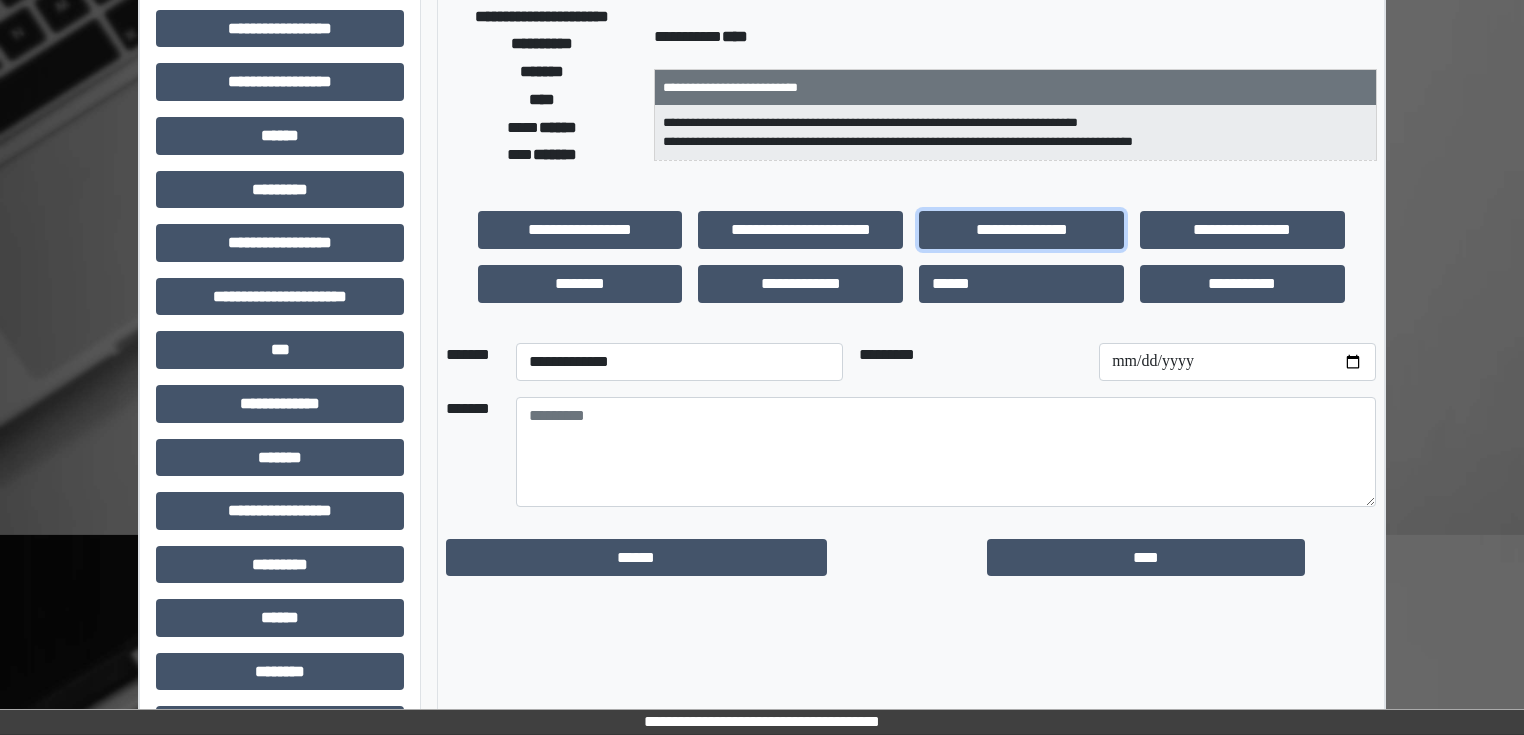 scroll, scrollTop: 320, scrollLeft: 0, axis: vertical 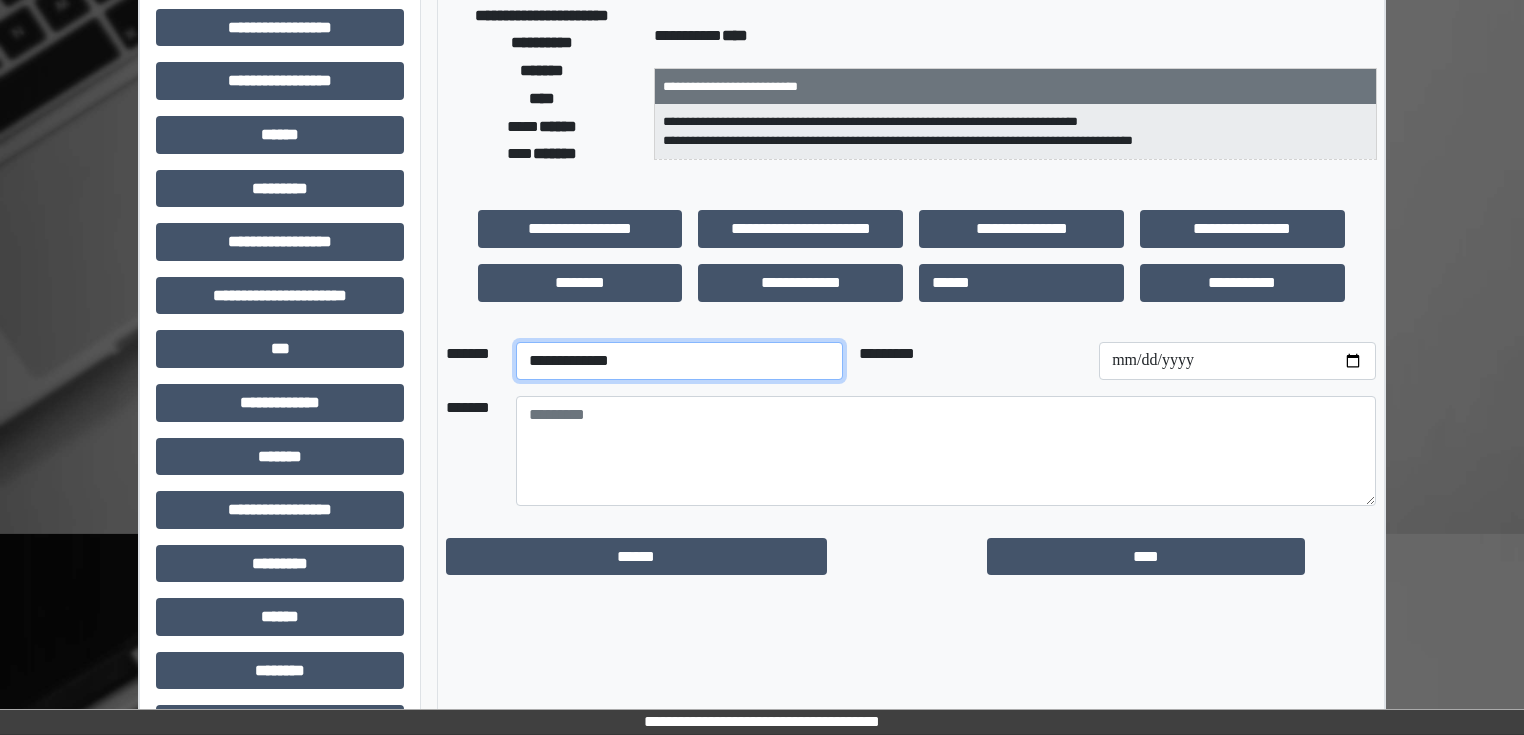 click on "**********" at bounding box center (679, 361) 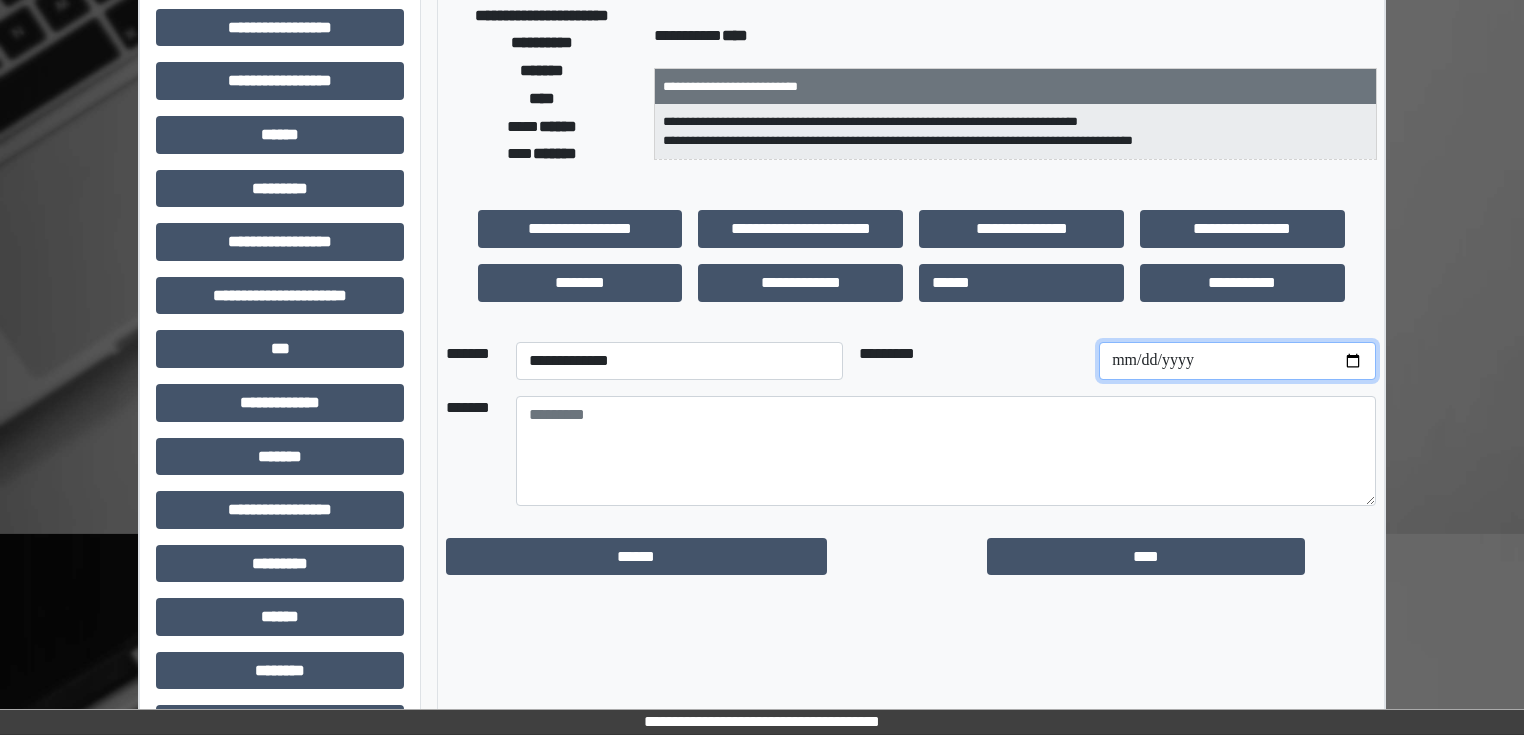 drag, startPoint x: 1272, startPoint y: 360, endPoint x: 1339, endPoint y: 346, distance: 68.44706 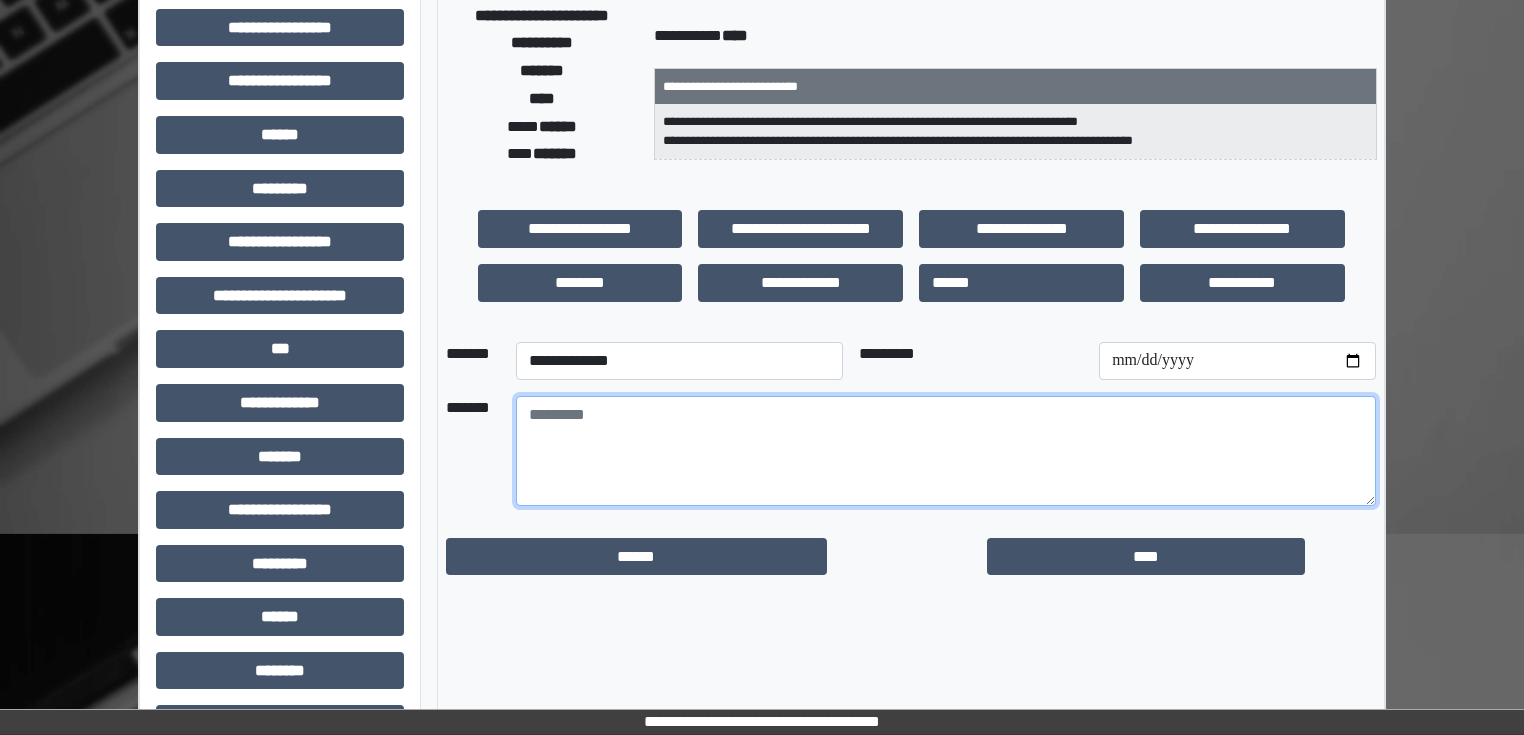 click at bounding box center [946, 451] 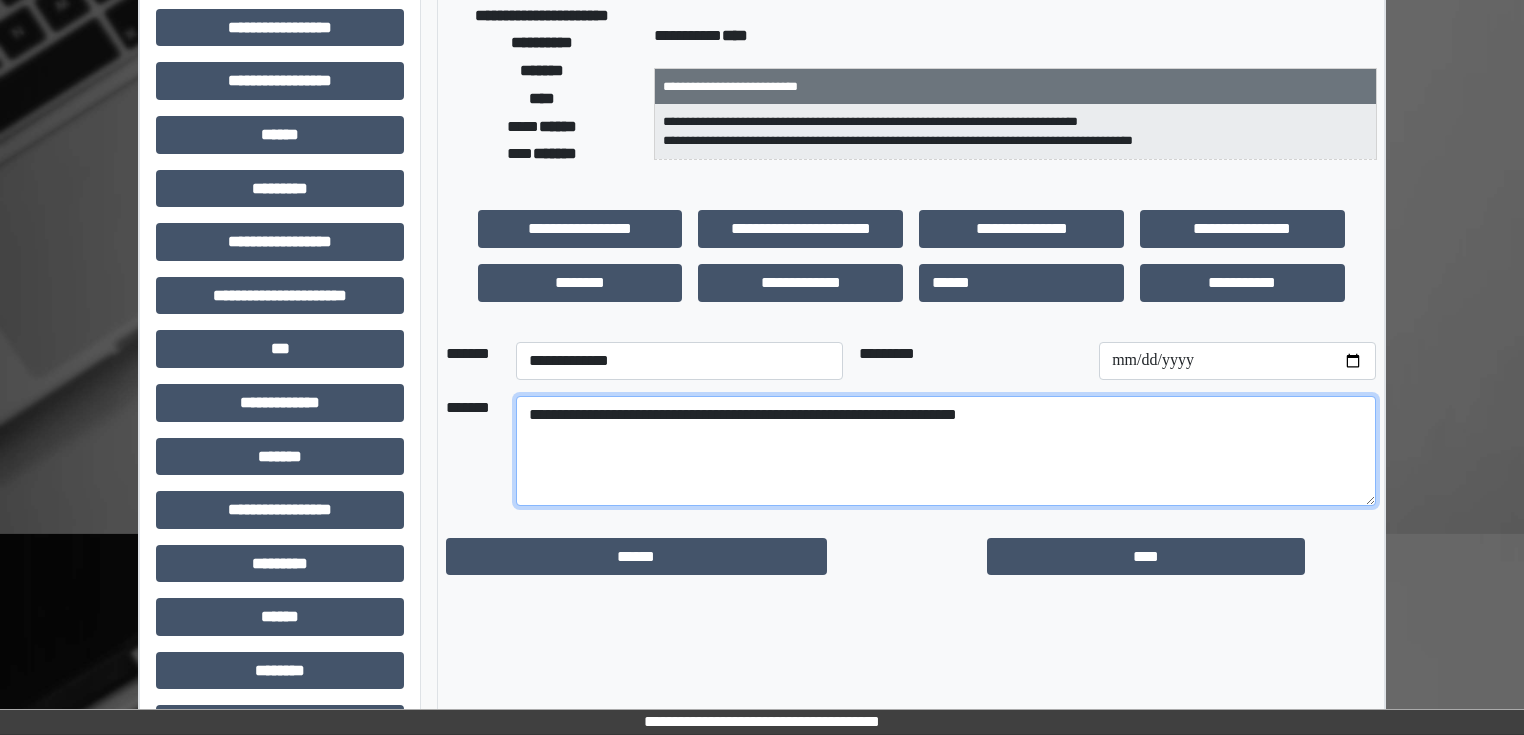 drag, startPoint x: 1016, startPoint y: 432, endPoint x: 516, endPoint y: 420, distance: 500.14398 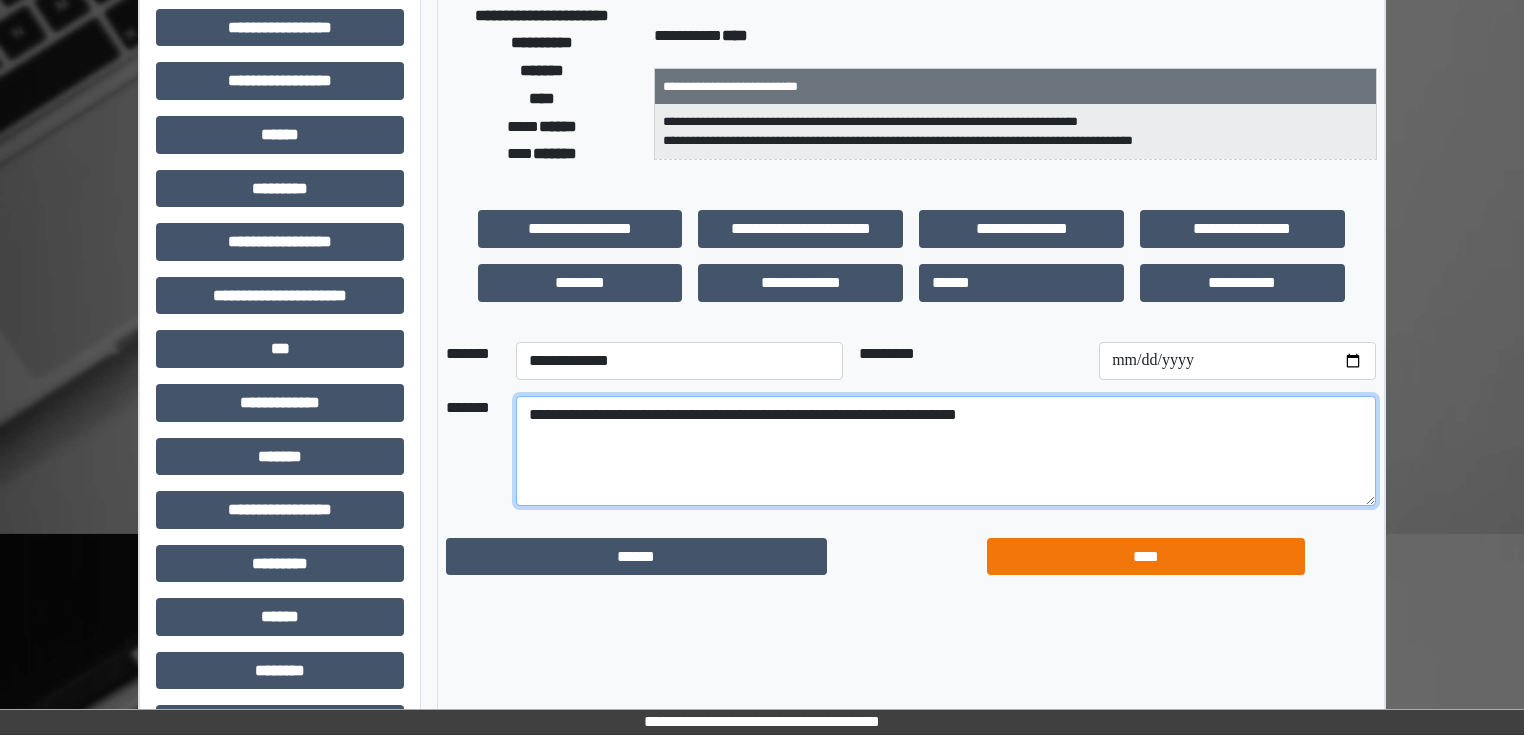 type on "**********" 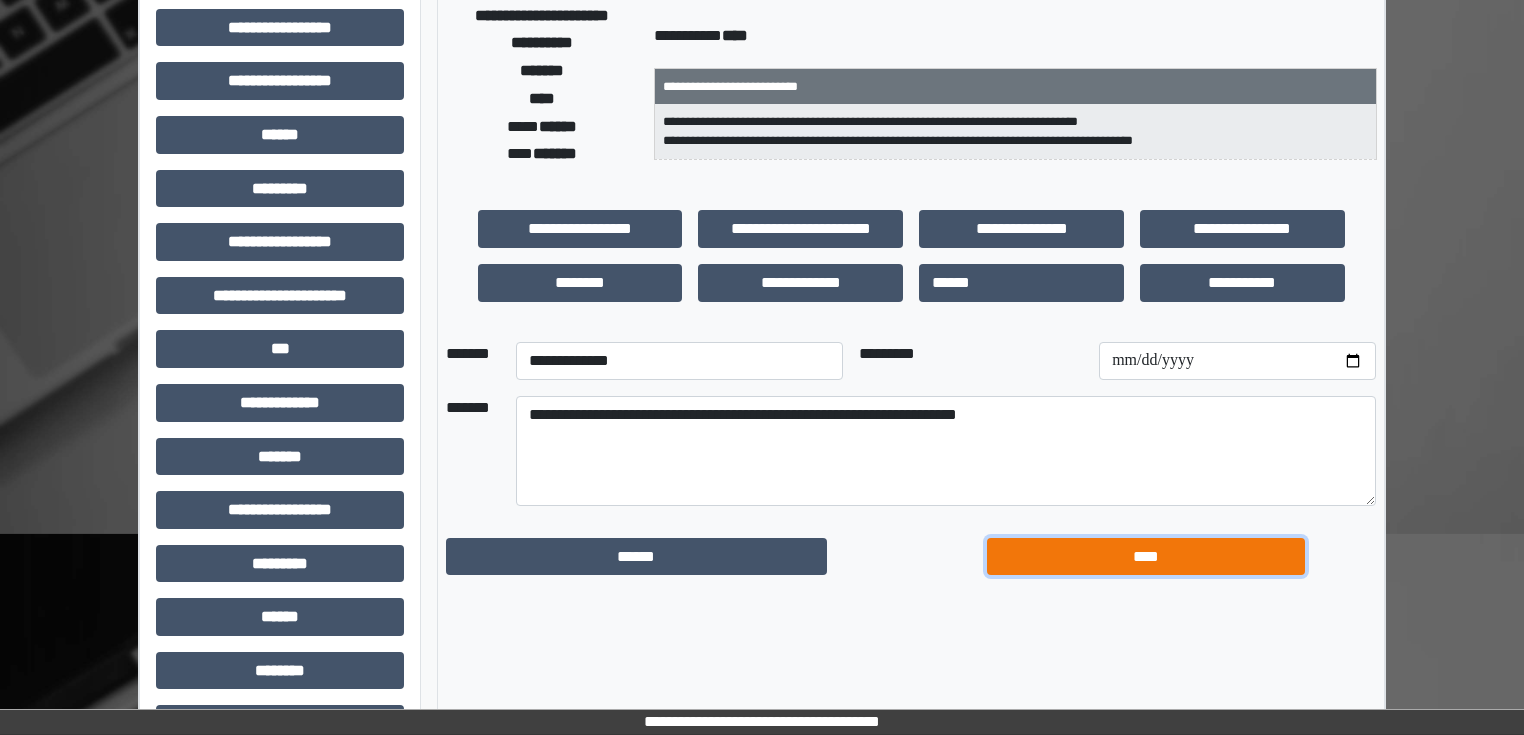 click on "****" at bounding box center [1146, 557] 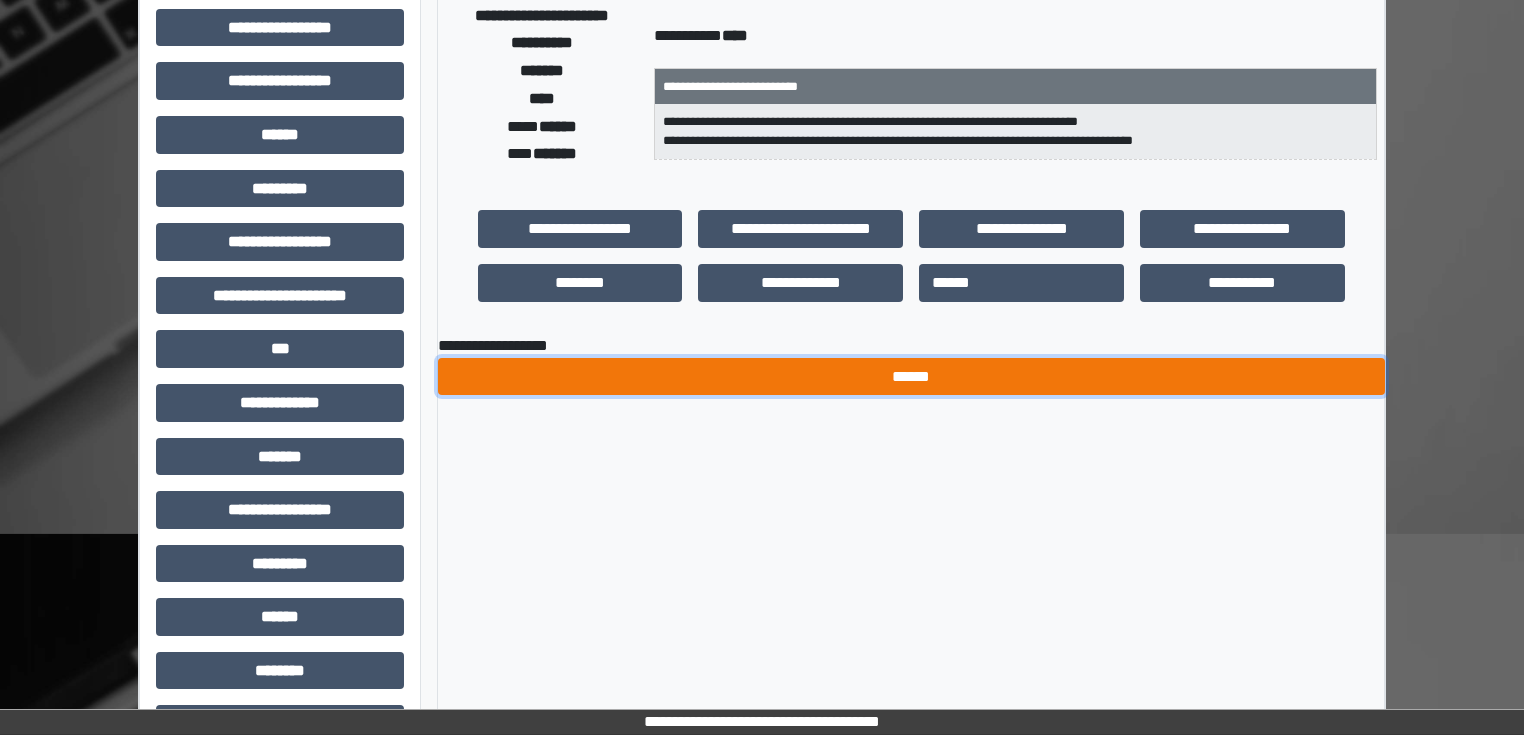 click on "******" at bounding box center (911, 377) 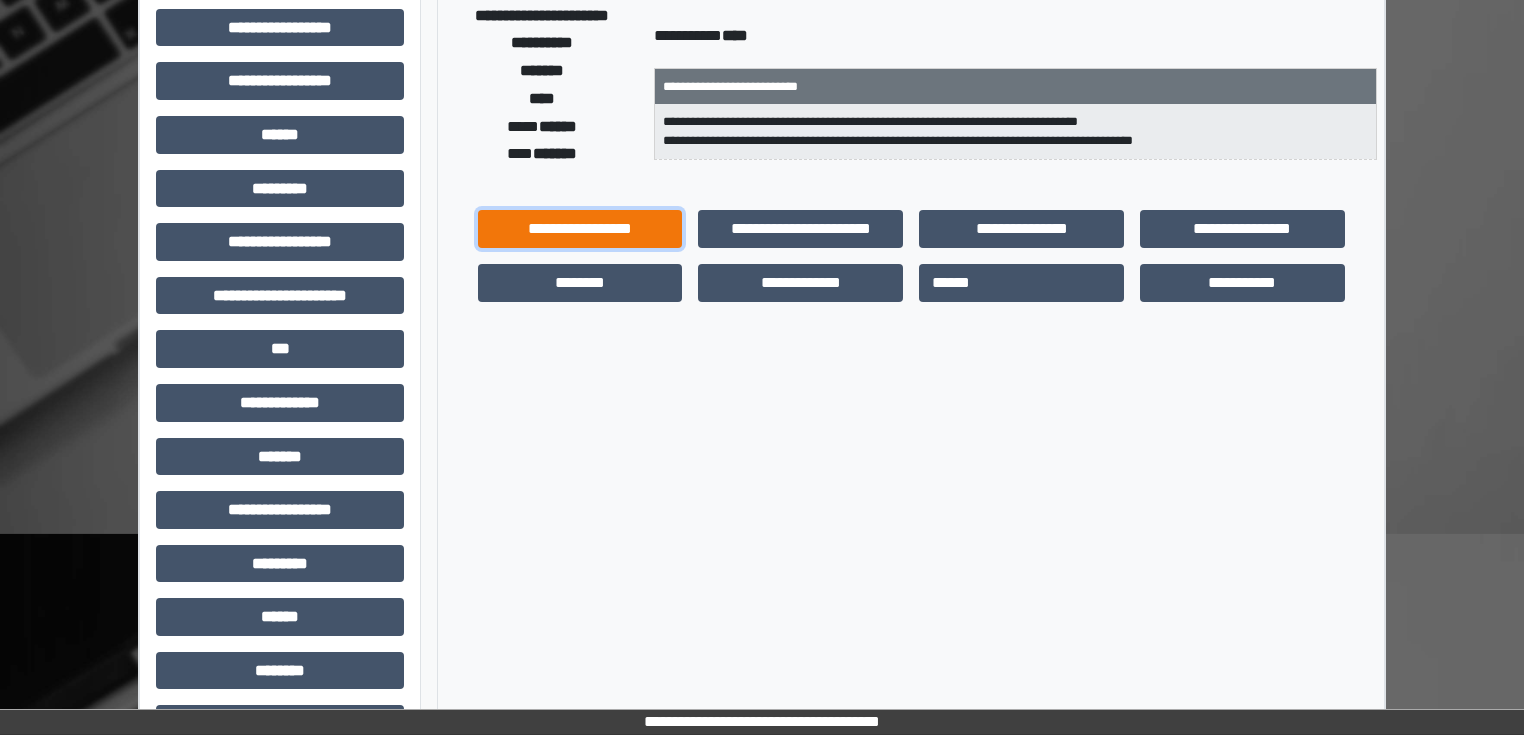 click on "**********" at bounding box center (580, 229) 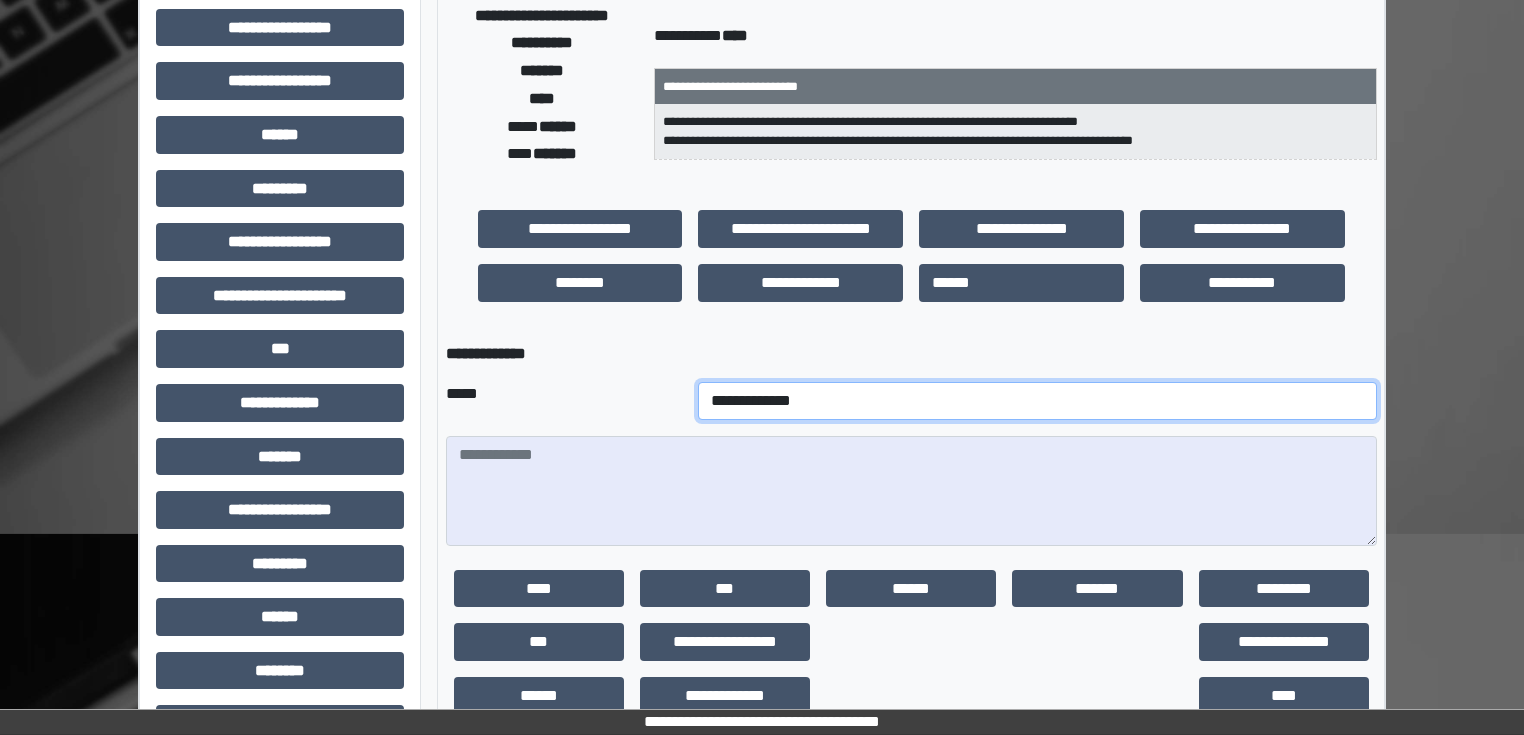 click on "**********" at bounding box center (1037, 401) 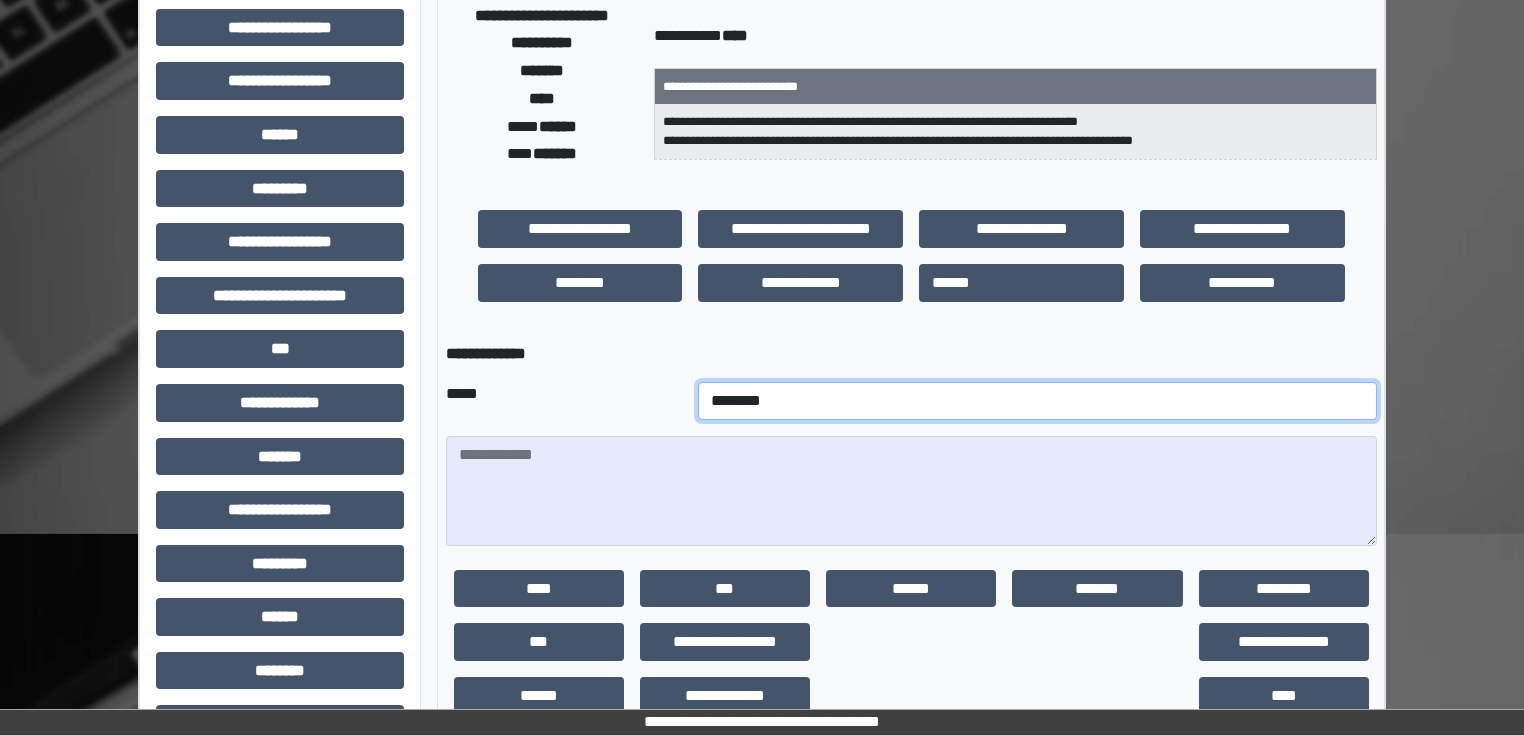 click on "**********" at bounding box center [1037, 401] 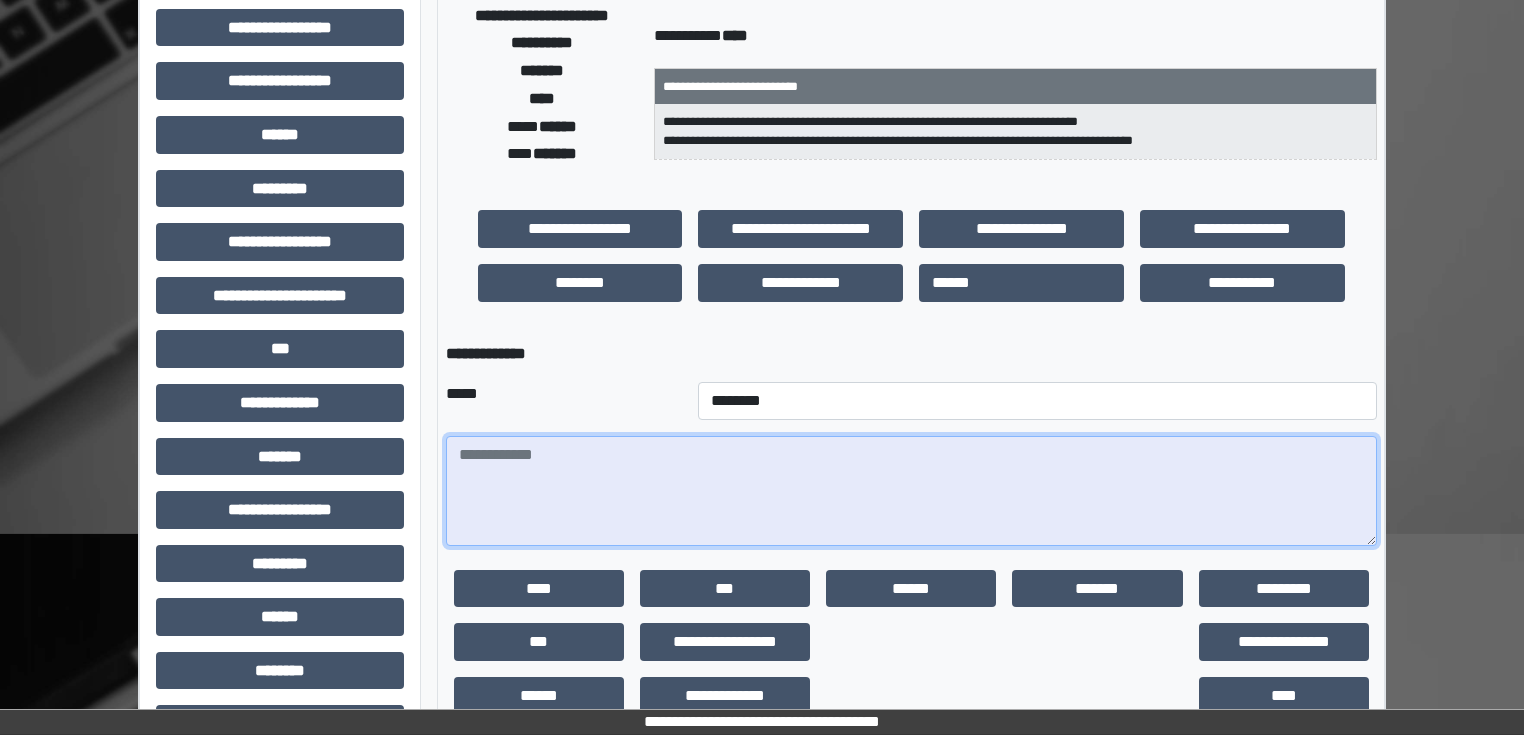click at bounding box center (911, 491) 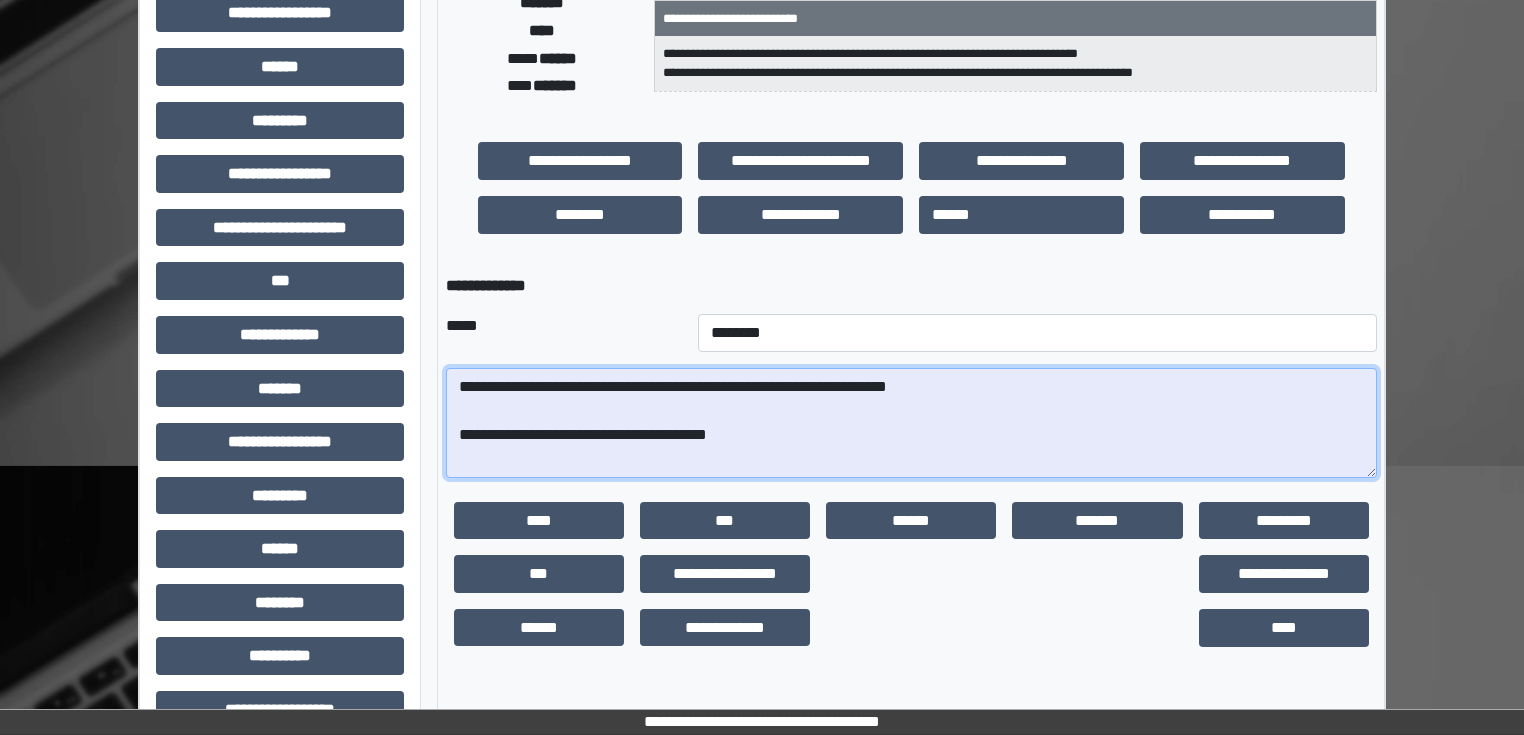 scroll, scrollTop: 431, scrollLeft: 0, axis: vertical 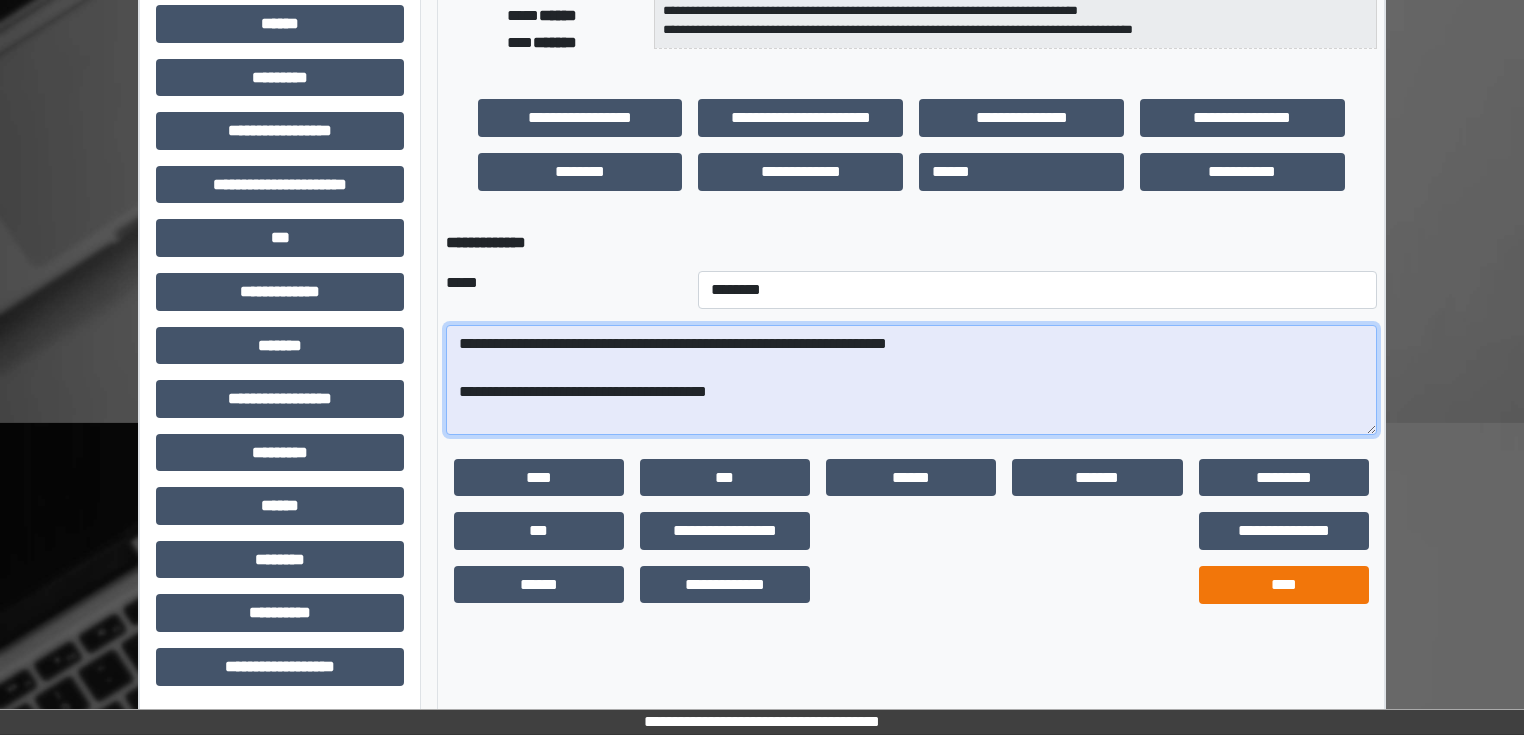 type on "**********" 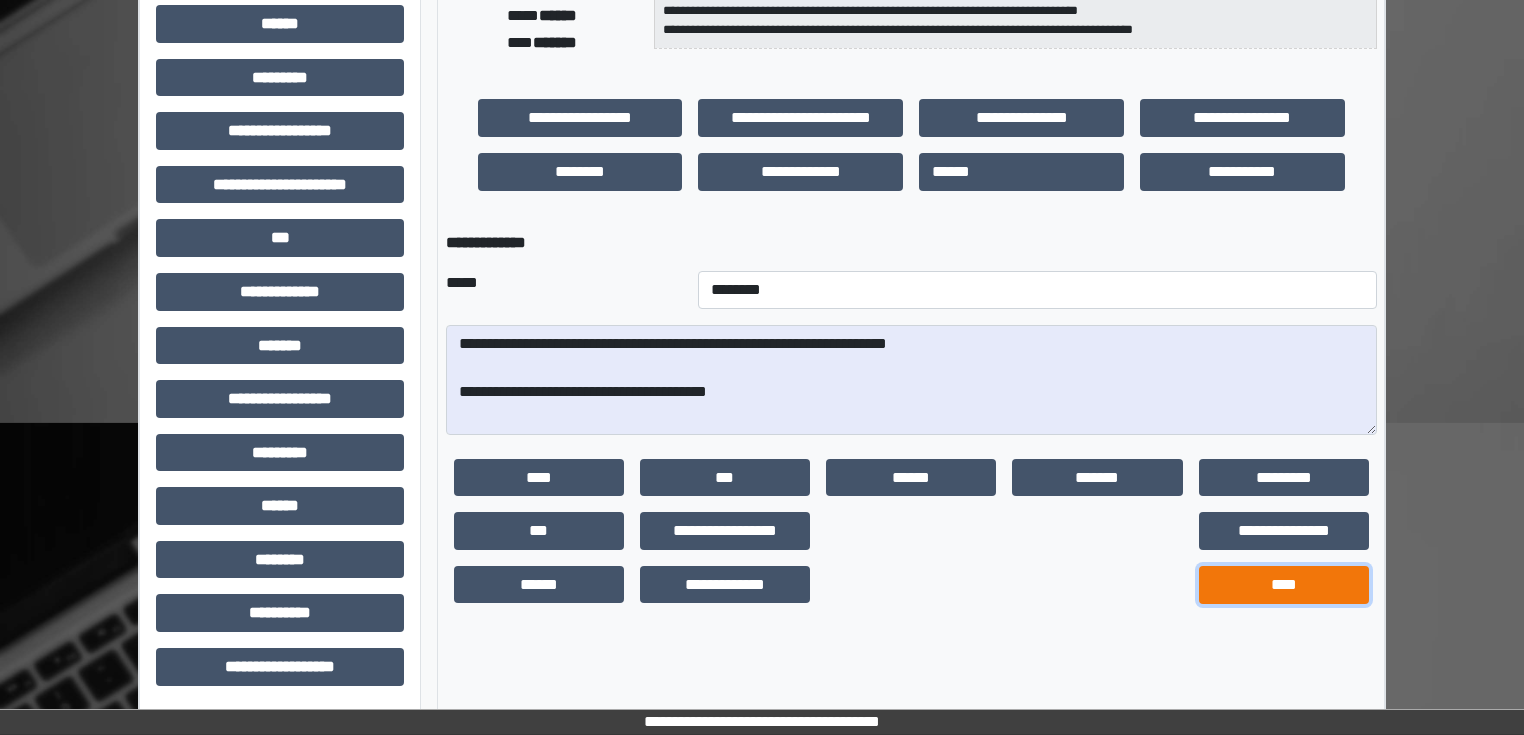 click on "****" at bounding box center [1284, 585] 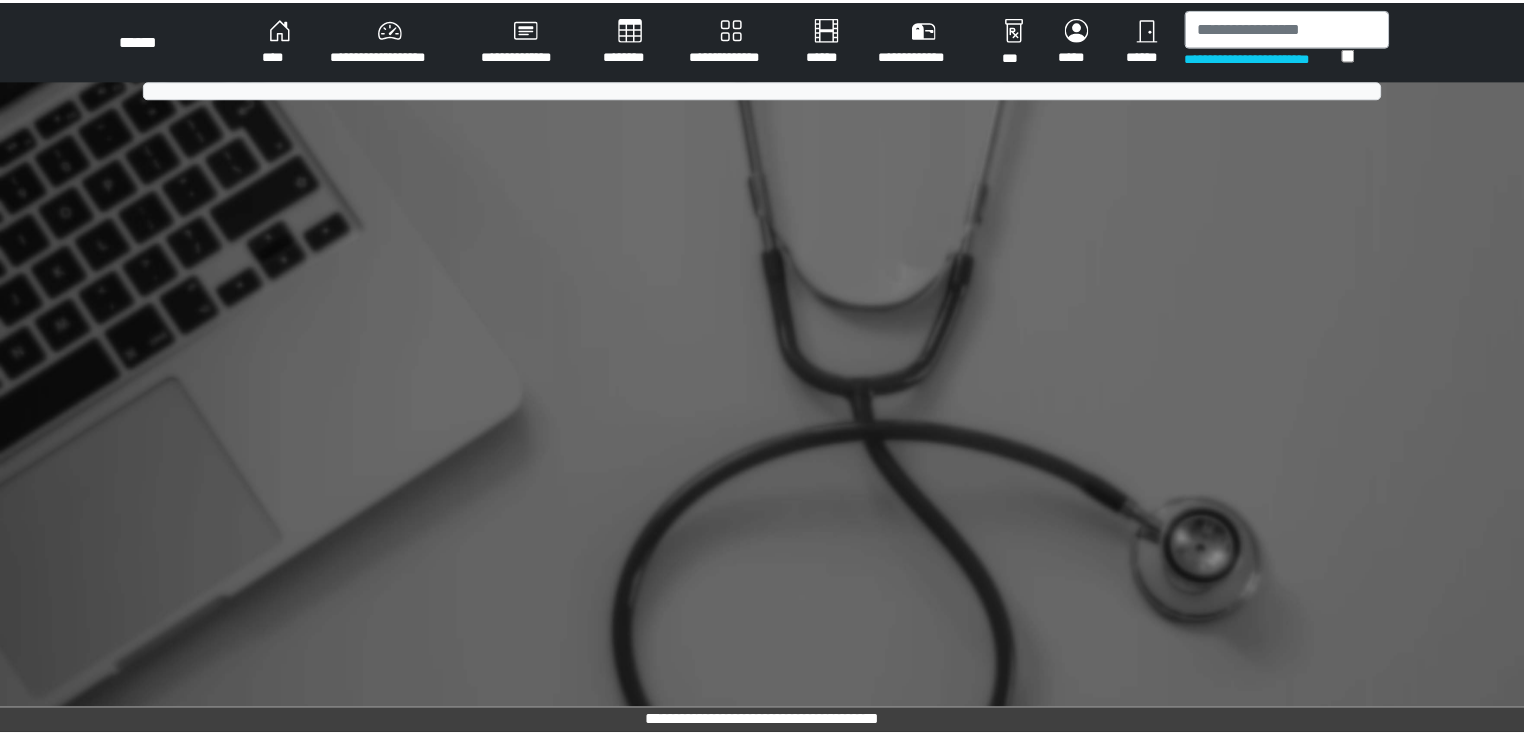 scroll, scrollTop: 0, scrollLeft: 0, axis: both 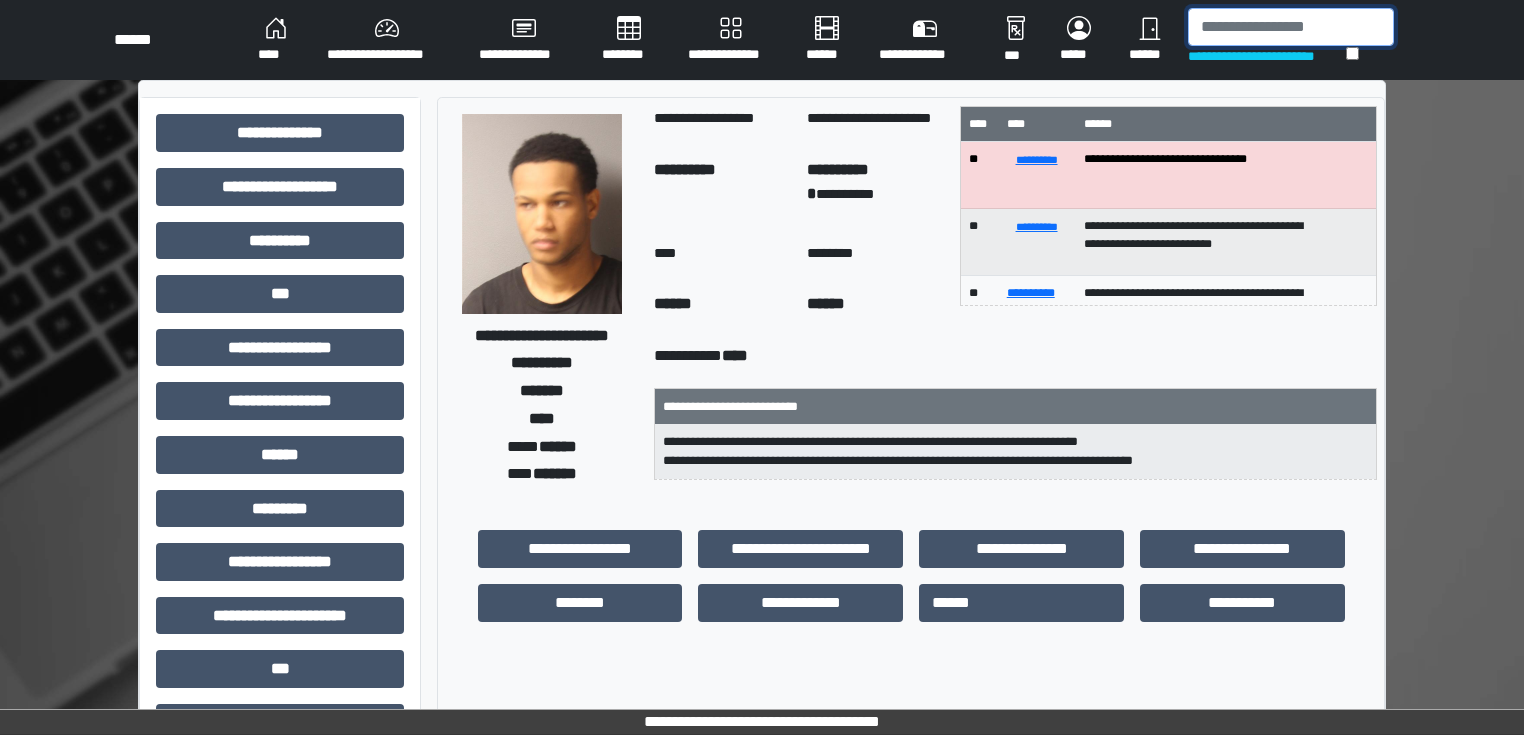 click at bounding box center [1291, 27] 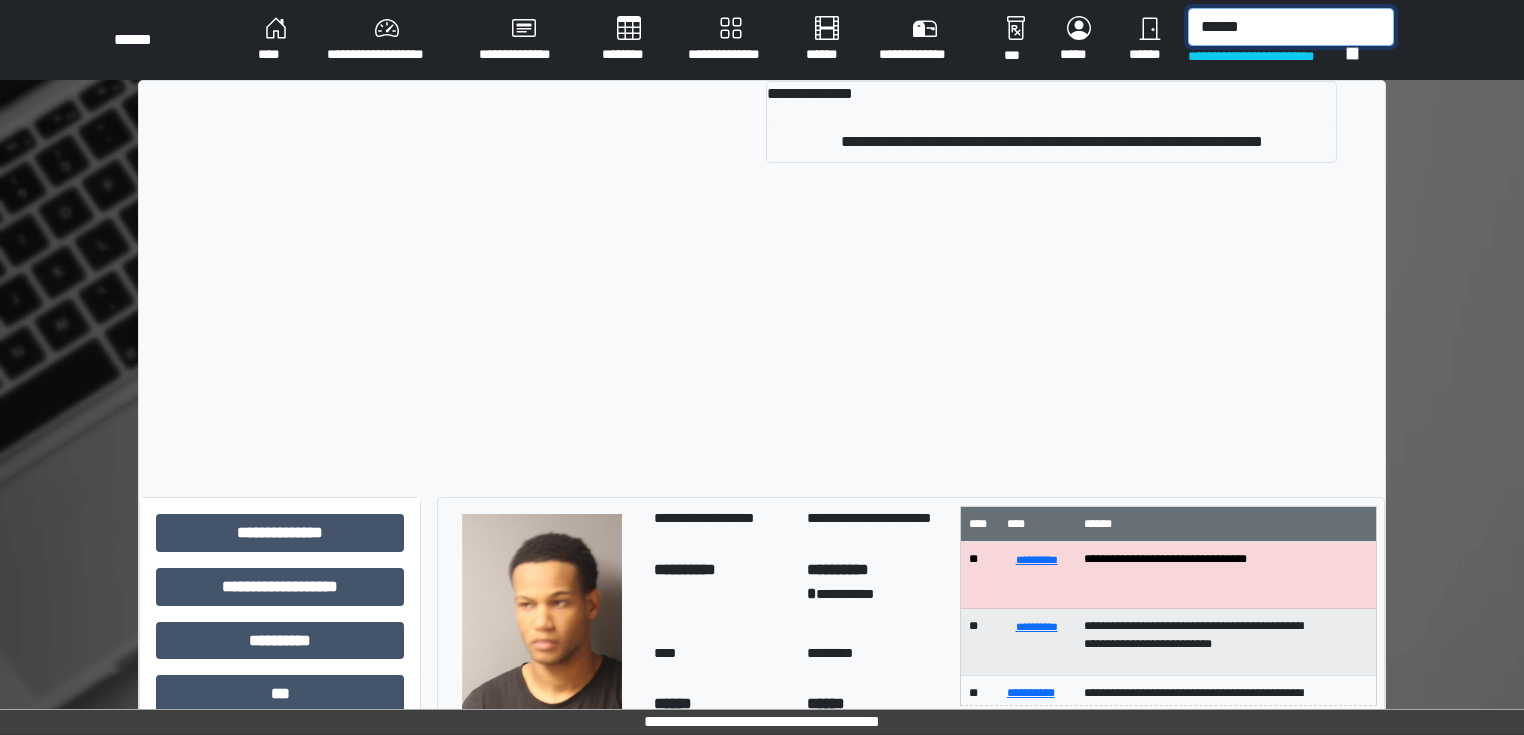 drag, startPoint x: 1256, startPoint y: 35, endPoint x: 1136, endPoint y: 35, distance: 120 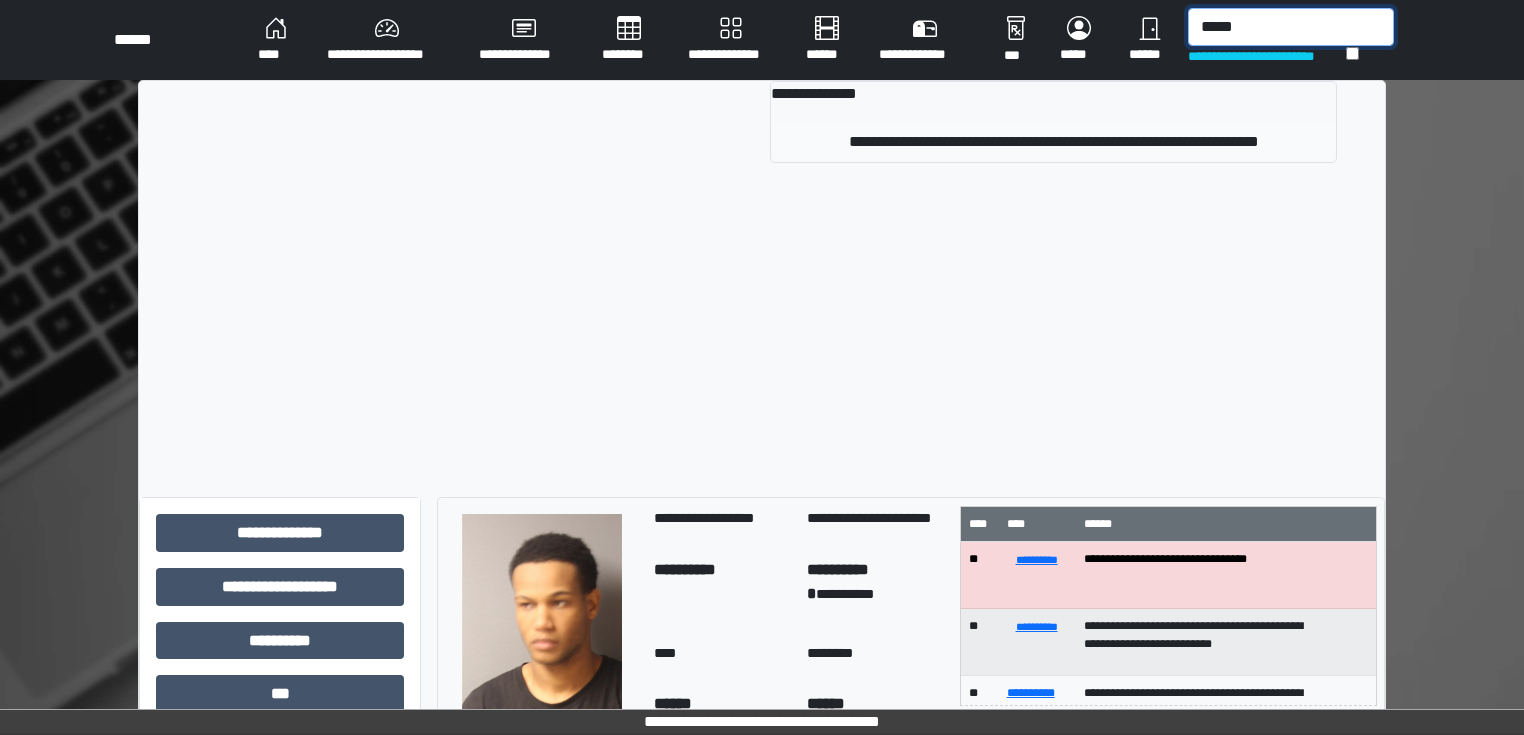 type on "*****" 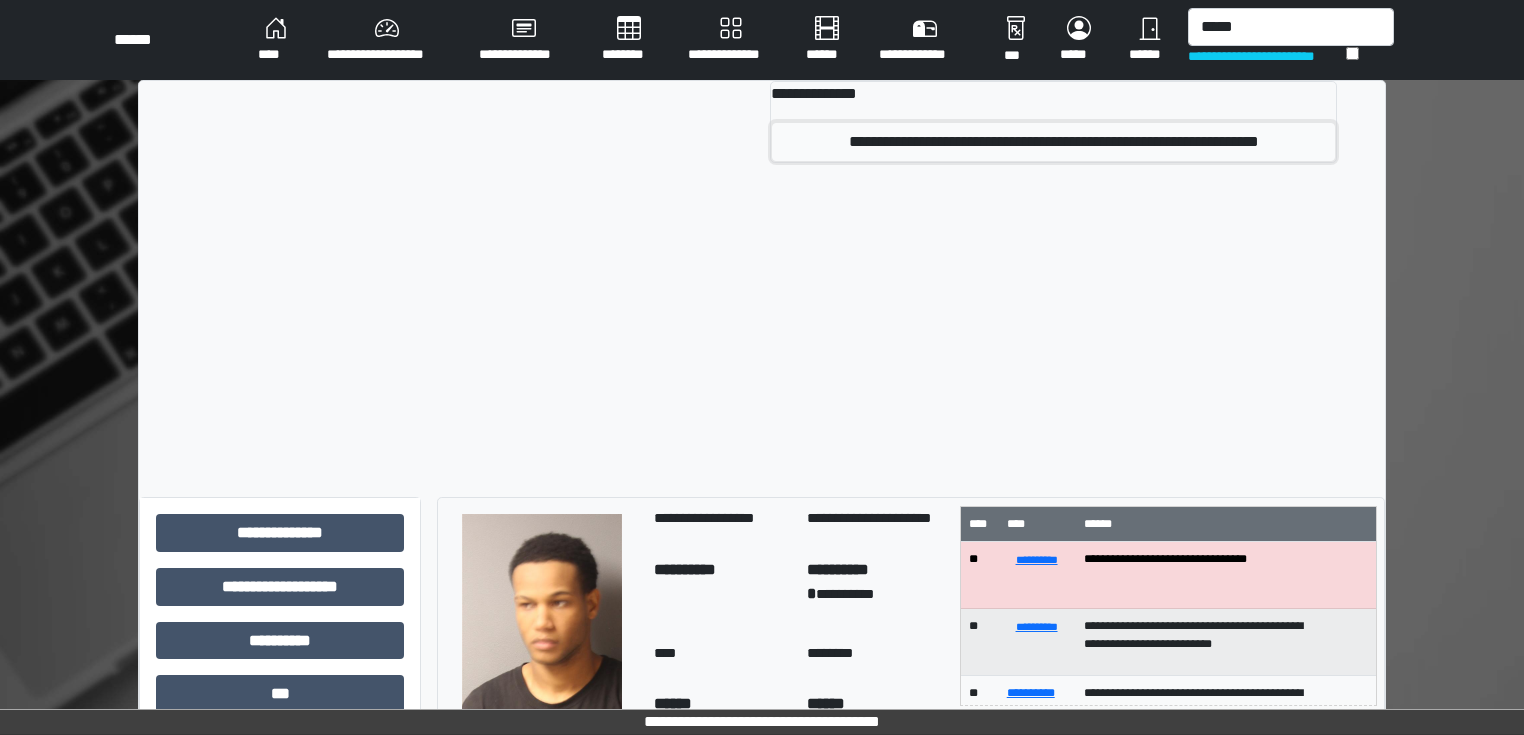 click on "**********" at bounding box center (1053, 142) 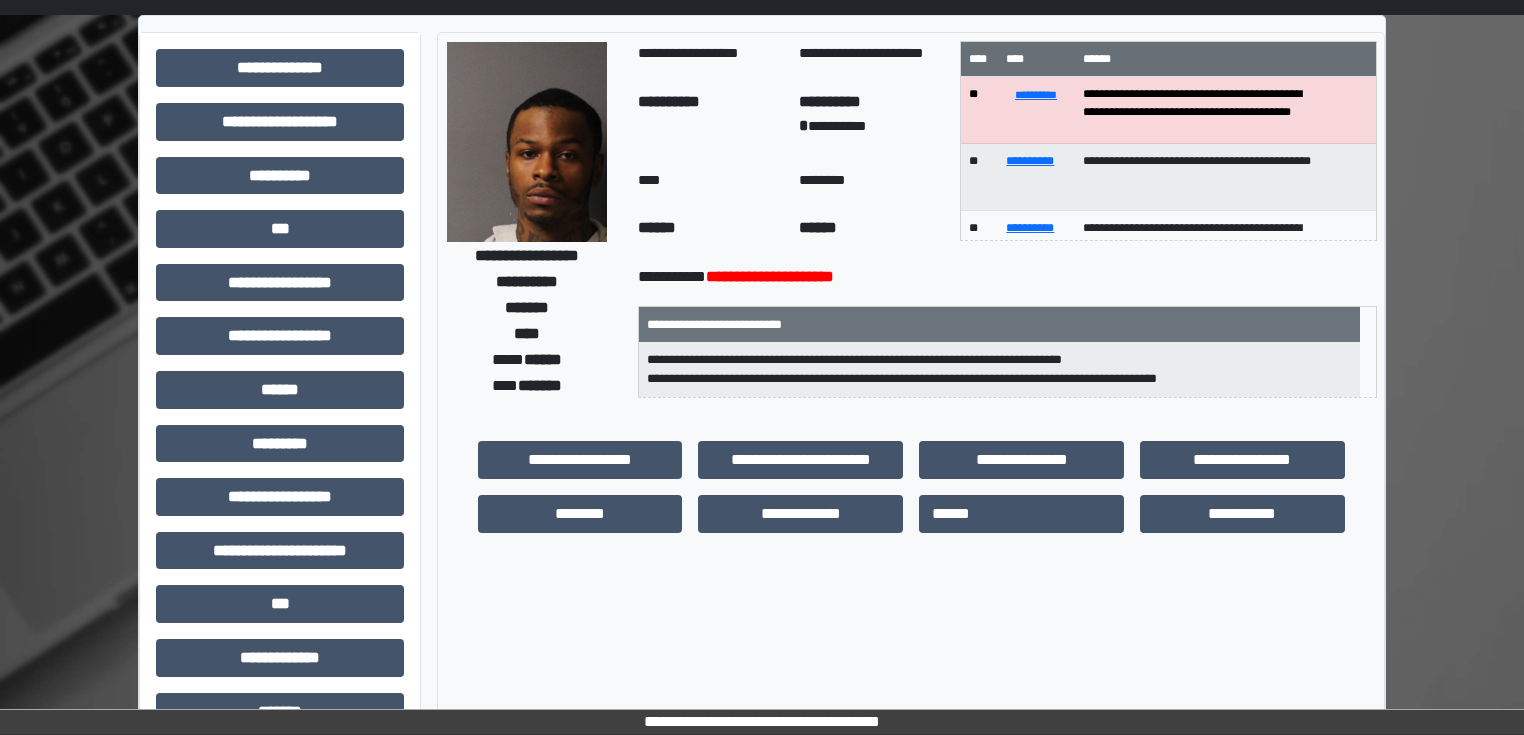 scroll, scrollTop: 0, scrollLeft: 0, axis: both 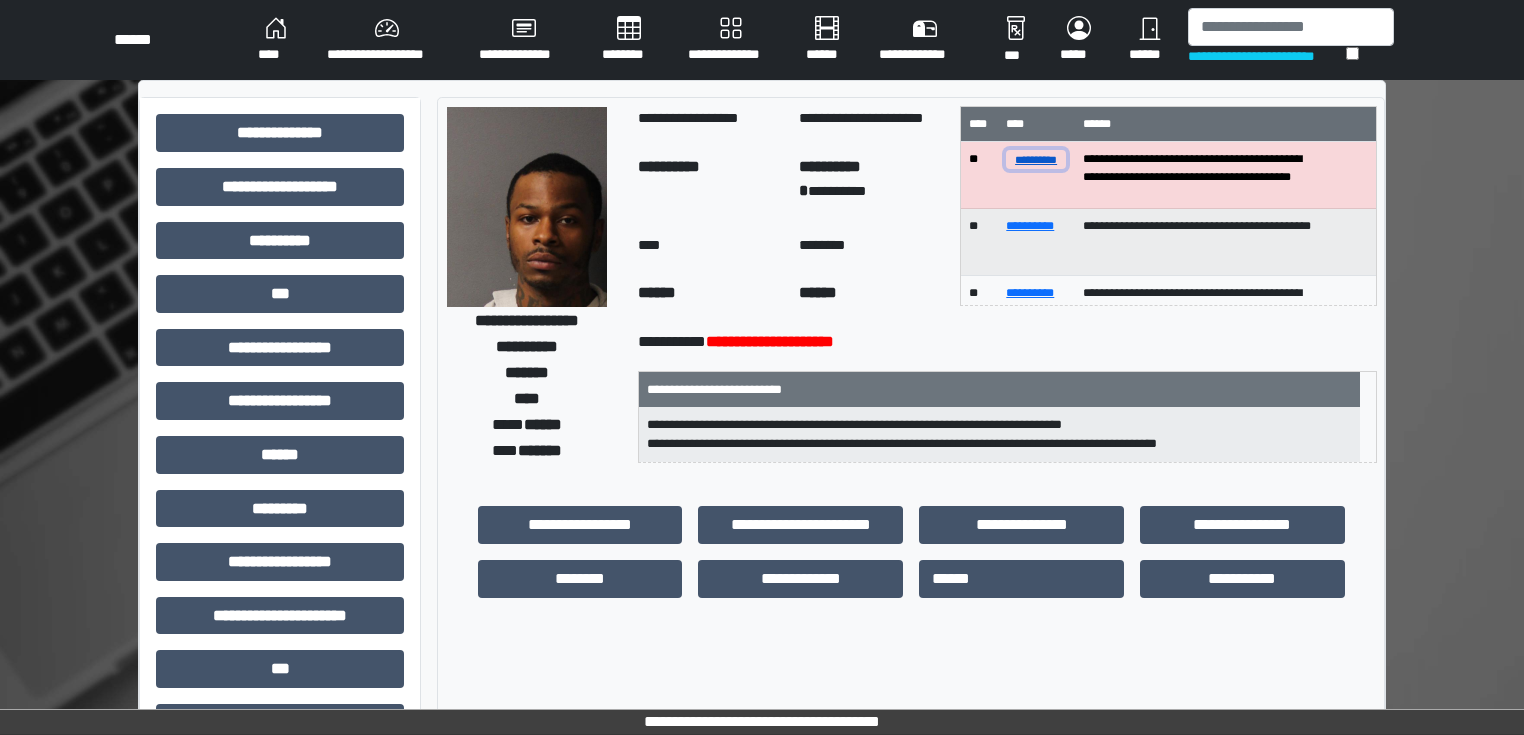 click on "**********" at bounding box center (1036, 159) 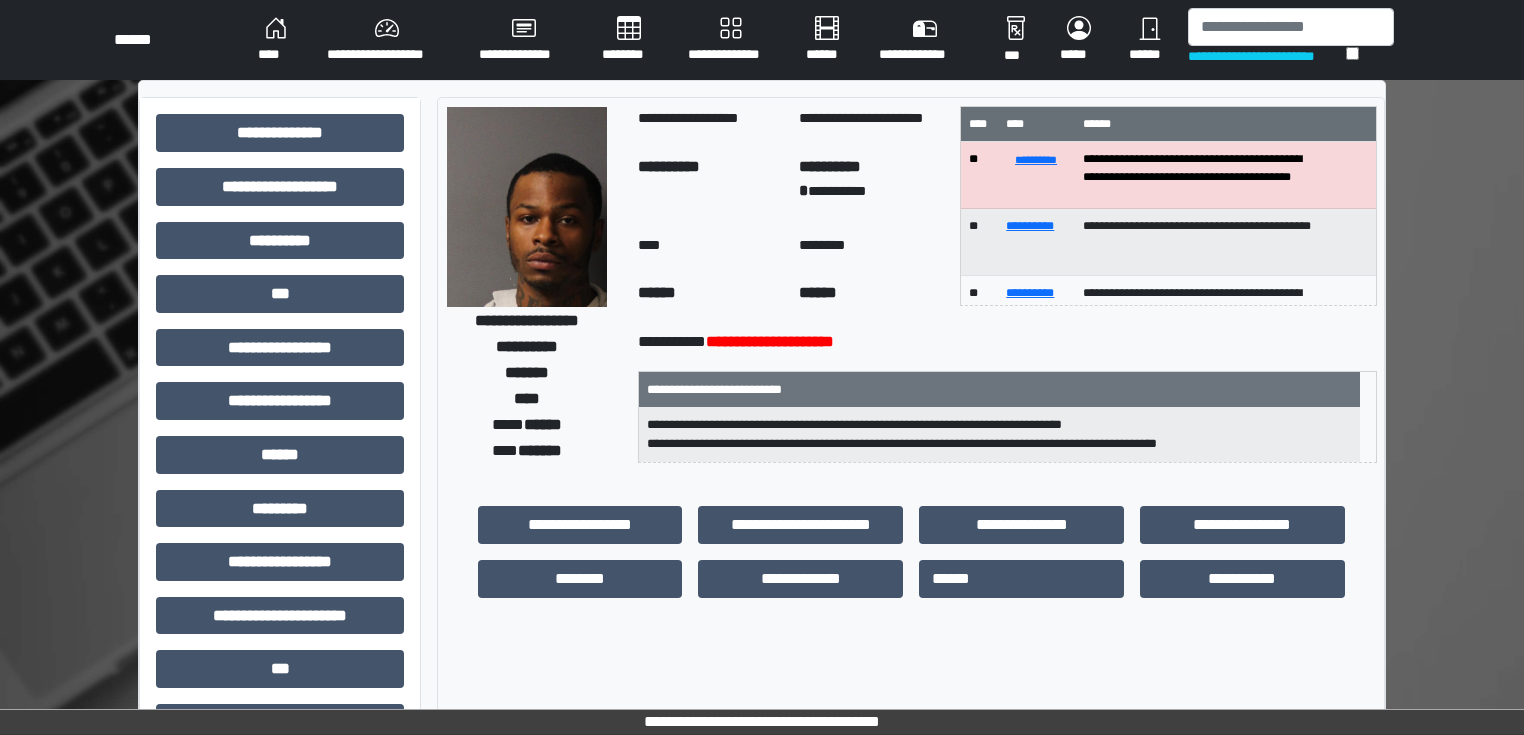 click on "**********" at bounding box center (1202, 175) 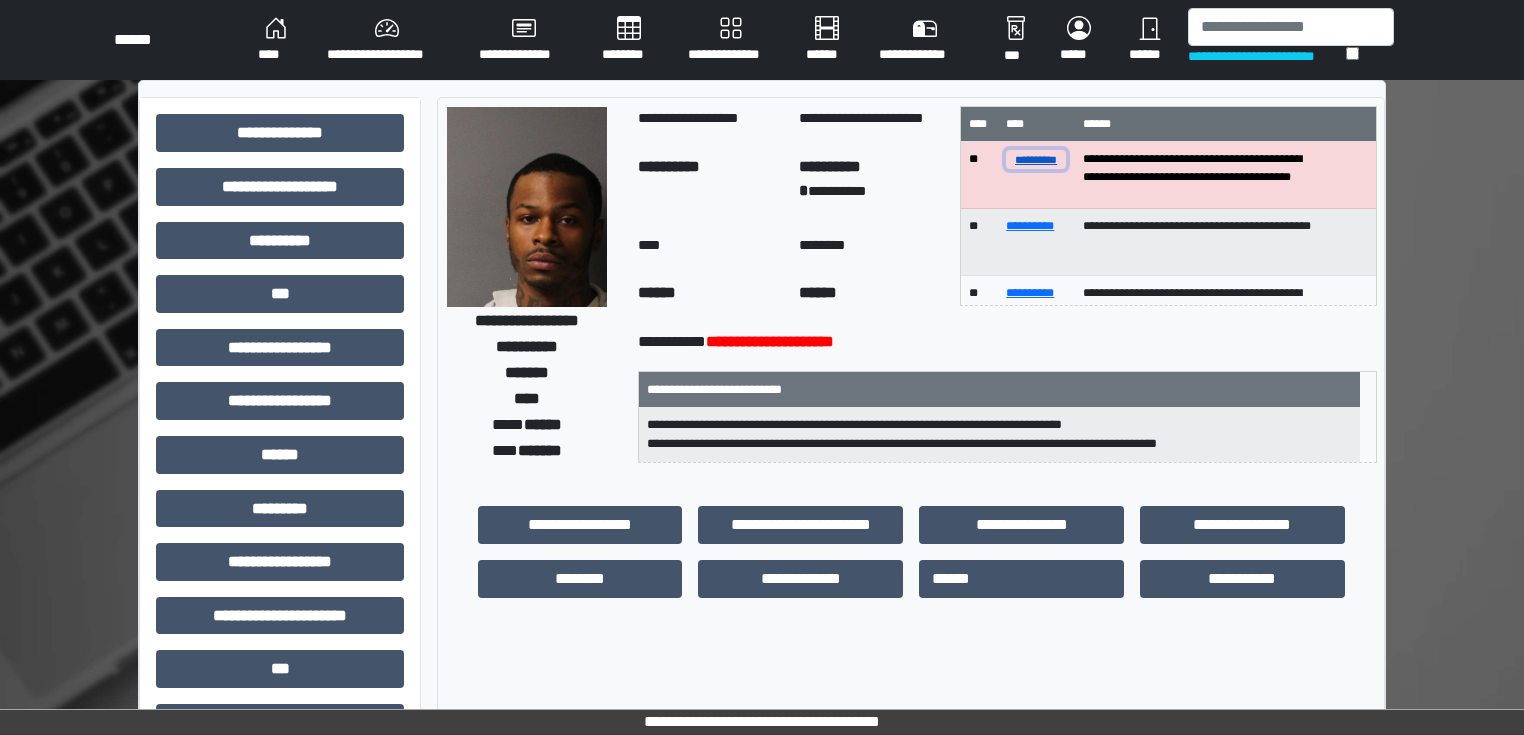 click on "**********" at bounding box center [1036, 159] 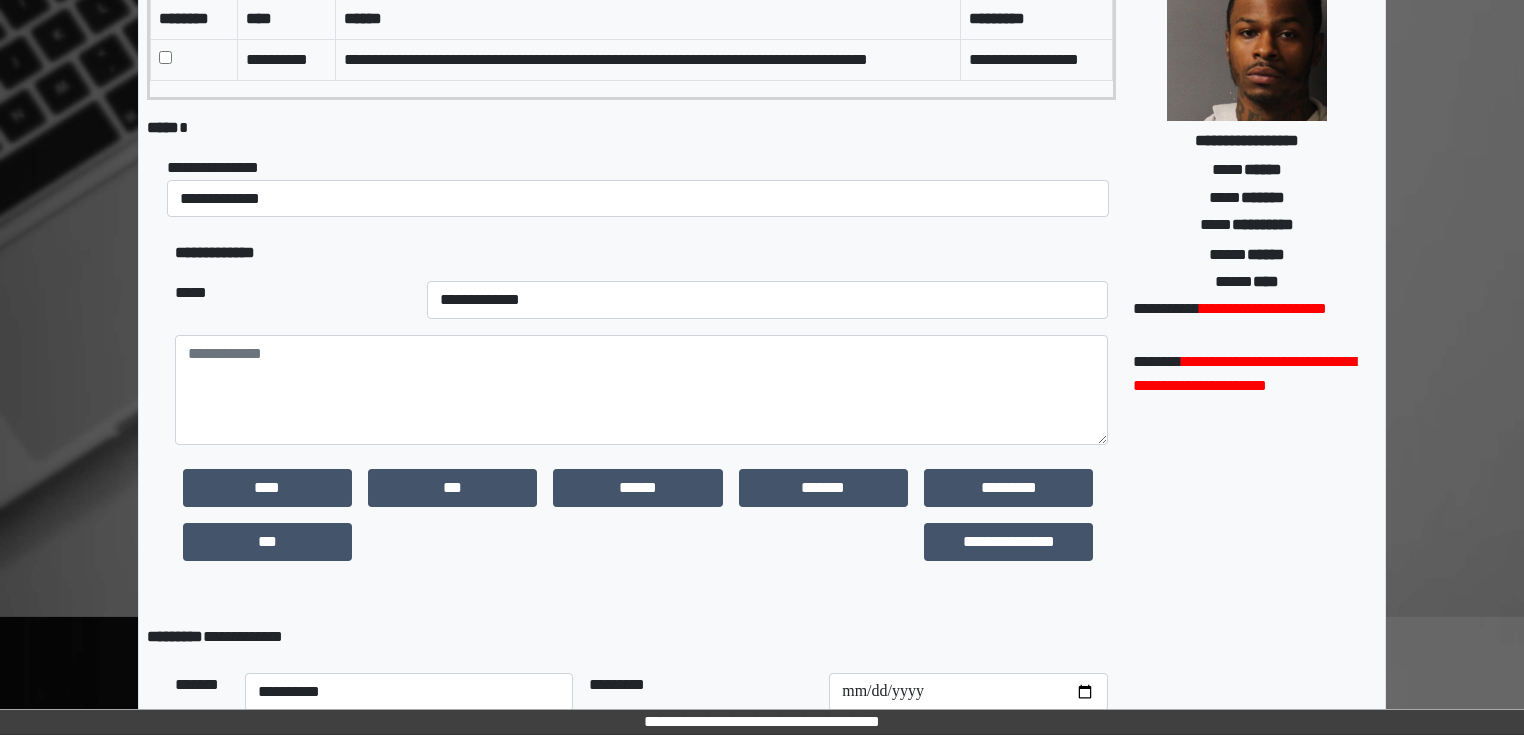 scroll, scrollTop: 493, scrollLeft: 0, axis: vertical 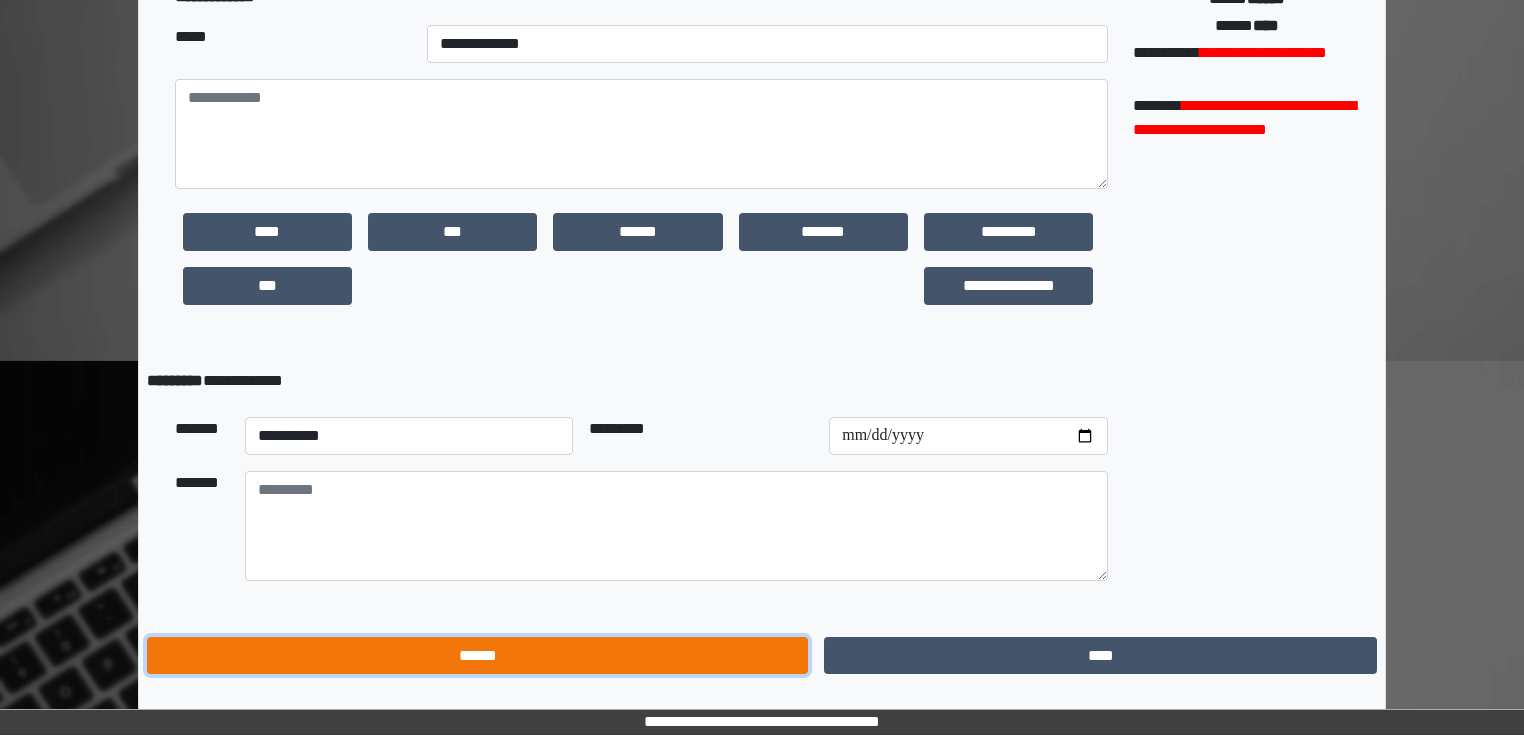 click on "******" at bounding box center [477, 656] 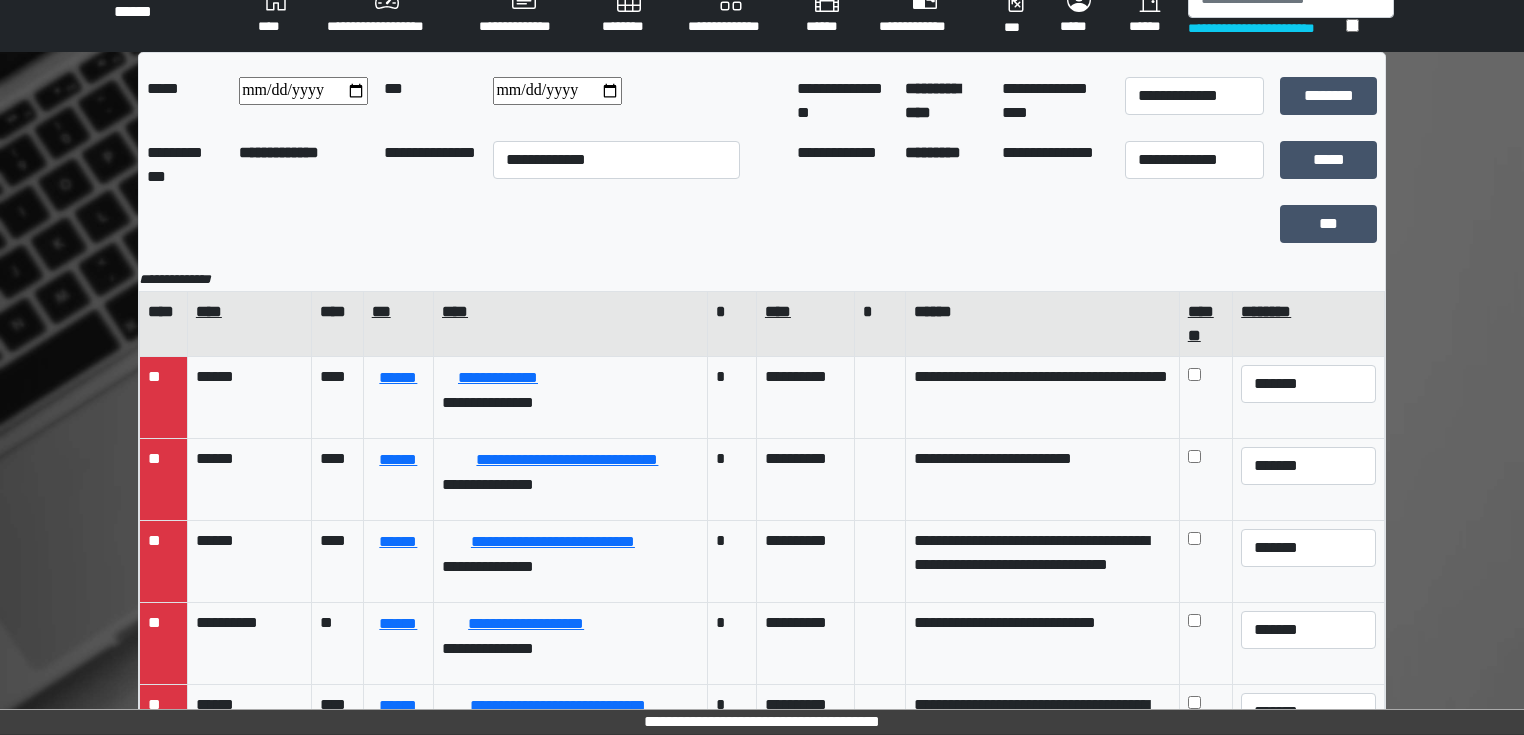 scroll, scrollTop: 0, scrollLeft: 0, axis: both 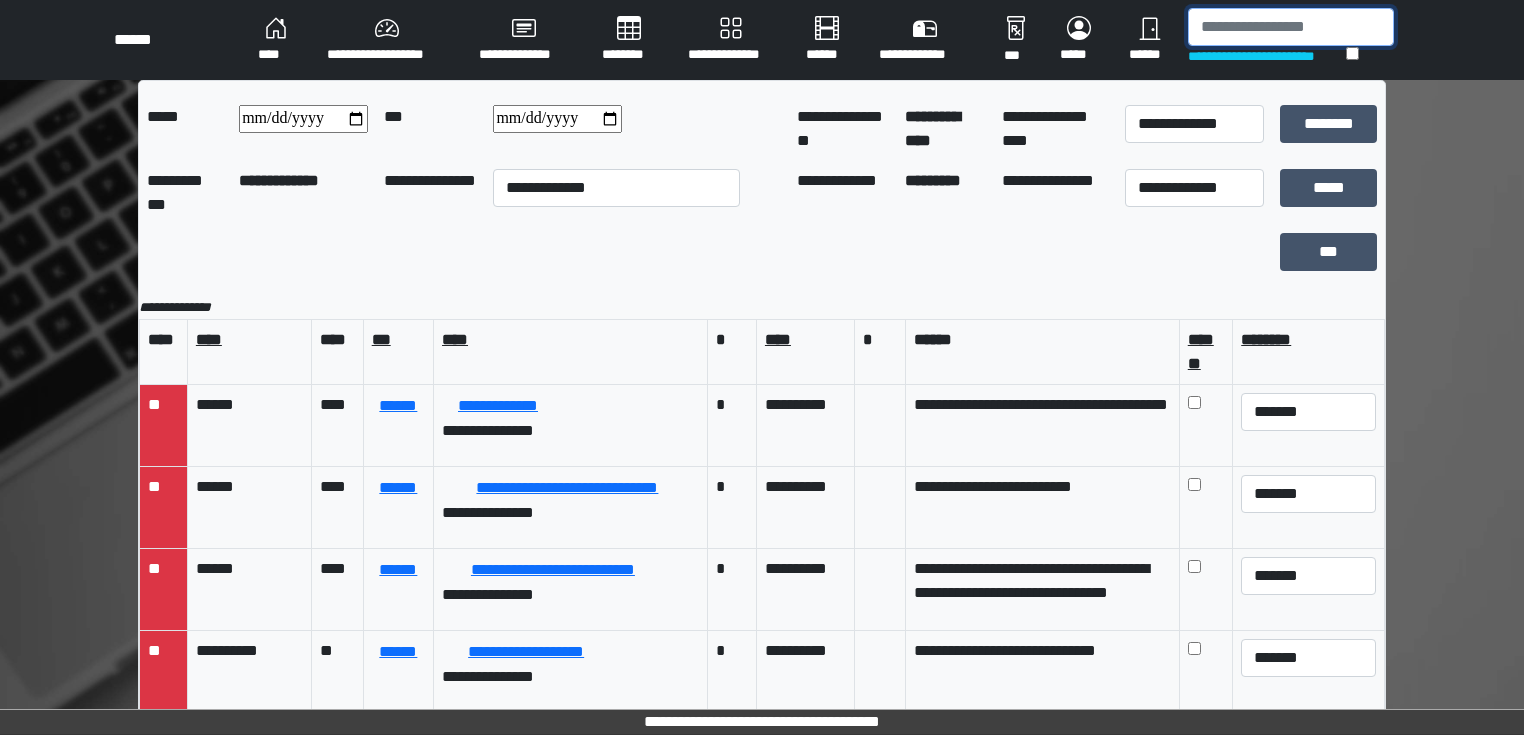 click at bounding box center (1291, 27) 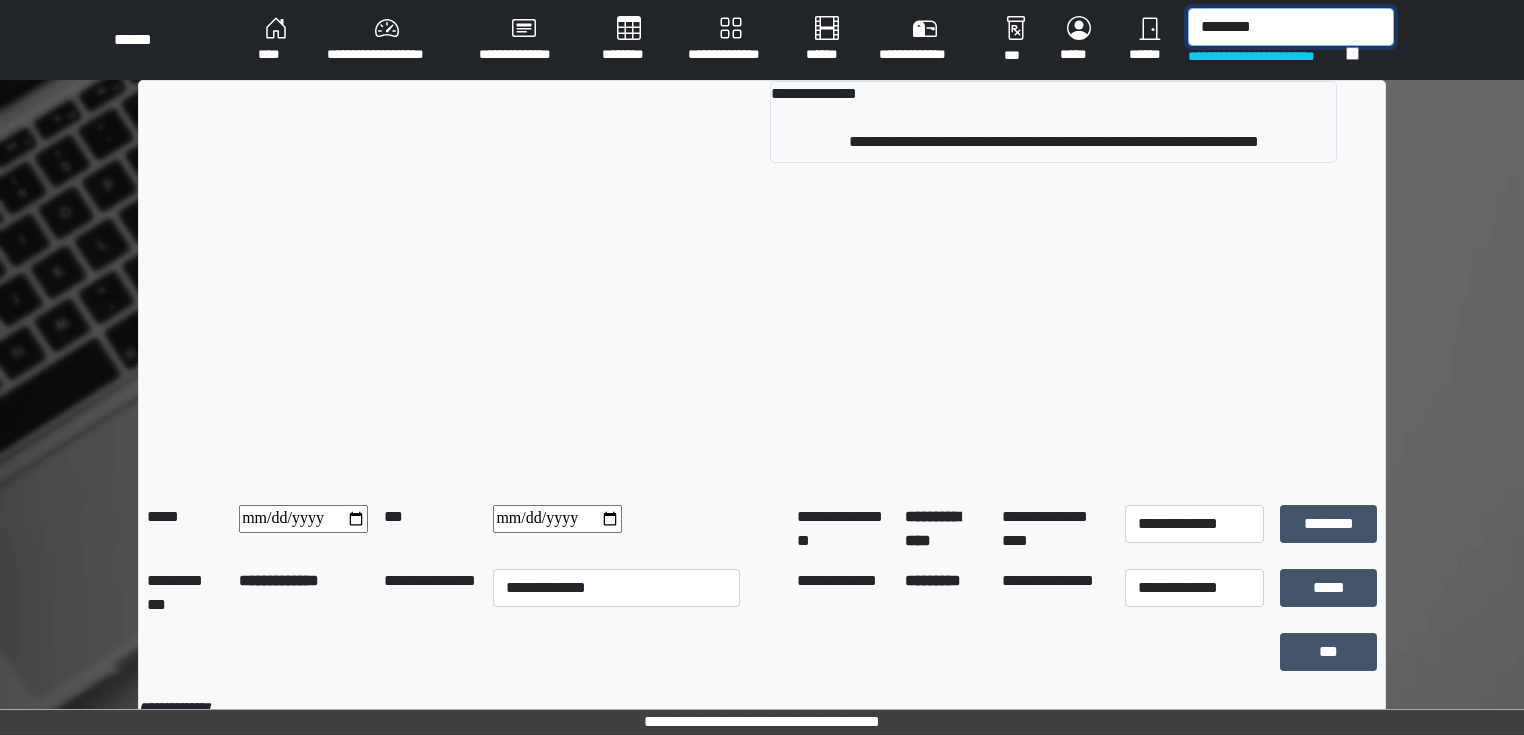 type on "********" 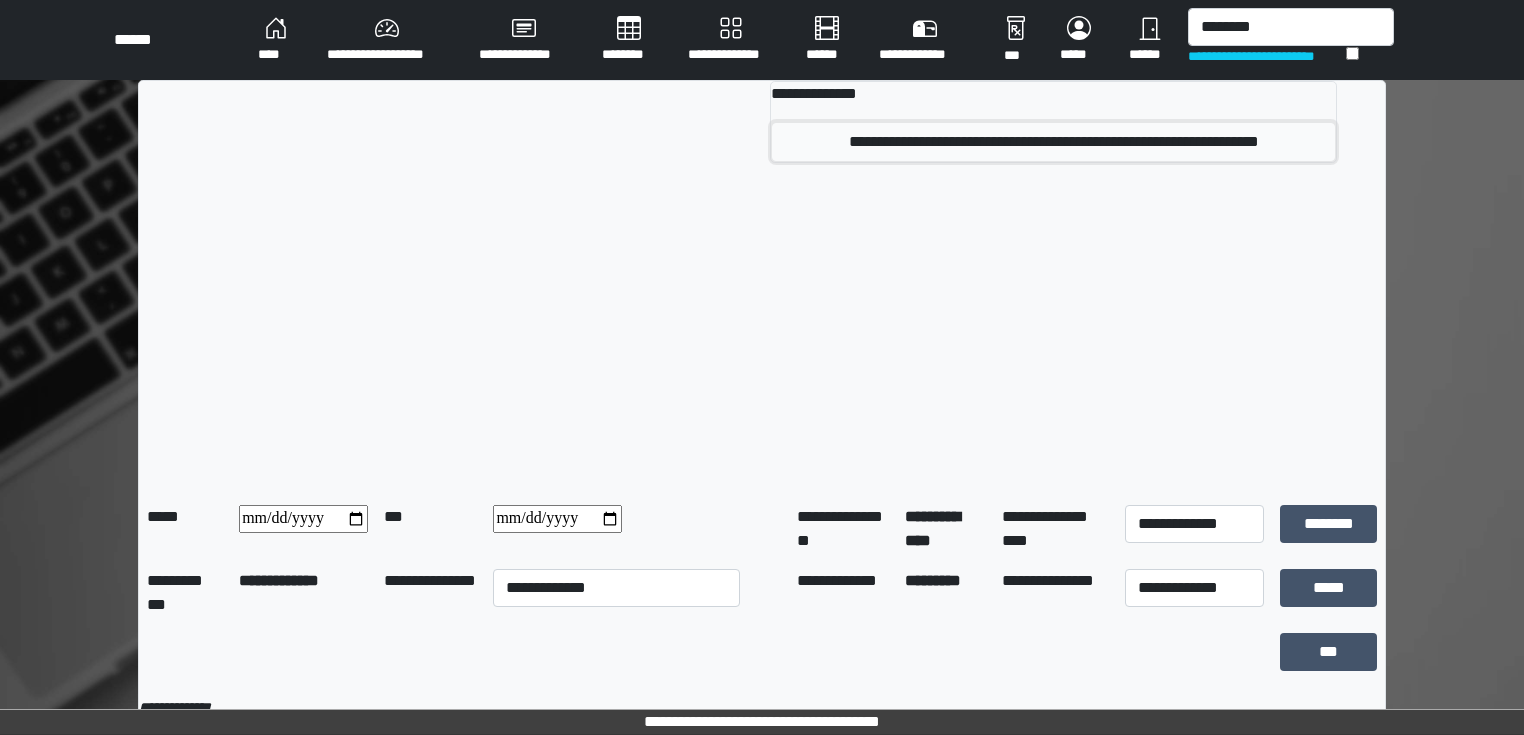 click on "**********" at bounding box center (1053, 142) 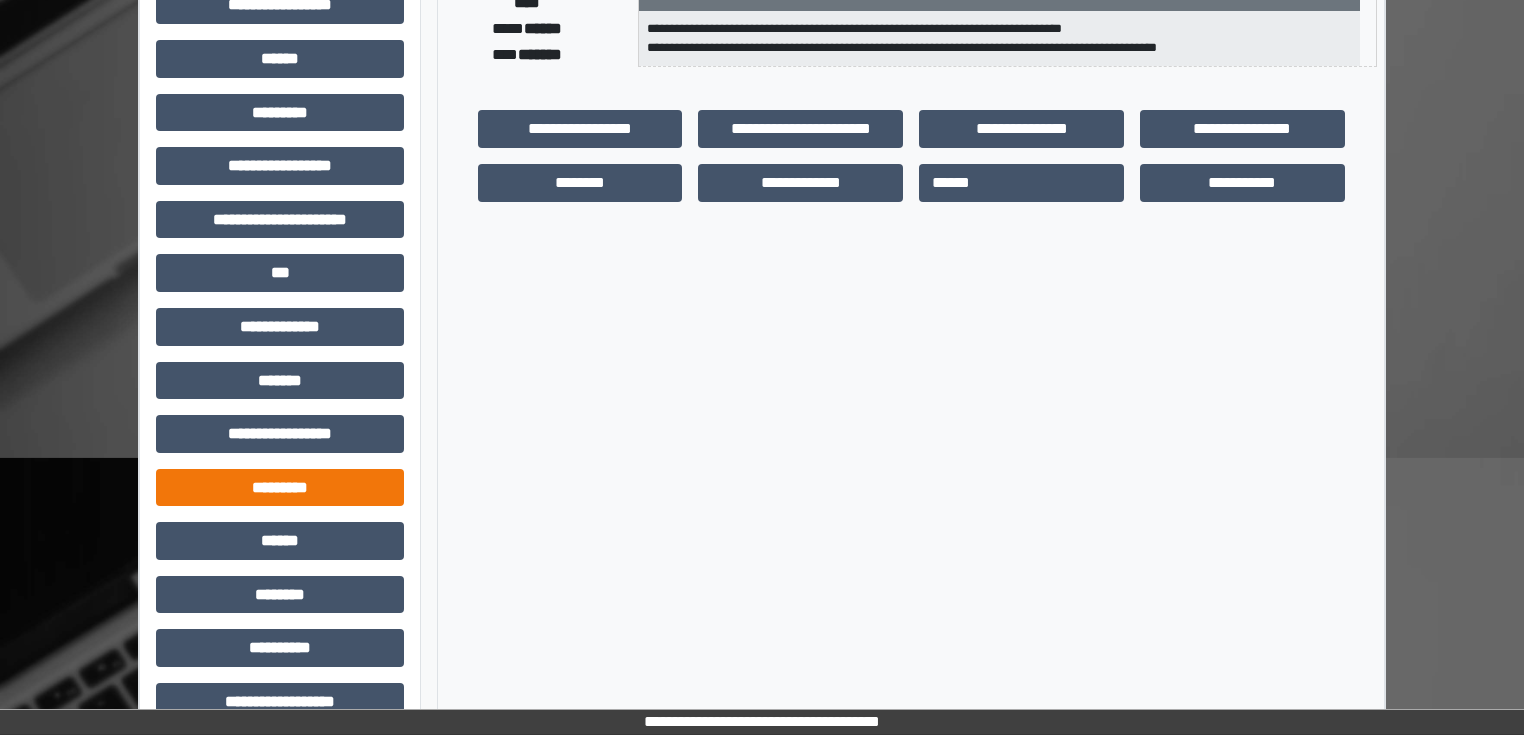 scroll, scrollTop: 431, scrollLeft: 0, axis: vertical 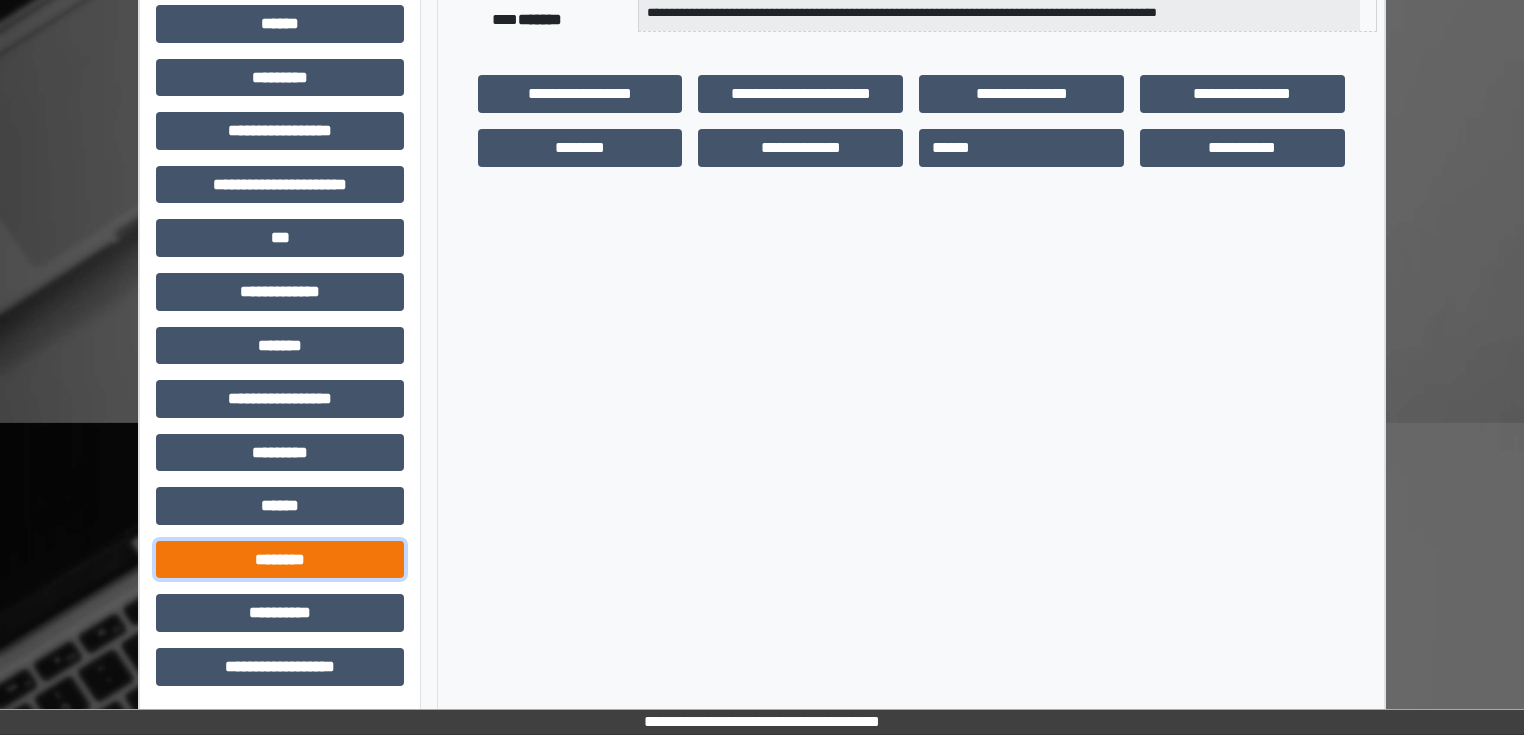 click on "********" at bounding box center [280, 560] 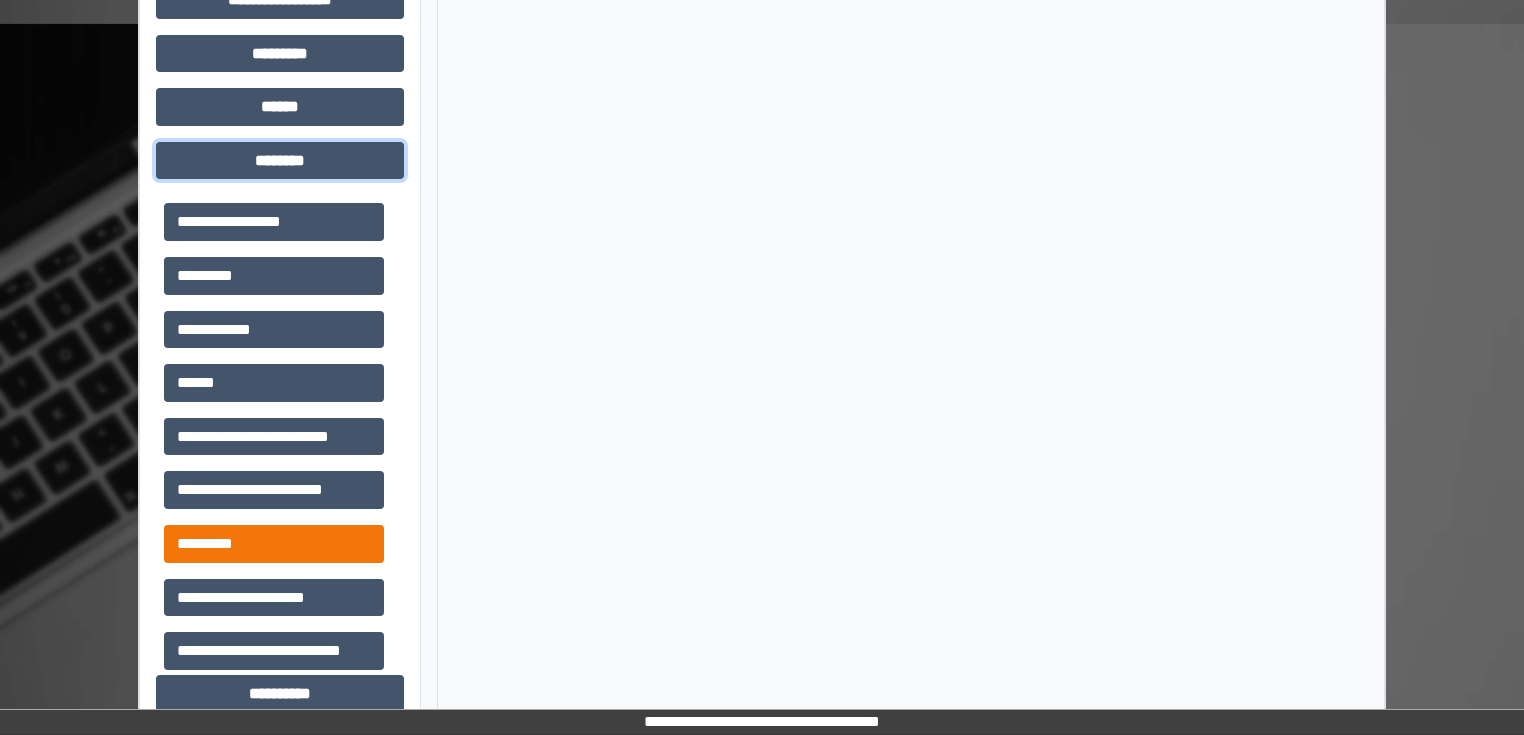 scroll, scrollTop: 831, scrollLeft: 0, axis: vertical 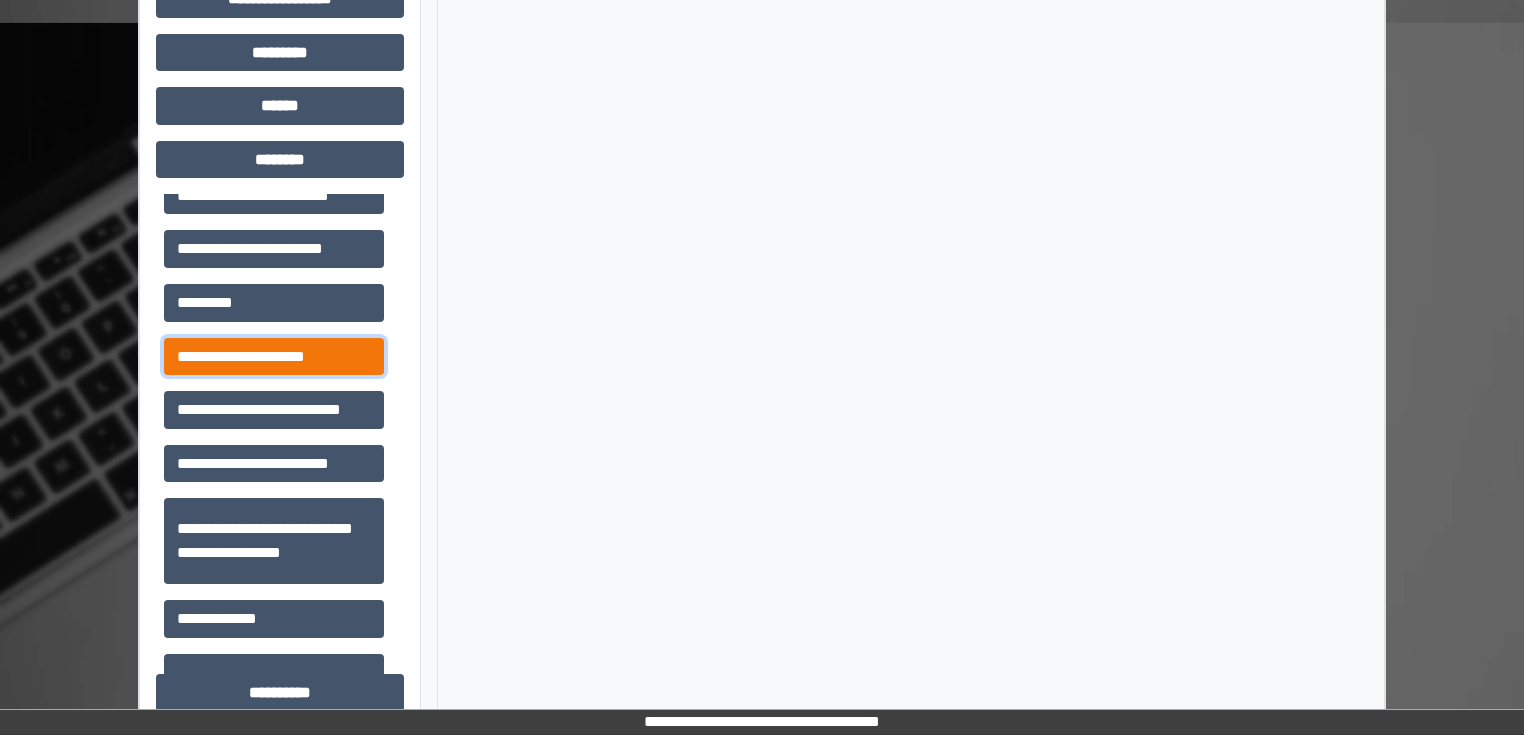 click on "**********" at bounding box center [274, 357] 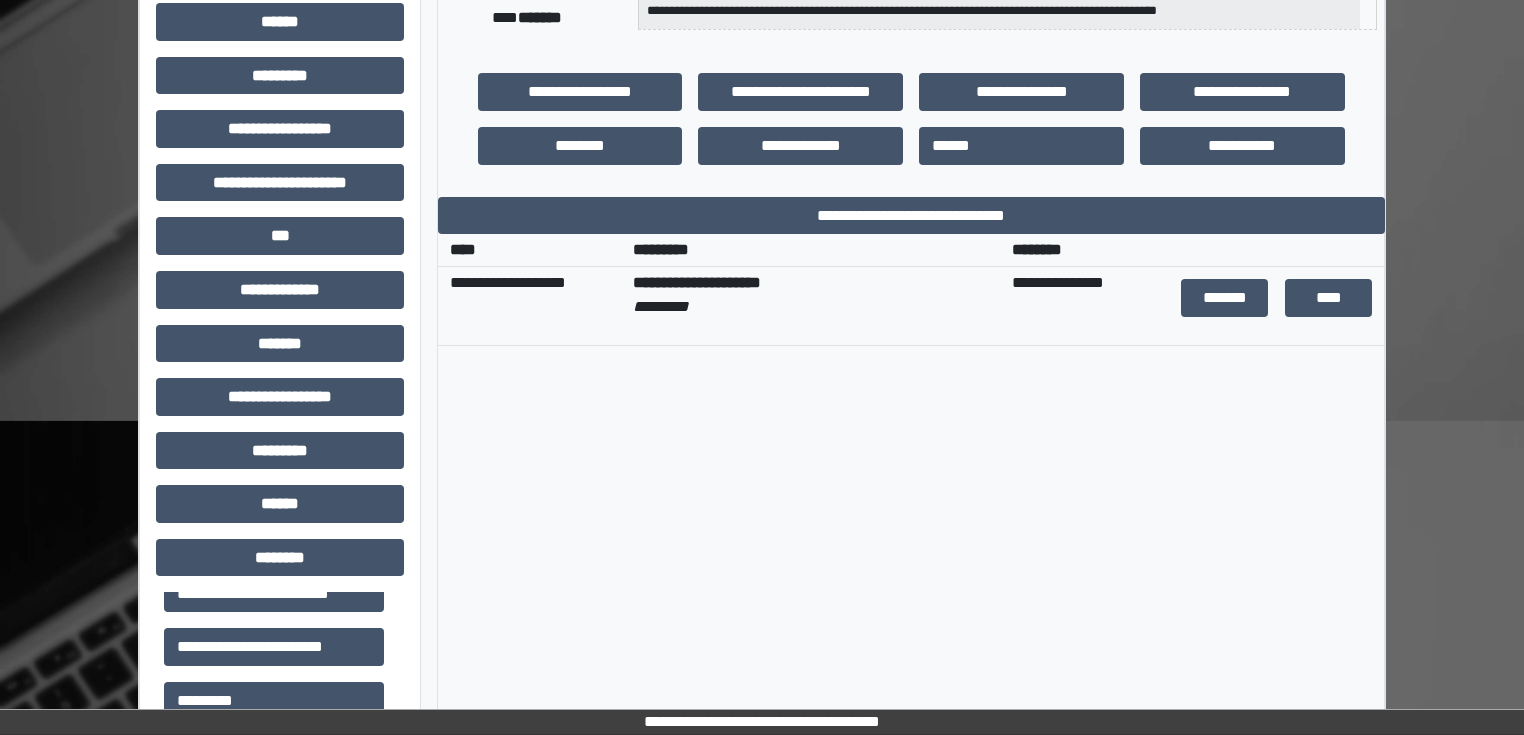 scroll, scrollTop: 431, scrollLeft: 0, axis: vertical 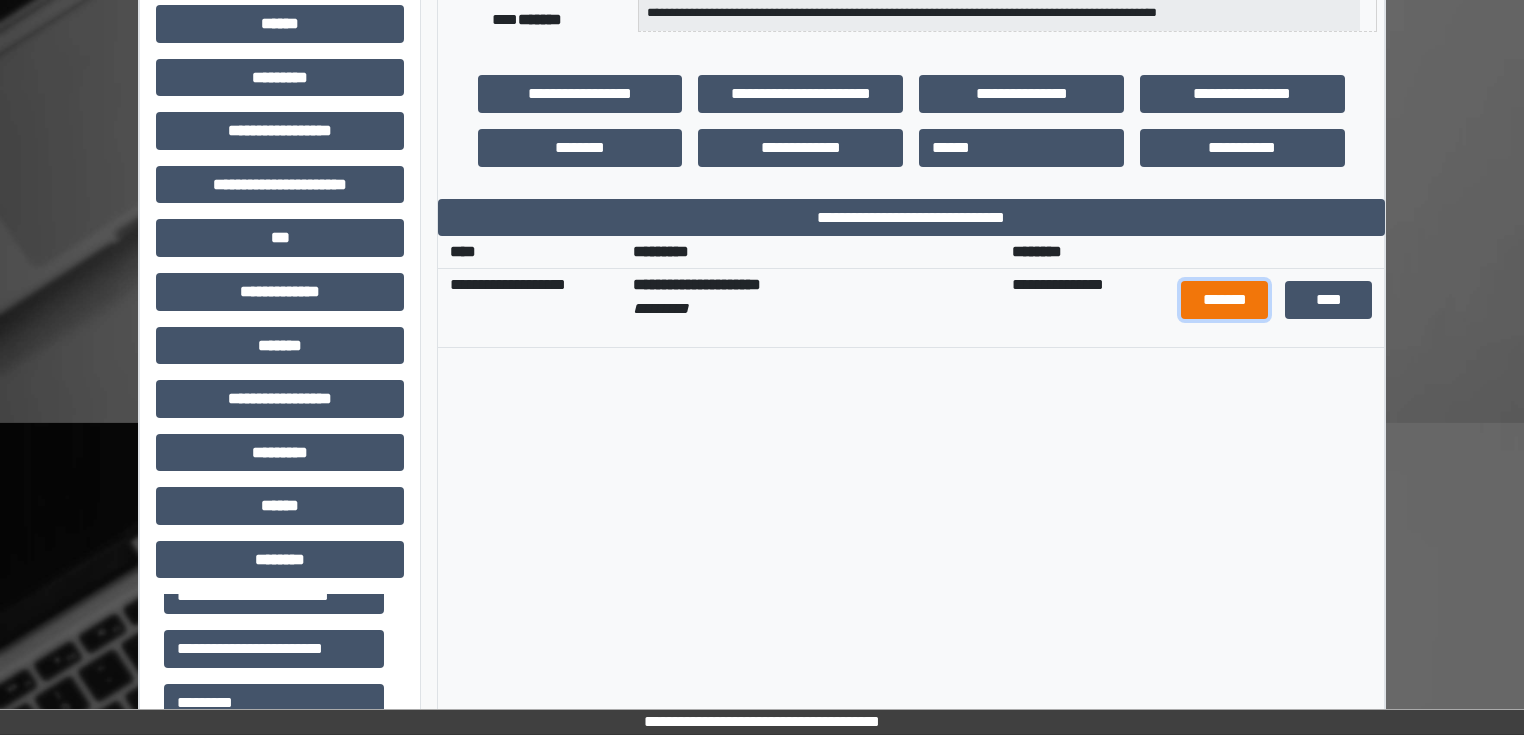 click on "*******" at bounding box center [1224, 300] 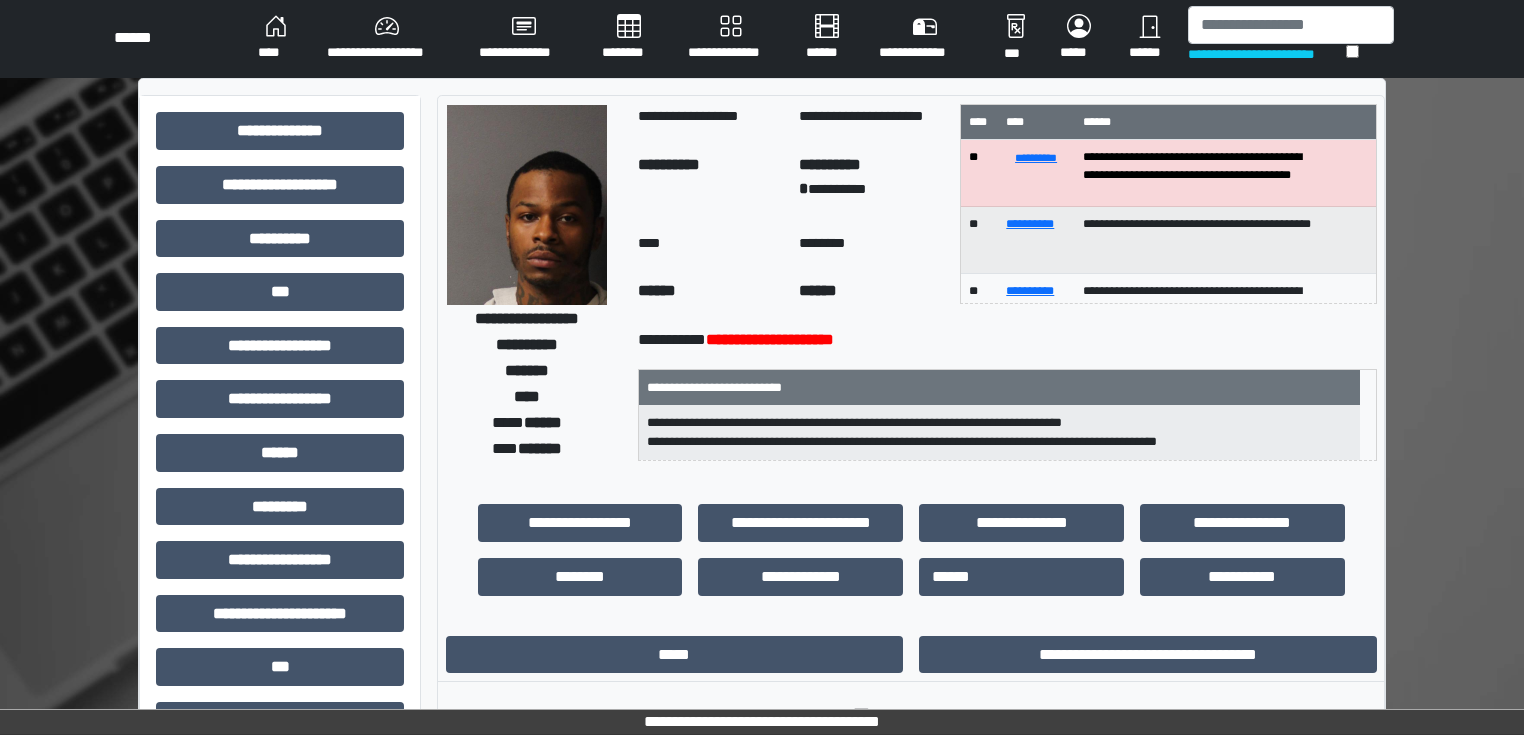 scroll, scrollTop: 0, scrollLeft: 0, axis: both 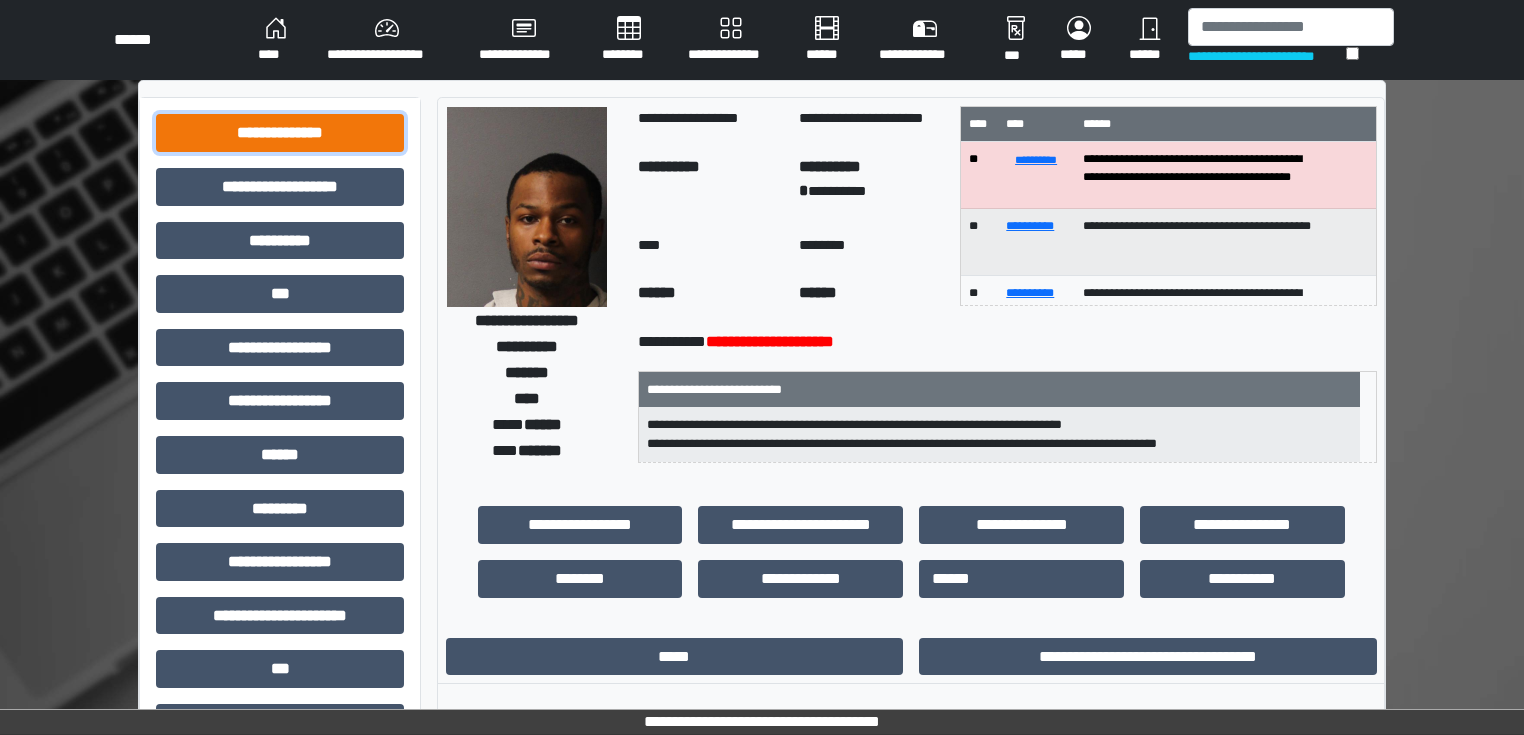 click on "**********" at bounding box center [280, 133] 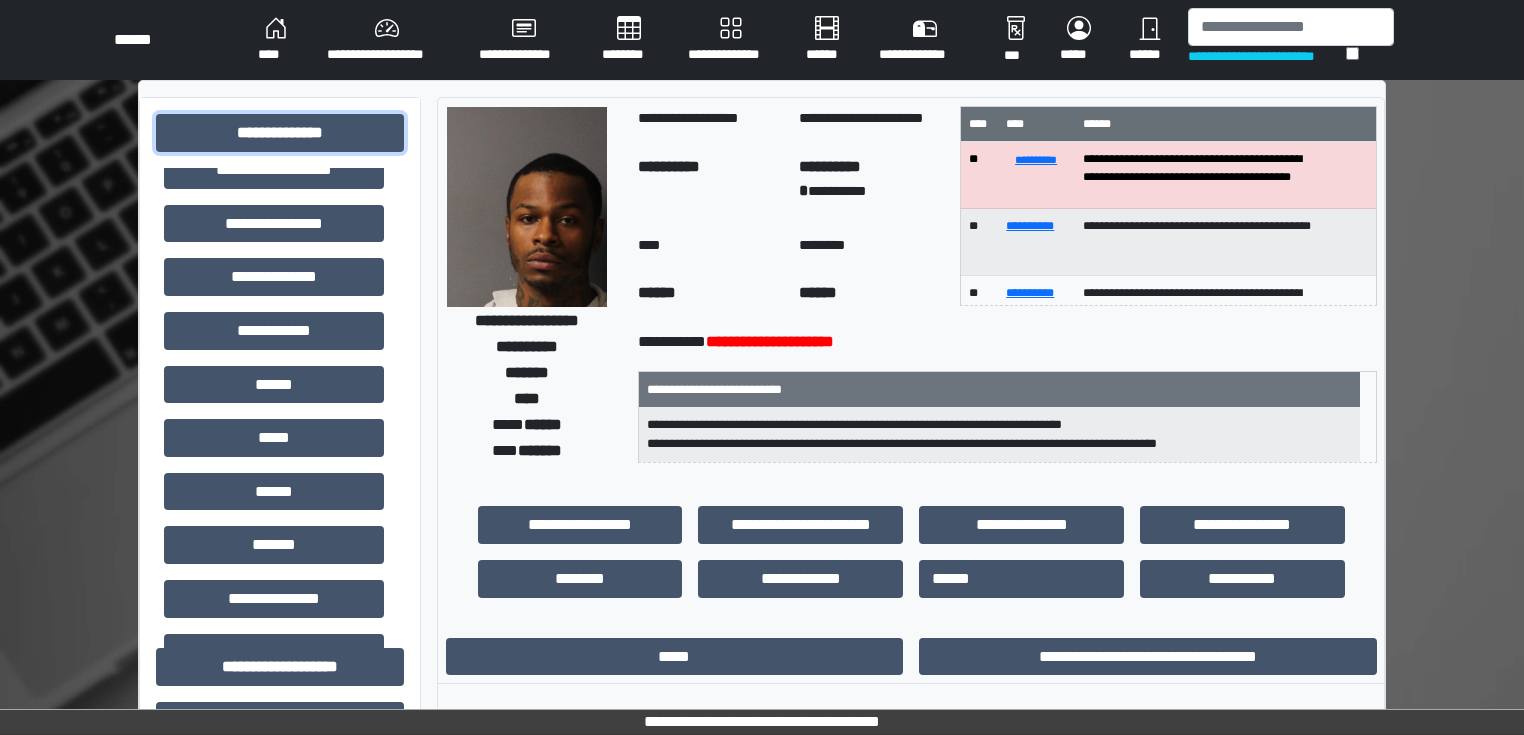 scroll, scrollTop: 92, scrollLeft: 0, axis: vertical 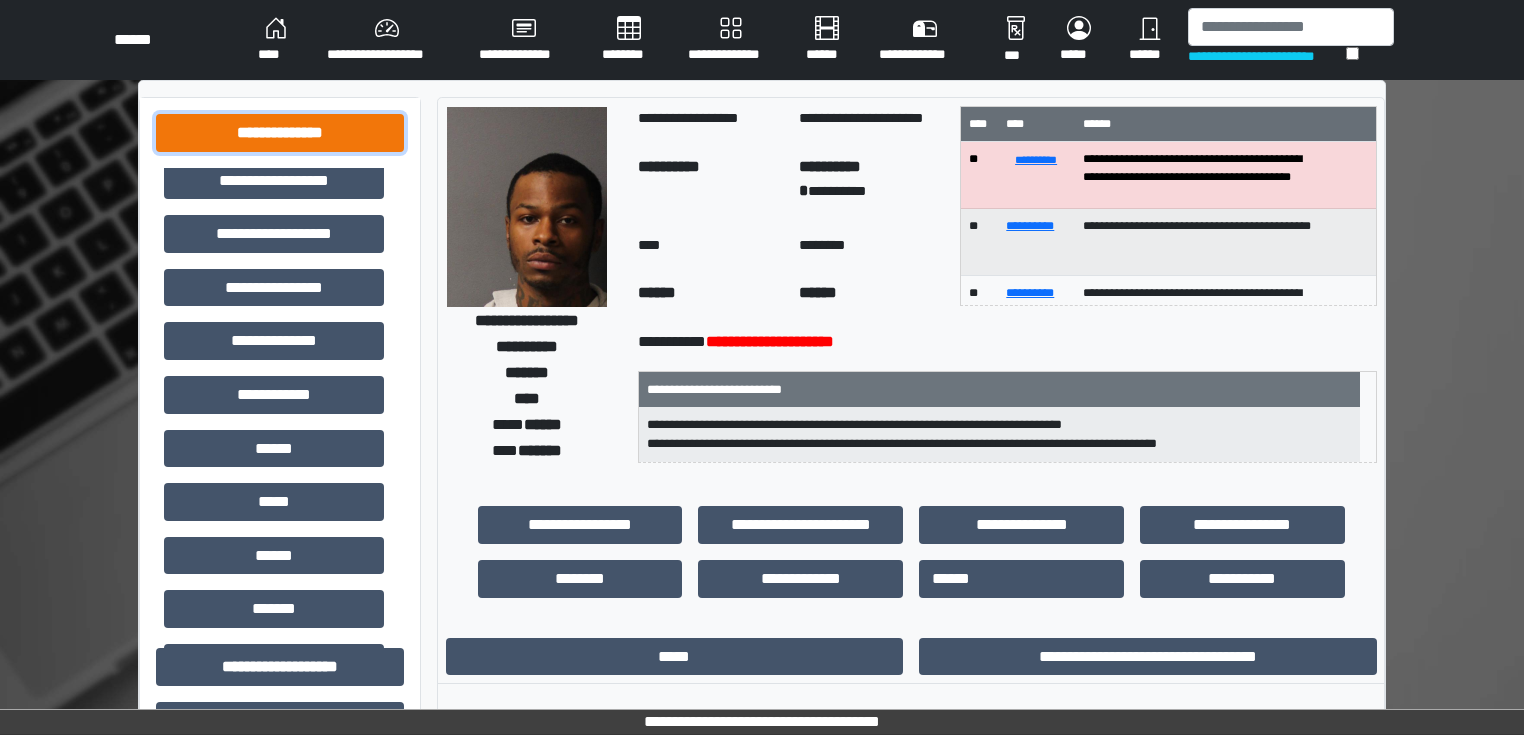click on "**********" at bounding box center (280, 133) 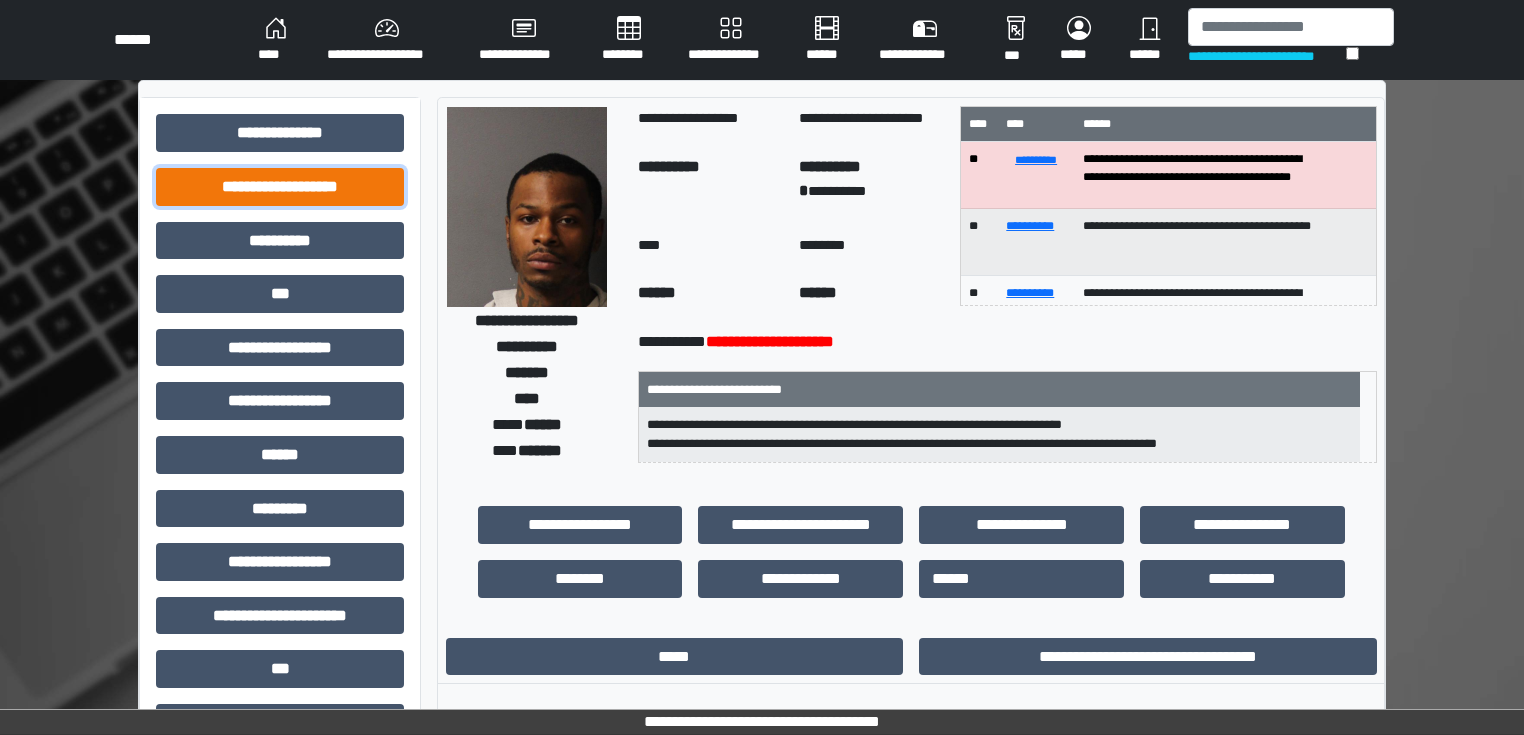 click on "**********" at bounding box center [280, 187] 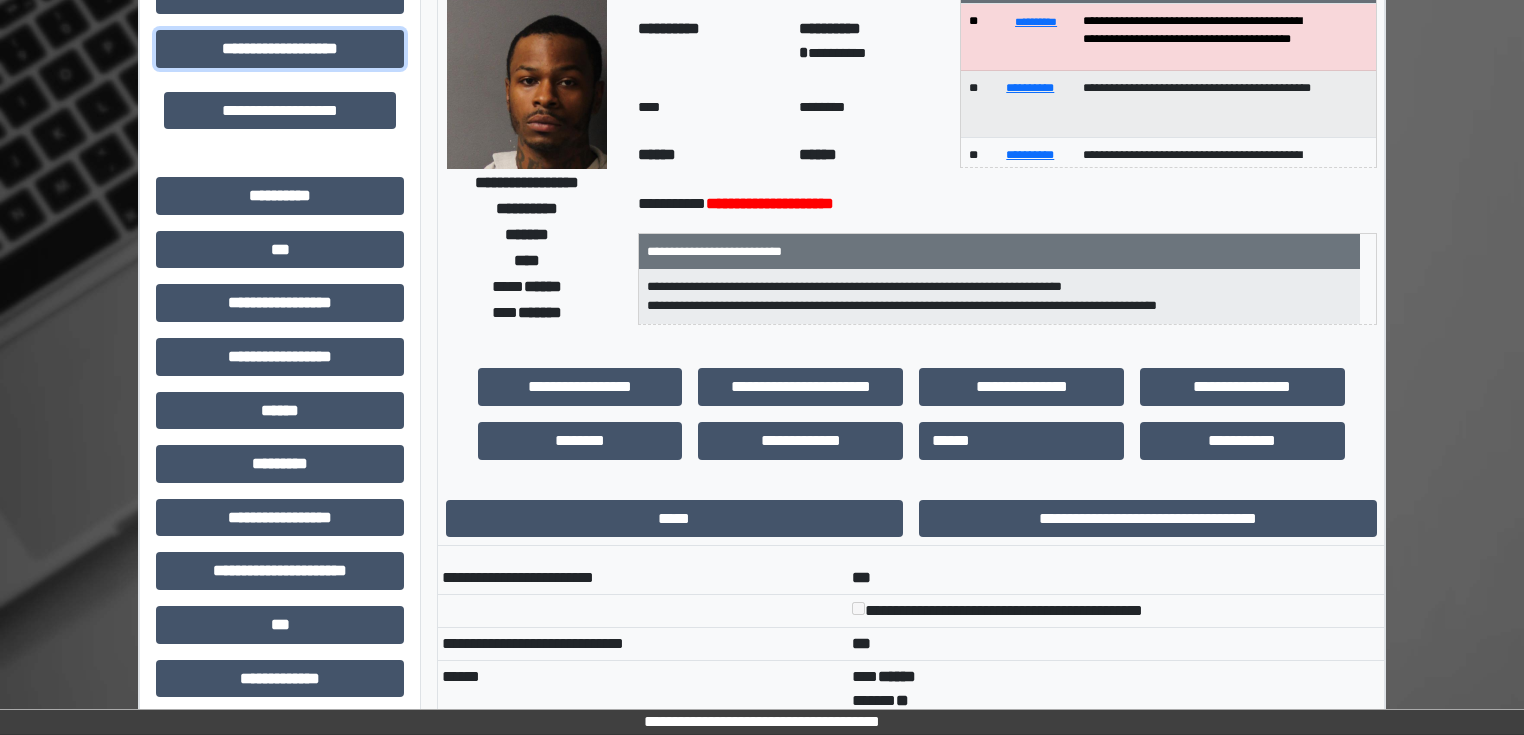 scroll, scrollTop: 160, scrollLeft: 0, axis: vertical 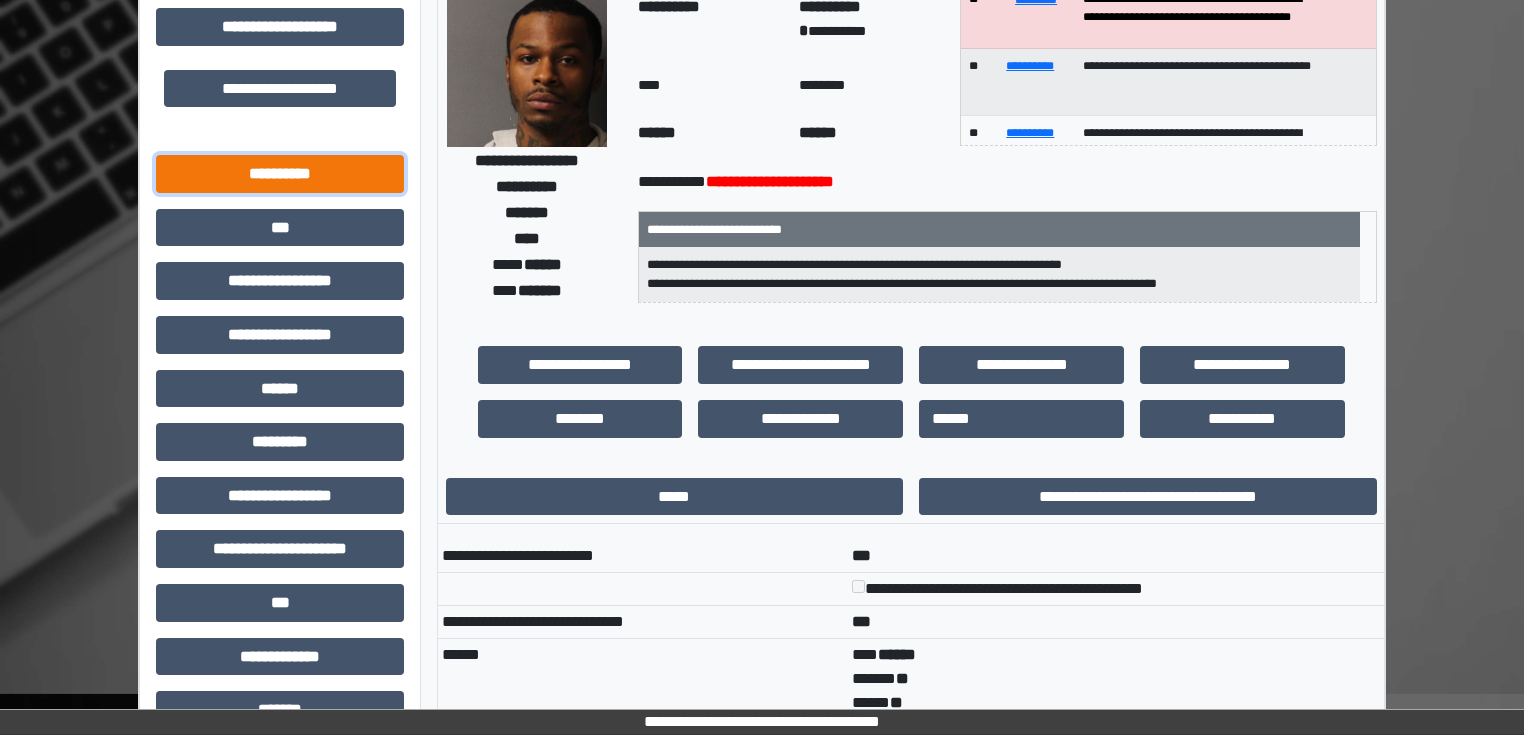 click on "**********" at bounding box center [280, 174] 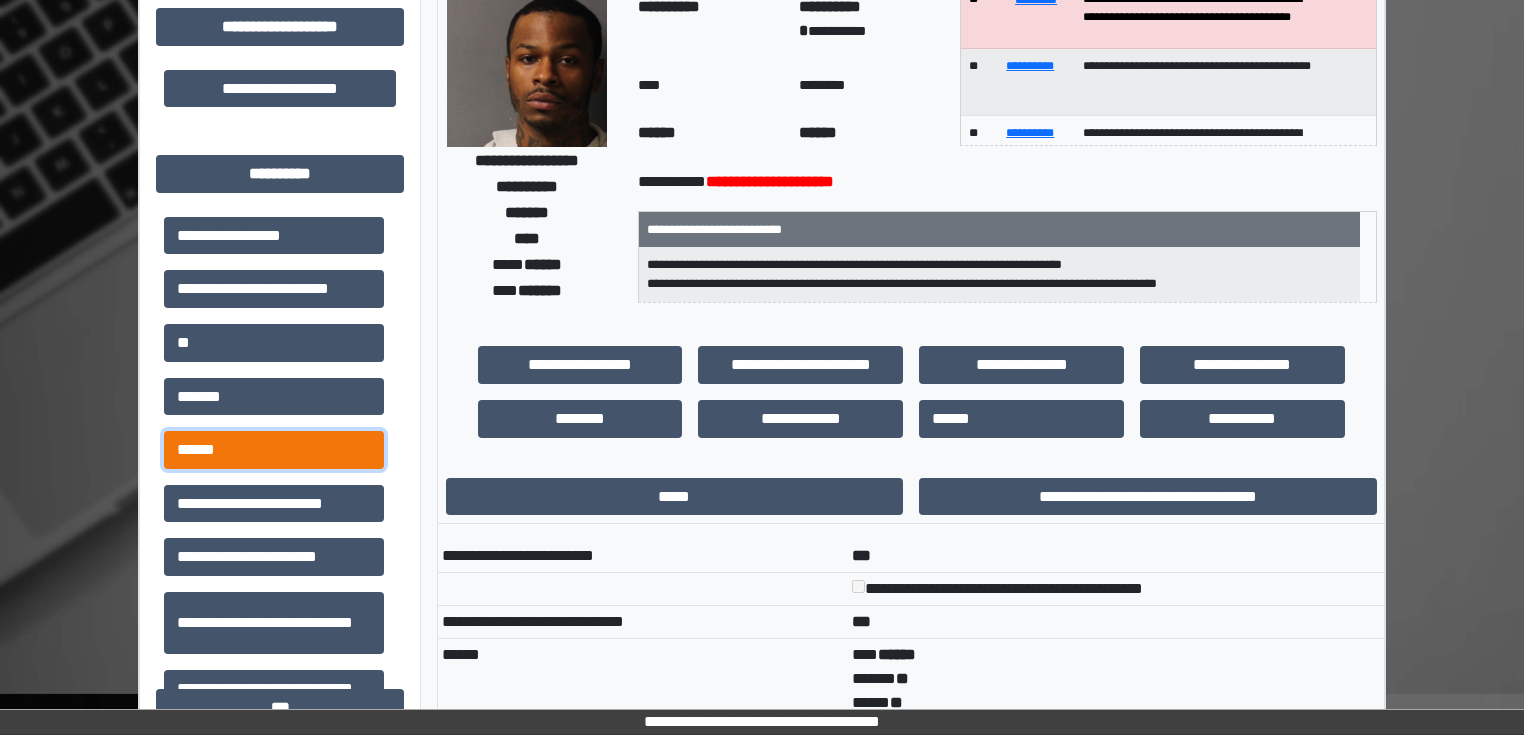 click on "******" at bounding box center [274, 450] 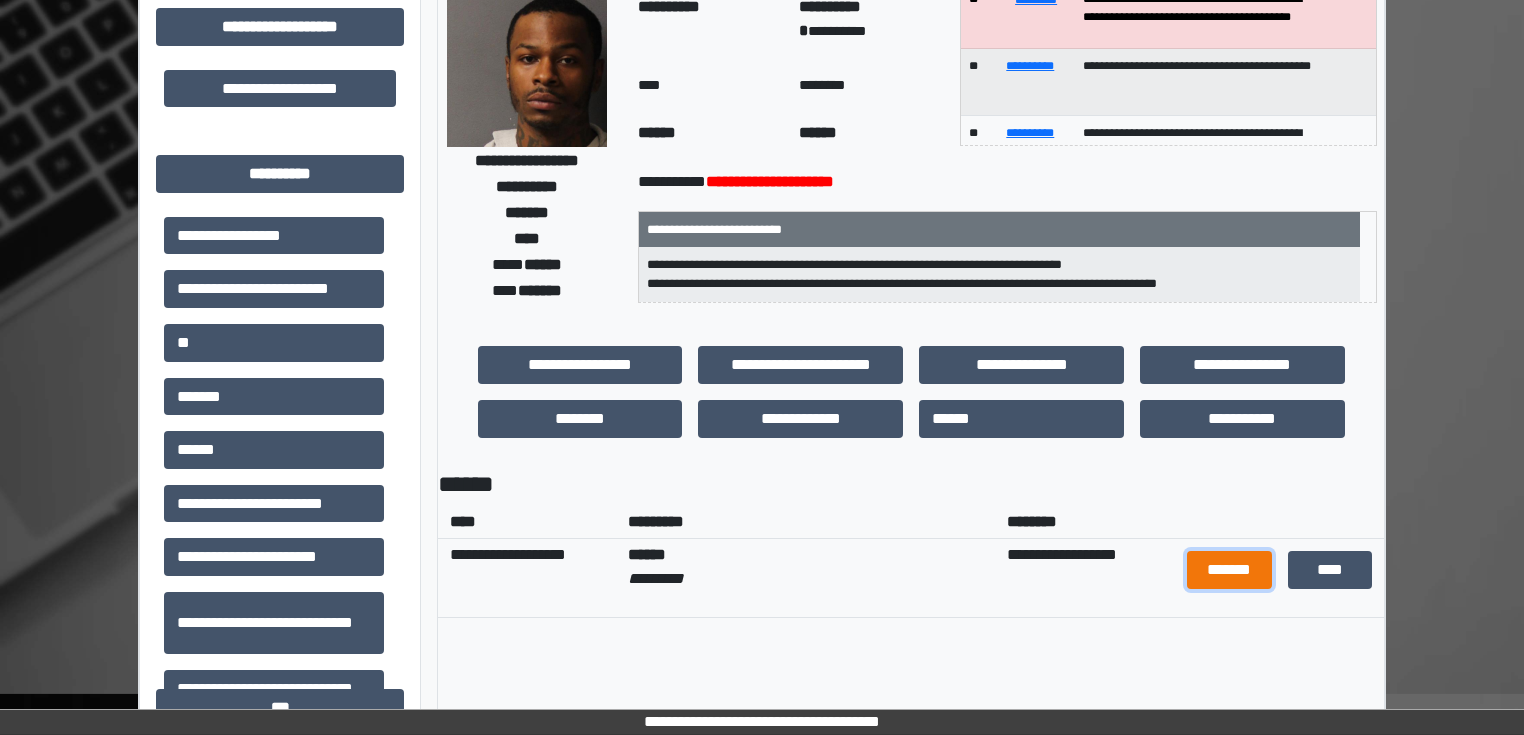 click on "*******" at bounding box center (1229, 570) 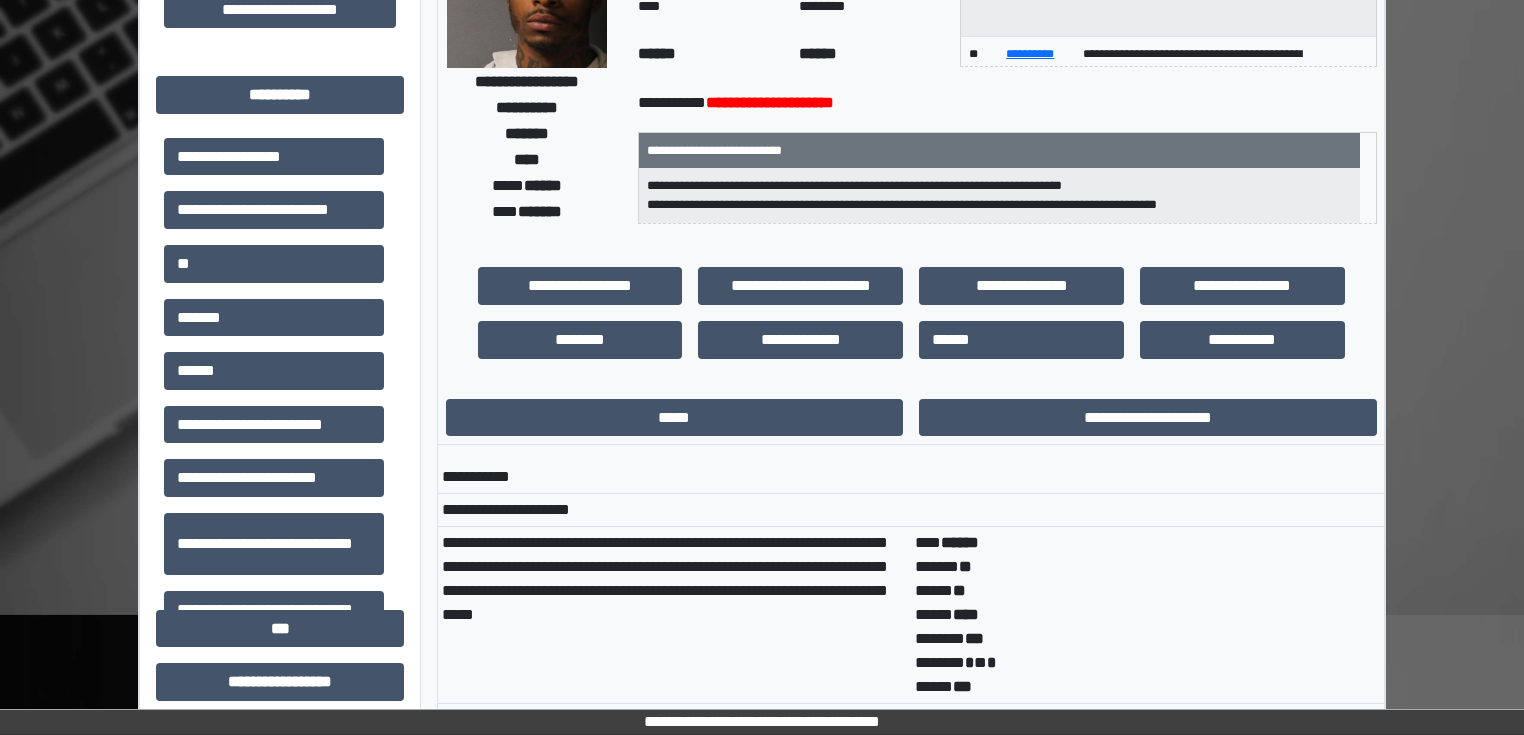 scroll, scrollTop: 240, scrollLeft: 0, axis: vertical 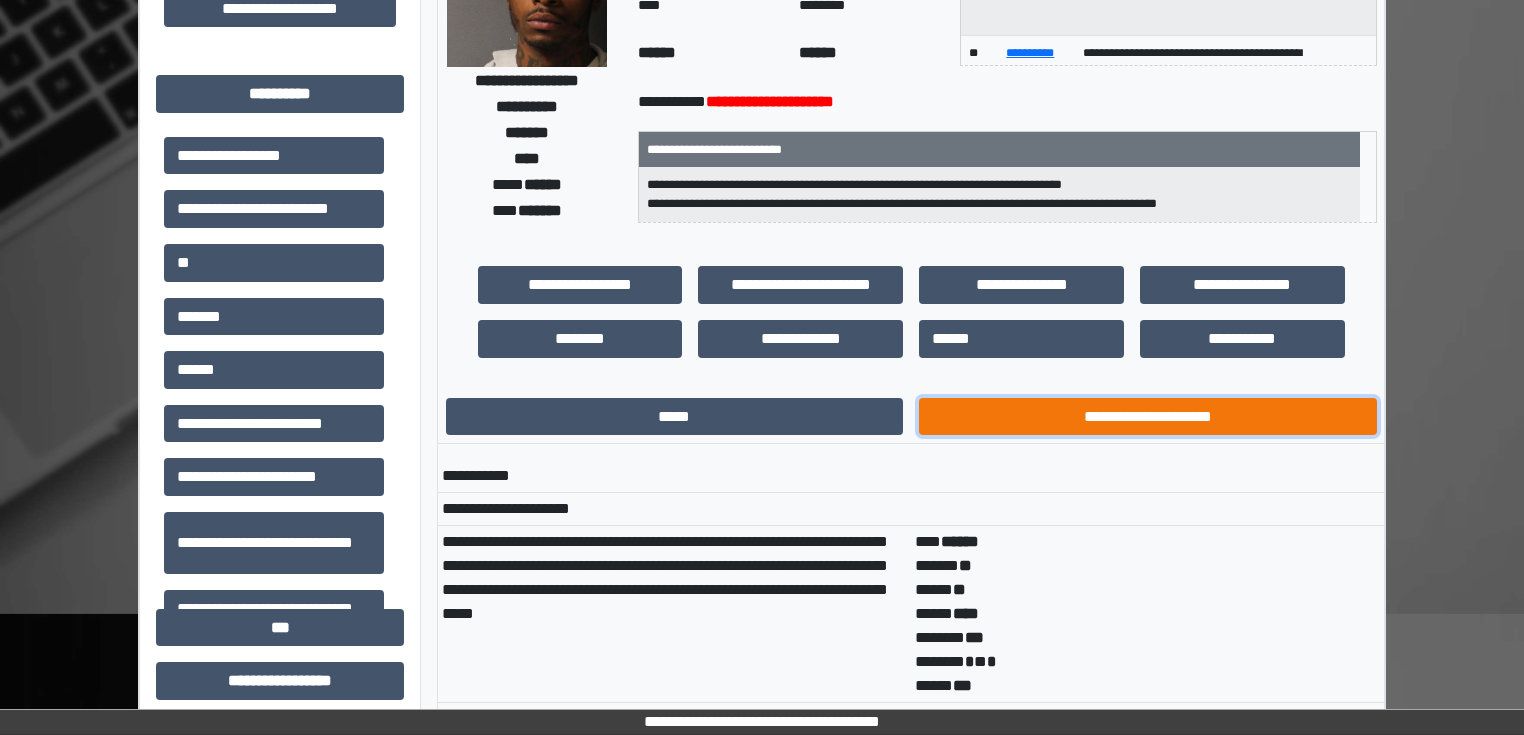 click on "**********" at bounding box center [1148, 417] 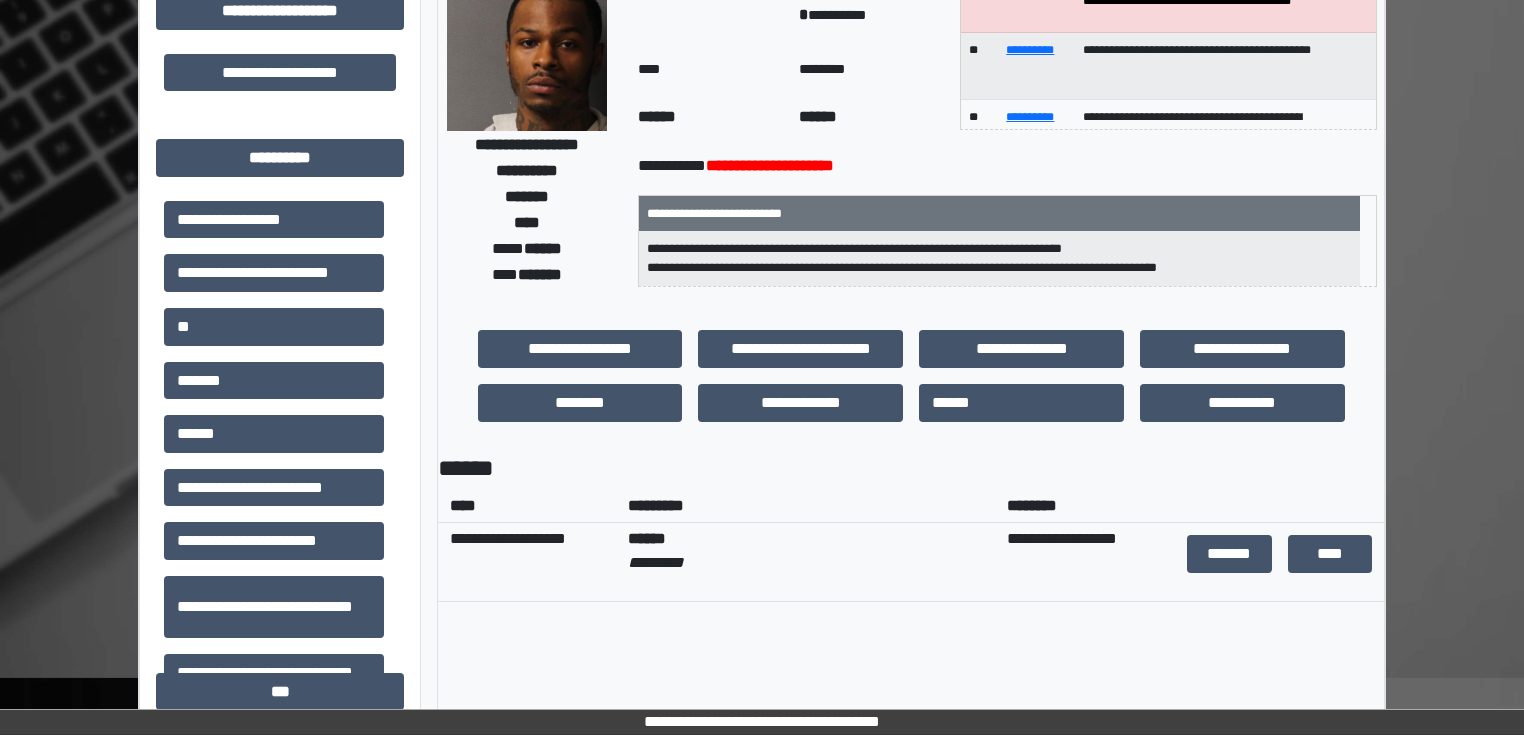 scroll, scrollTop: 0, scrollLeft: 0, axis: both 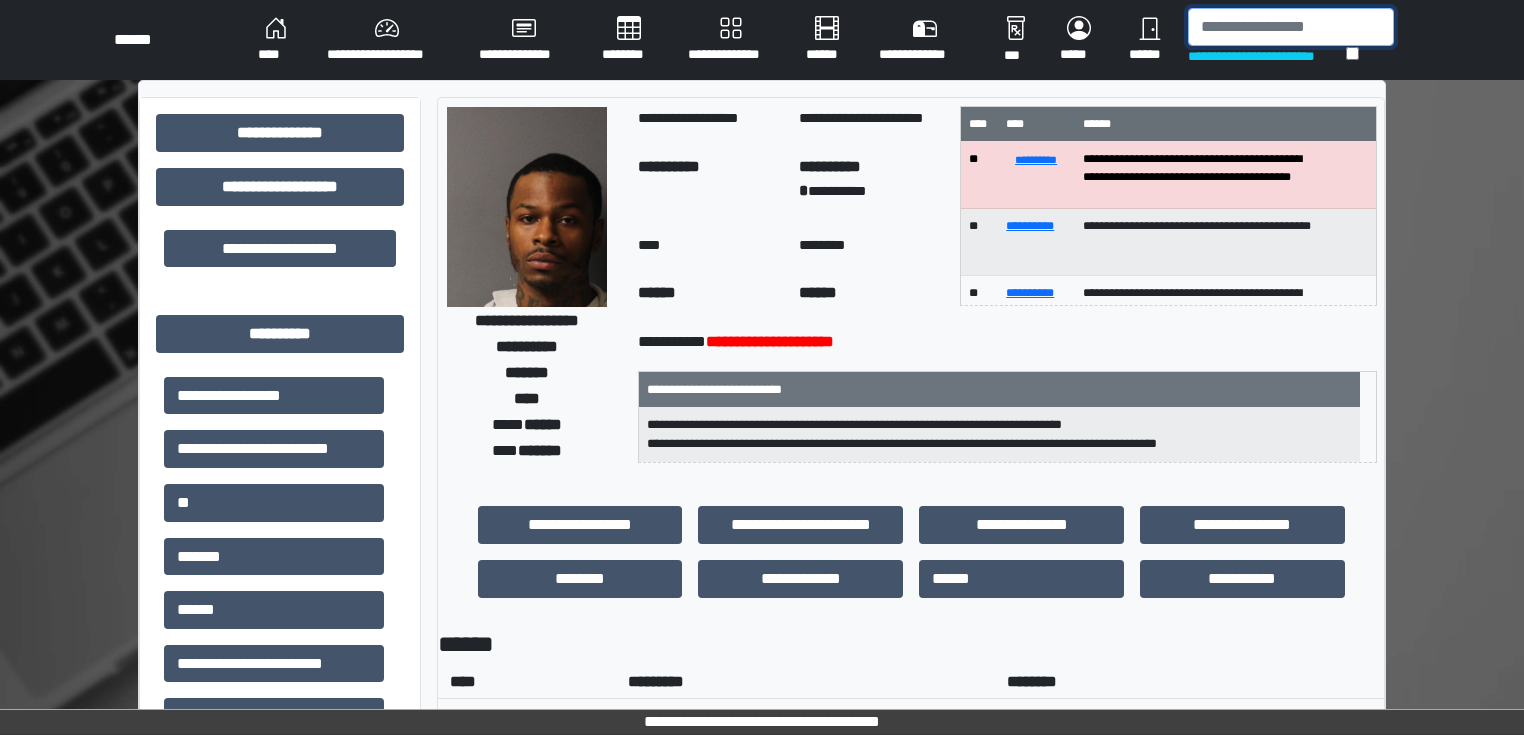 click at bounding box center [1291, 27] 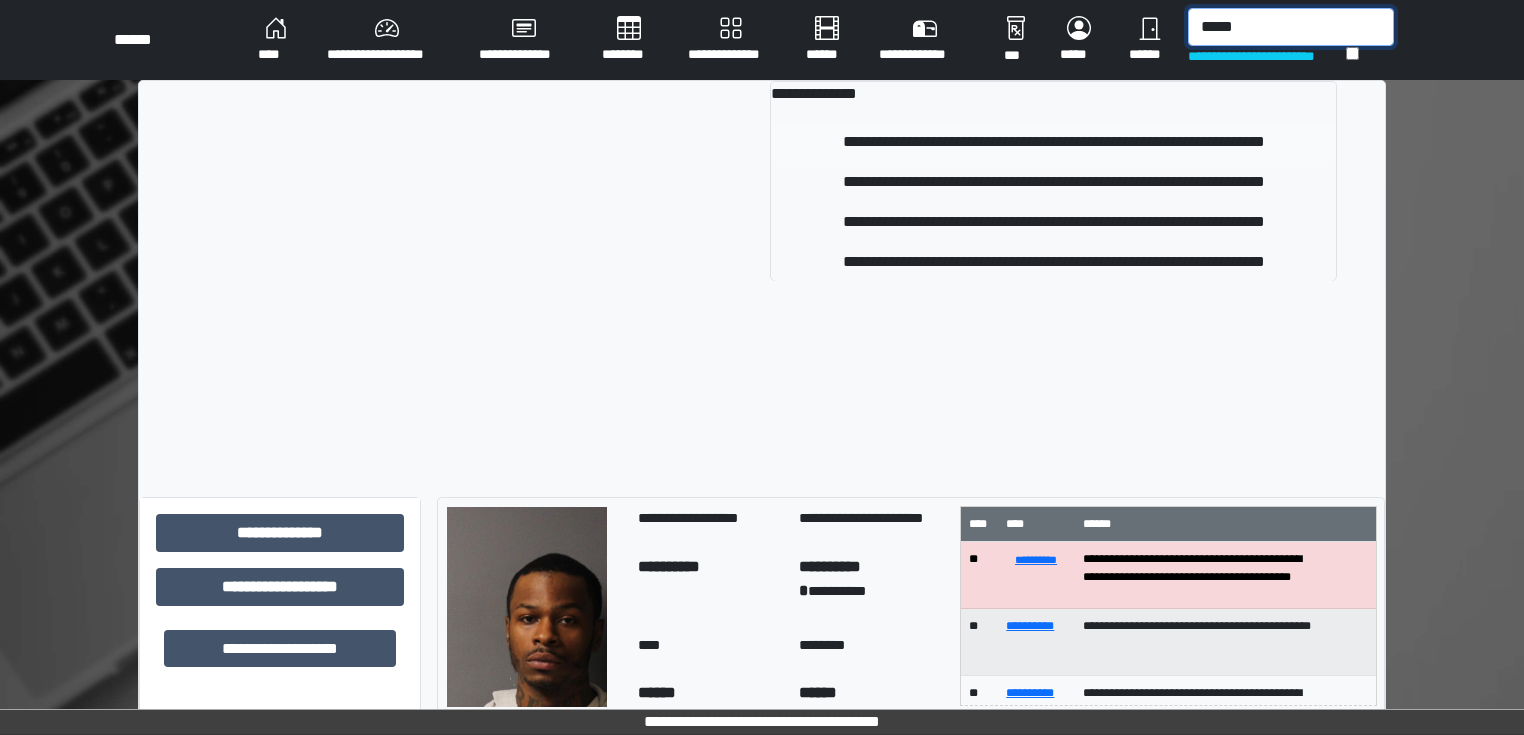 type on "*****" 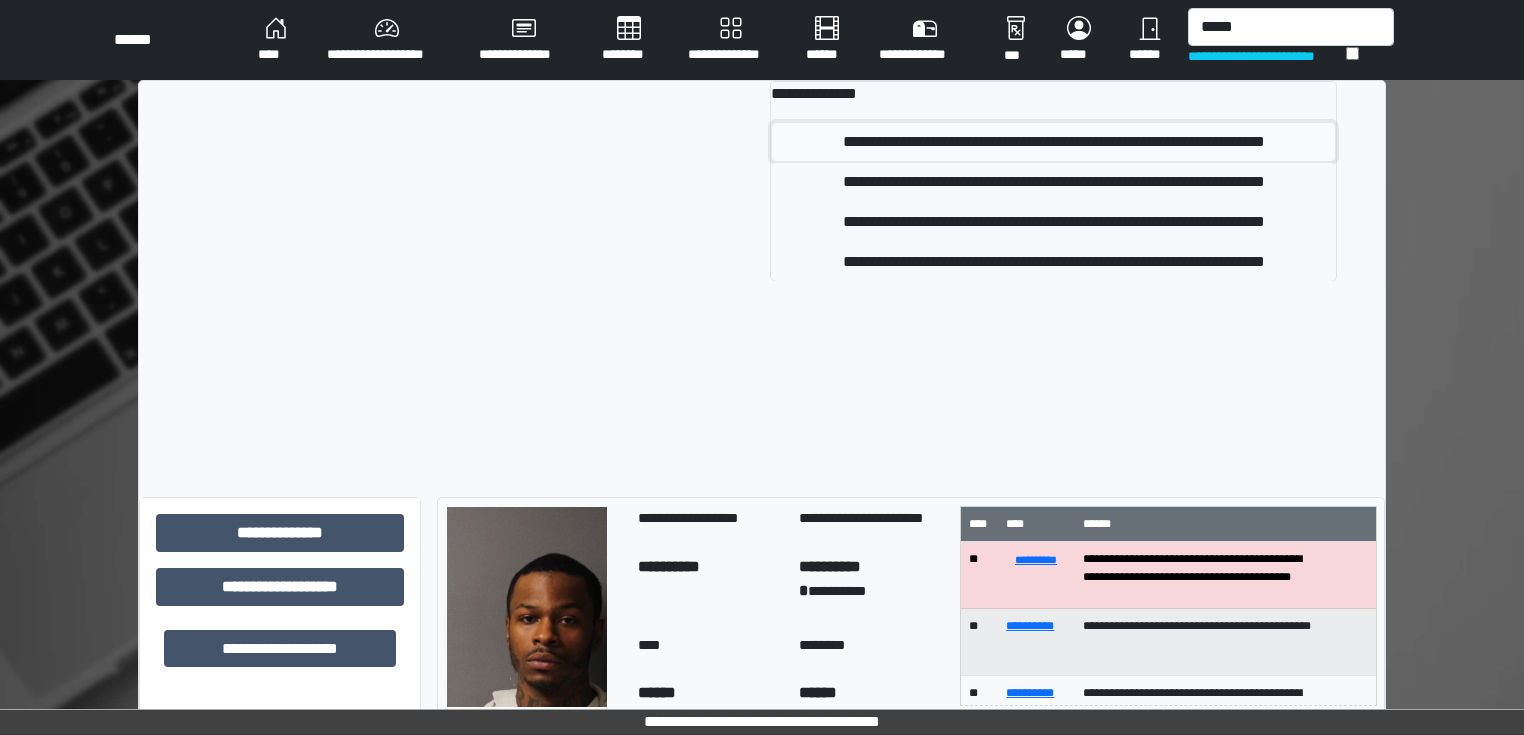 click on "**********" at bounding box center [1053, 142] 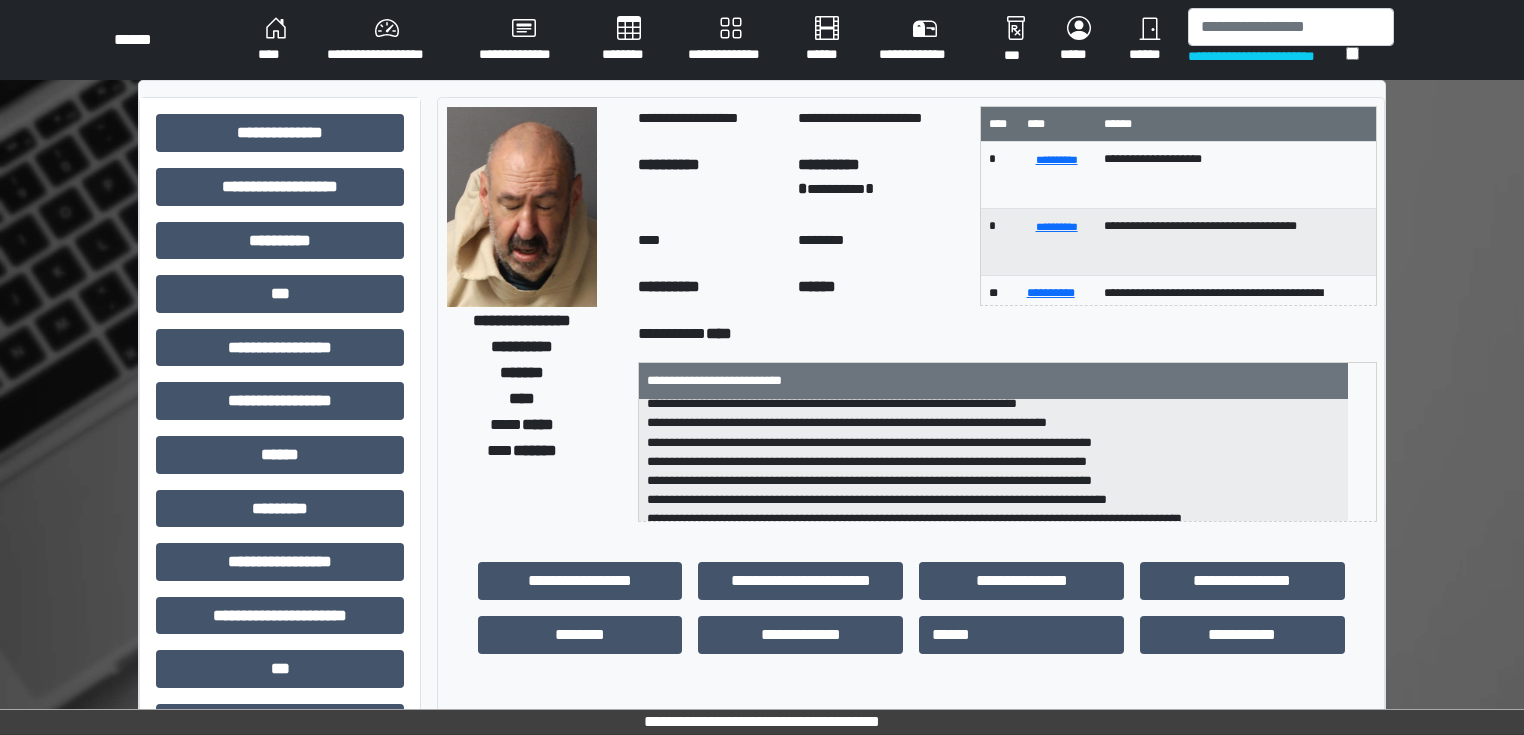 scroll, scrollTop: 198, scrollLeft: 0, axis: vertical 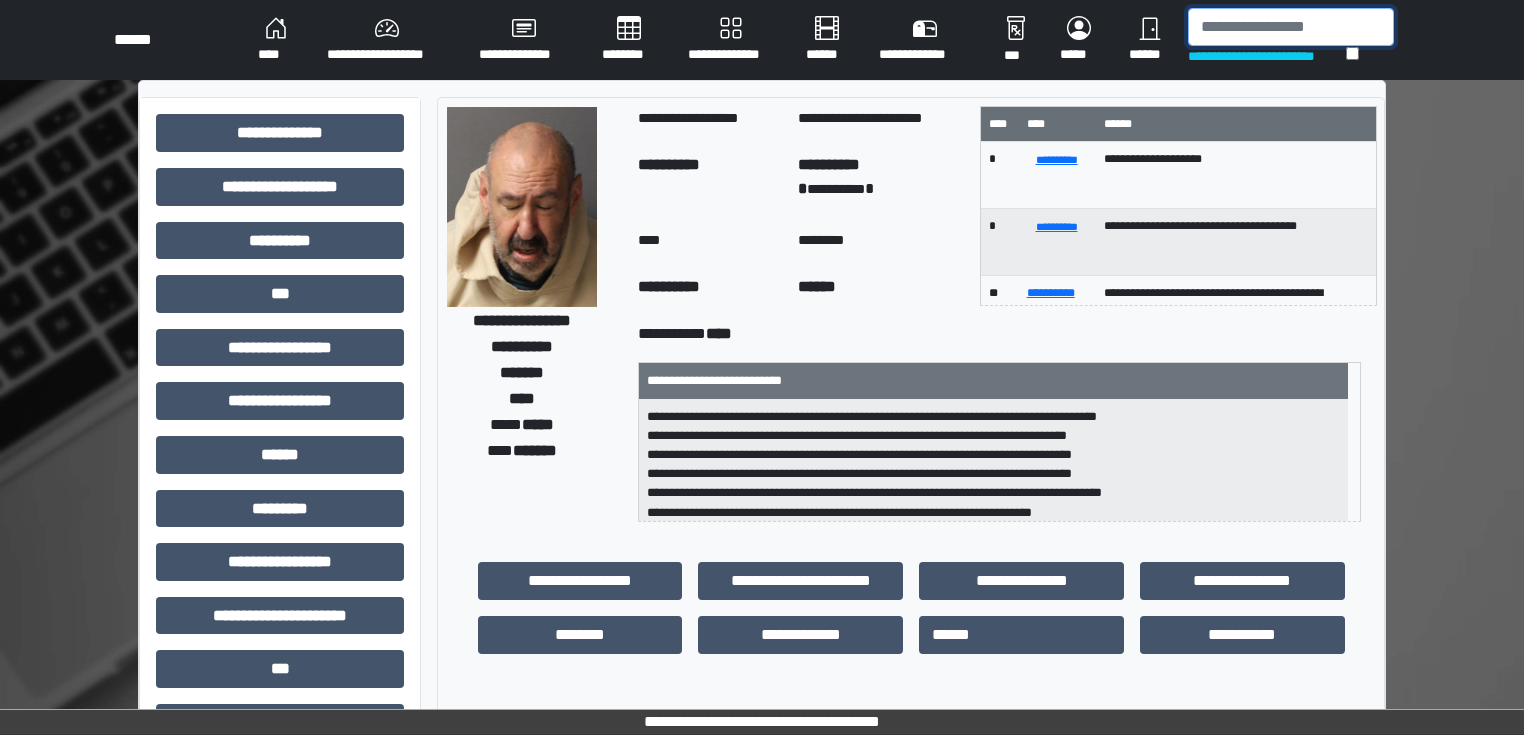 click at bounding box center [1291, 27] 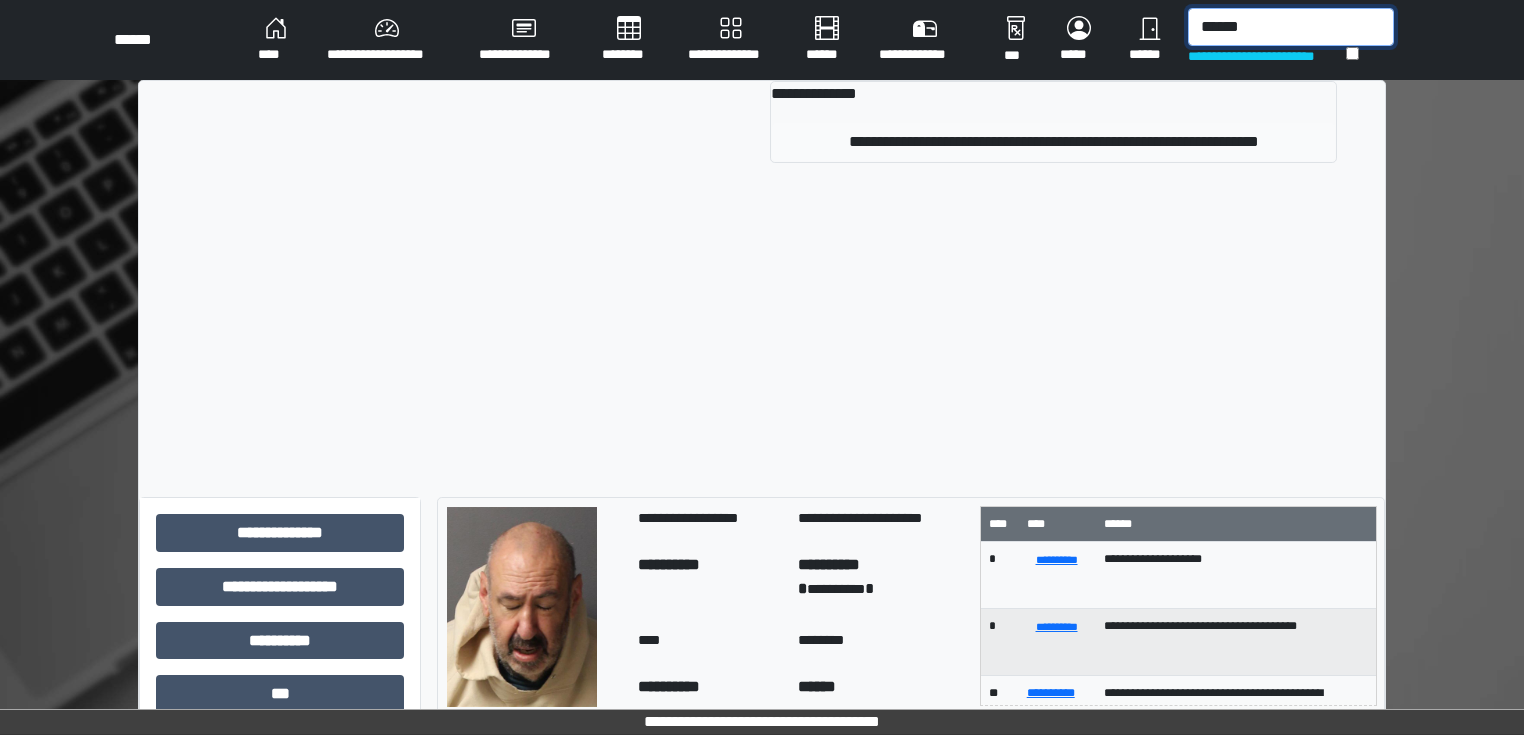 type on "******" 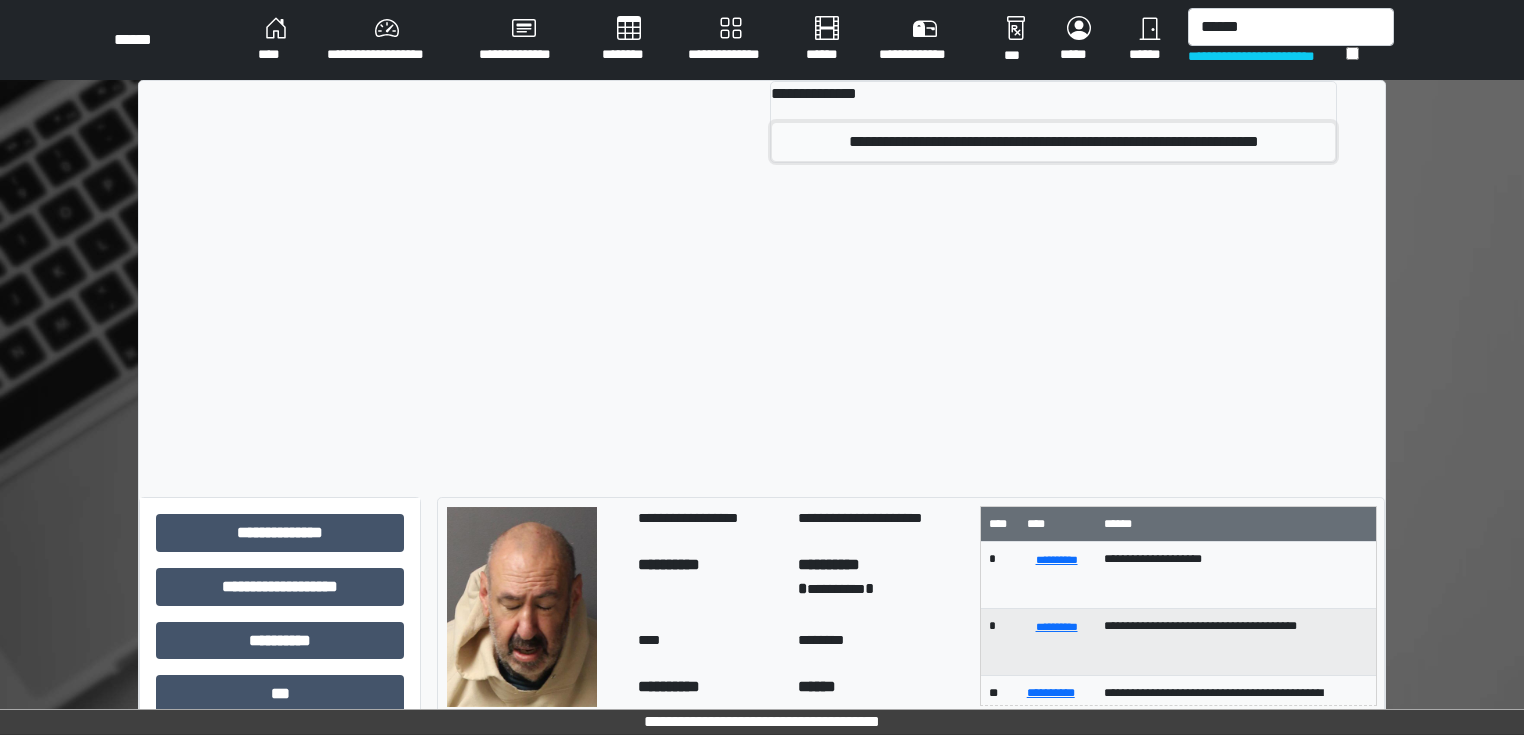 click on "**********" at bounding box center (1053, 142) 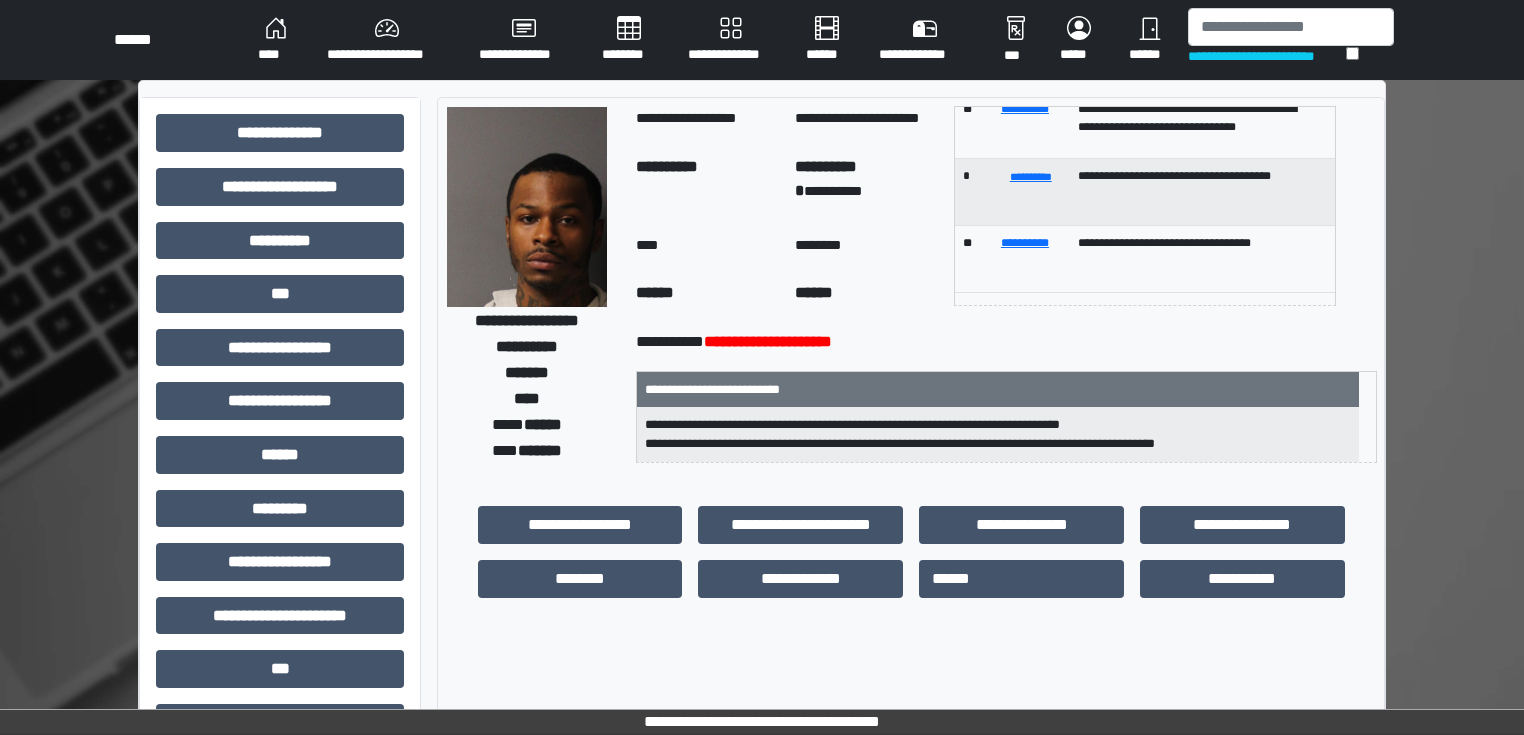 scroll, scrollTop: 186, scrollLeft: 0, axis: vertical 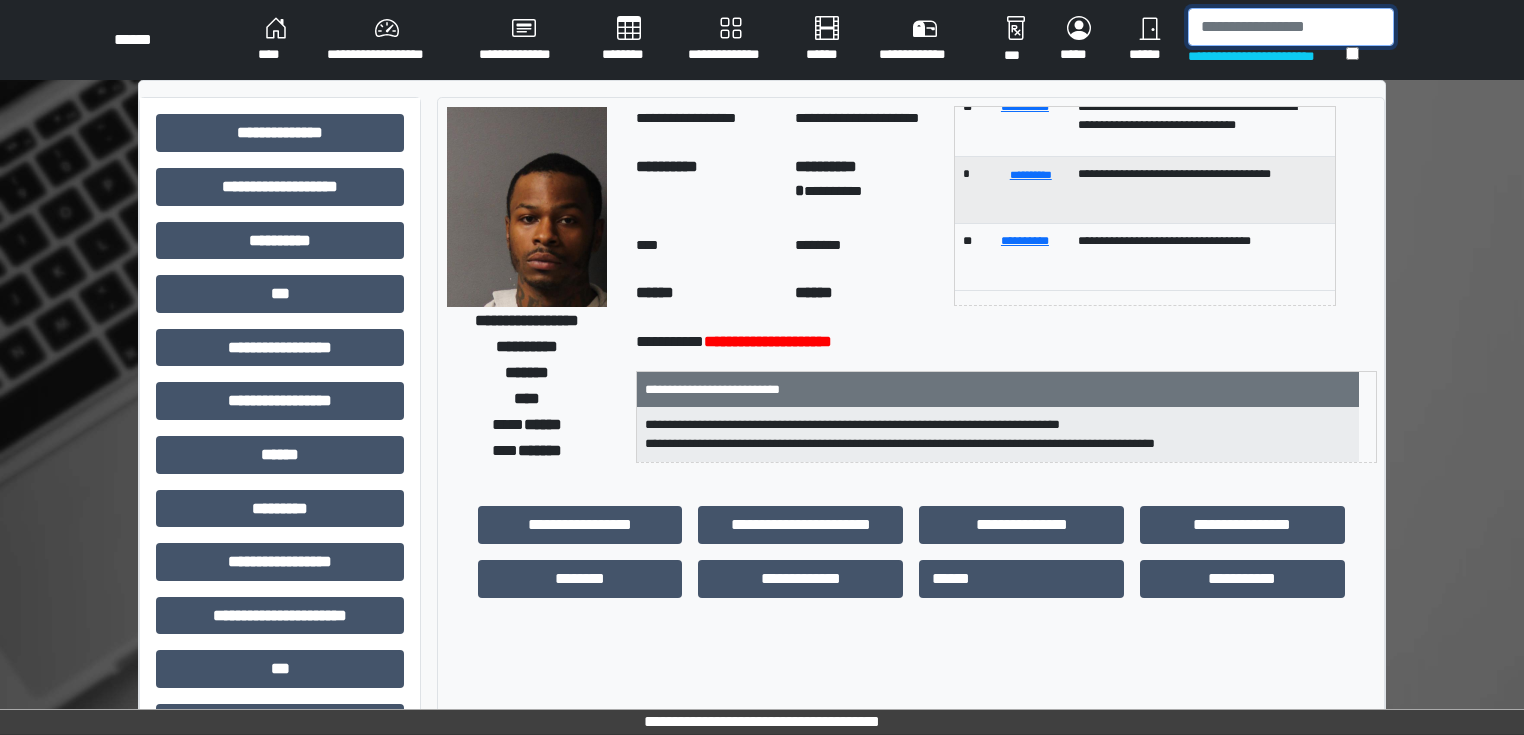 click at bounding box center (1291, 27) 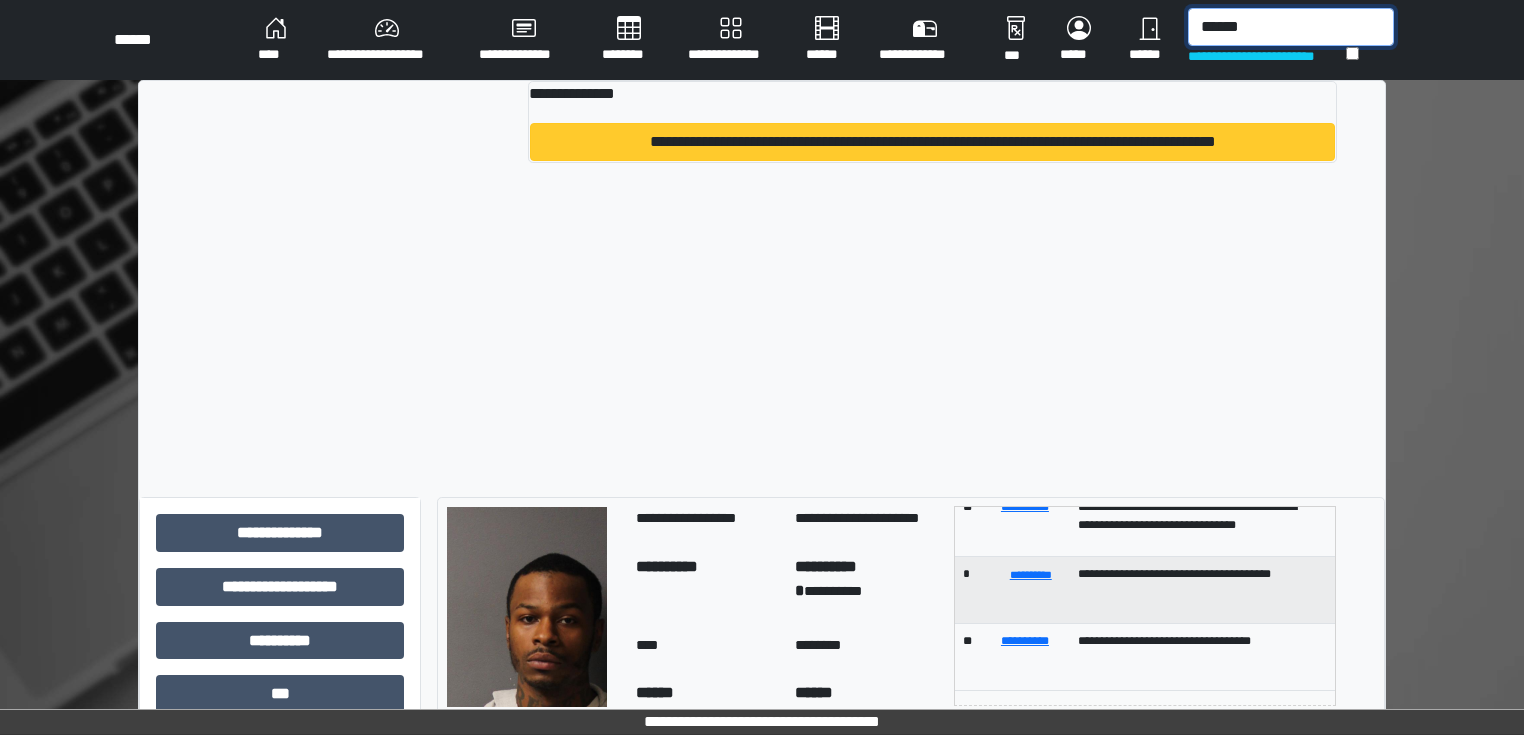 type on "******" 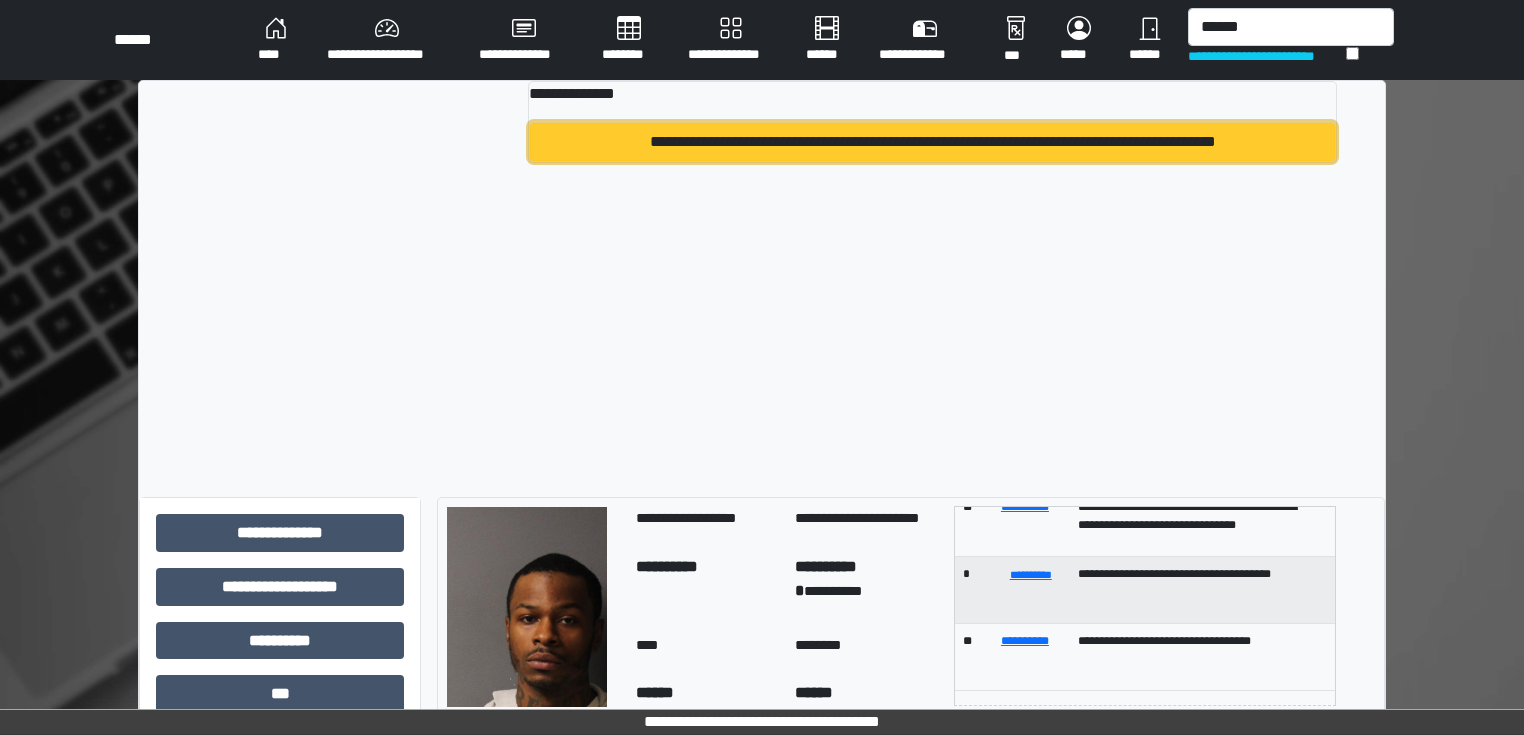 click on "**********" at bounding box center [932, 142] 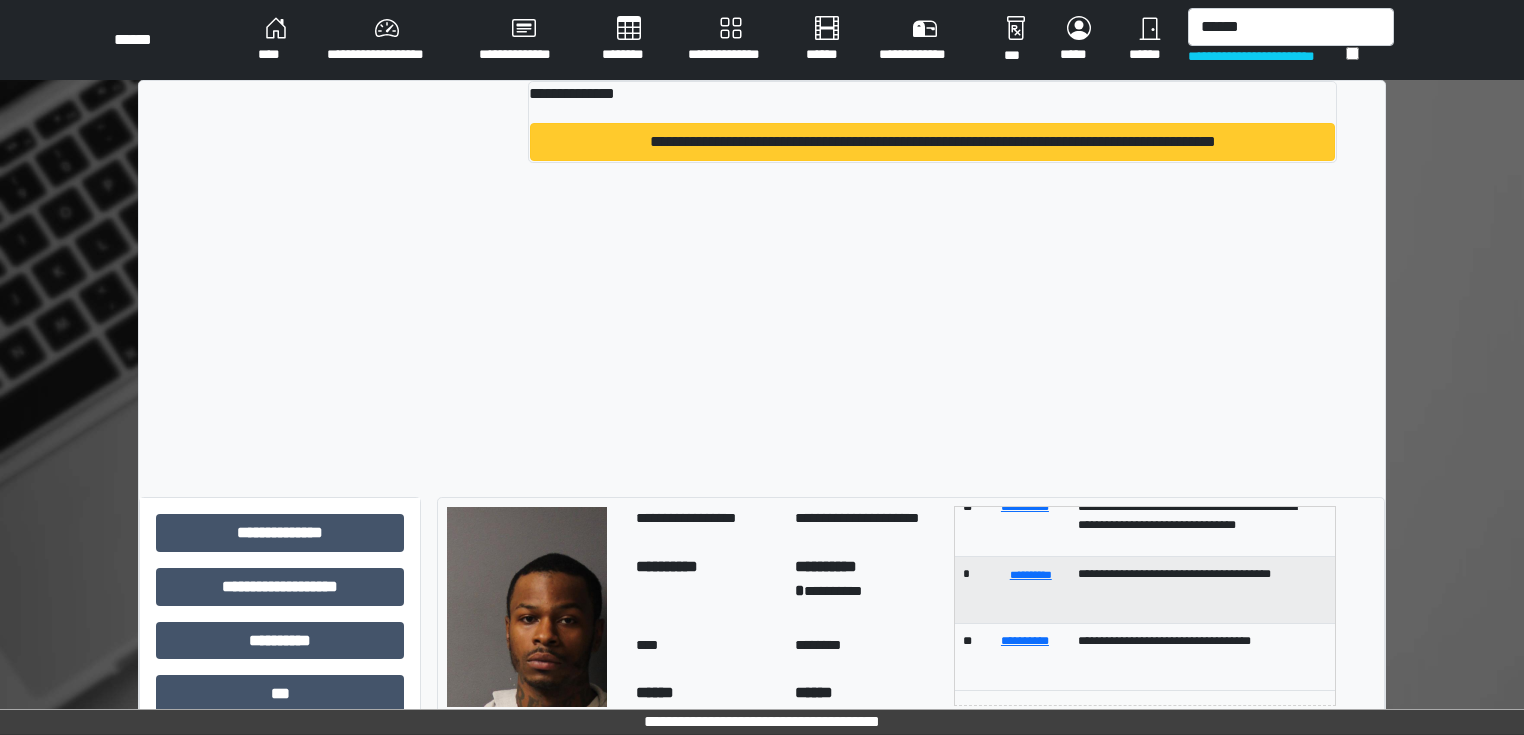 type 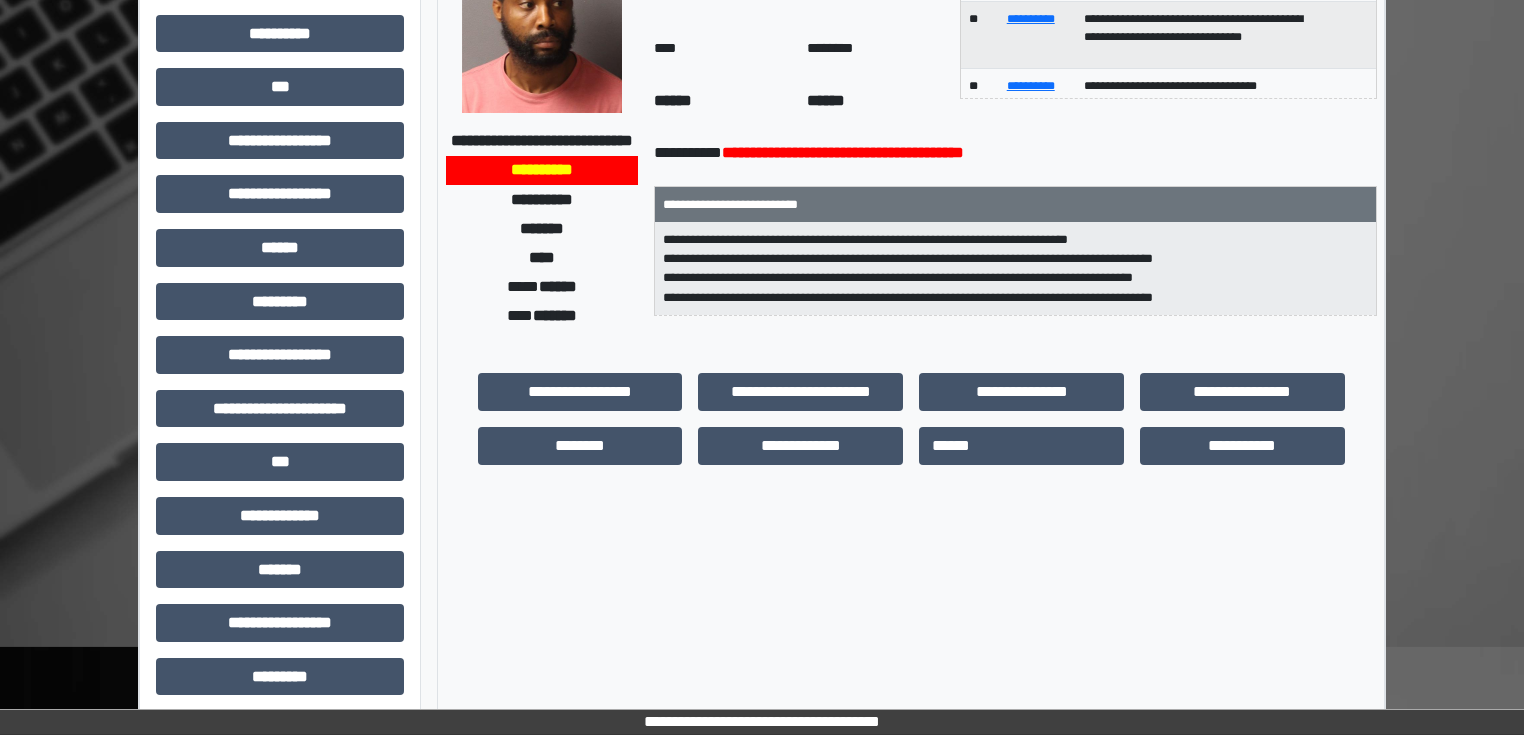 scroll, scrollTop: 240, scrollLeft: 0, axis: vertical 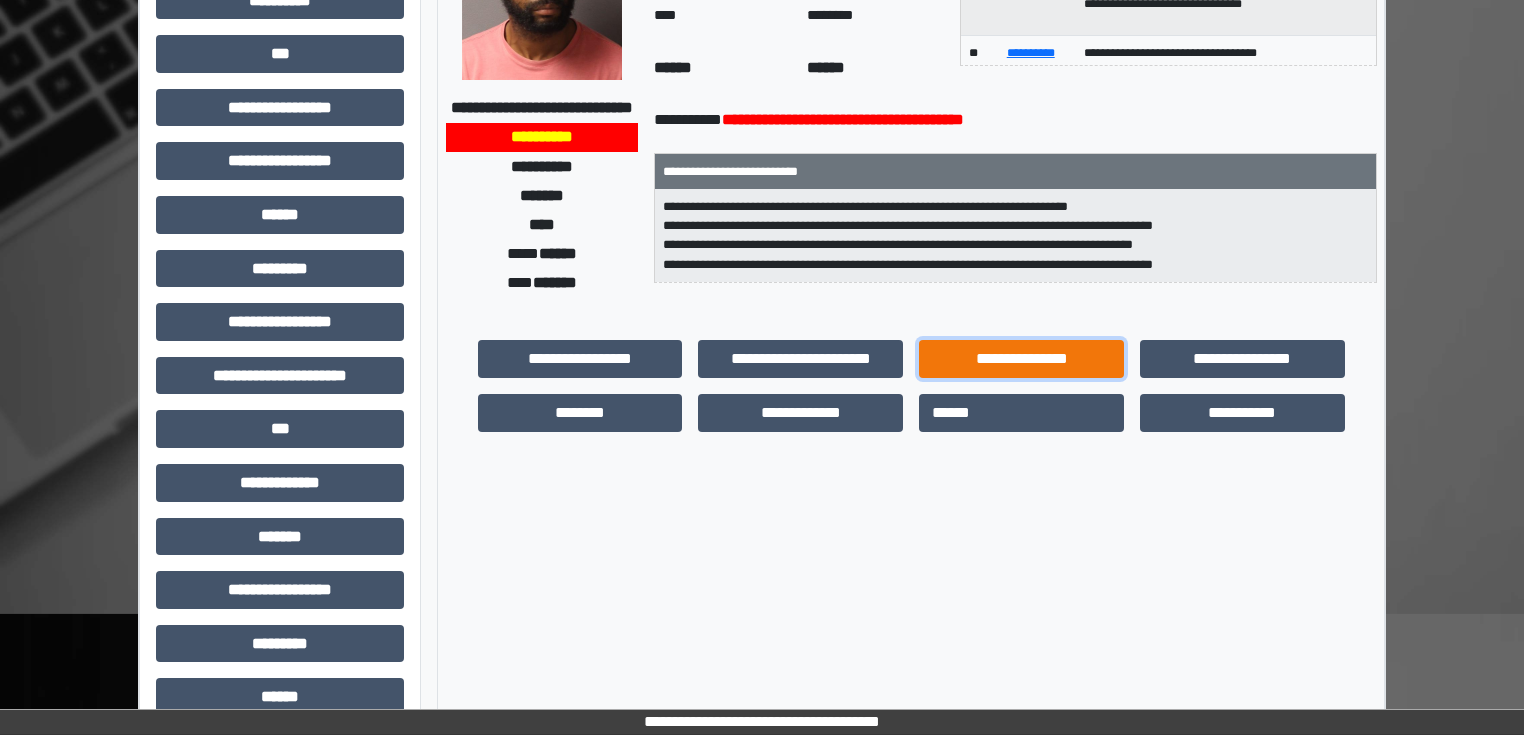 click on "**********" at bounding box center [1021, 359] 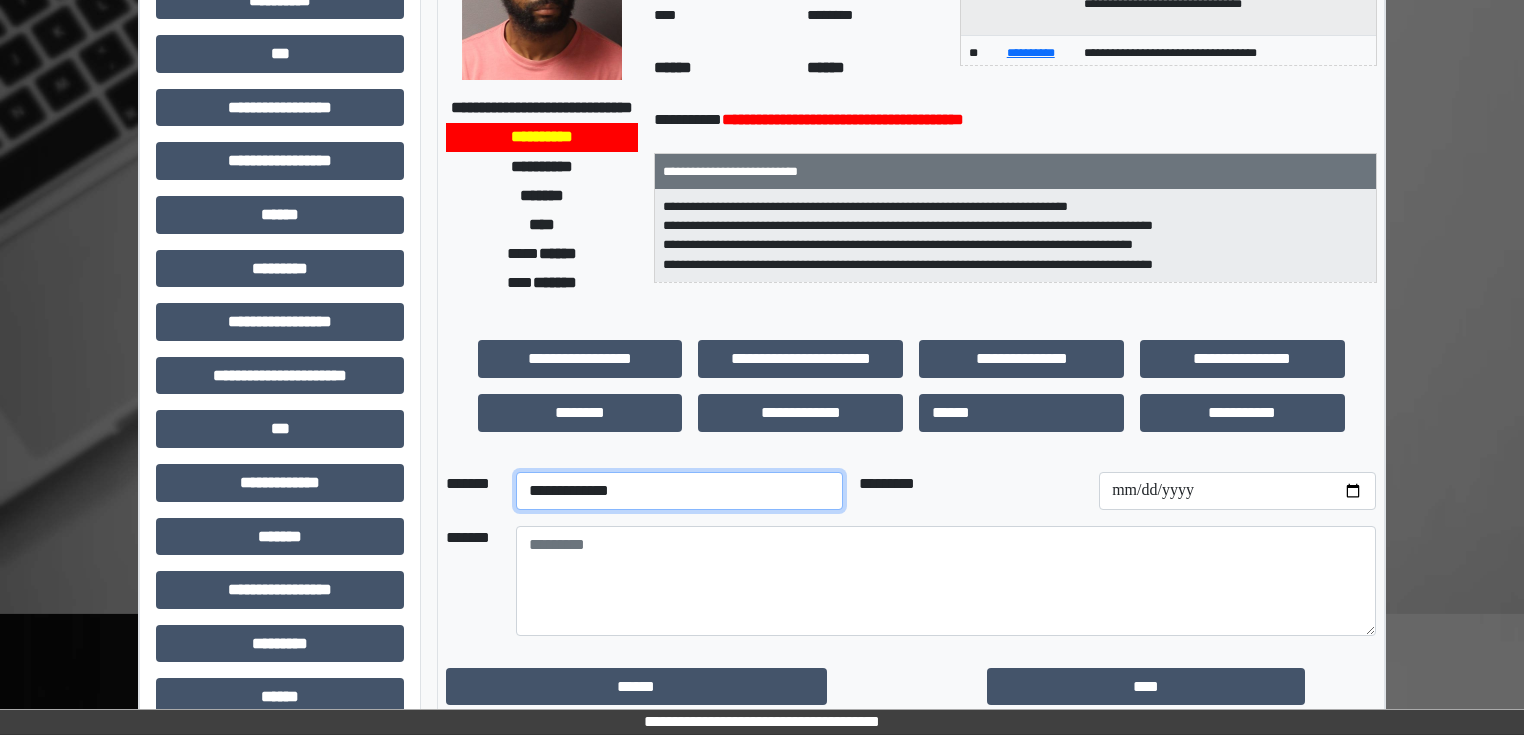 click on "**********" at bounding box center [679, 491] 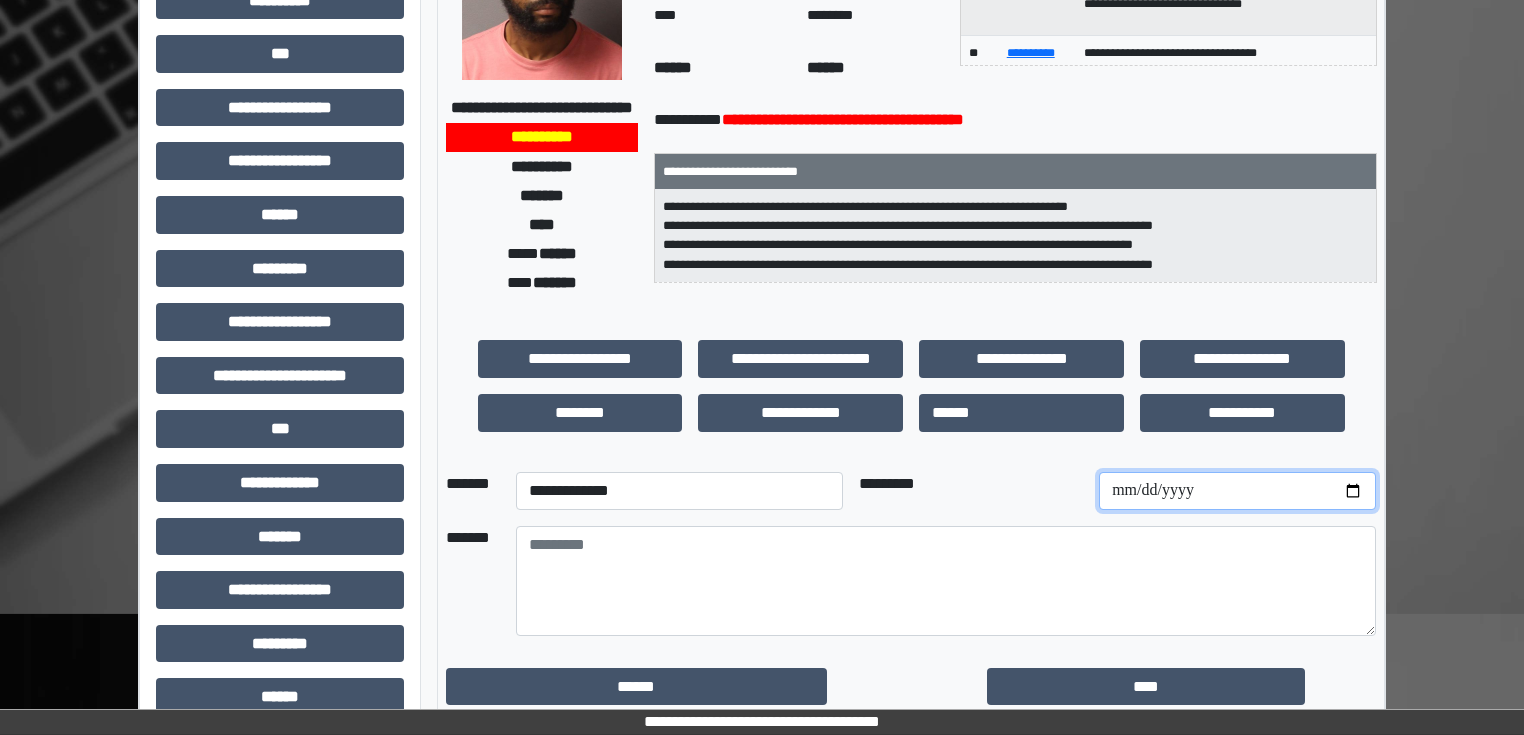 click at bounding box center (1237, 491) 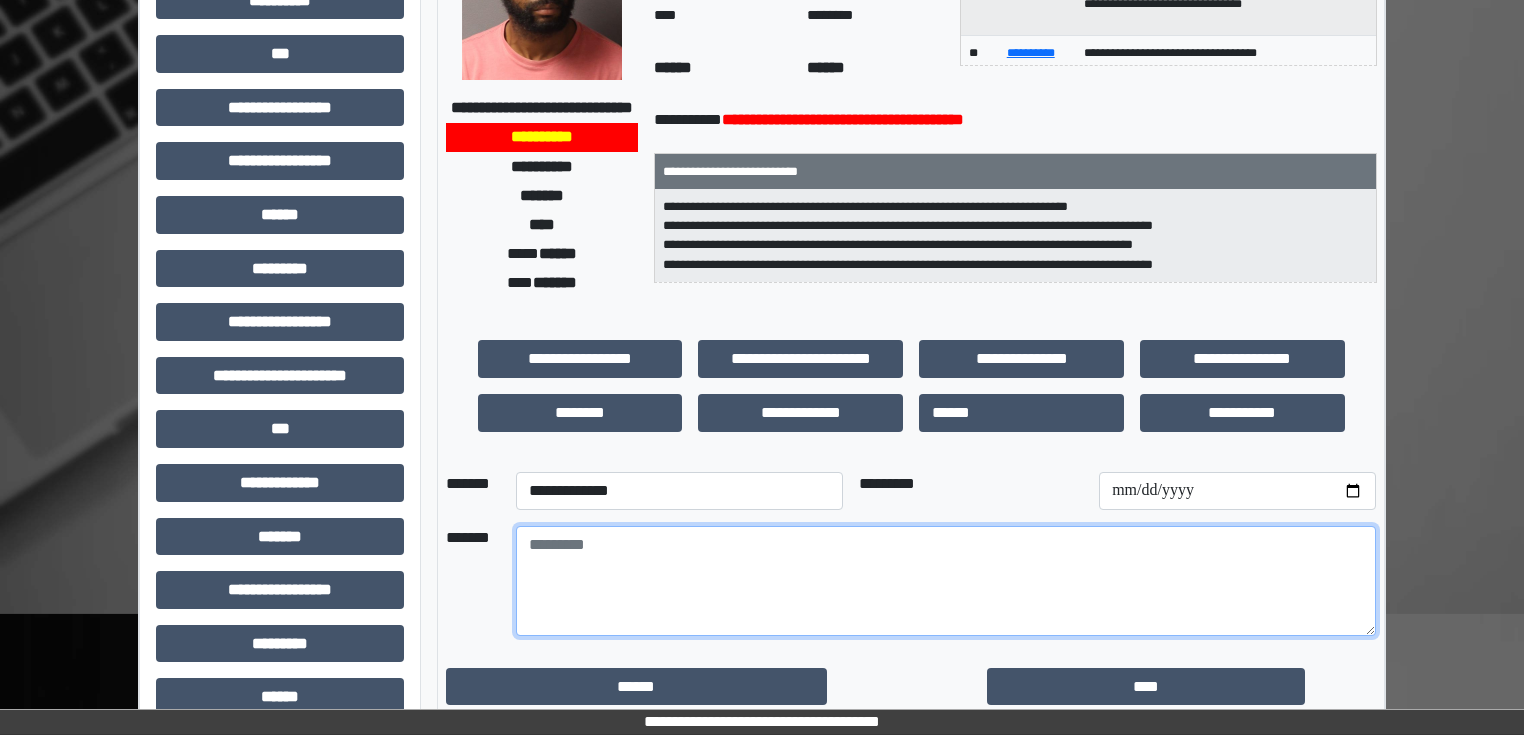drag, startPoint x: 603, startPoint y: 547, endPoint x: 564, endPoint y: 540, distance: 39.623226 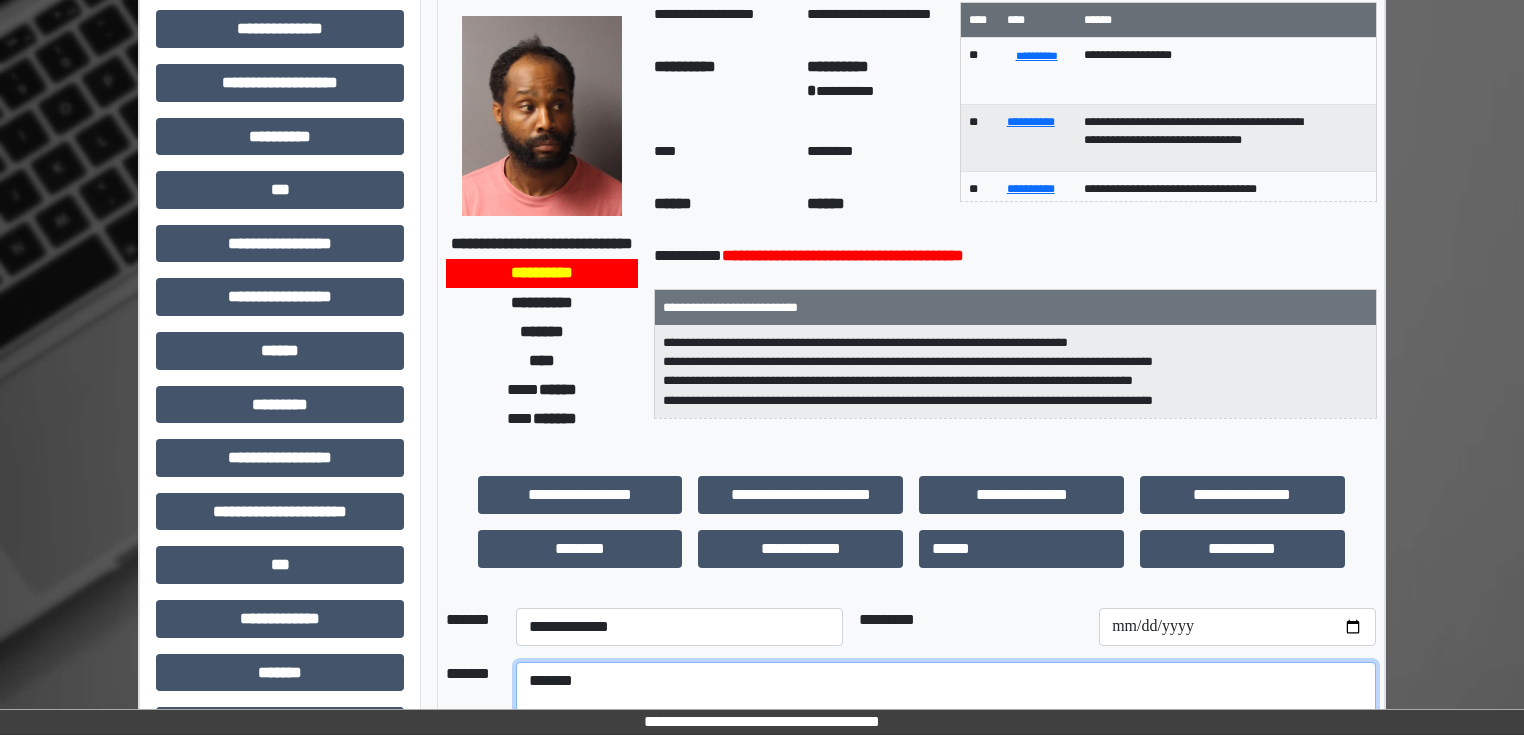 scroll, scrollTop: 0, scrollLeft: 0, axis: both 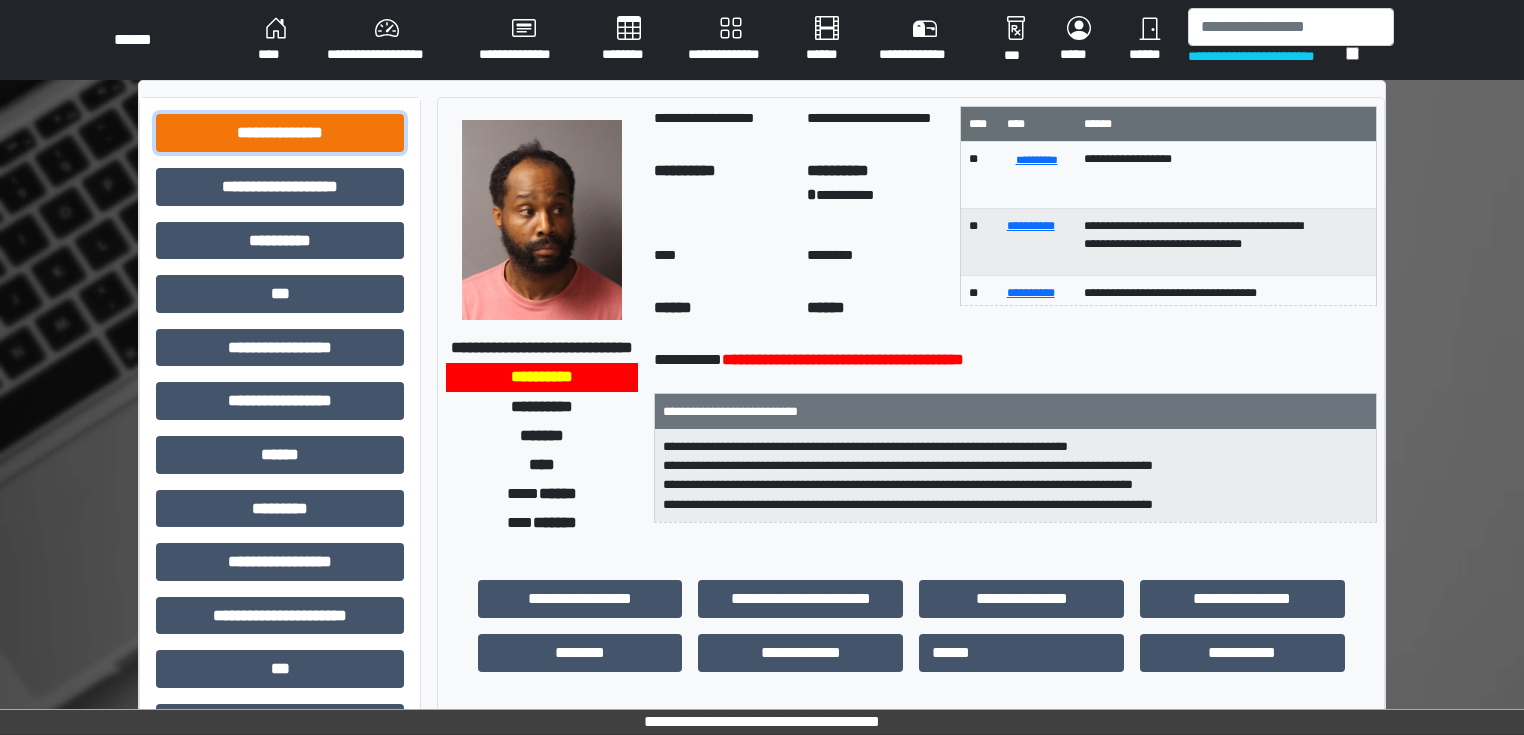 click on "**********" at bounding box center [280, 133] 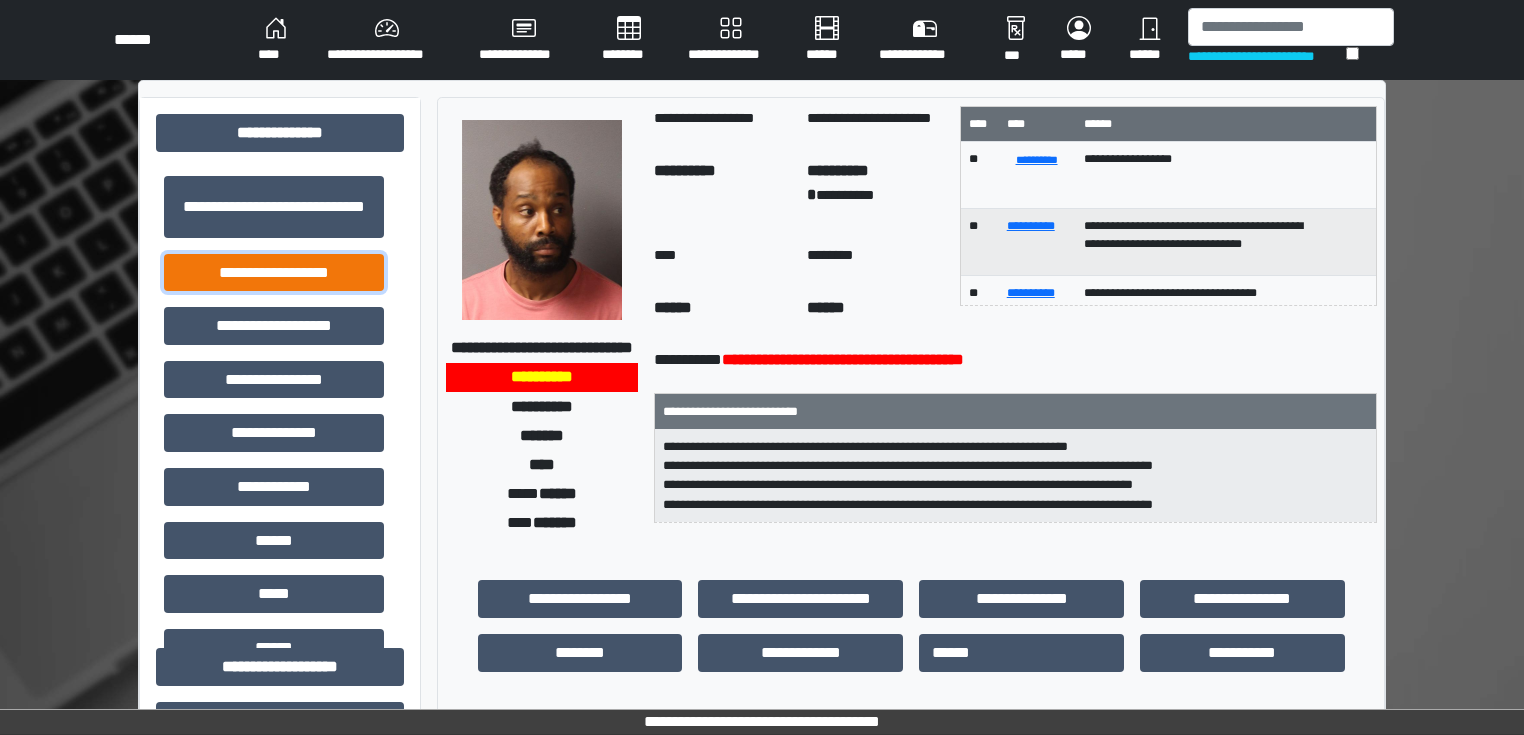 click on "**********" at bounding box center (274, 273) 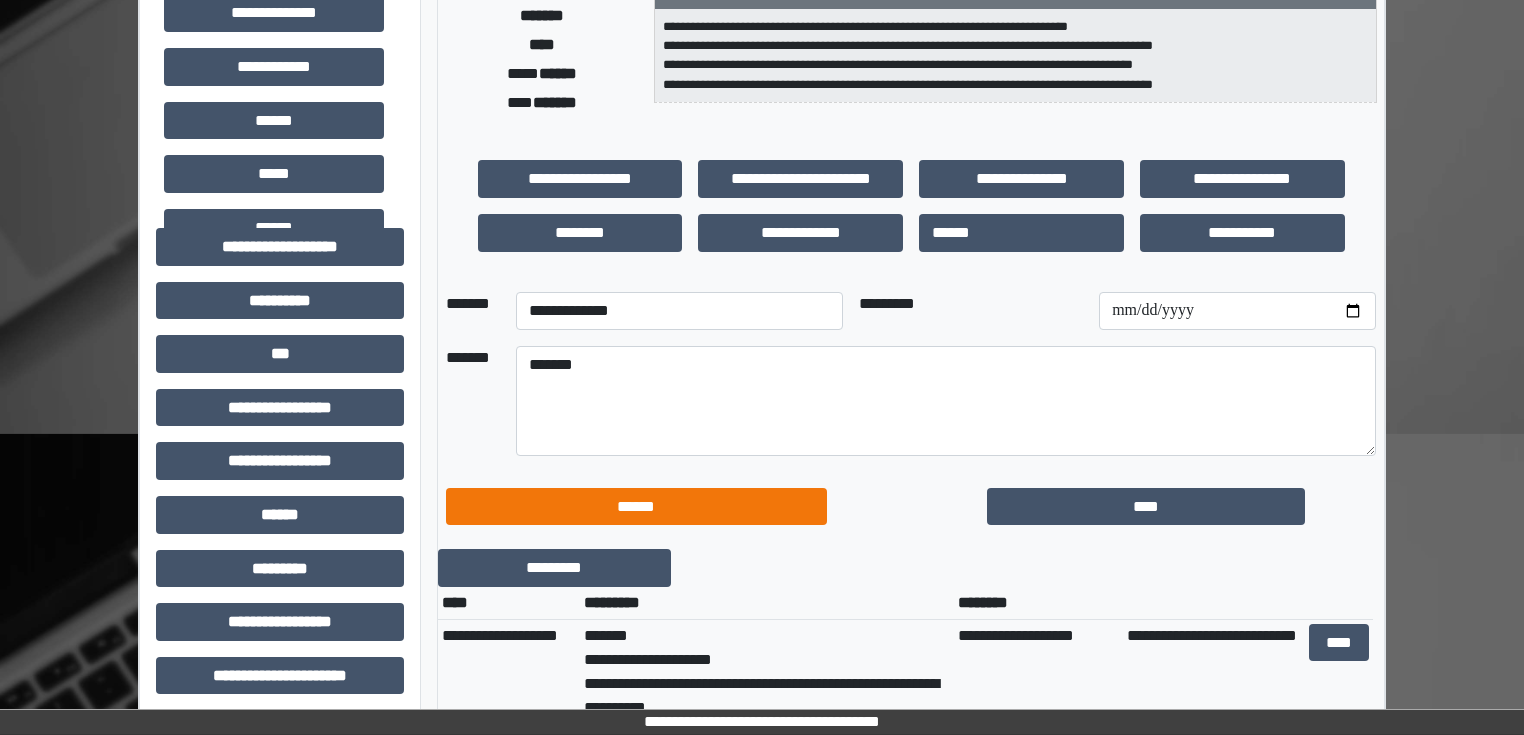 scroll, scrollTop: 480, scrollLeft: 0, axis: vertical 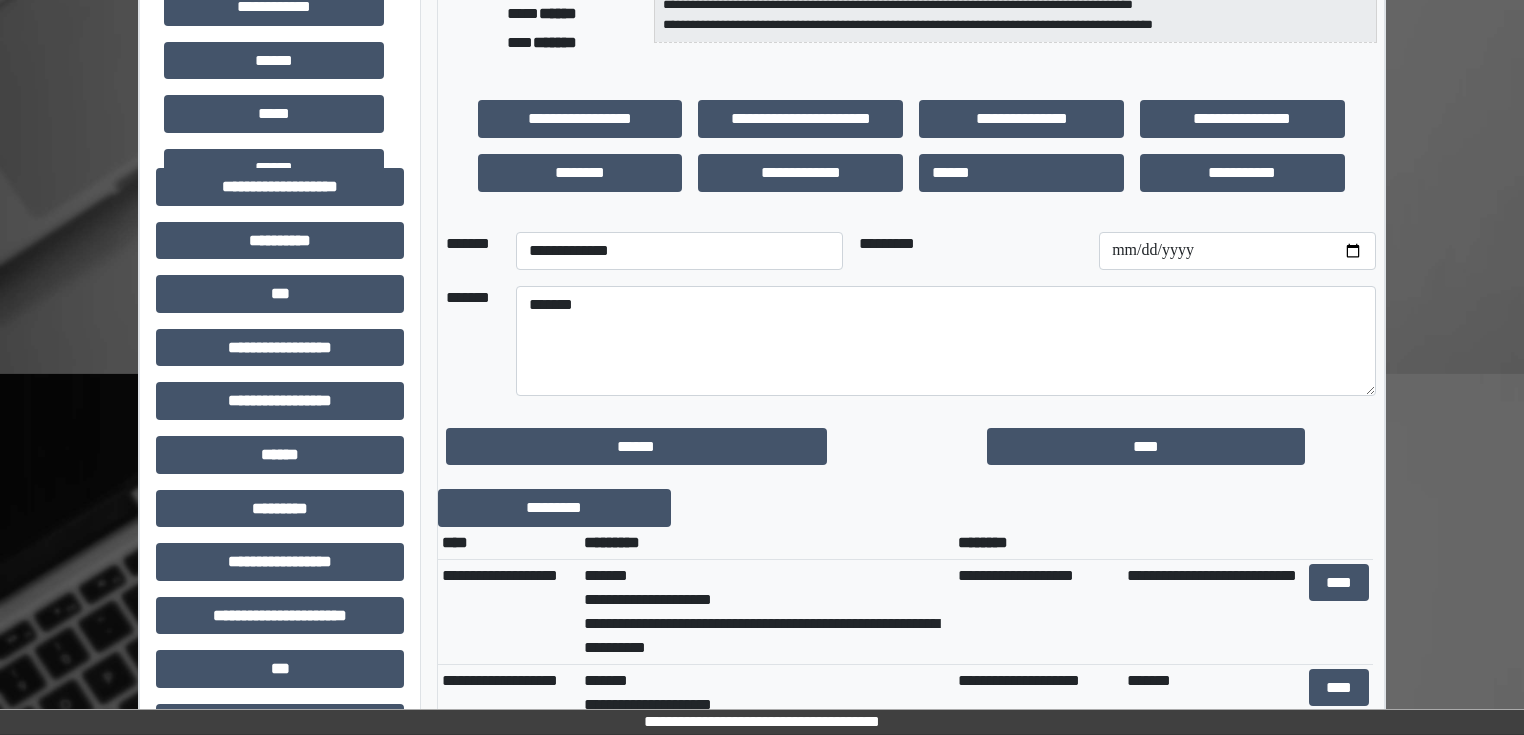 click on "**********" at bounding box center [905, 611] 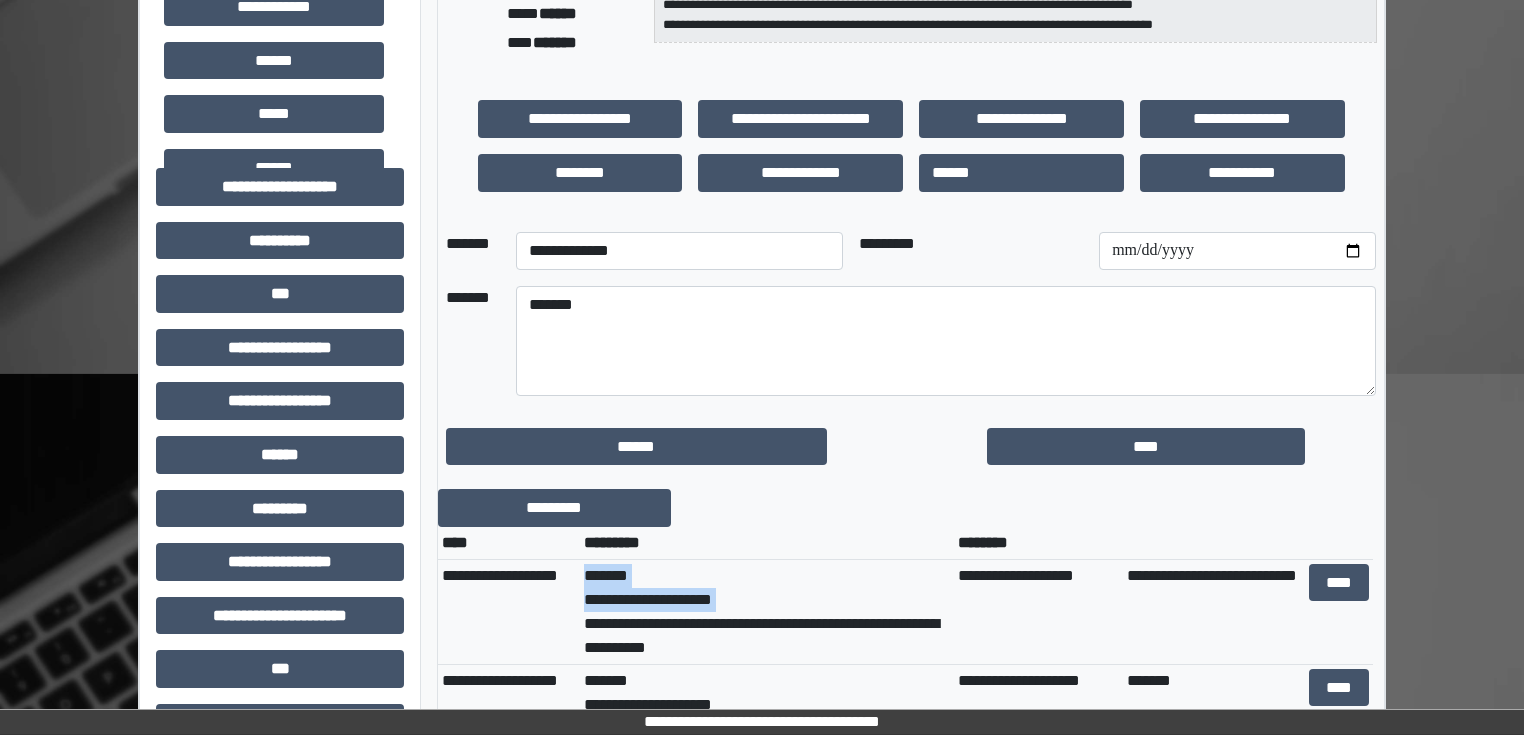 click on "**********" at bounding box center [767, 612] 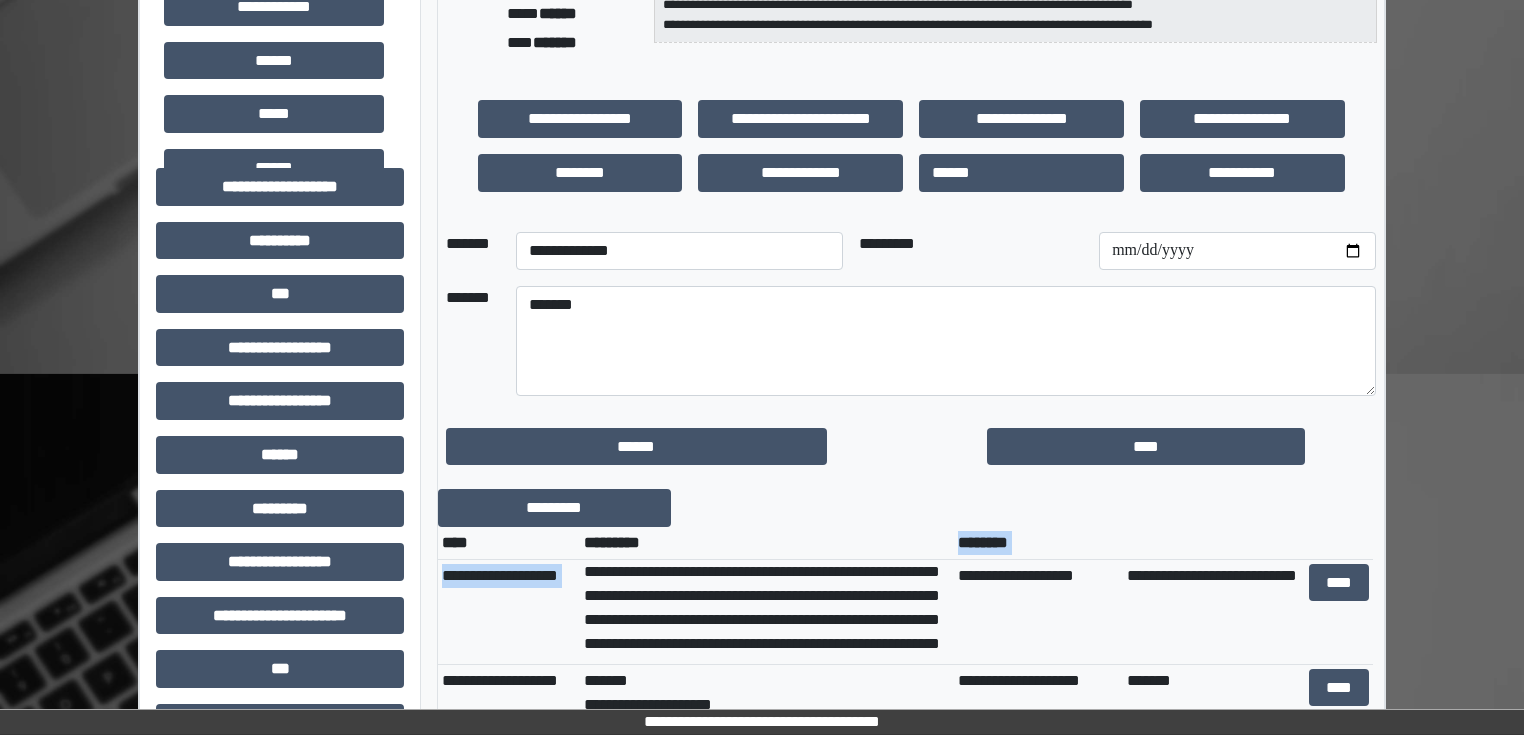 scroll, scrollTop: 0, scrollLeft: 0, axis: both 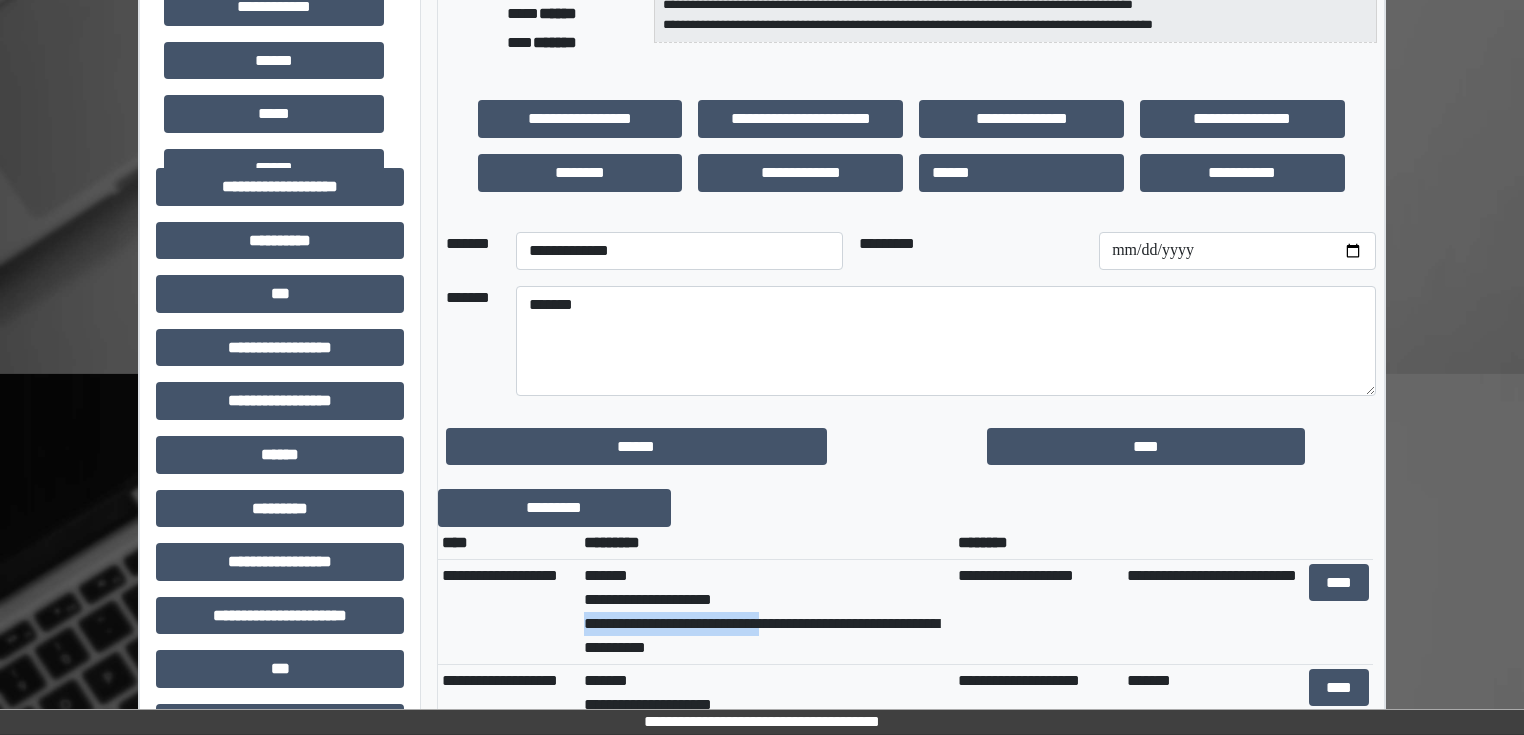 drag, startPoint x: 584, startPoint y: 624, endPoint x: 793, endPoint y: 612, distance: 209.34421 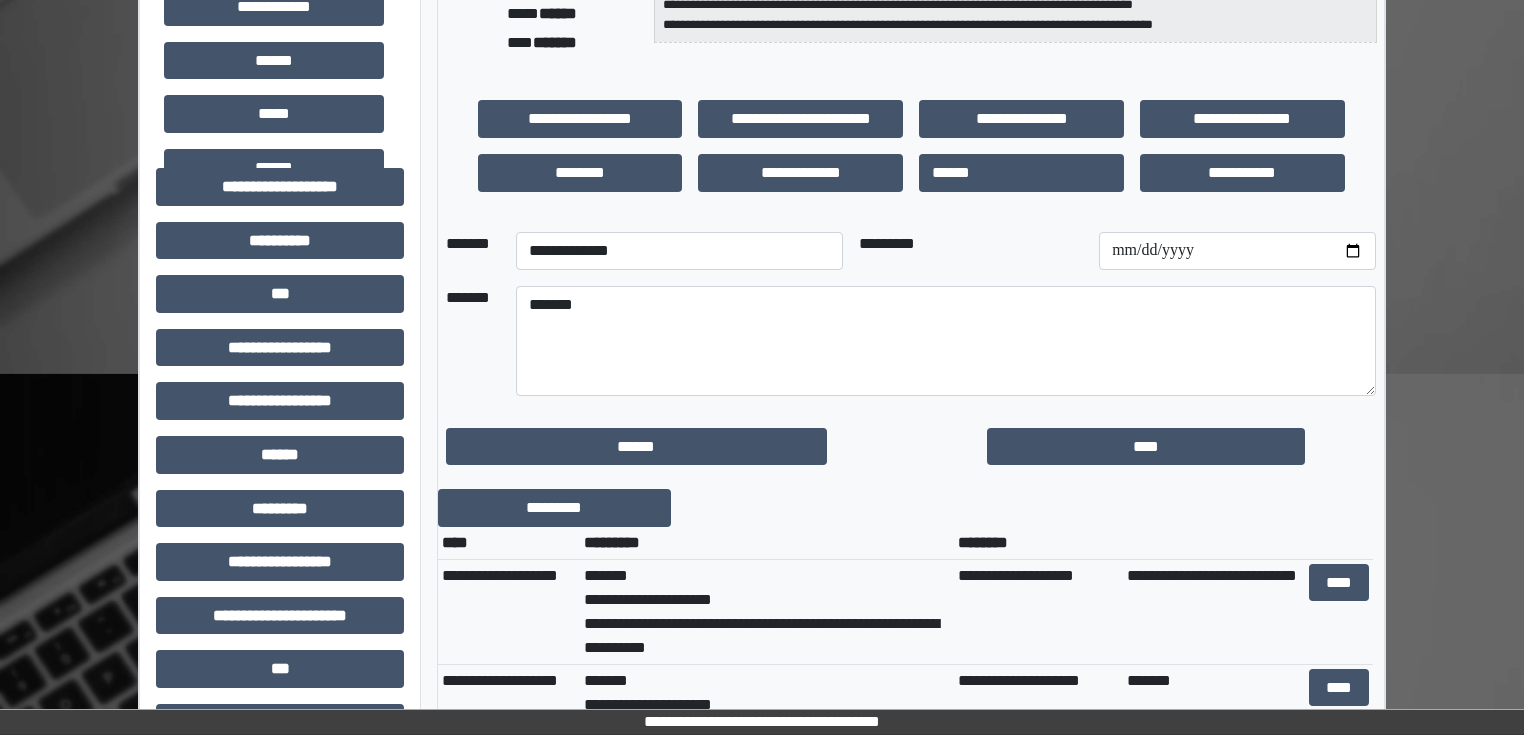click on "**********" at bounding box center (767, 612) 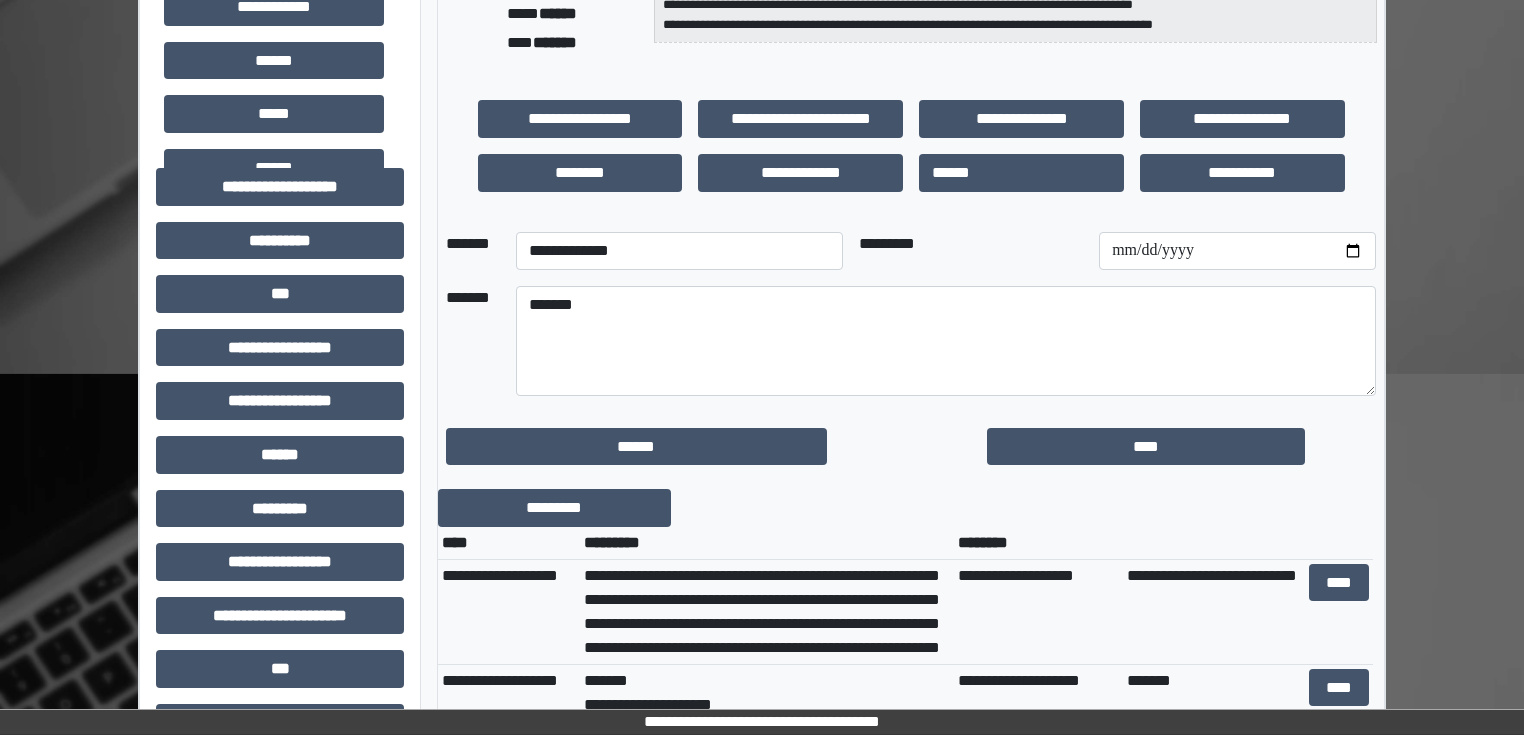 scroll, scrollTop: 464, scrollLeft: 0, axis: vertical 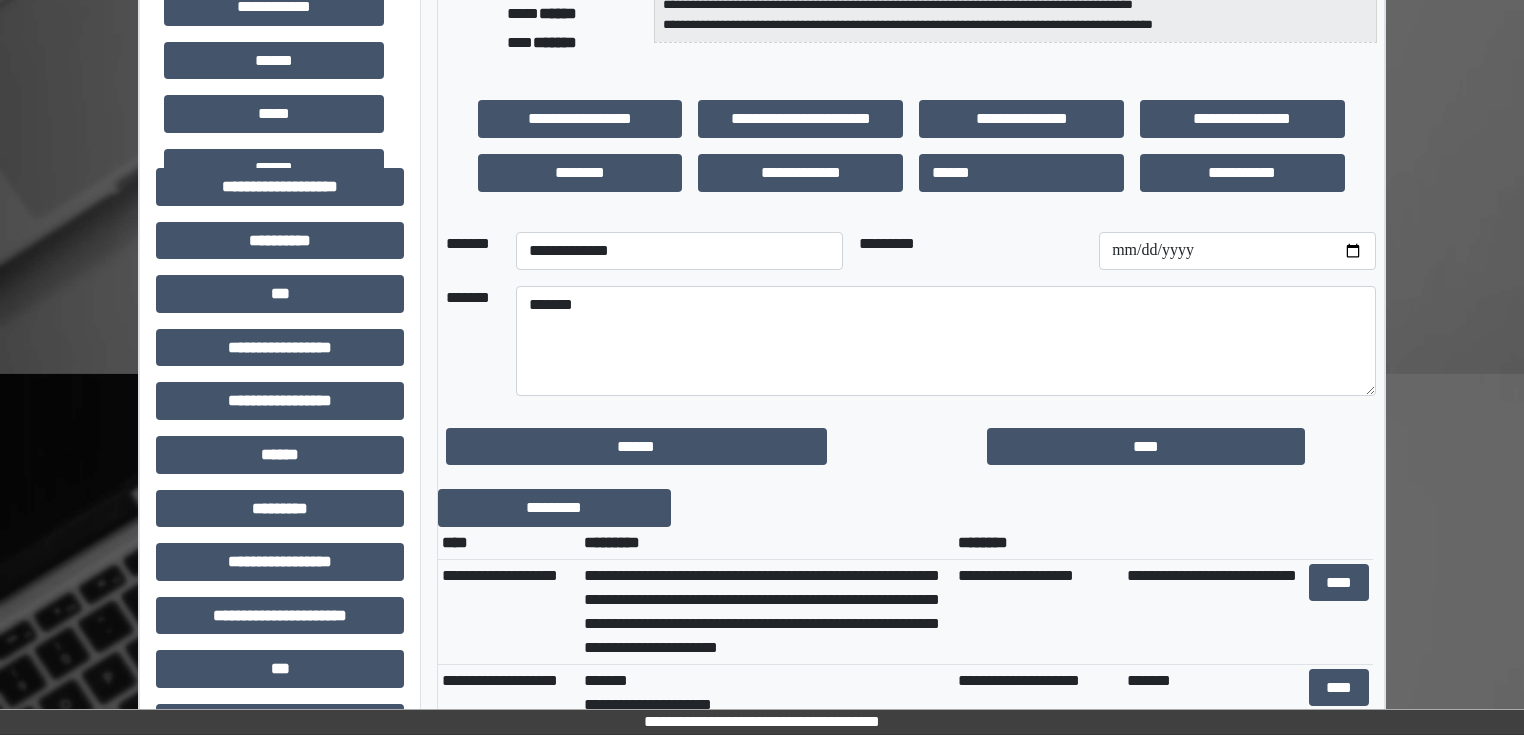drag, startPoint x: 626, startPoint y: 585, endPoint x: 648, endPoint y: 596, distance: 24.596748 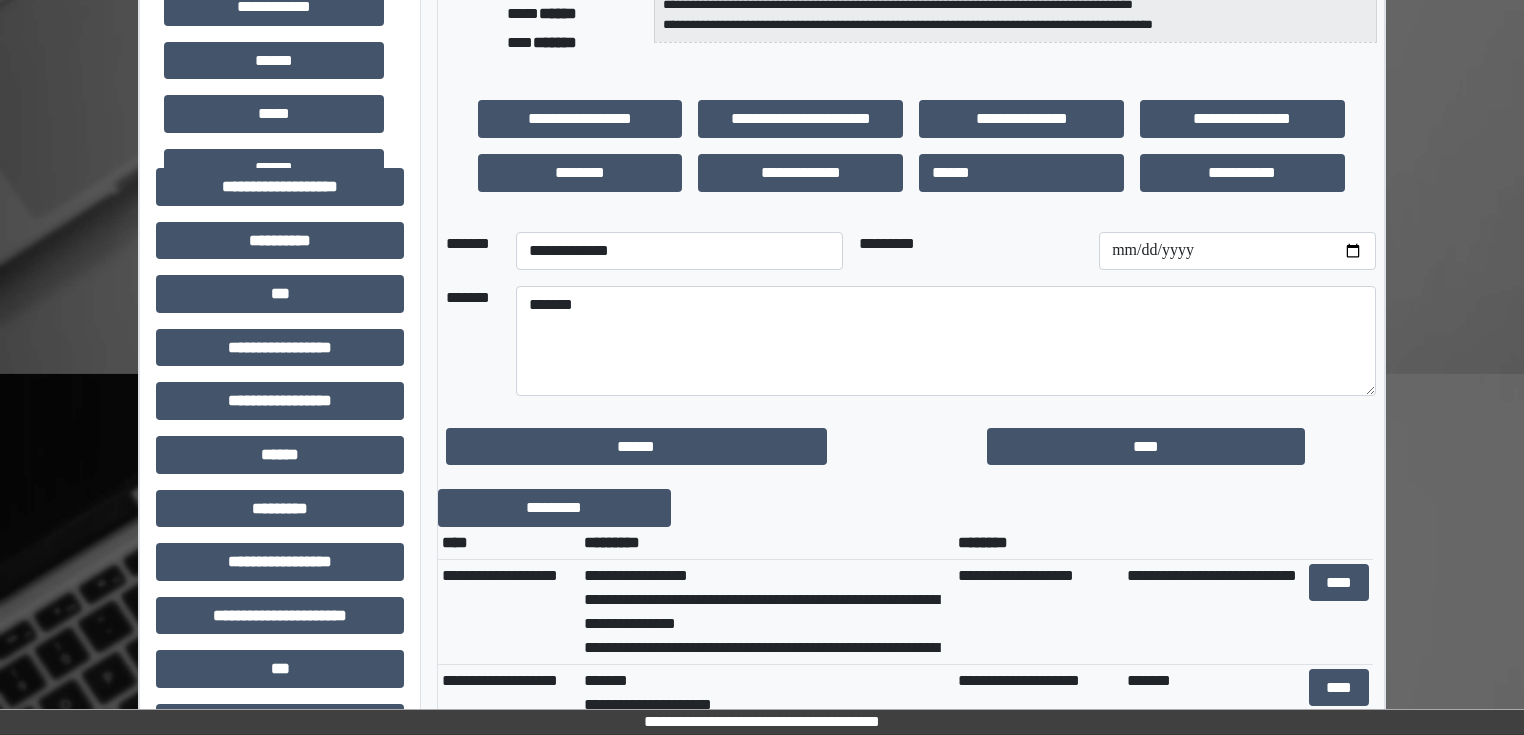 scroll, scrollTop: 1208, scrollLeft: 0, axis: vertical 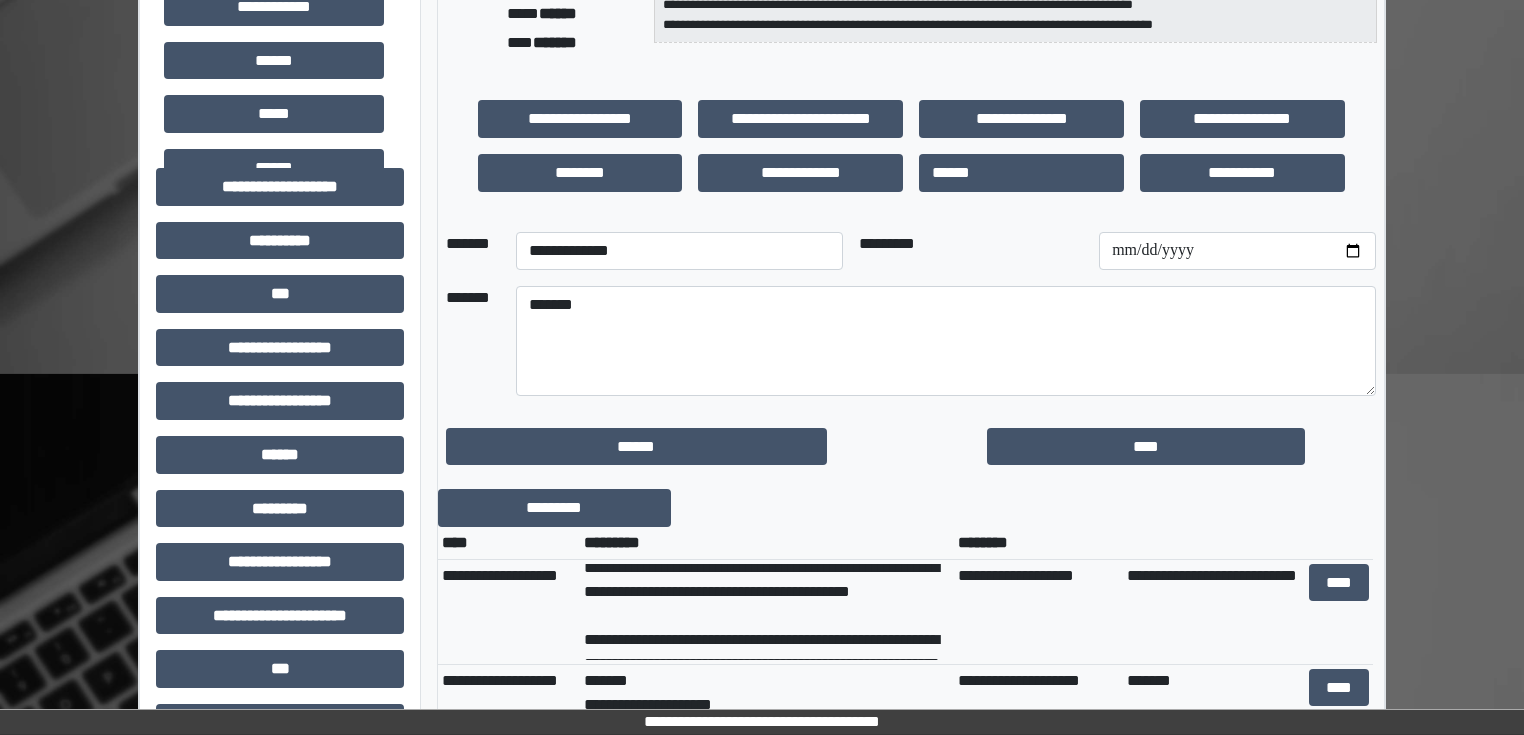 drag, startPoint x: 590, startPoint y: 616, endPoint x: 891, endPoint y: 621, distance: 301.04153 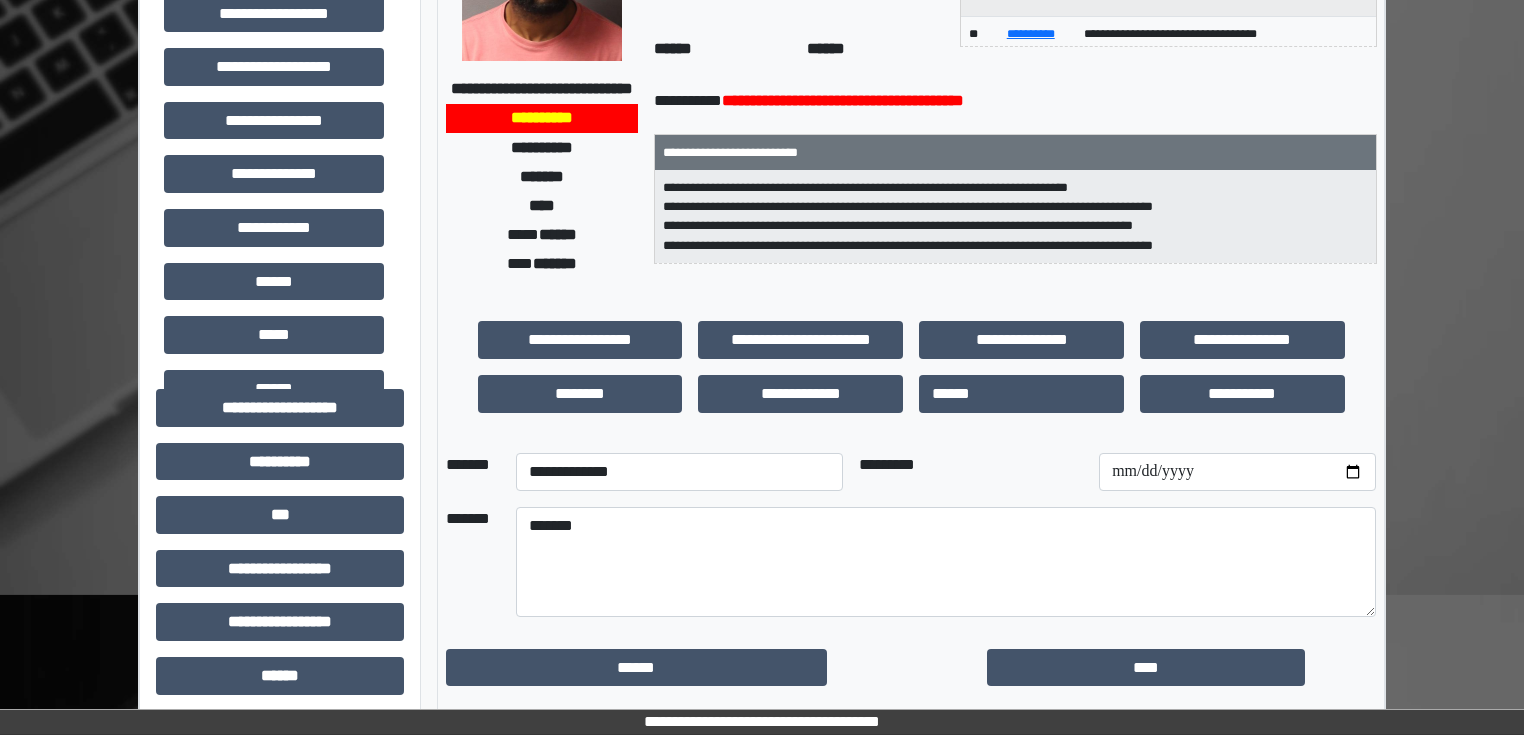 scroll, scrollTop: 240, scrollLeft: 0, axis: vertical 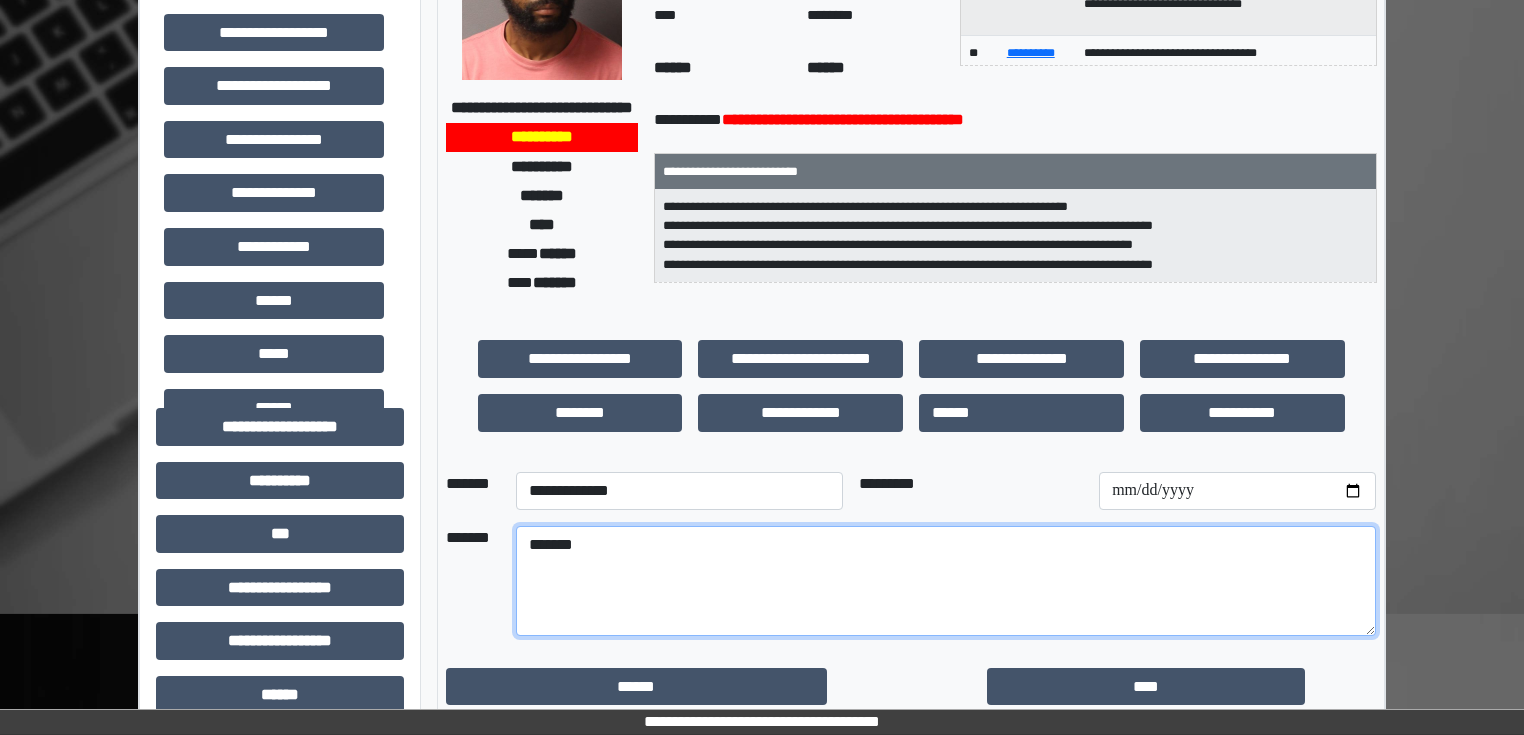 click on "******" at bounding box center (946, 581) 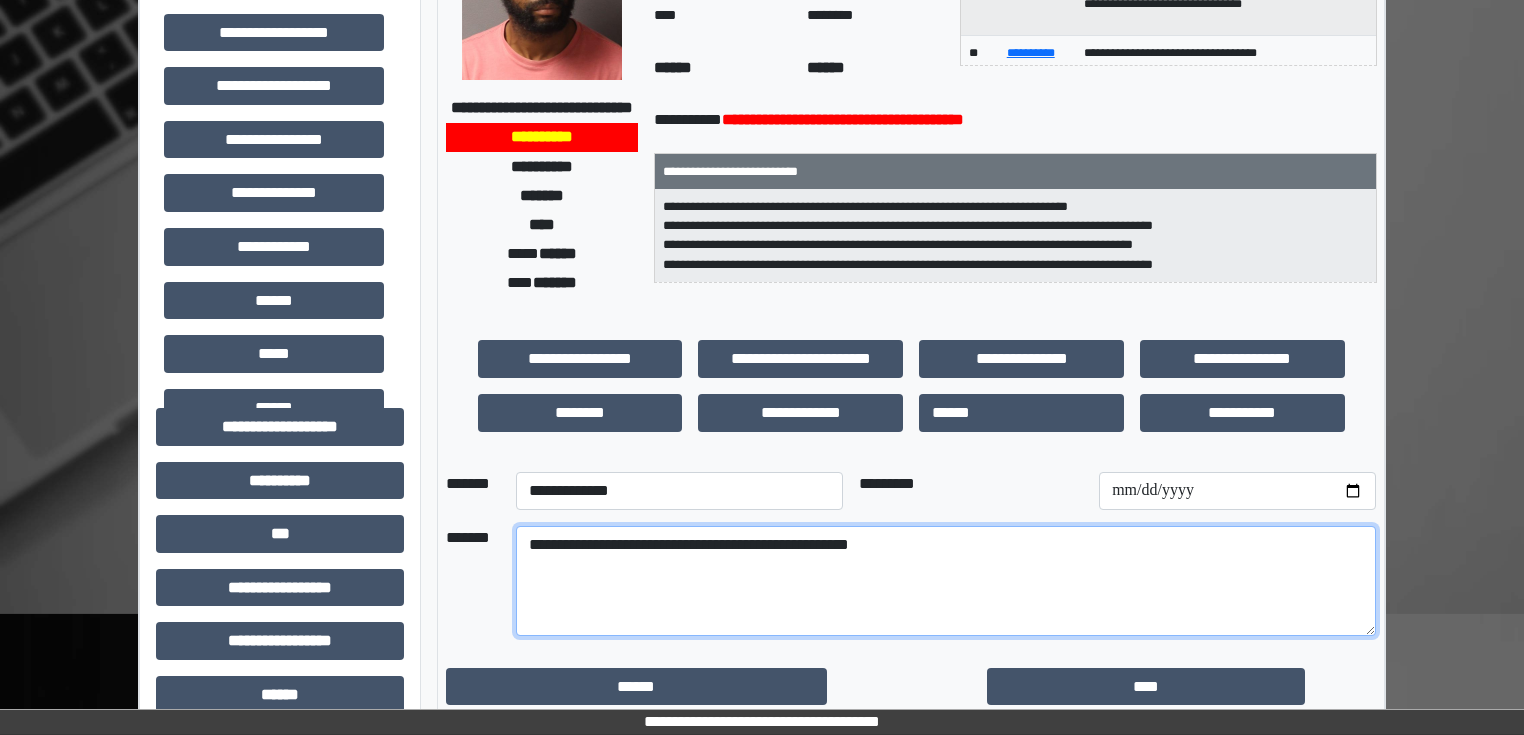 drag, startPoint x: 584, startPoint y: 544, endPoint x: 514, endPoint y: 492, distance: 87.20092 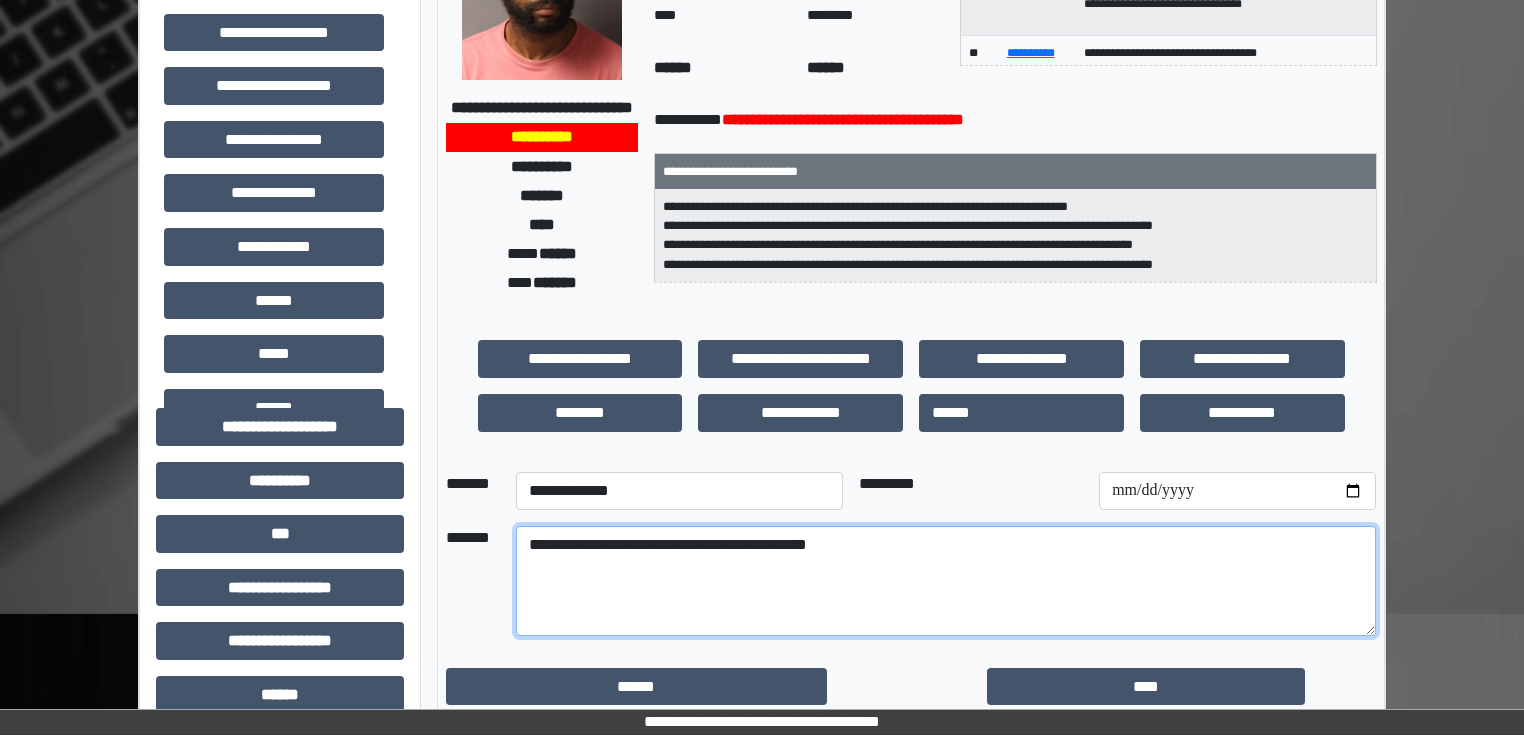 click on "**********" at bounding box center (946, 581) 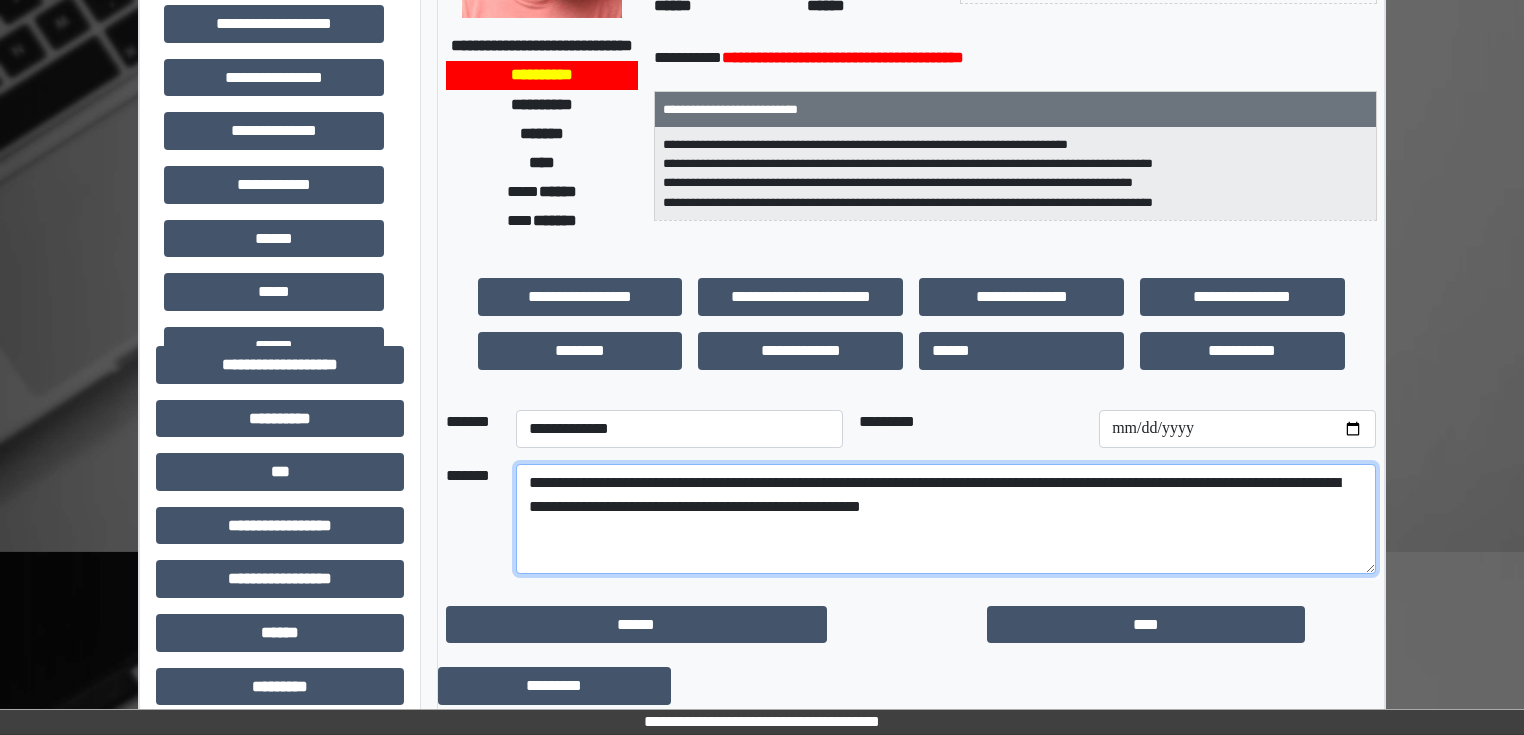 scroll, scrollTop: 320, scrollLeft: 0, axis: vertical 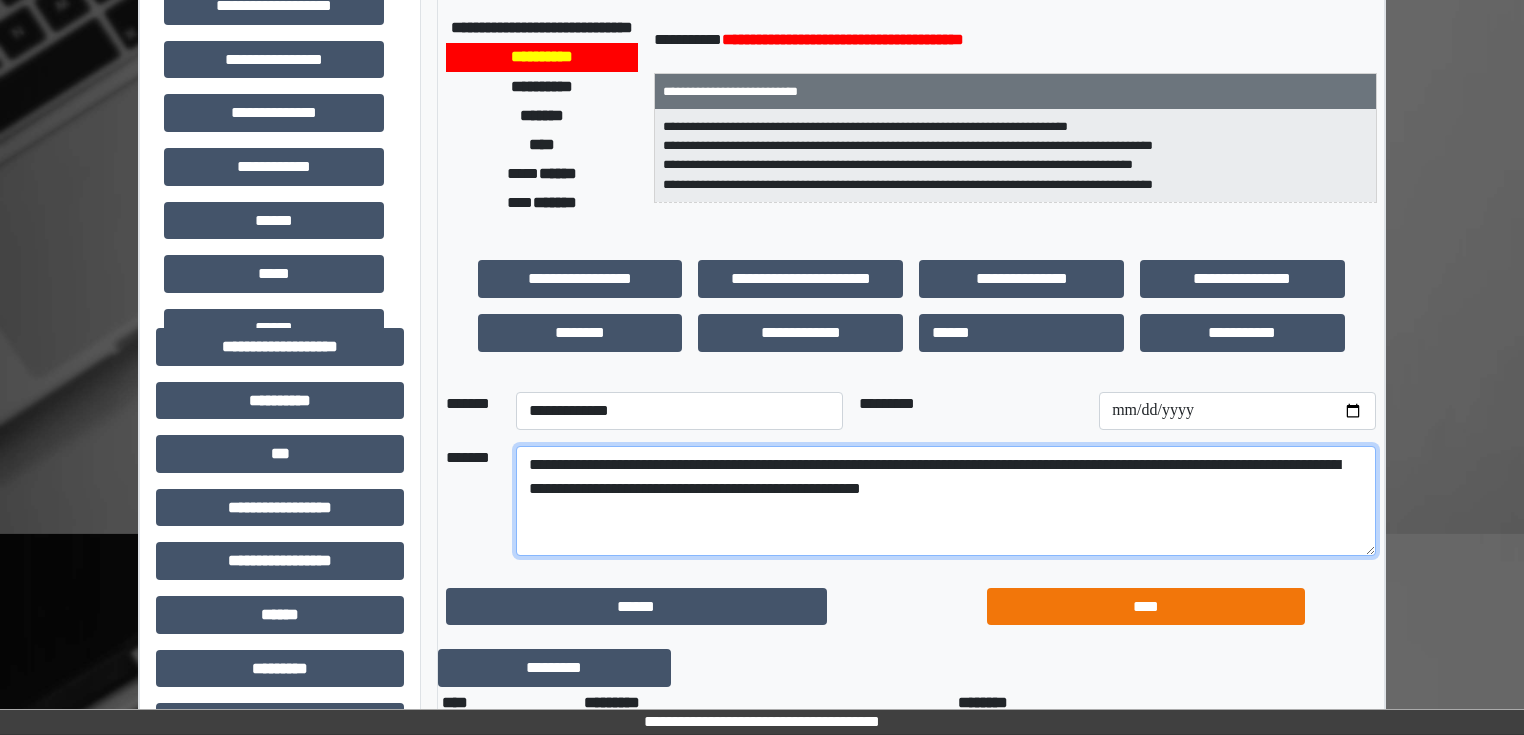 type on "**********" 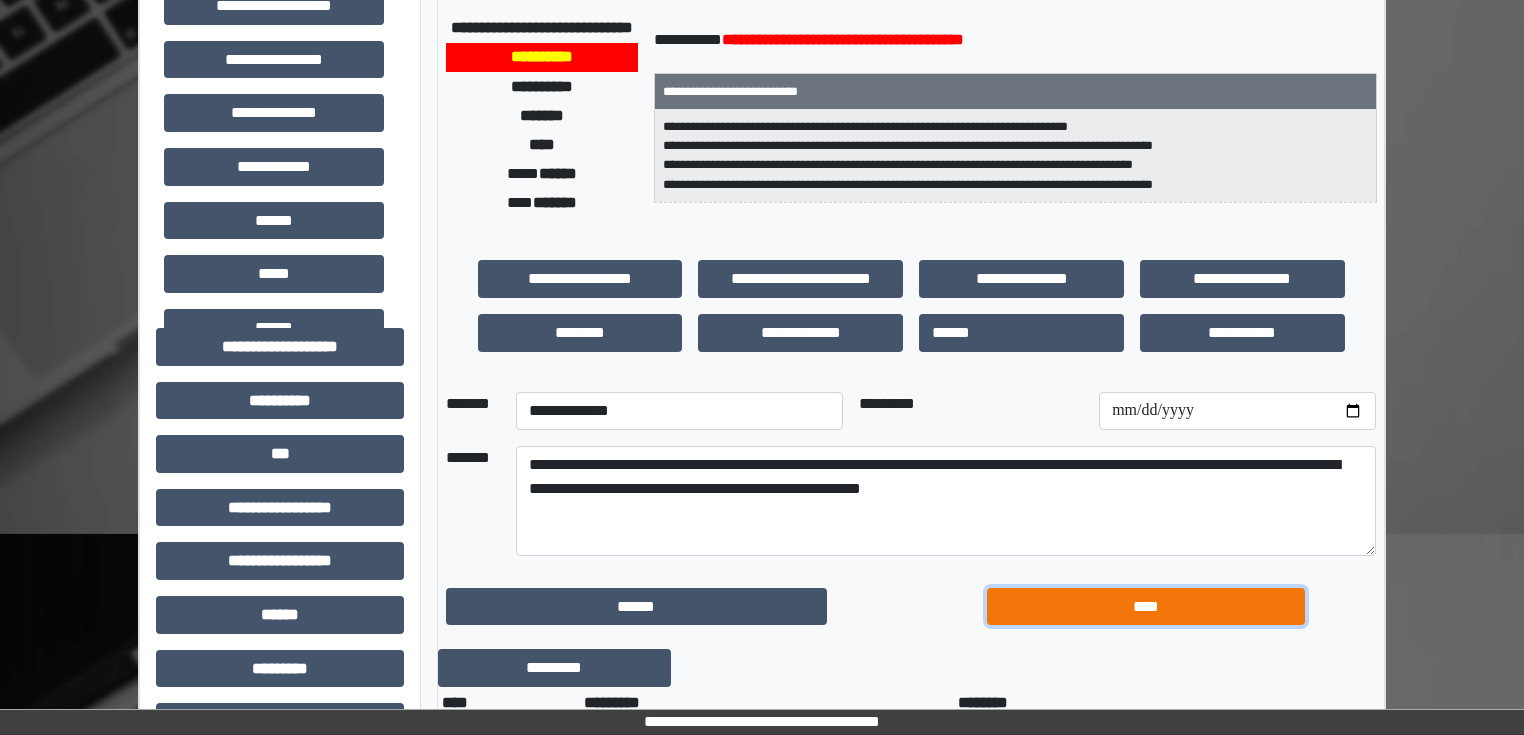 click on "****" at bounding box center [1146, 607] 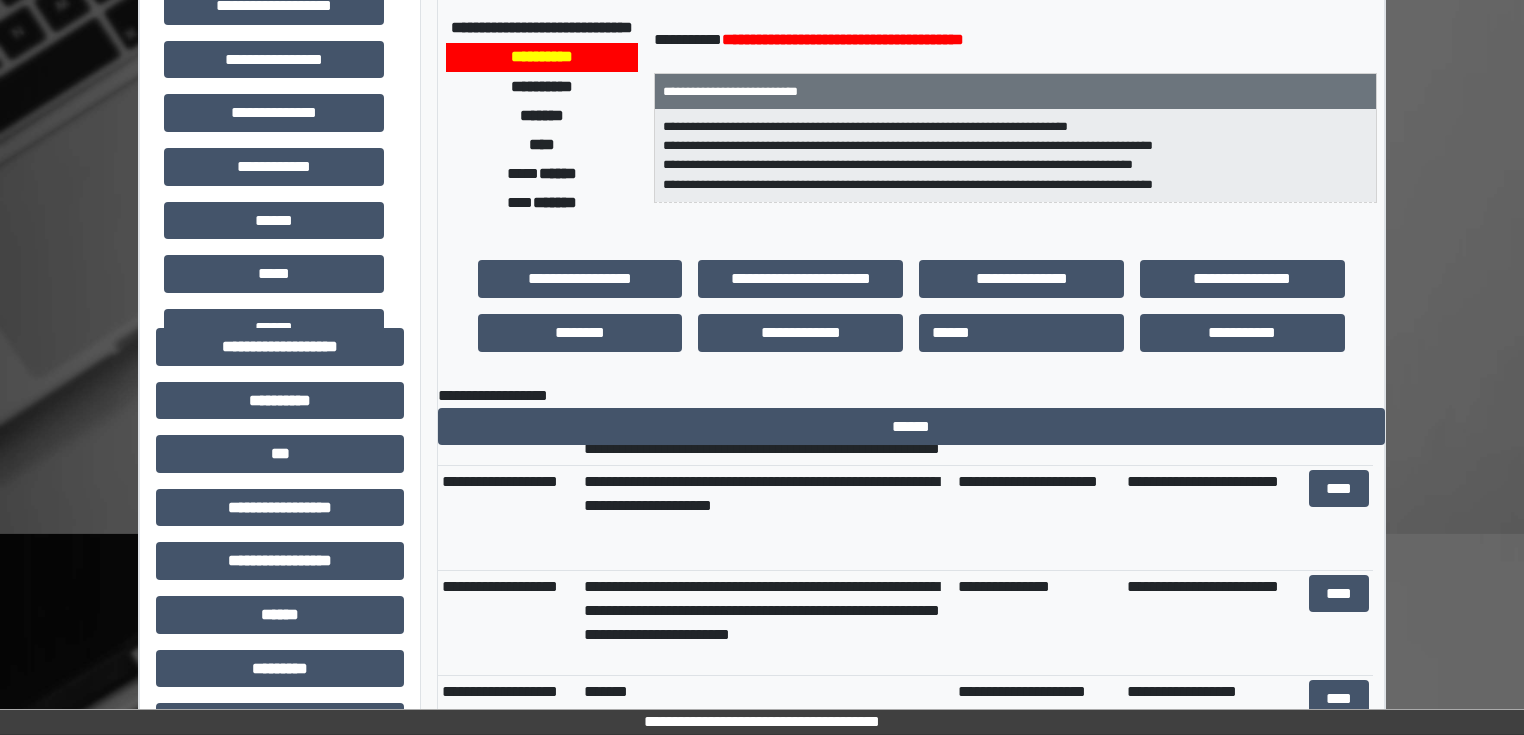 scroll, scrollTop: 0, scrollLeft: 0, axis: both 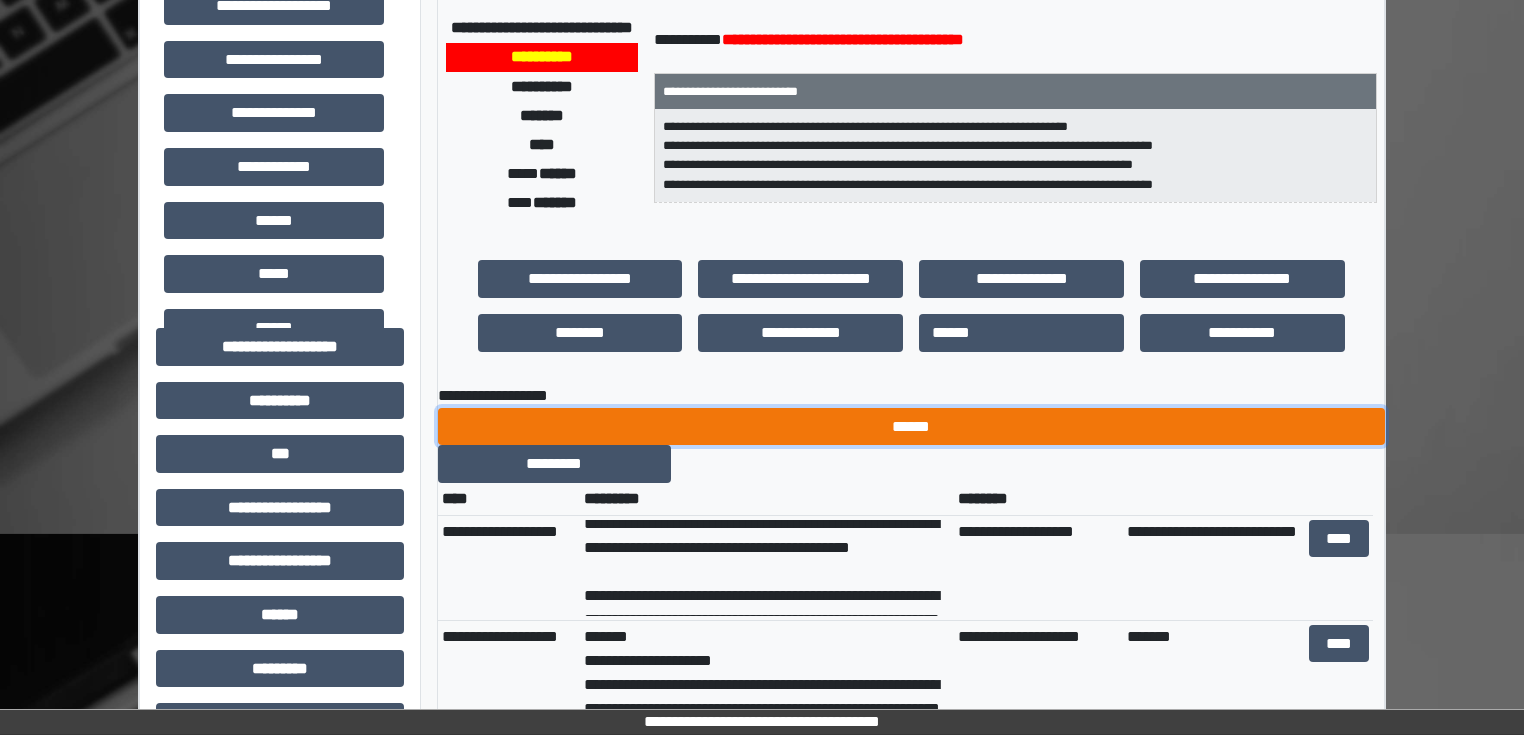 click on "******" at bounding box center [911, 427] 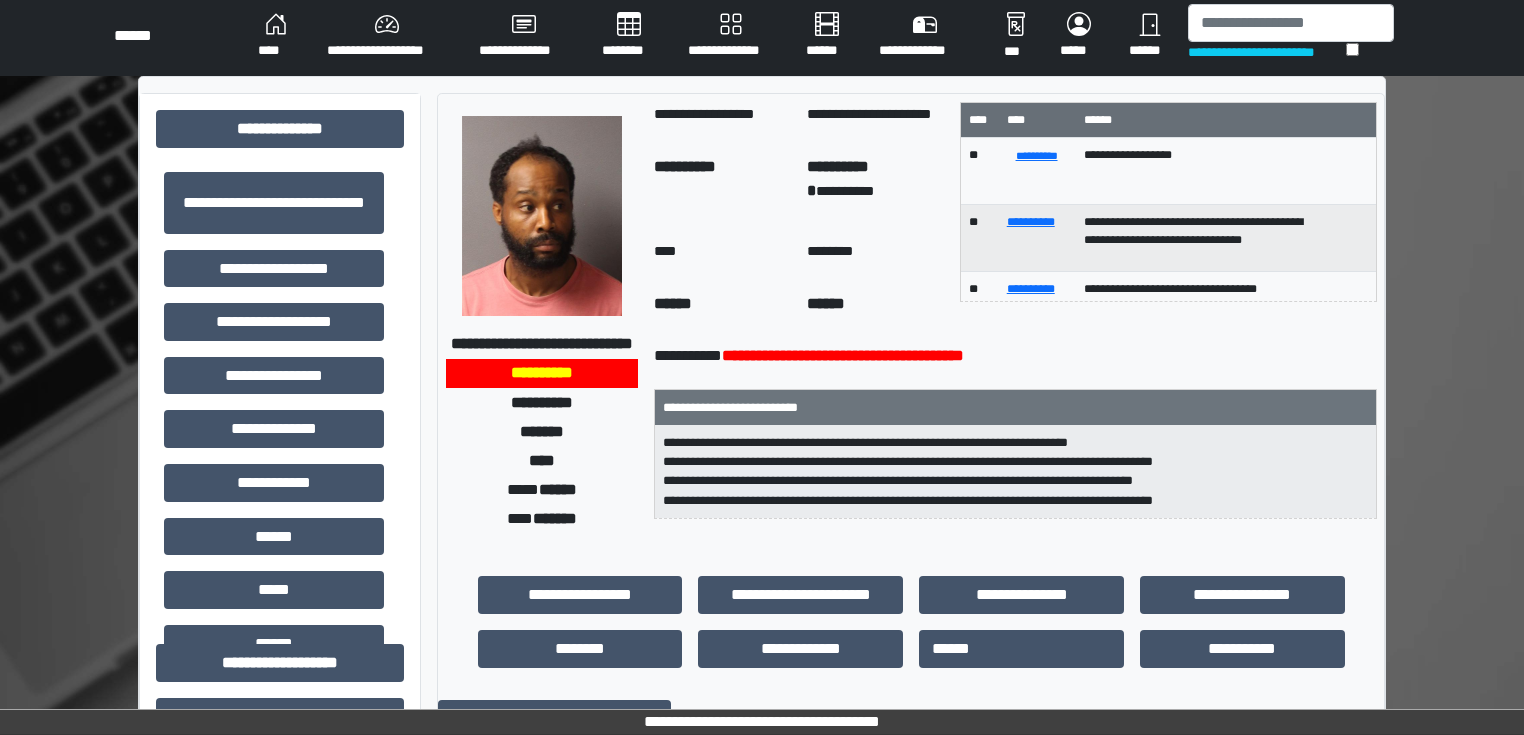 scroll, scrollTop: 0, scrollLeft: 0, axis: both 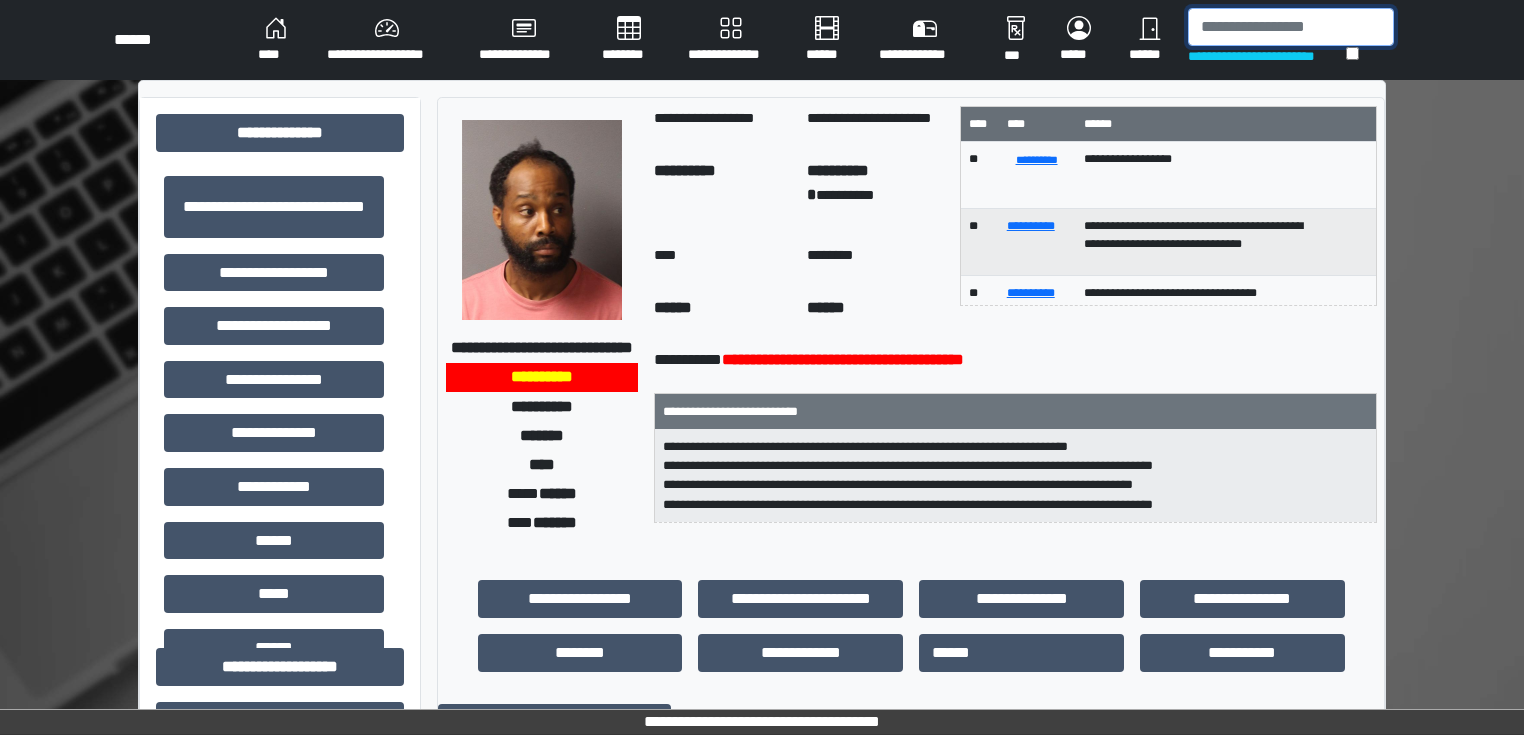 click at bounding box center [1291, 27] 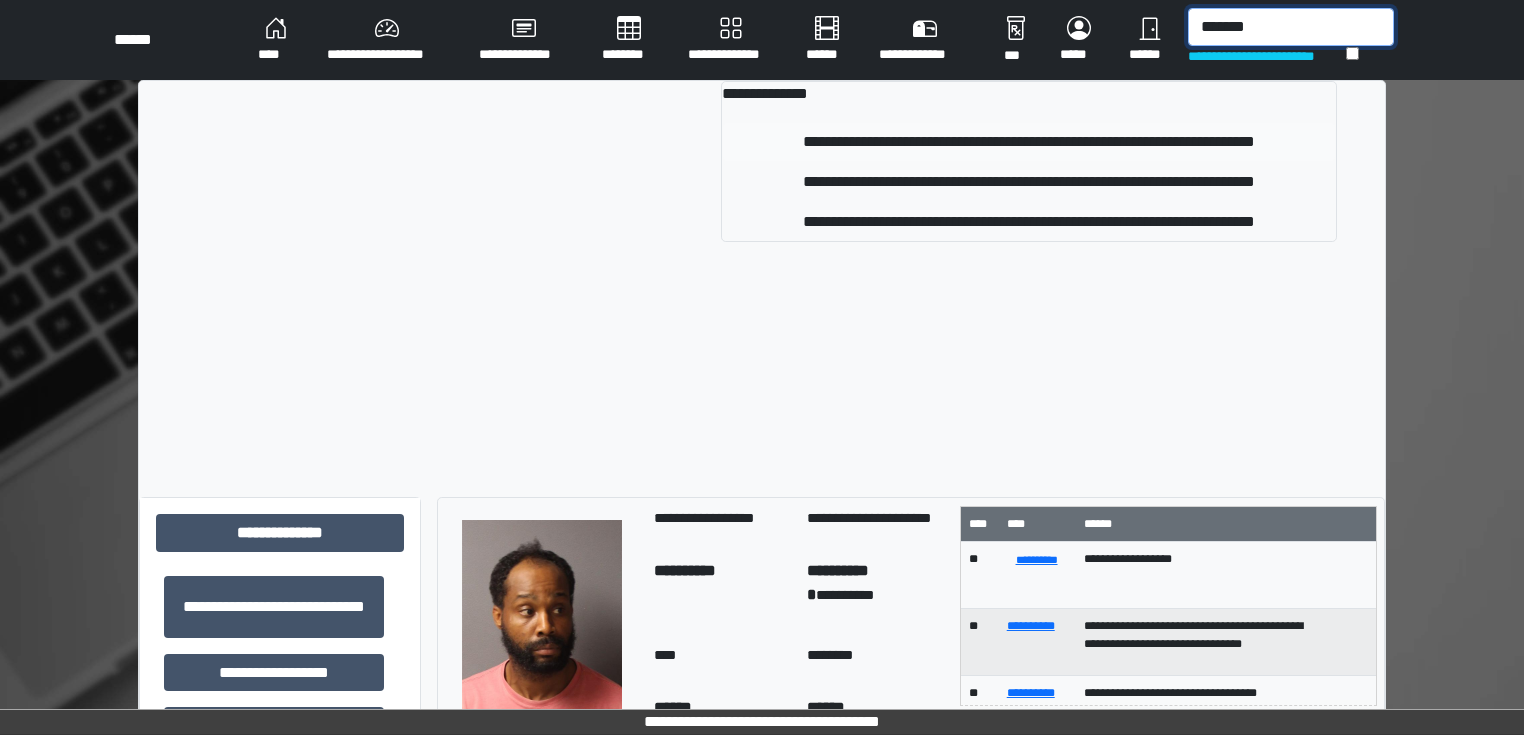 type on "*******" 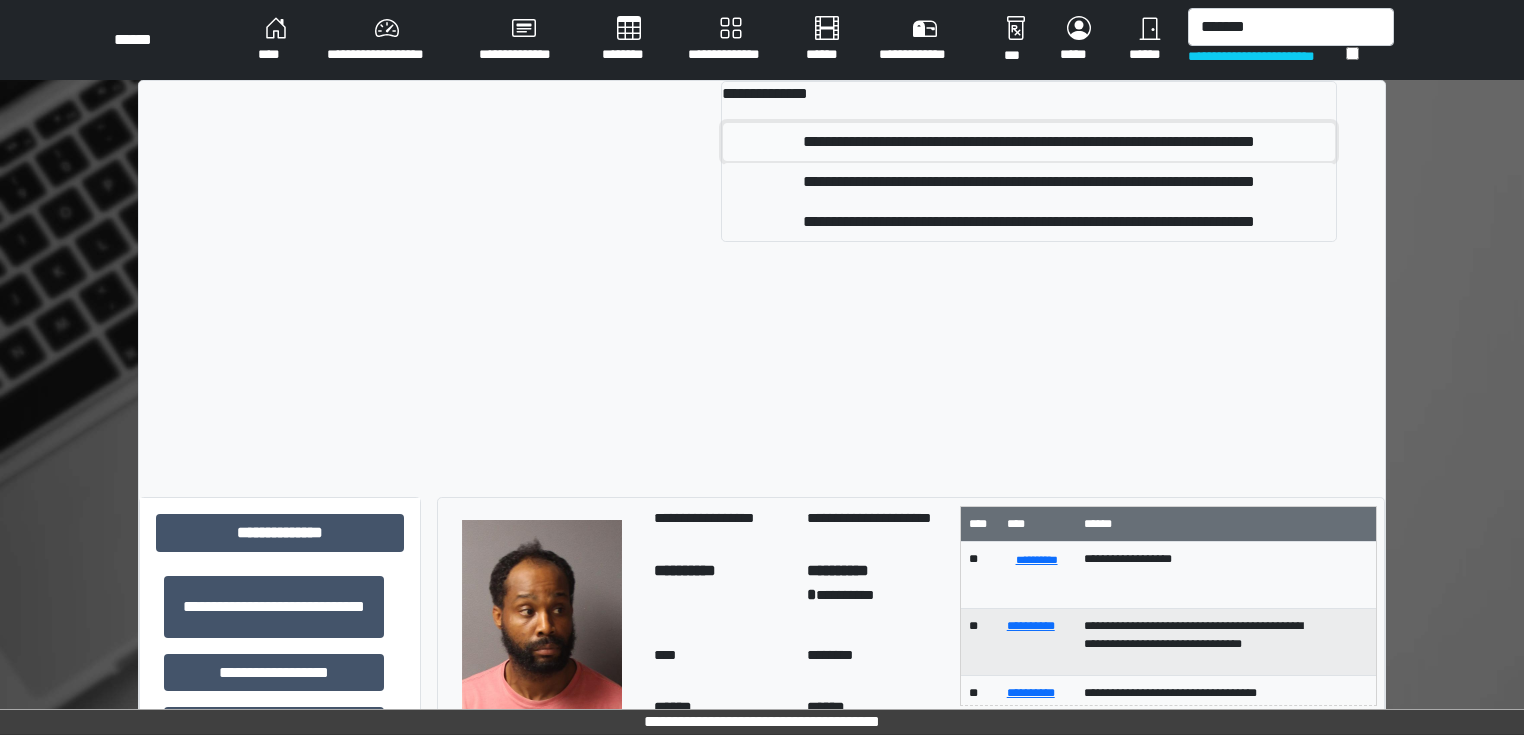 click on "**********" at bounding box center (1029, 142) 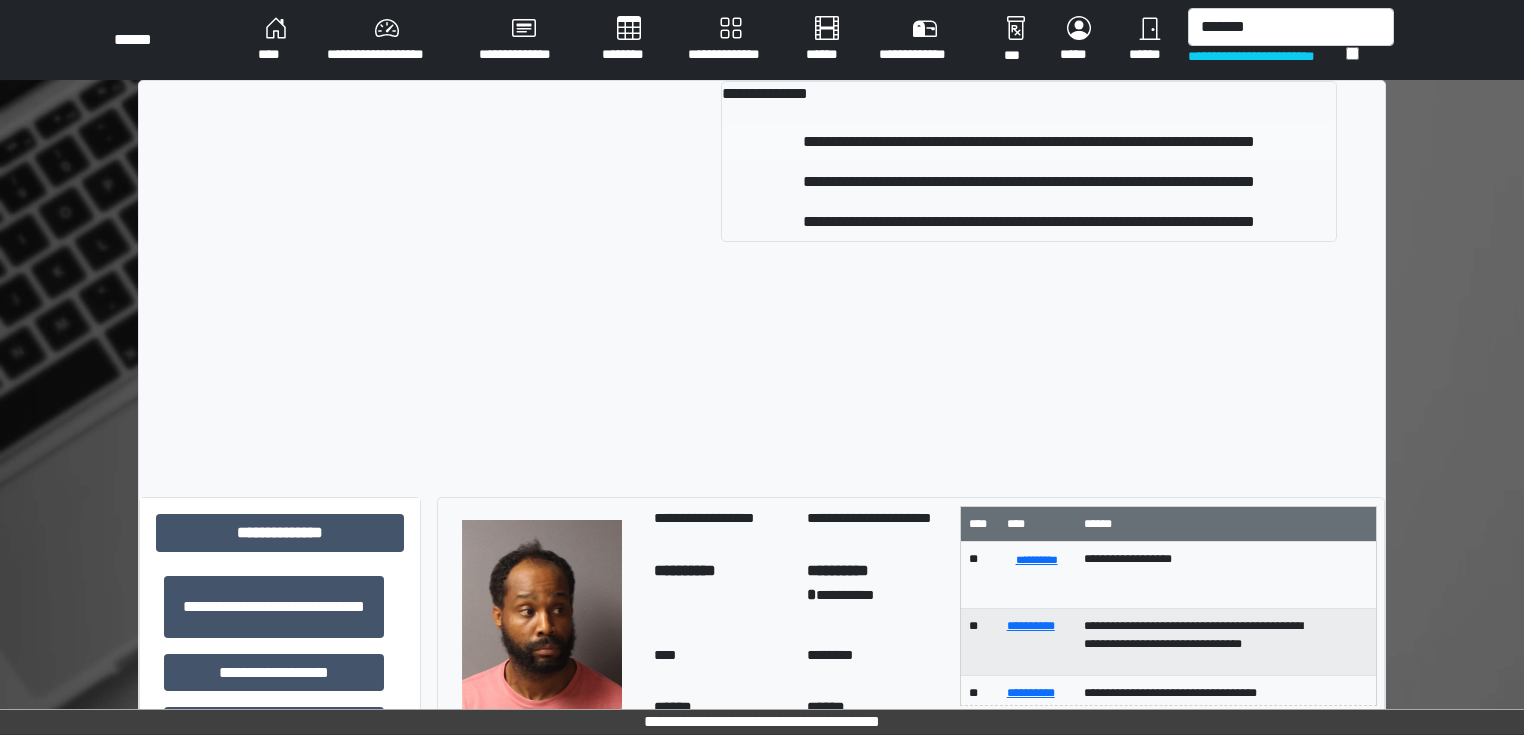 type 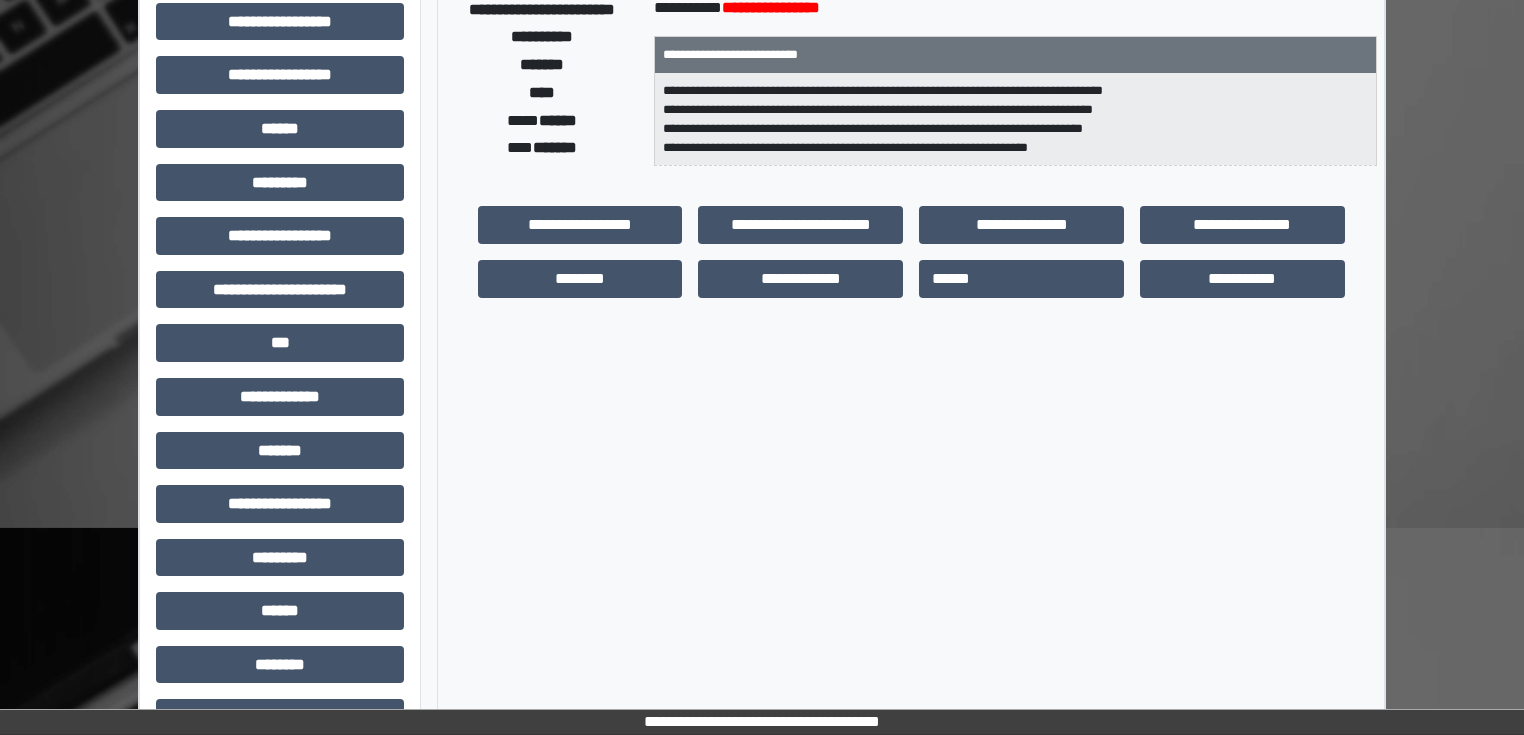 scroll, scrollTop: 111, scrollLeft: 0, axis: vertical 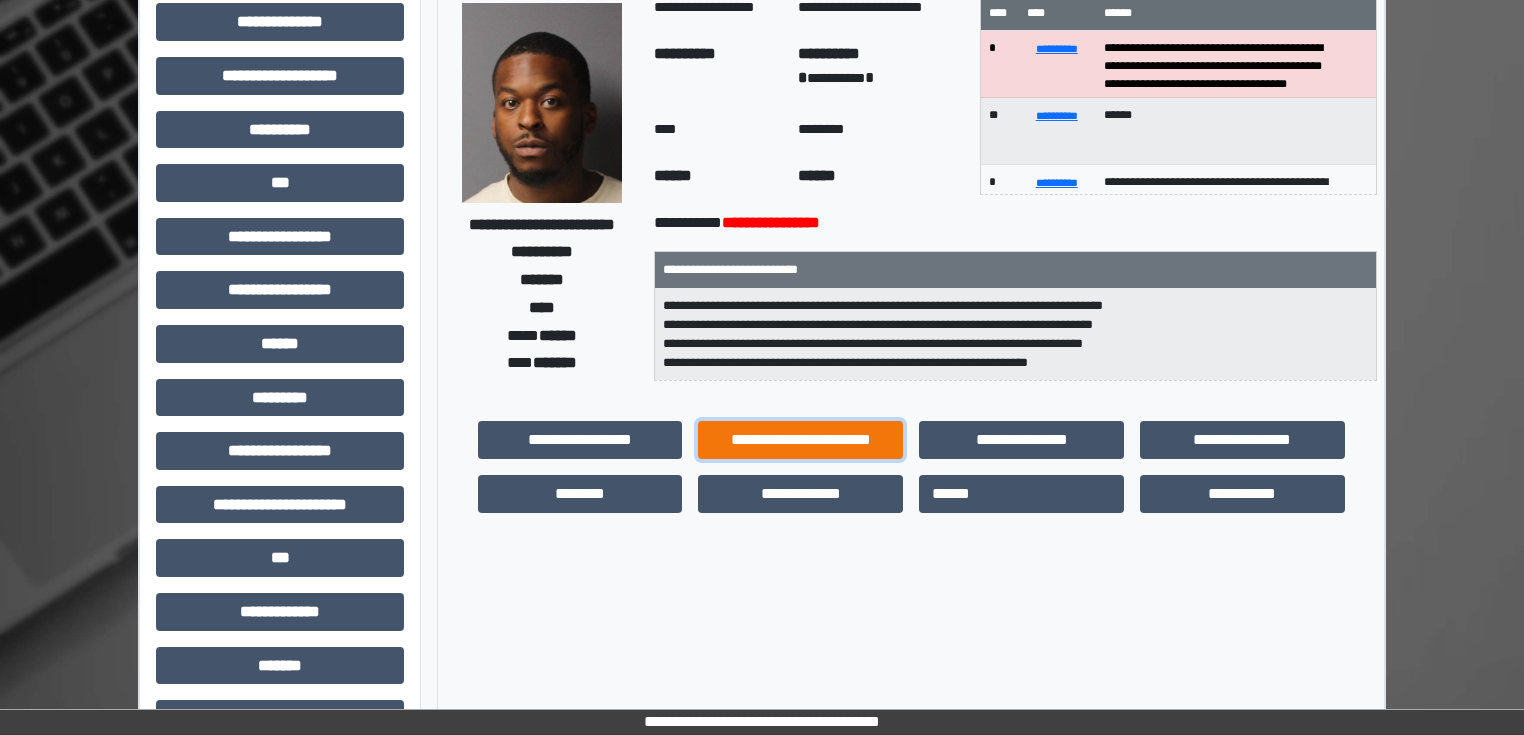 click on "**********" at bounding box center (800, 440) 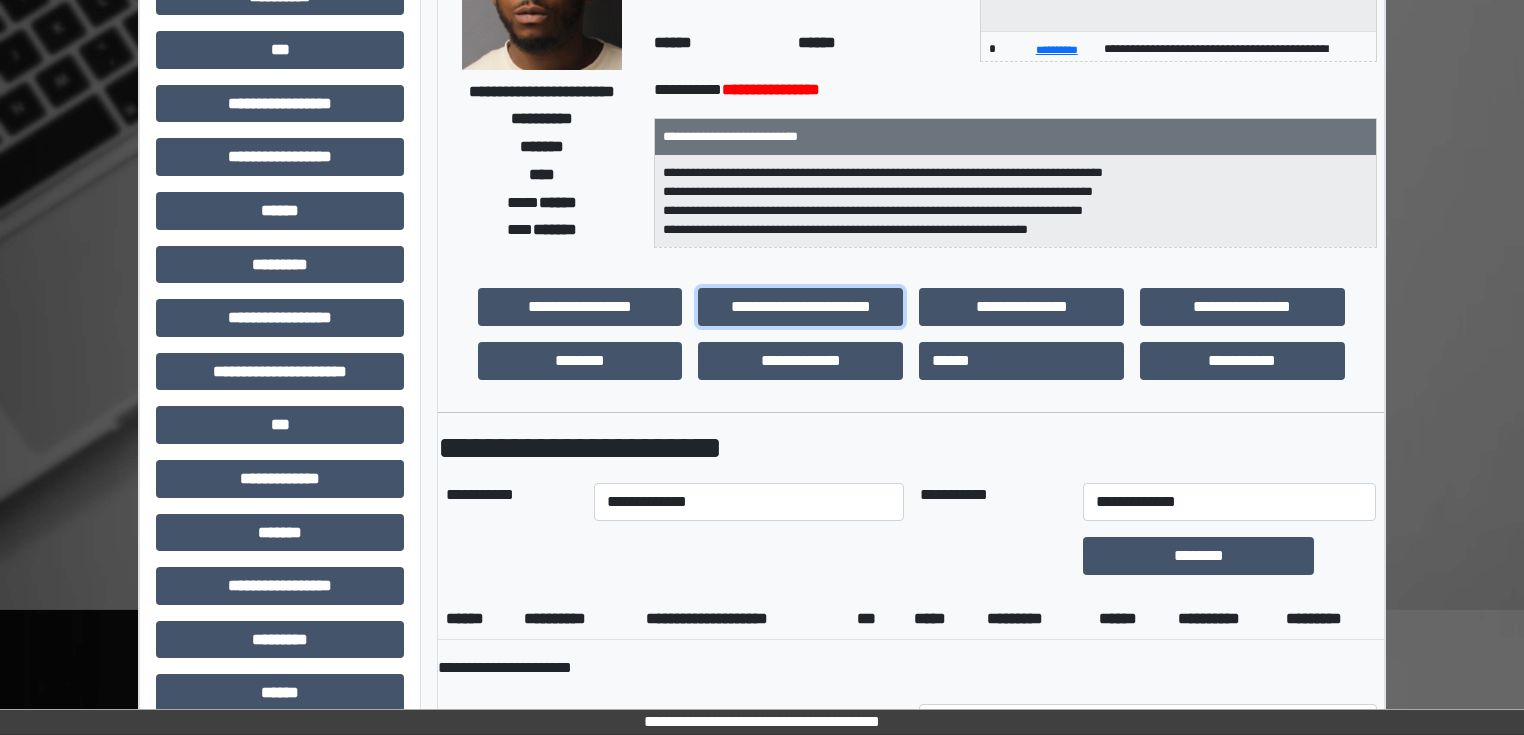 scroll, scrollTop: 271, scrollLeft: 0, axis: vertical 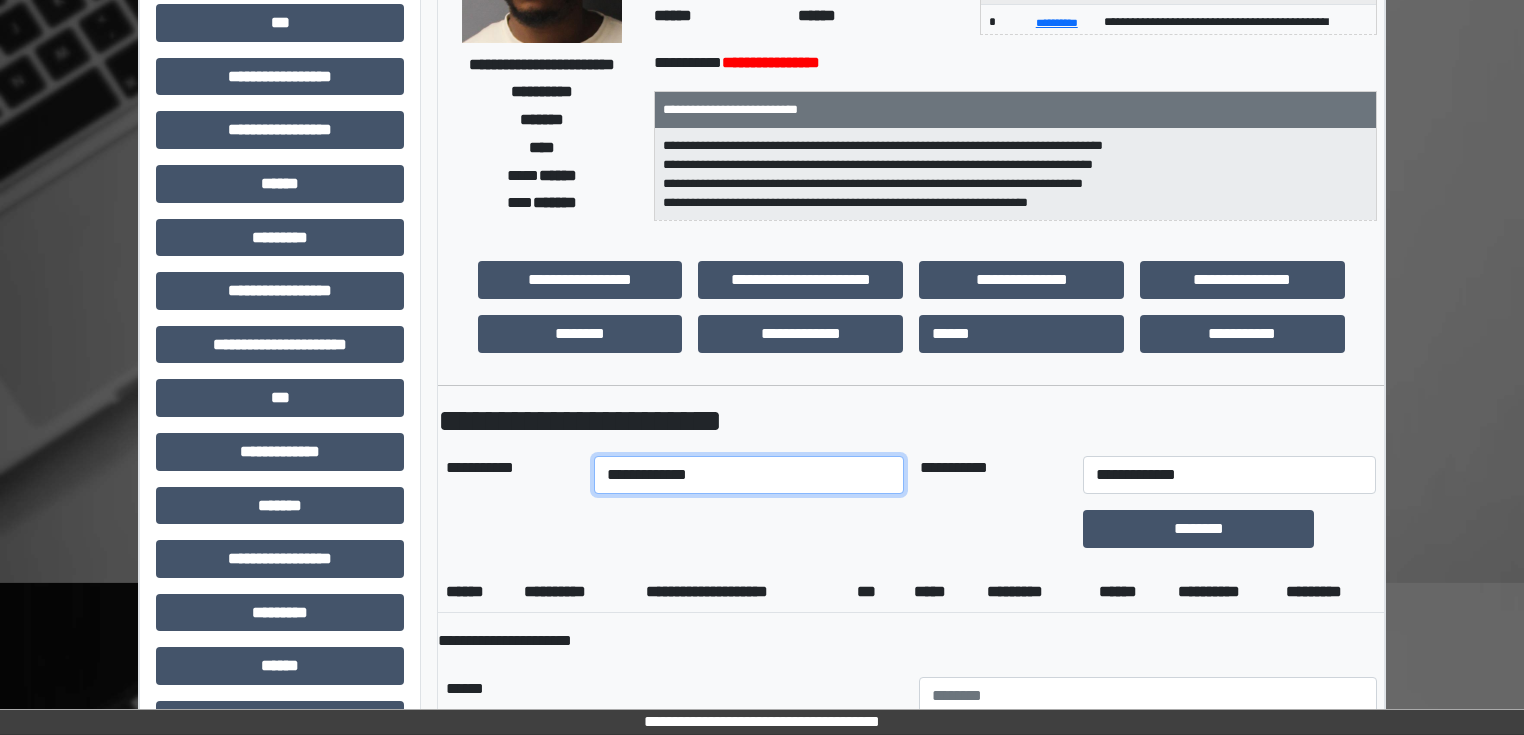 click on "**********" at bounding box center (748, 475) 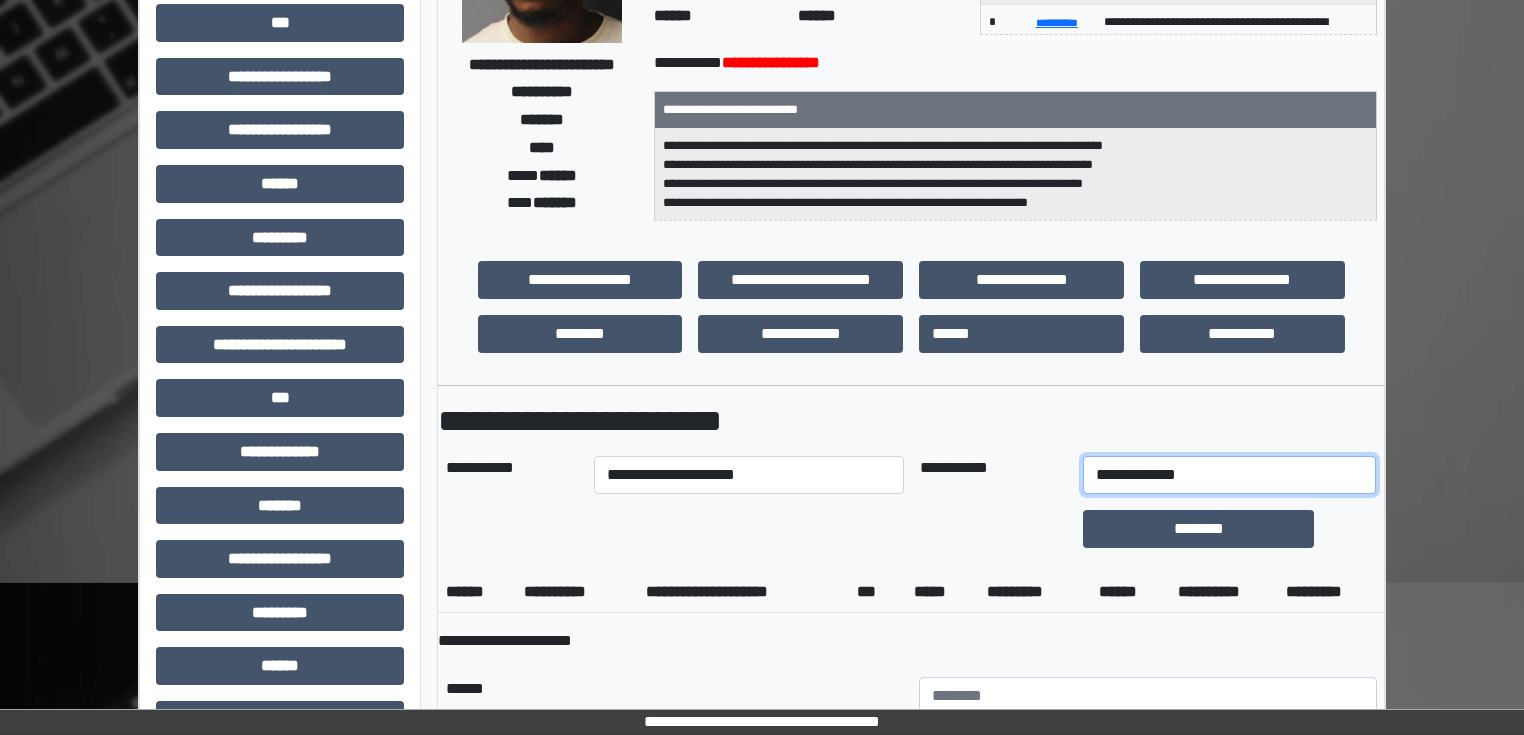 click on "**********" at bounding box center [1229, 475] 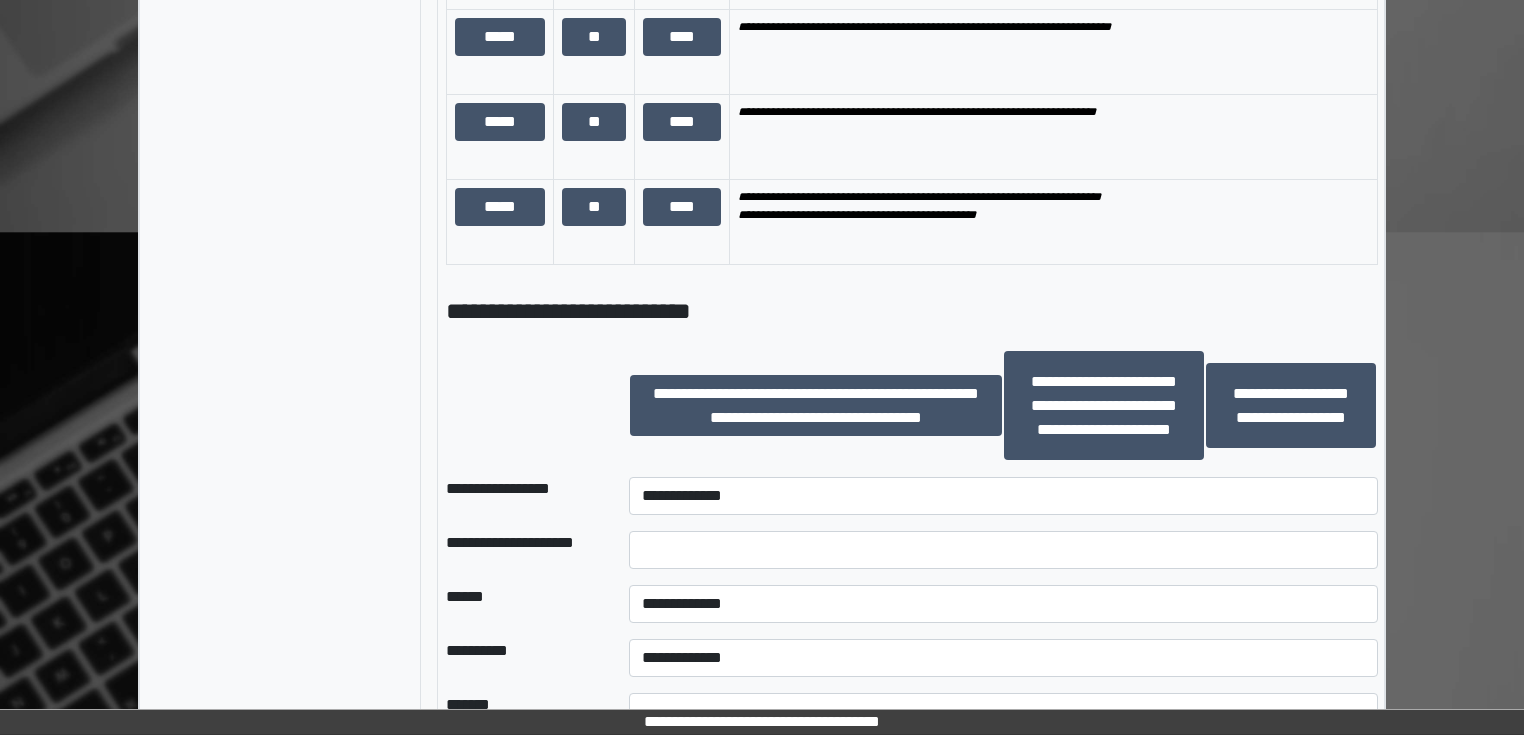 scroll, scrollTop: 1631, scrollLeft: 0, axis: vertical 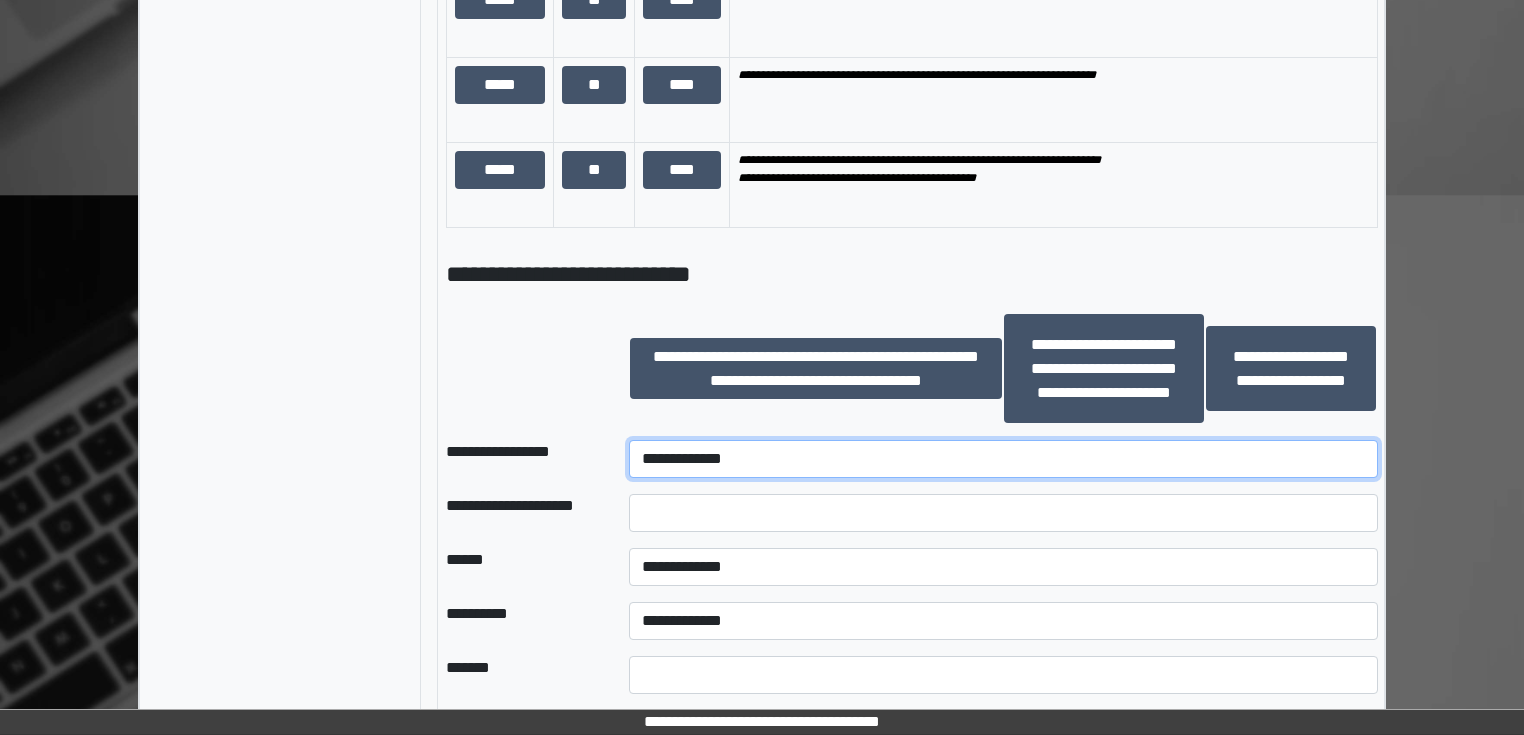 click on "**********" at bounding box center (1003, 459) 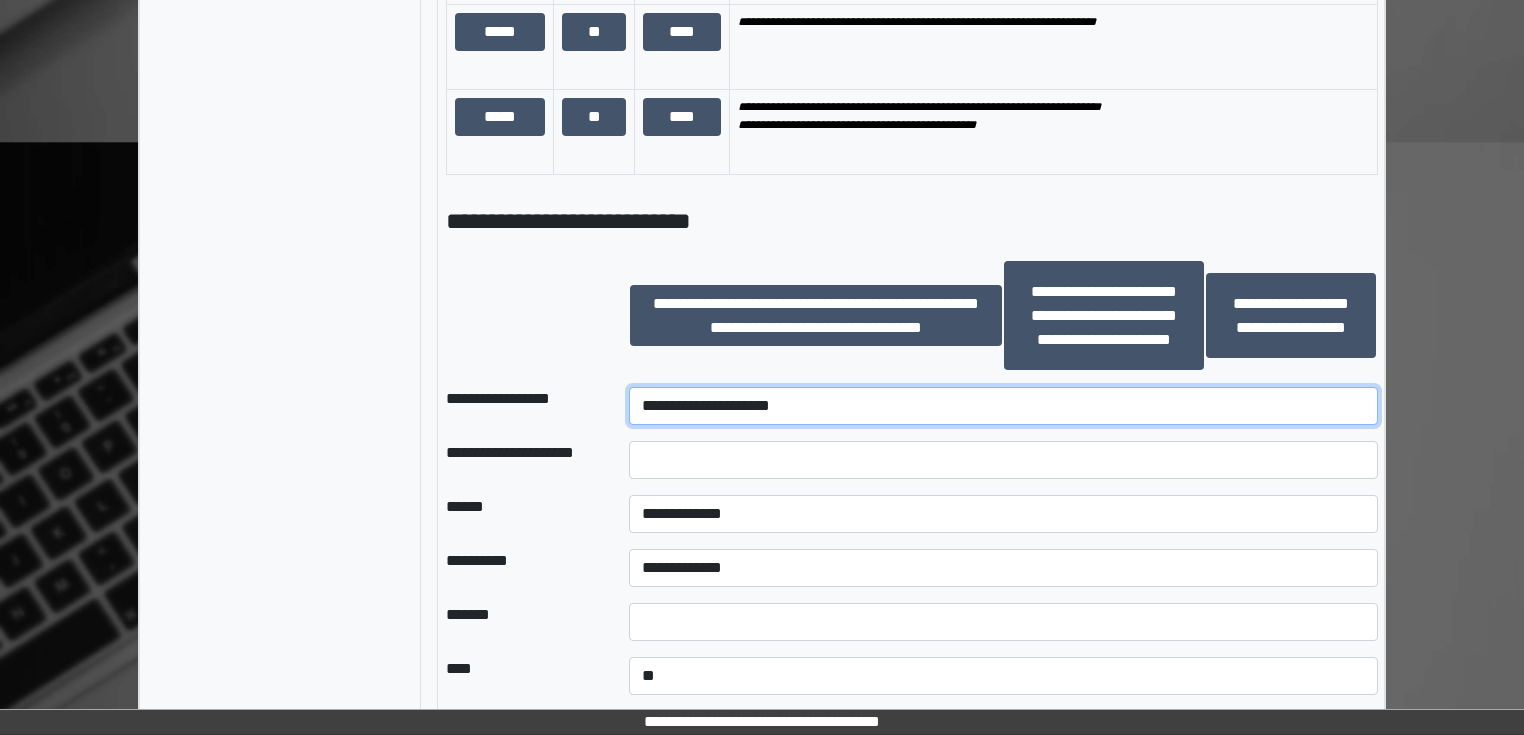 scroll, scrollTop: 1711, scrollLeft: 0, axis: vertical 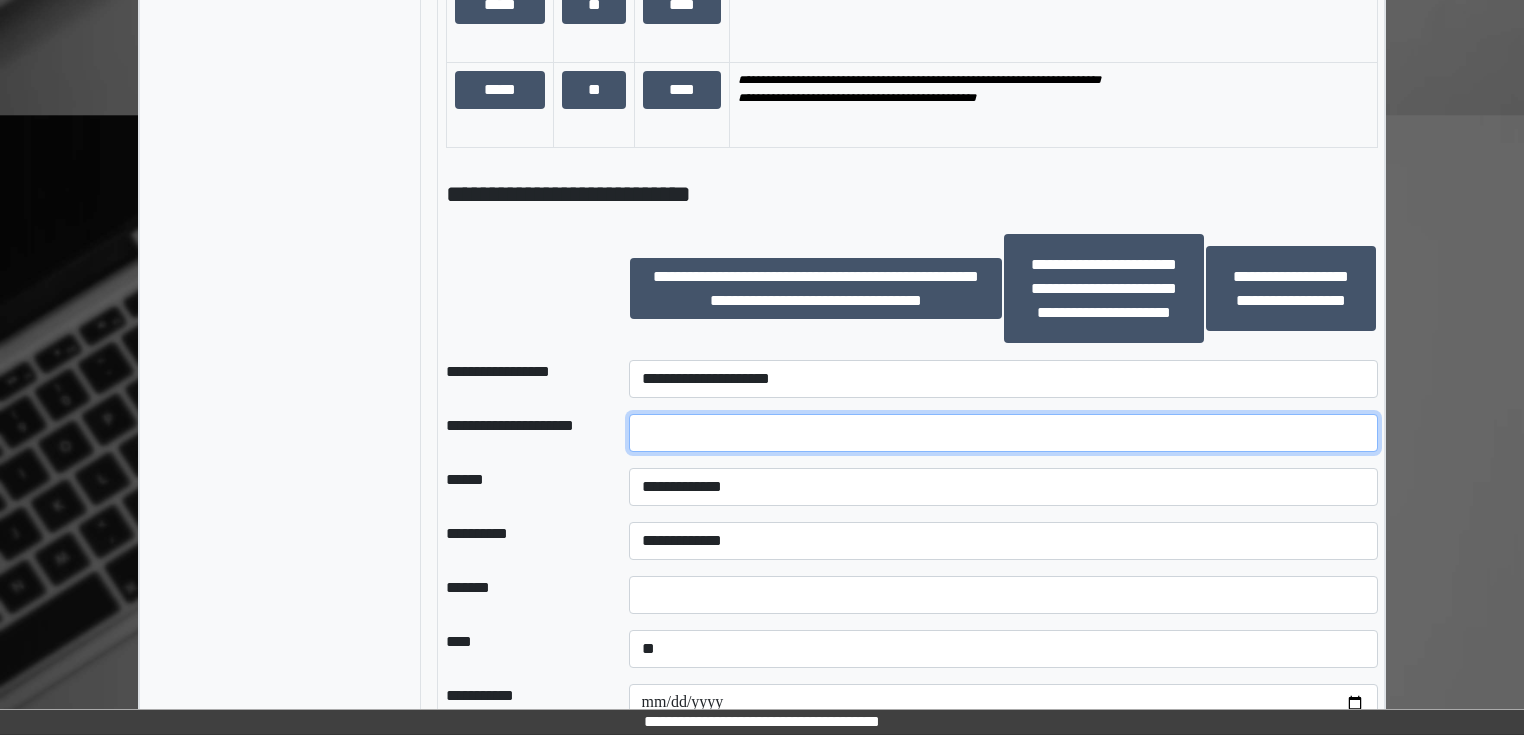 click at bounding box center [1003, 433] 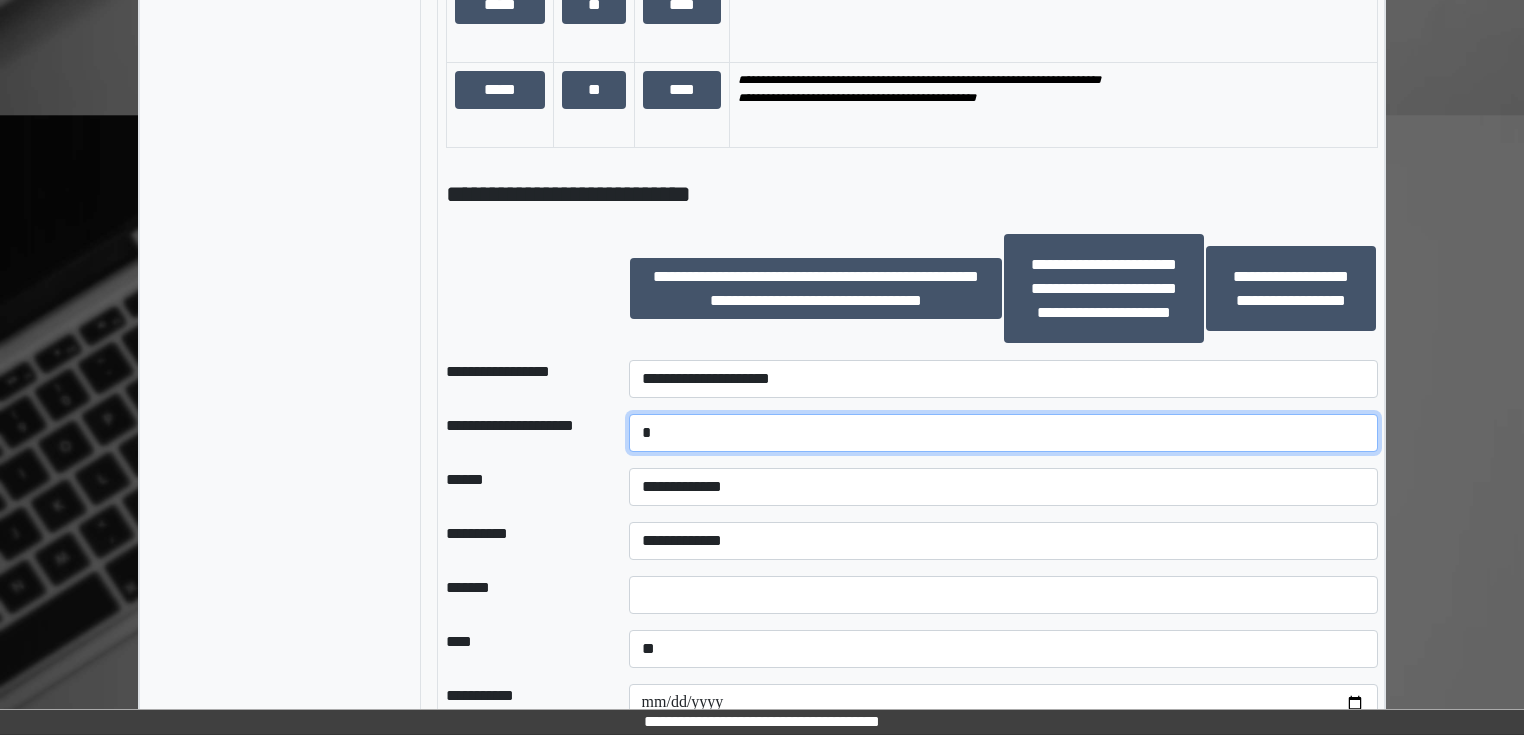 type on "*" 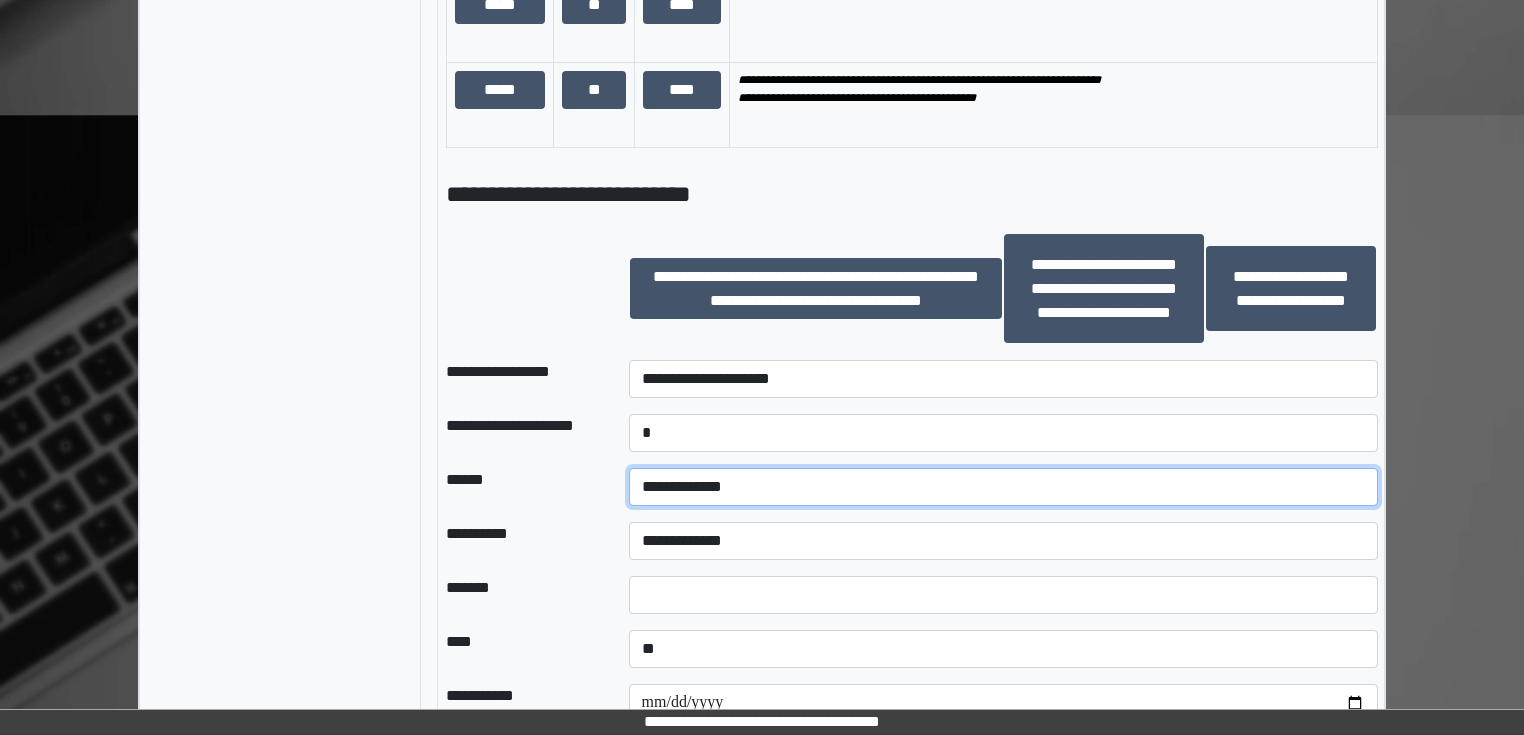 click on "**********" at bounding box center [1003, 487] 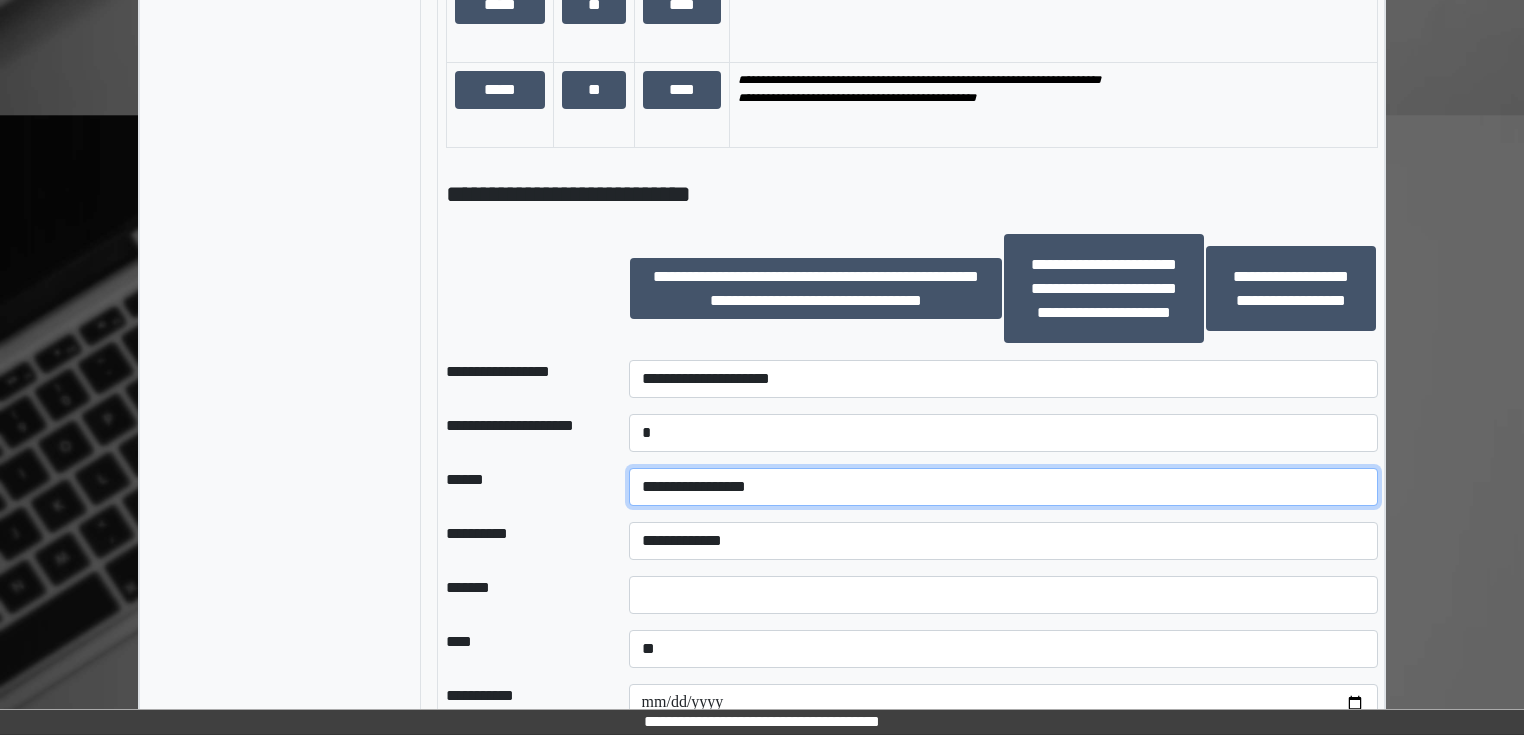 click on "**********" at bounding box center (1003, 487) 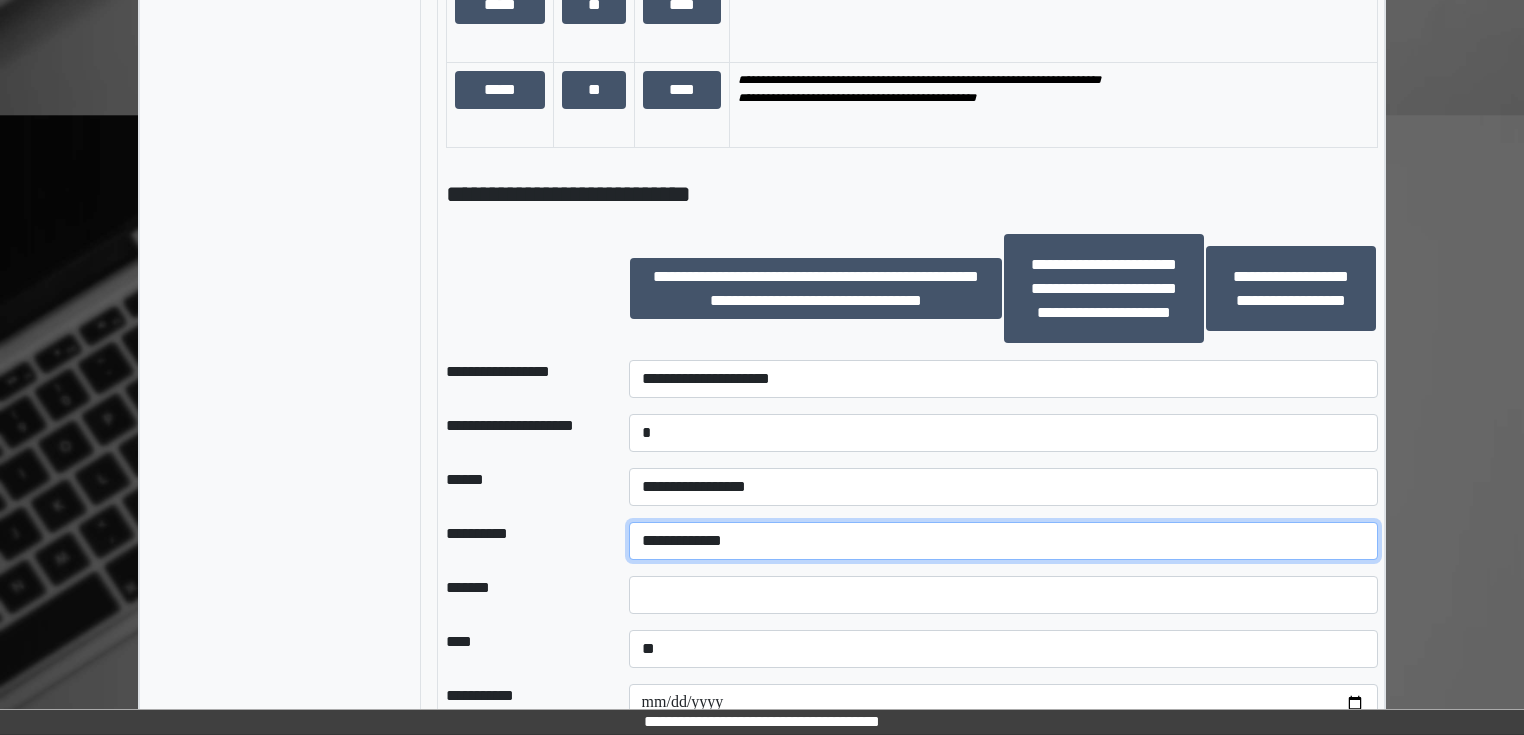 click on "**********" at bounding box center (1003, 541) 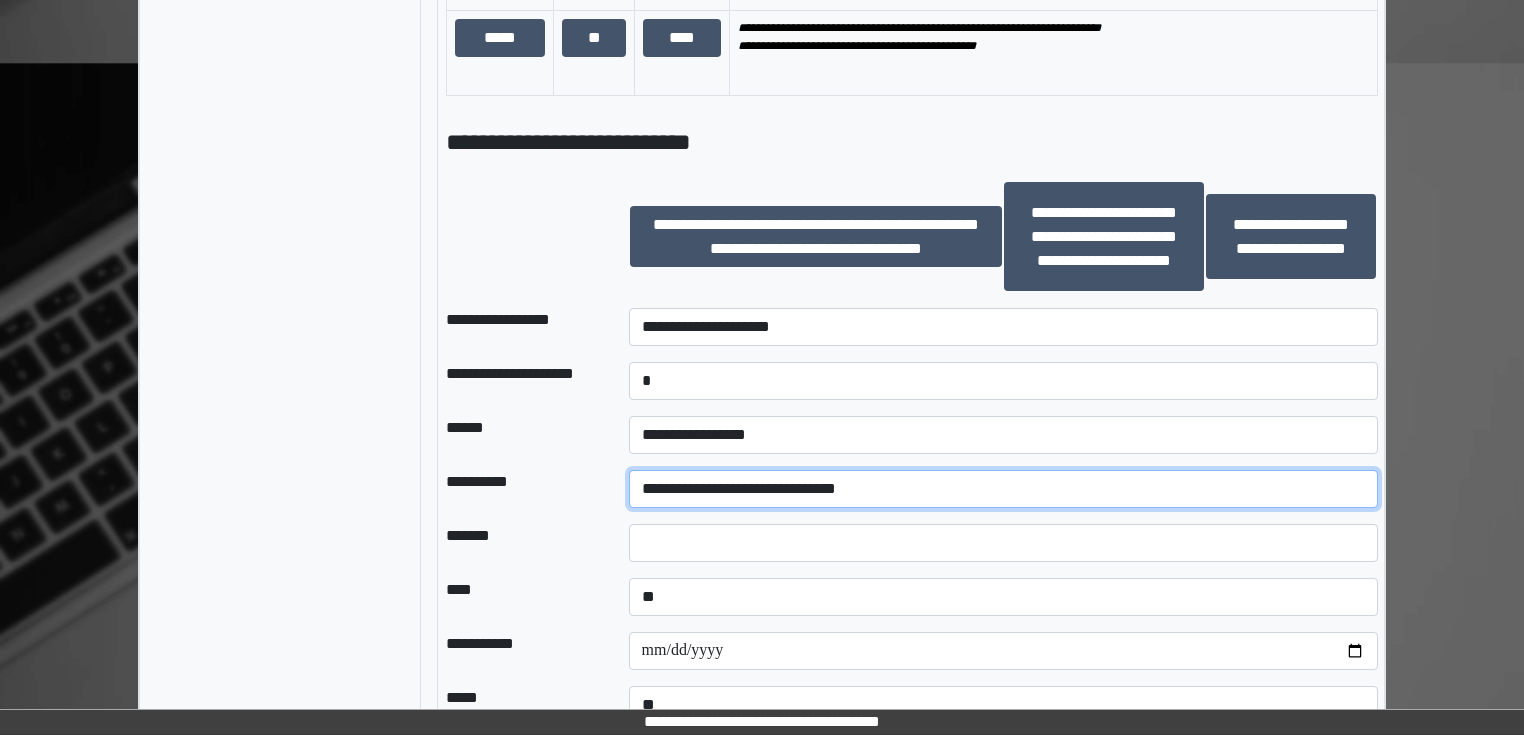 scroll, scrollTop: 1791, scrollLeft: 0, axis: vertical 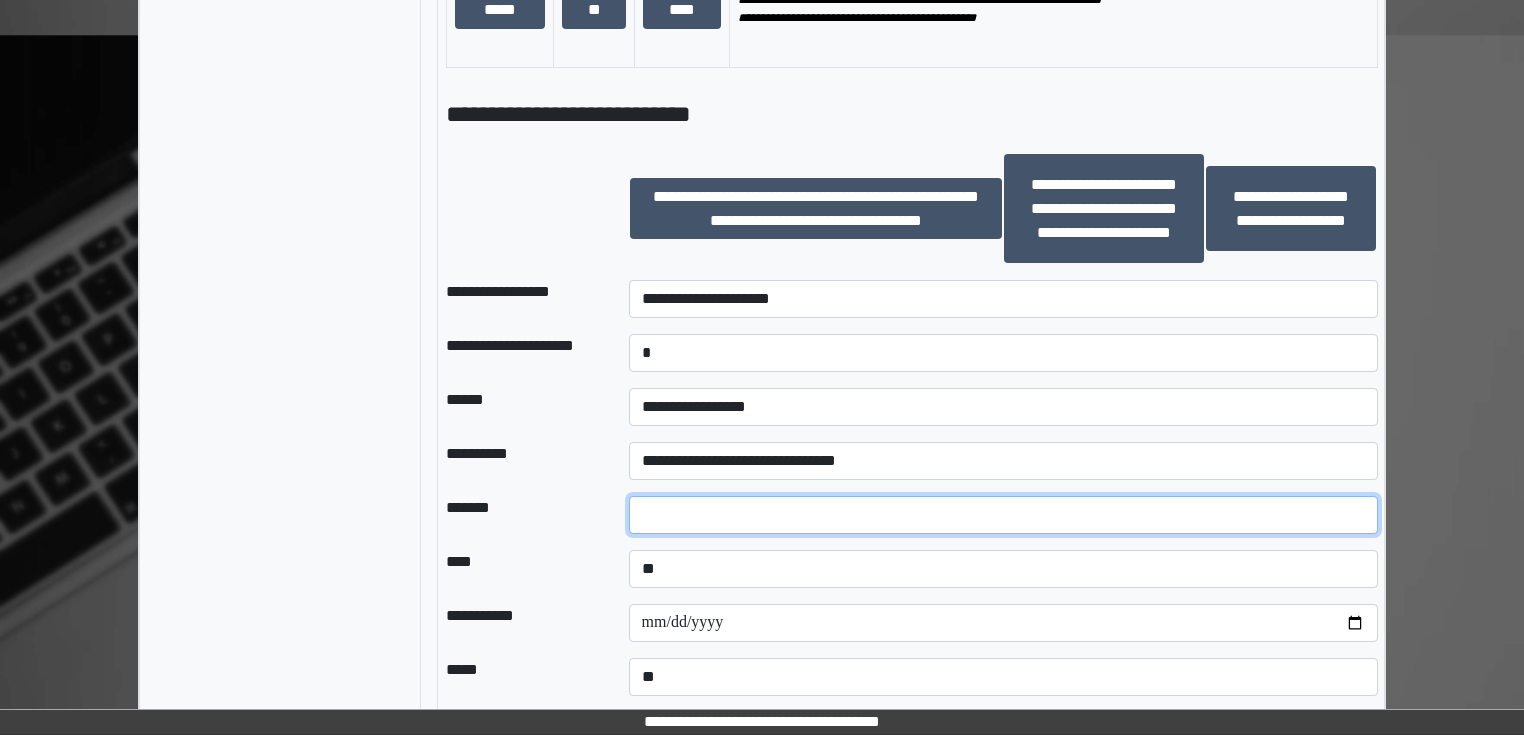 click at bounding box center [1003, 515] 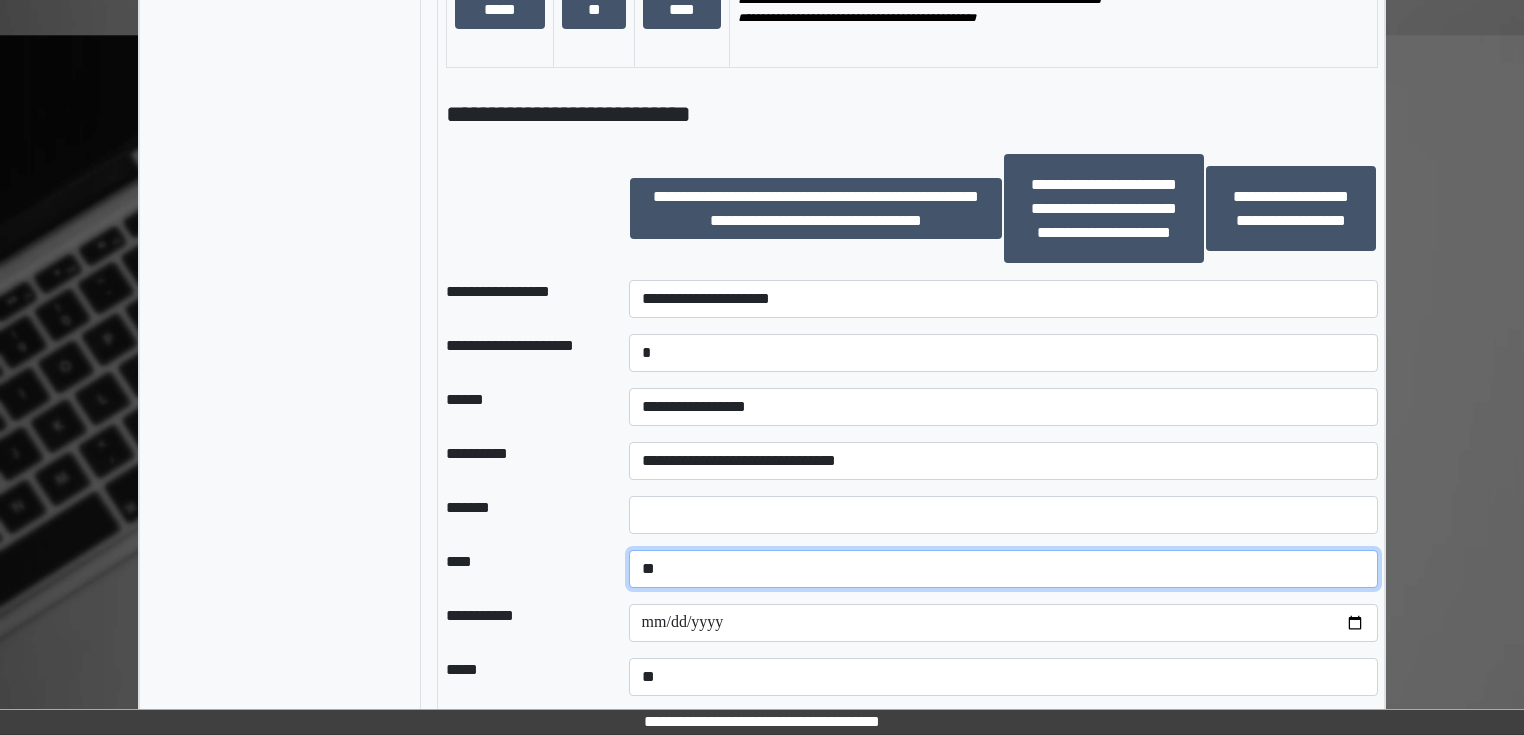 click on "**********" at bounding box center (1003, 569) 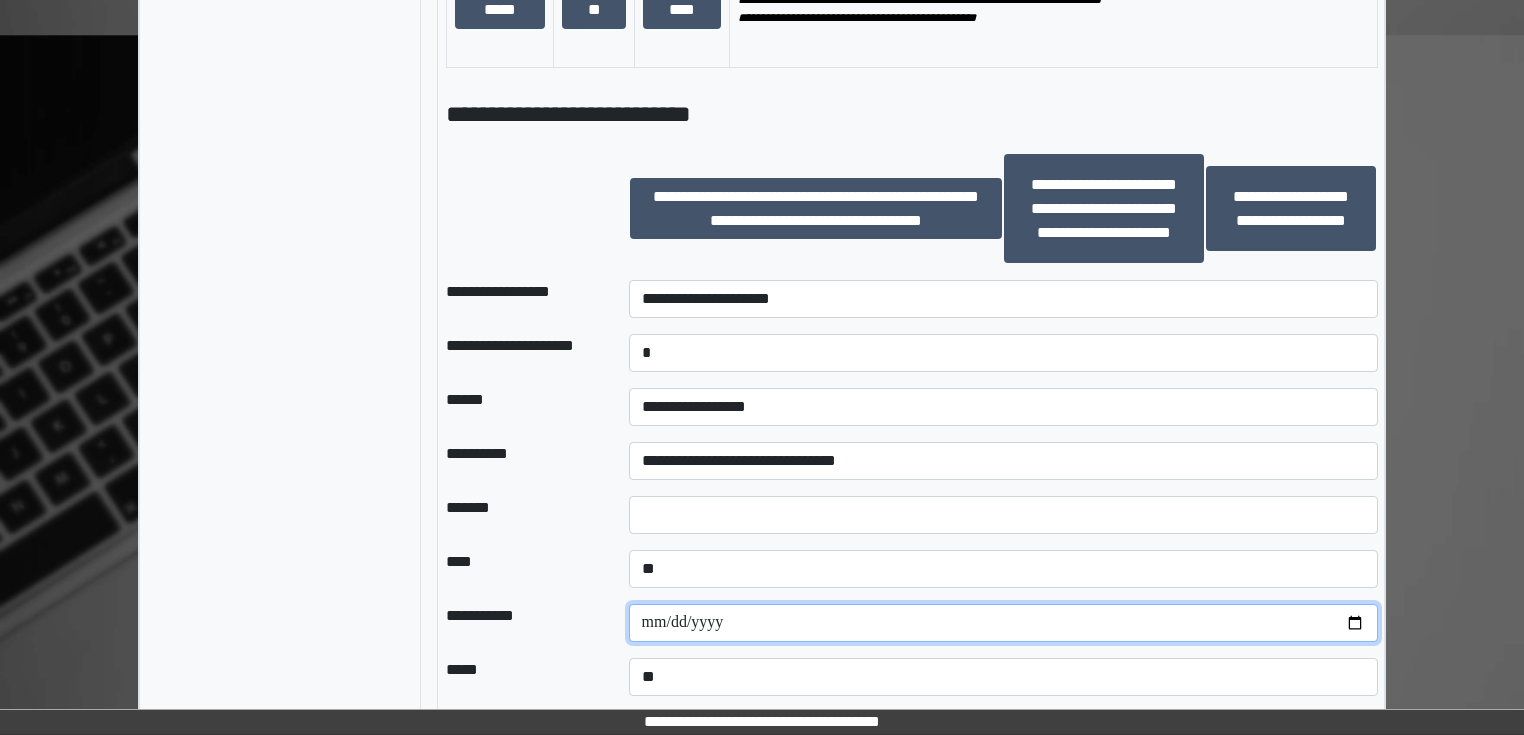 click at bounding box center [1003, 623] 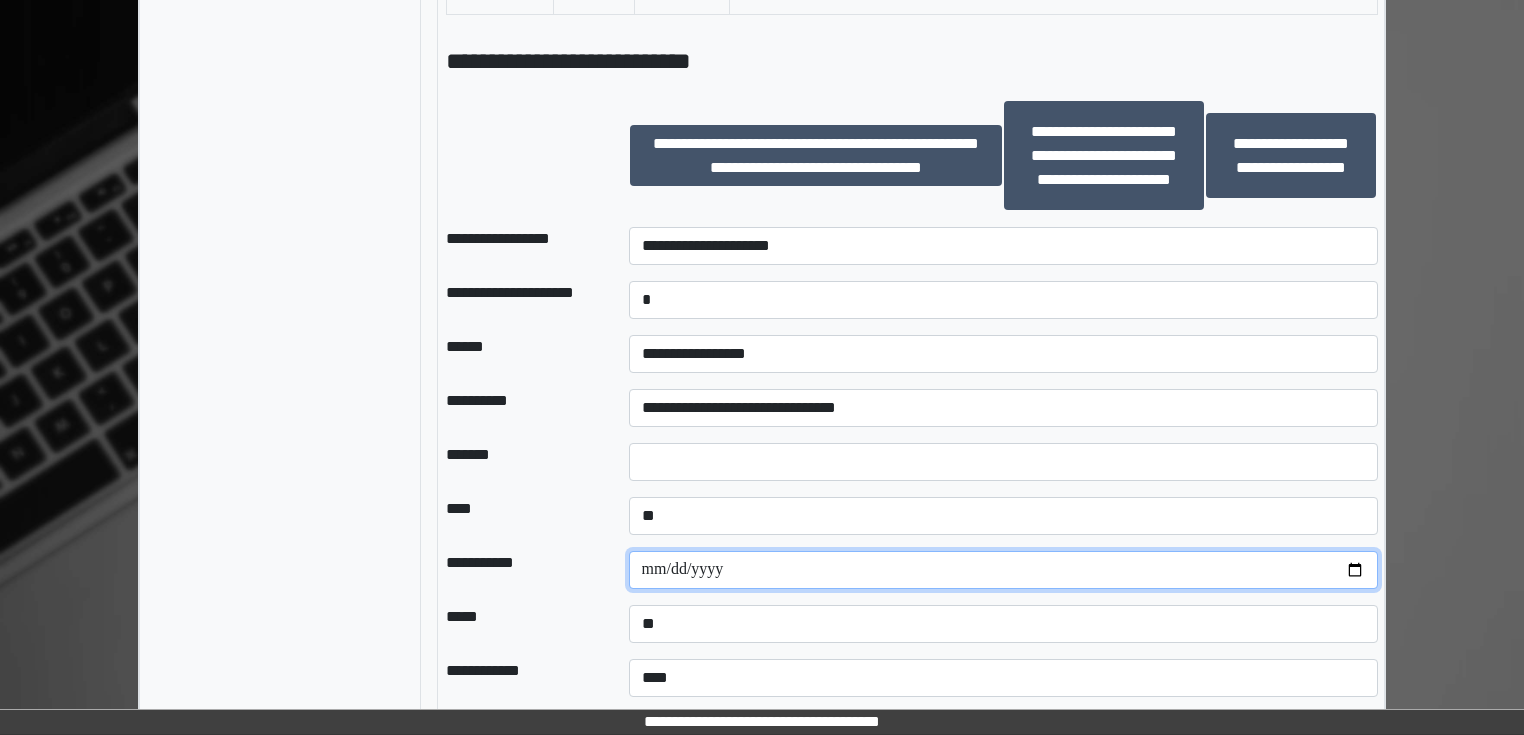 scroll, scrollTop: 1871, scrollLeft: 0, axis: vertical 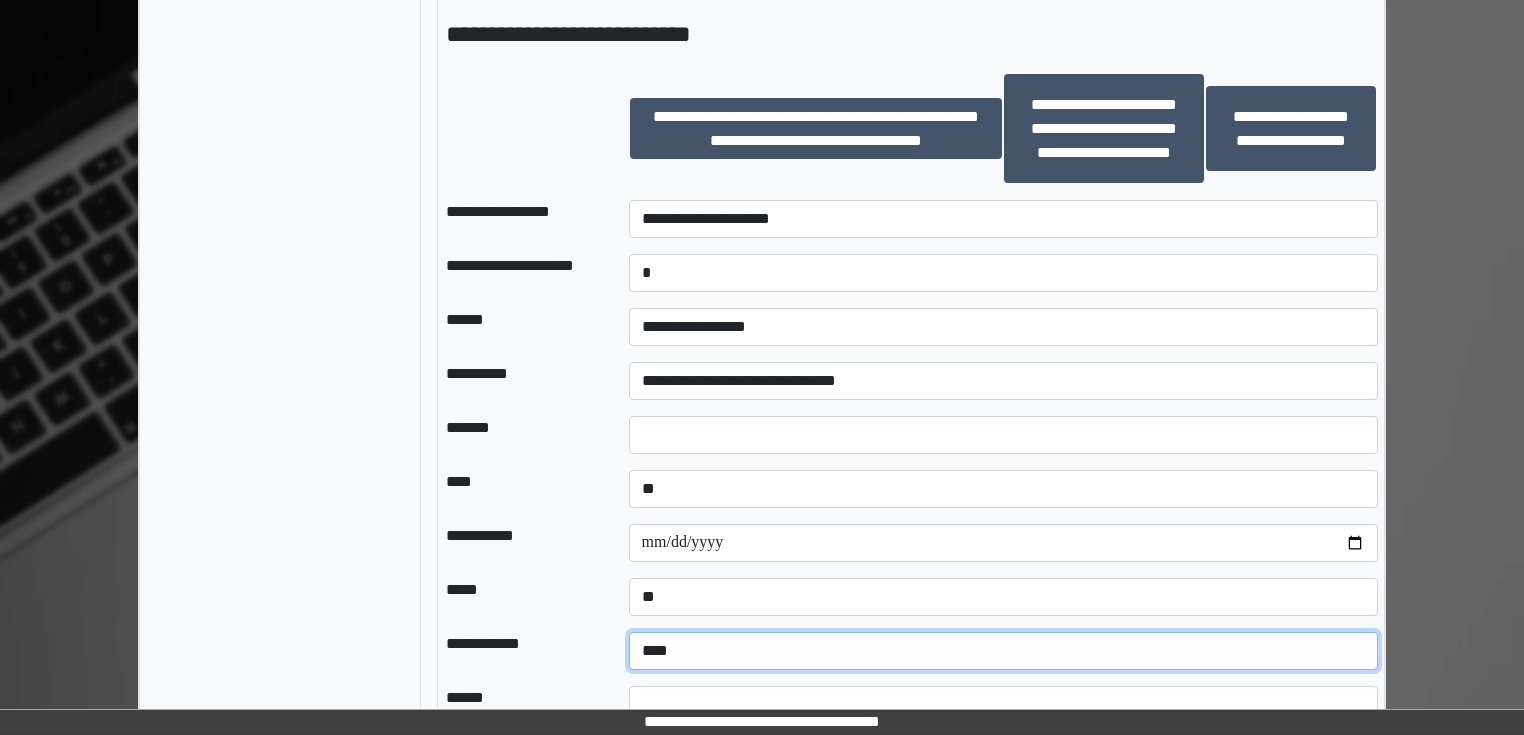 click on "**********" at bounding box center [1003, 651] 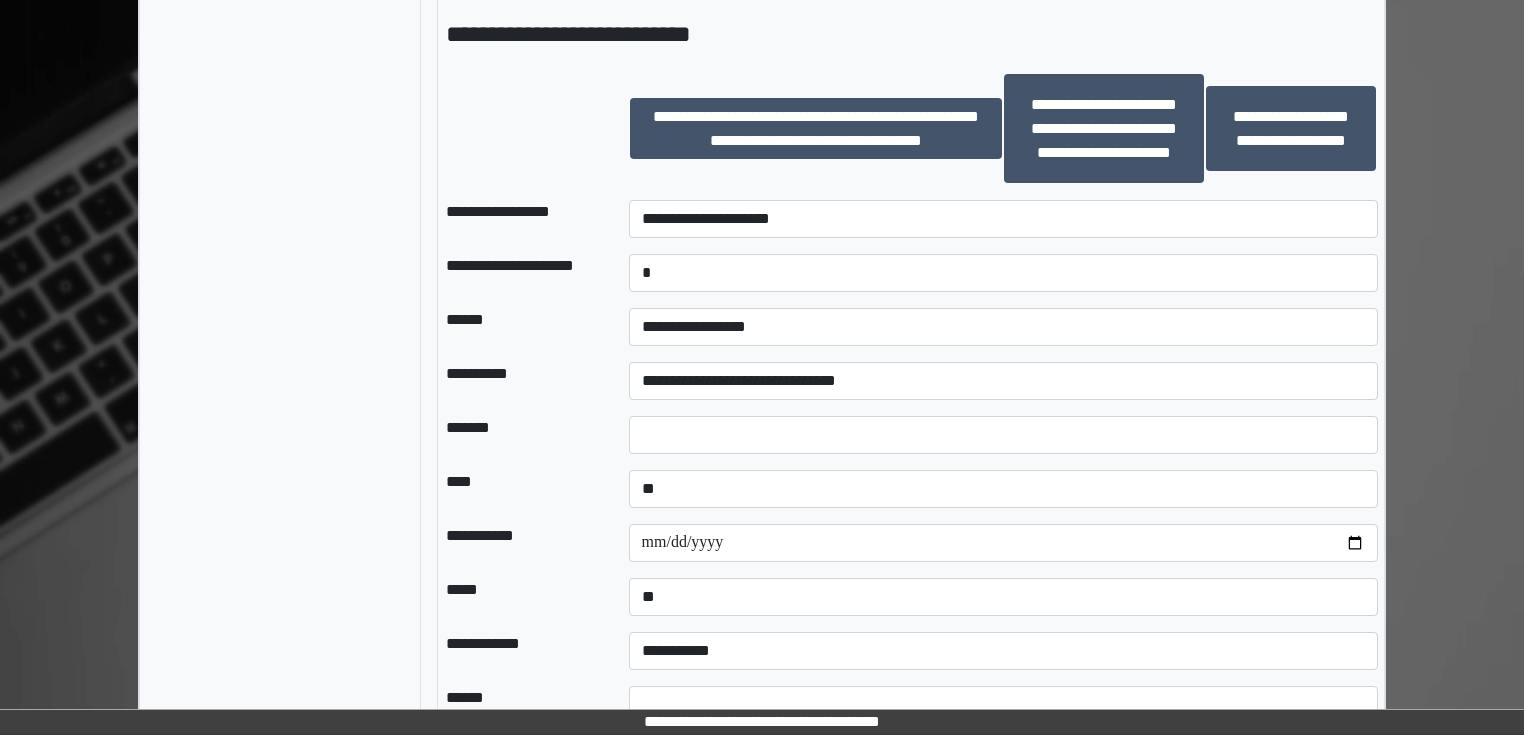 click on "*****" at bounding box center (521, 597) 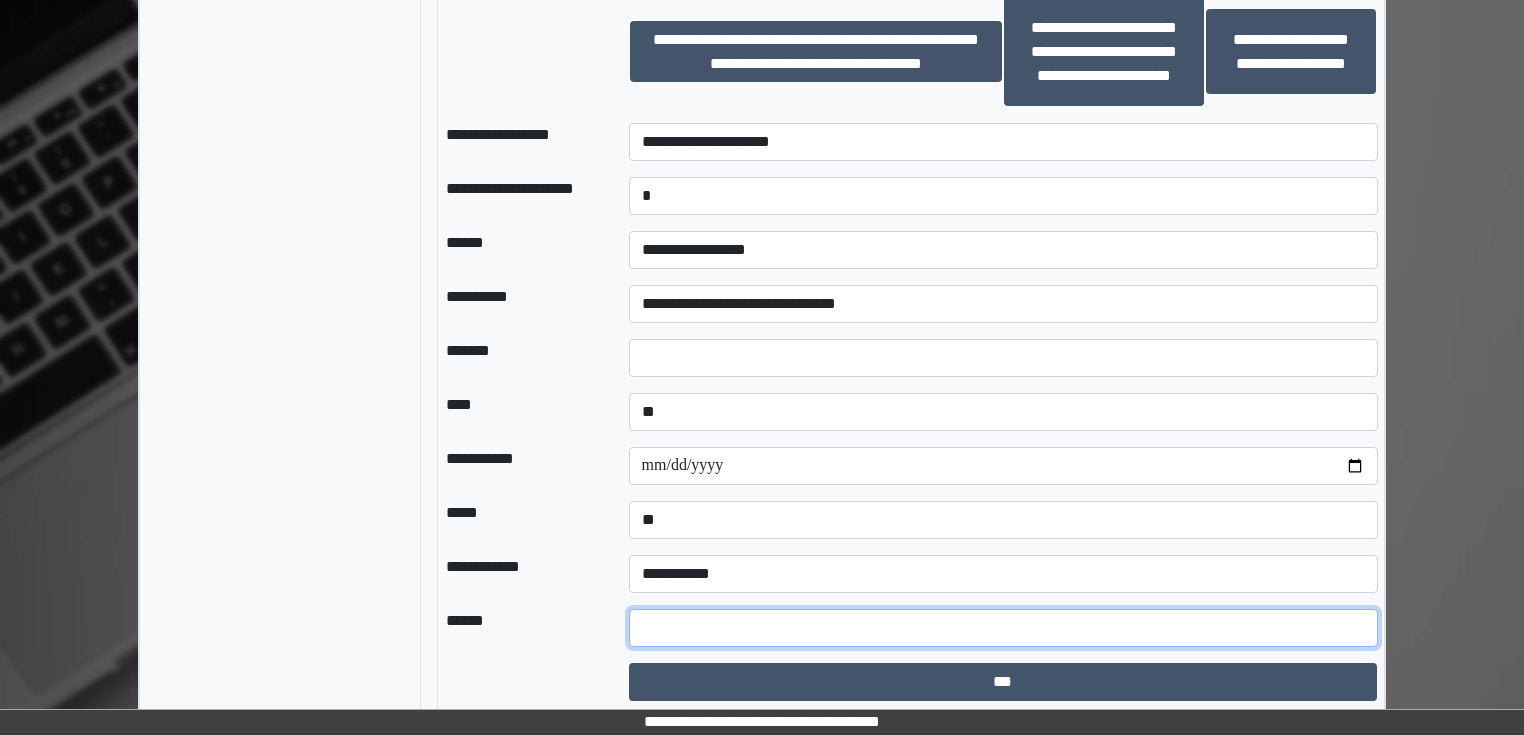 click at bounding box center [1003, 628] 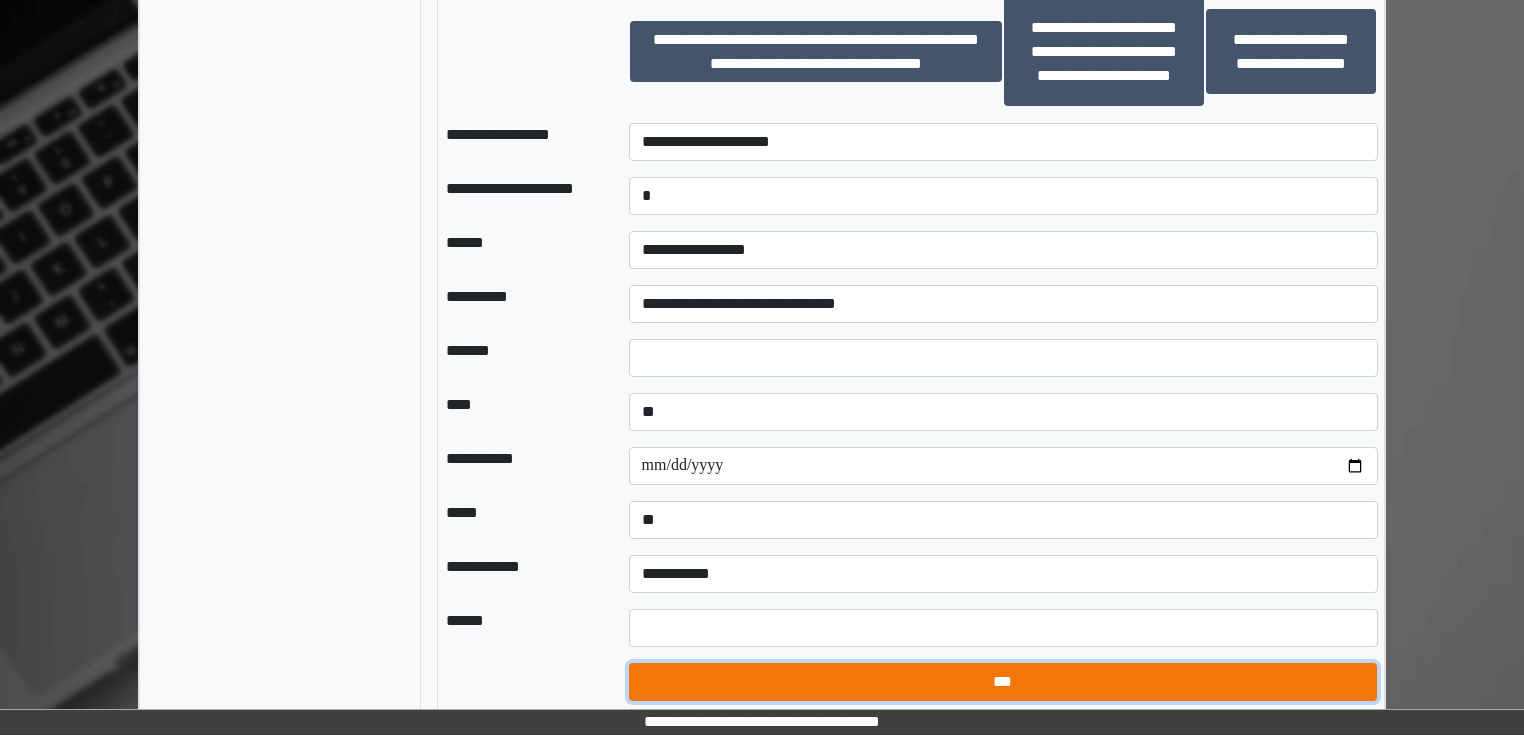 click on "***" at bounding box center (1003, 682) 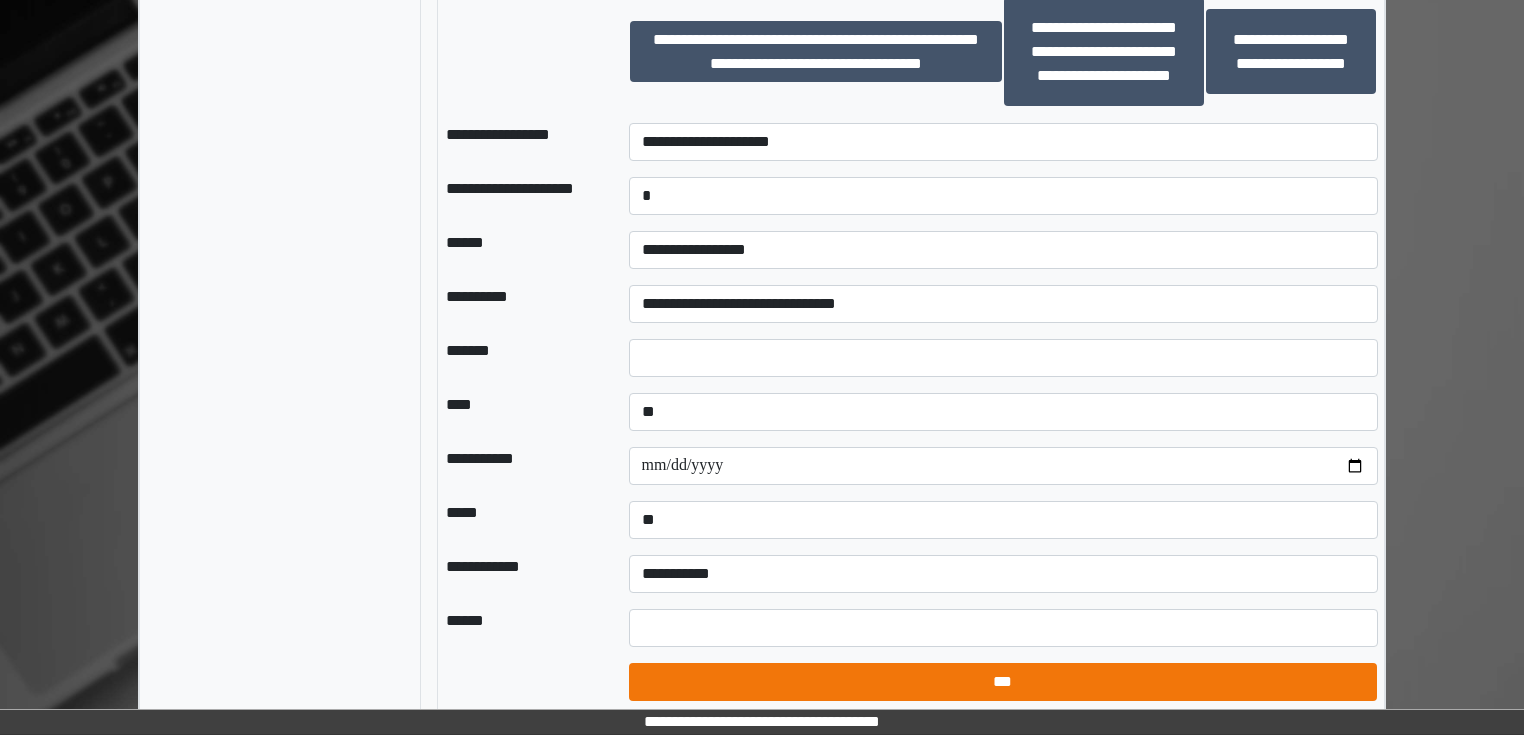 select on "*" 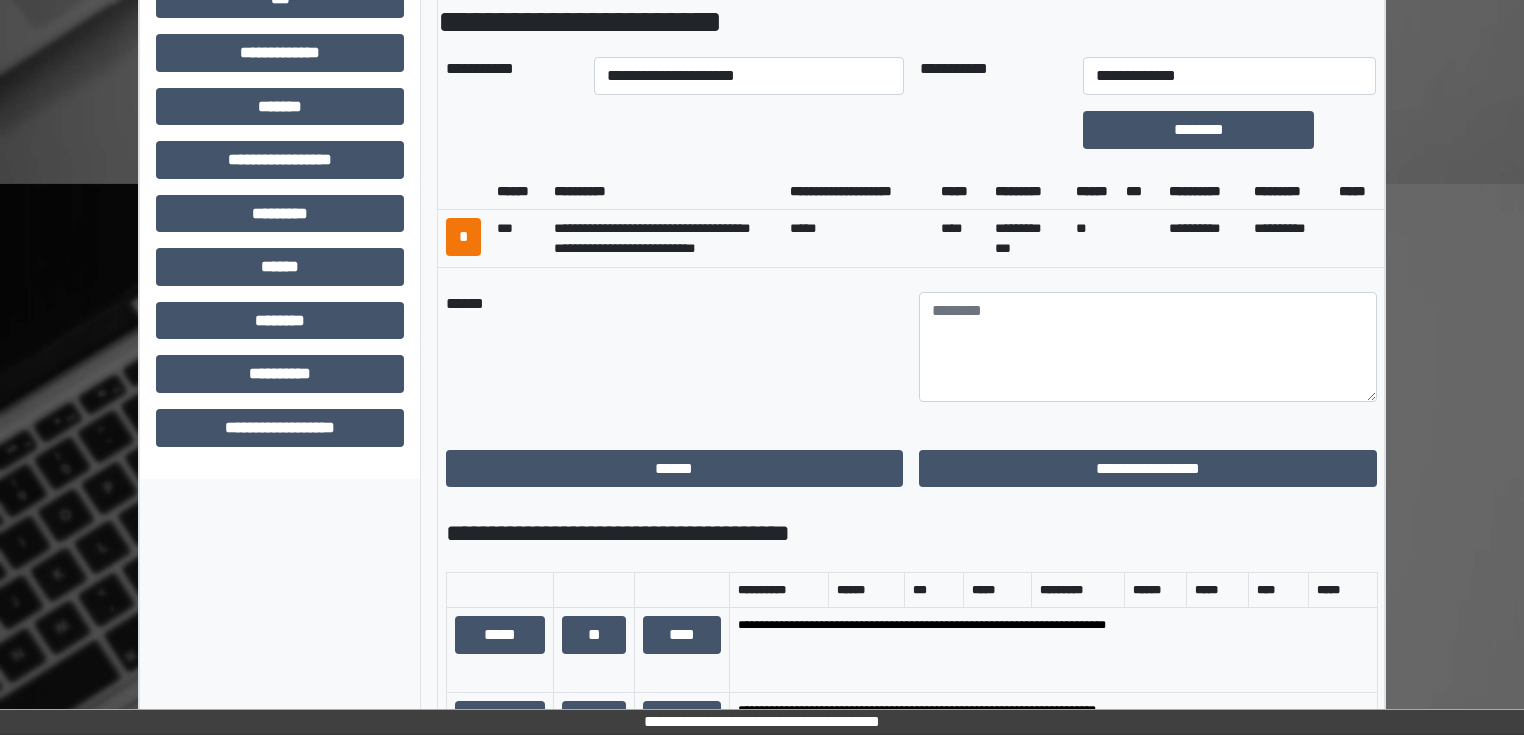 scroll, scrollTop: 668, scrollLeft: 0, axis: vertical 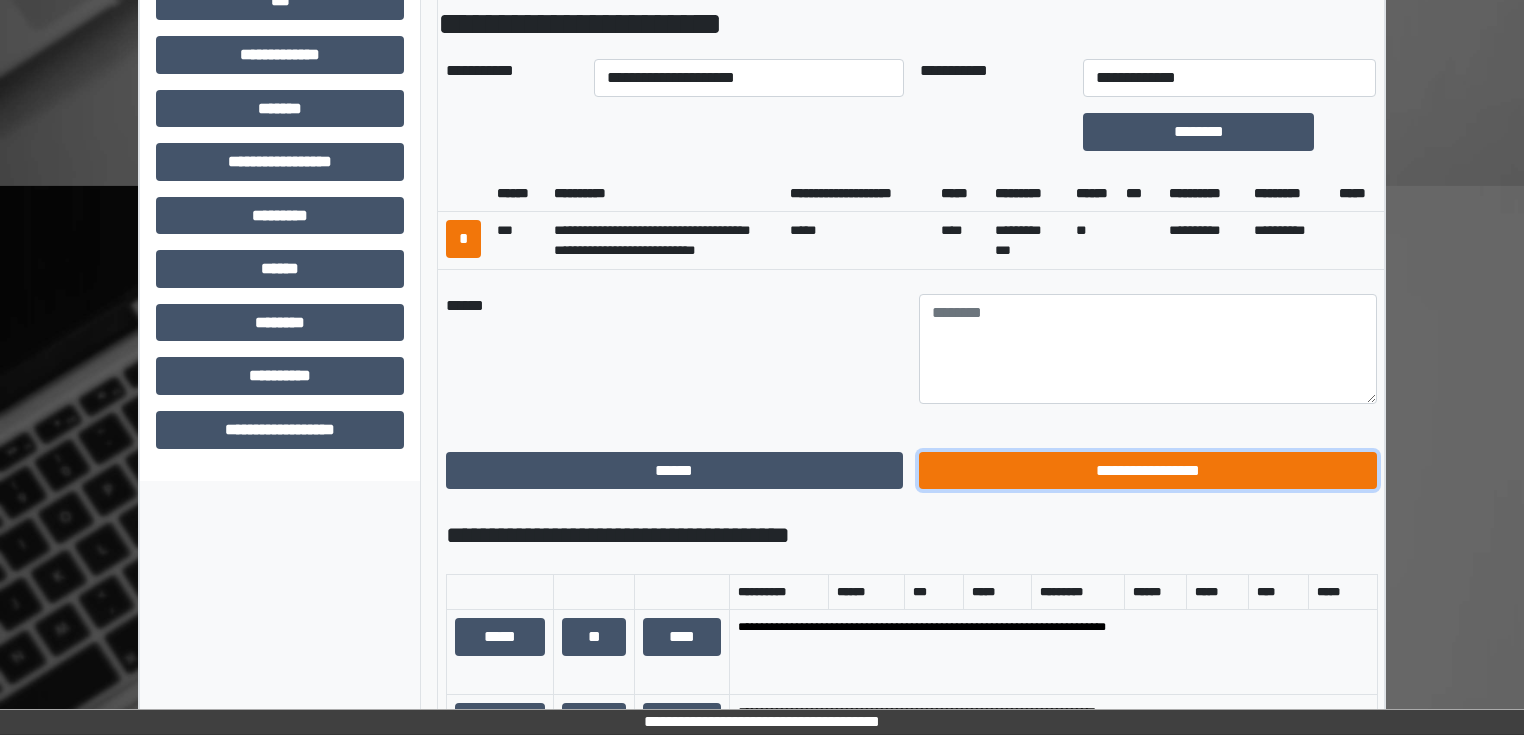 click on "**********" at bounding box center (1148, 471) 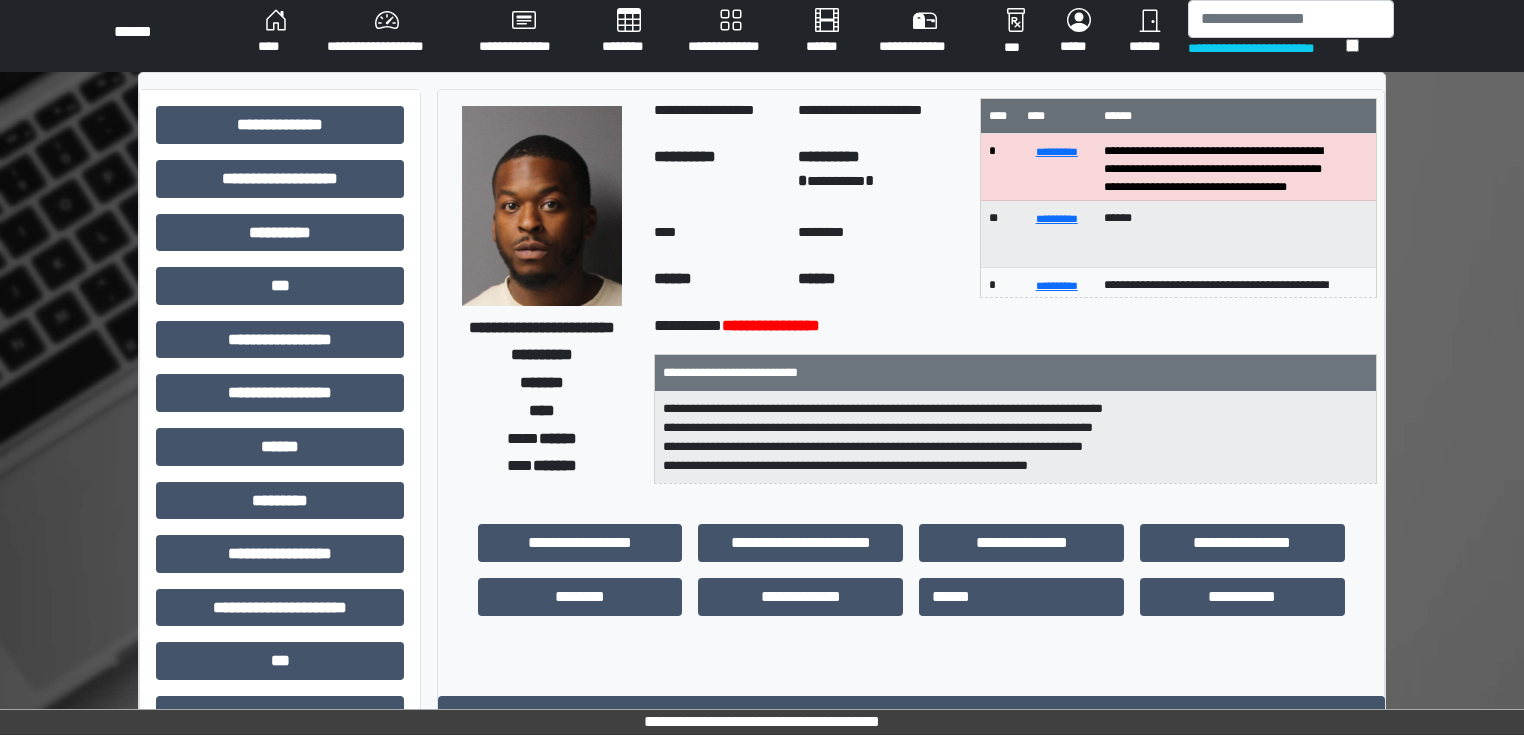 scroll, scrollTop: 0, scrollLeft: 0, axis: both 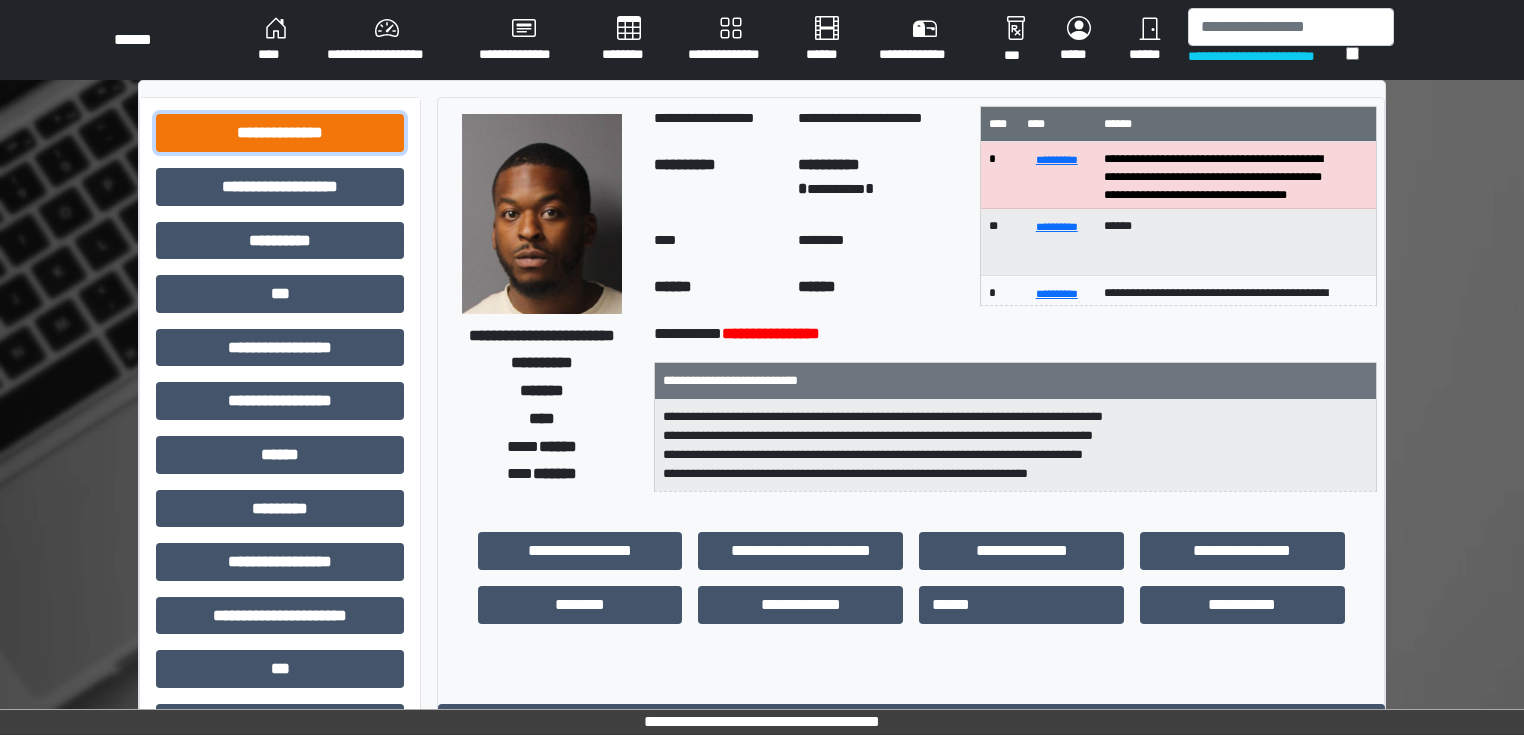 click on "**********" at bounding box center [280, 133] 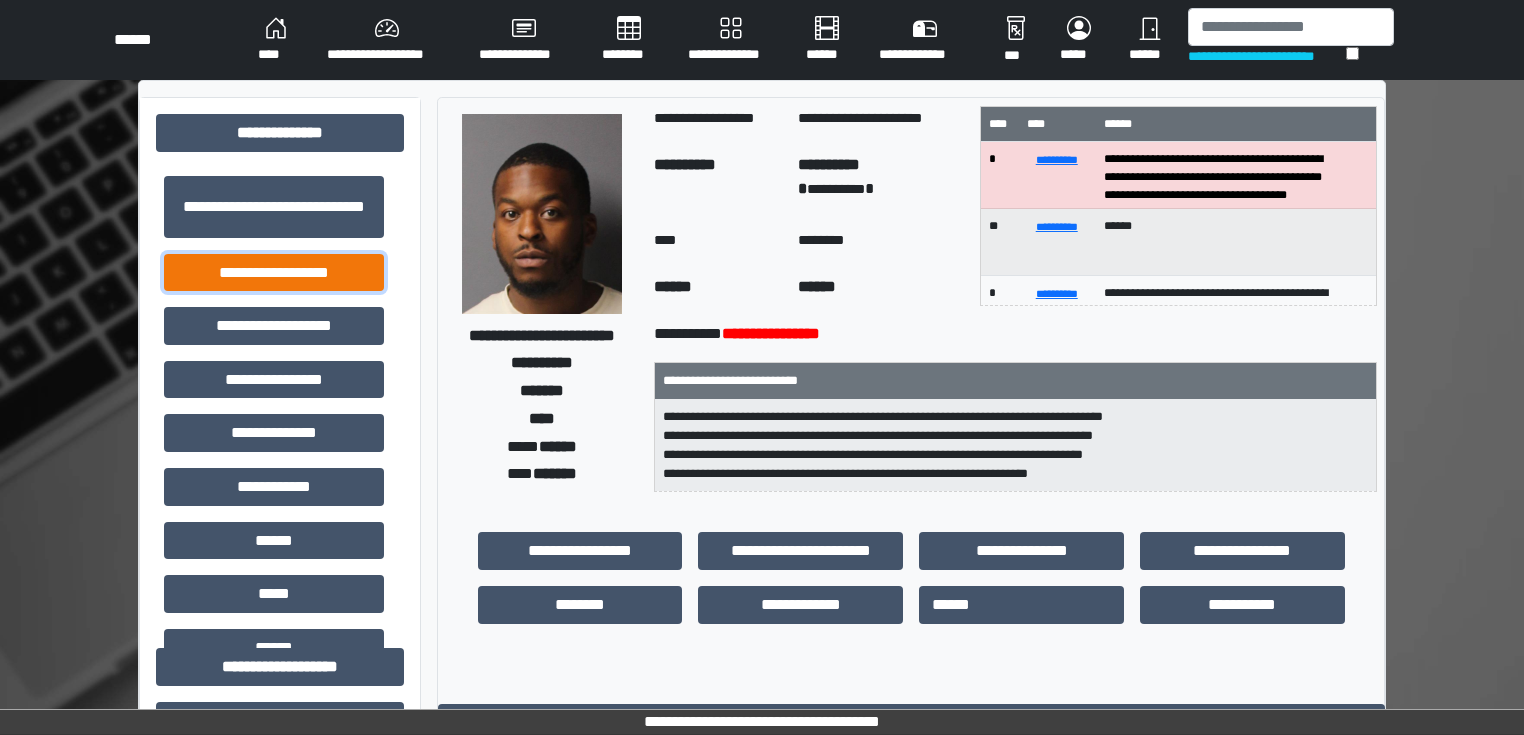 click on "**********" at bounding box center [274, 273] 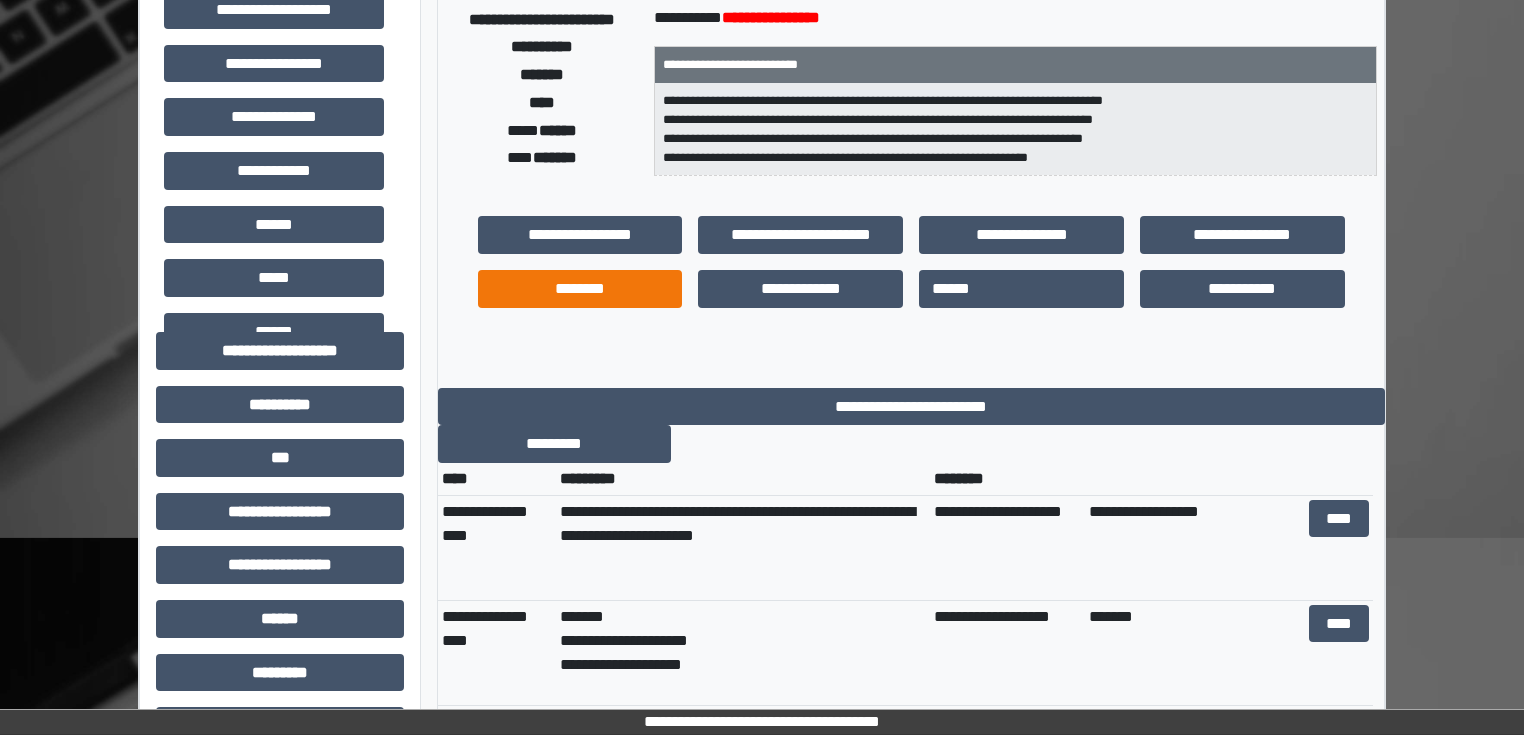 scroll, scrollTop: 320, scrollLeft: 0, axis: vertical 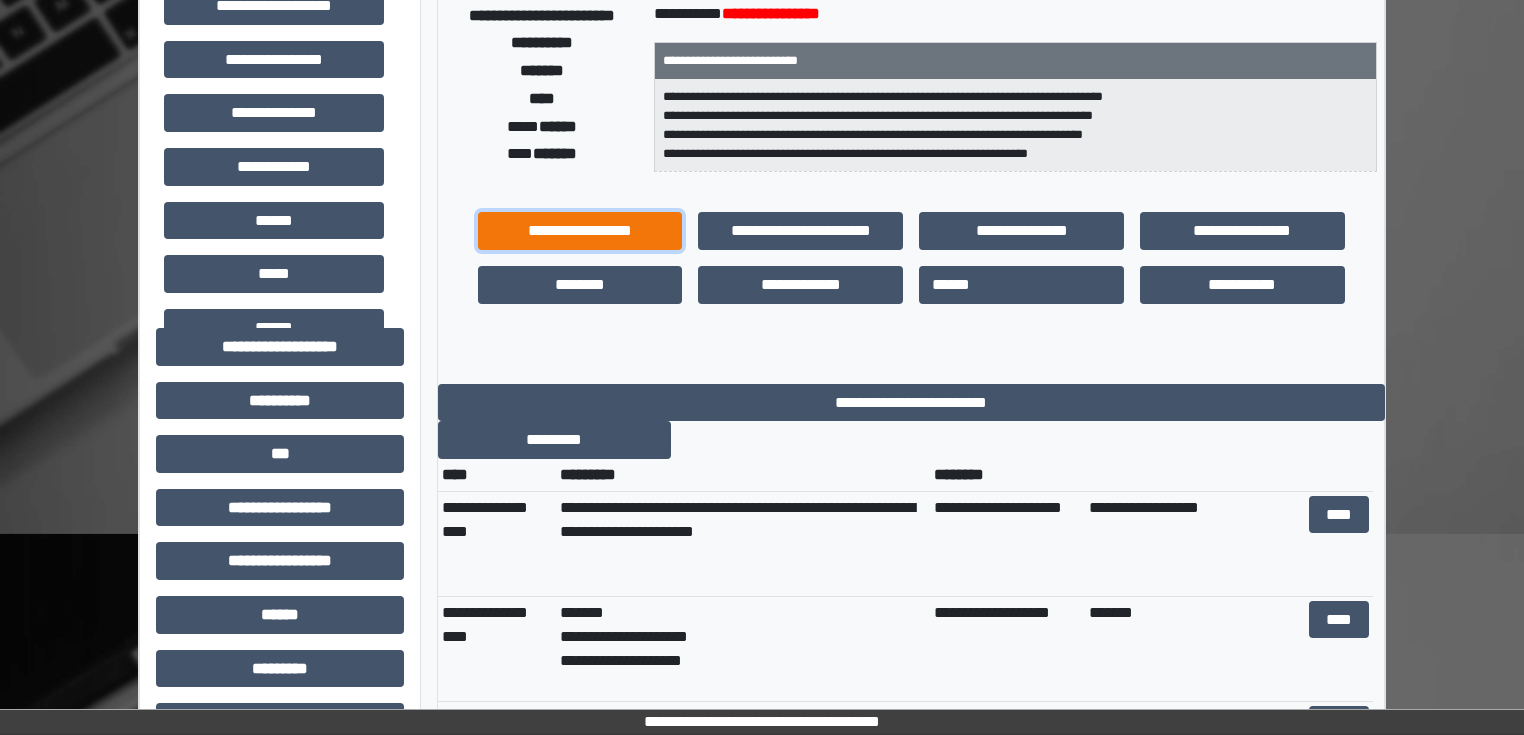 click on "**********" at bounding box center (580, 231) 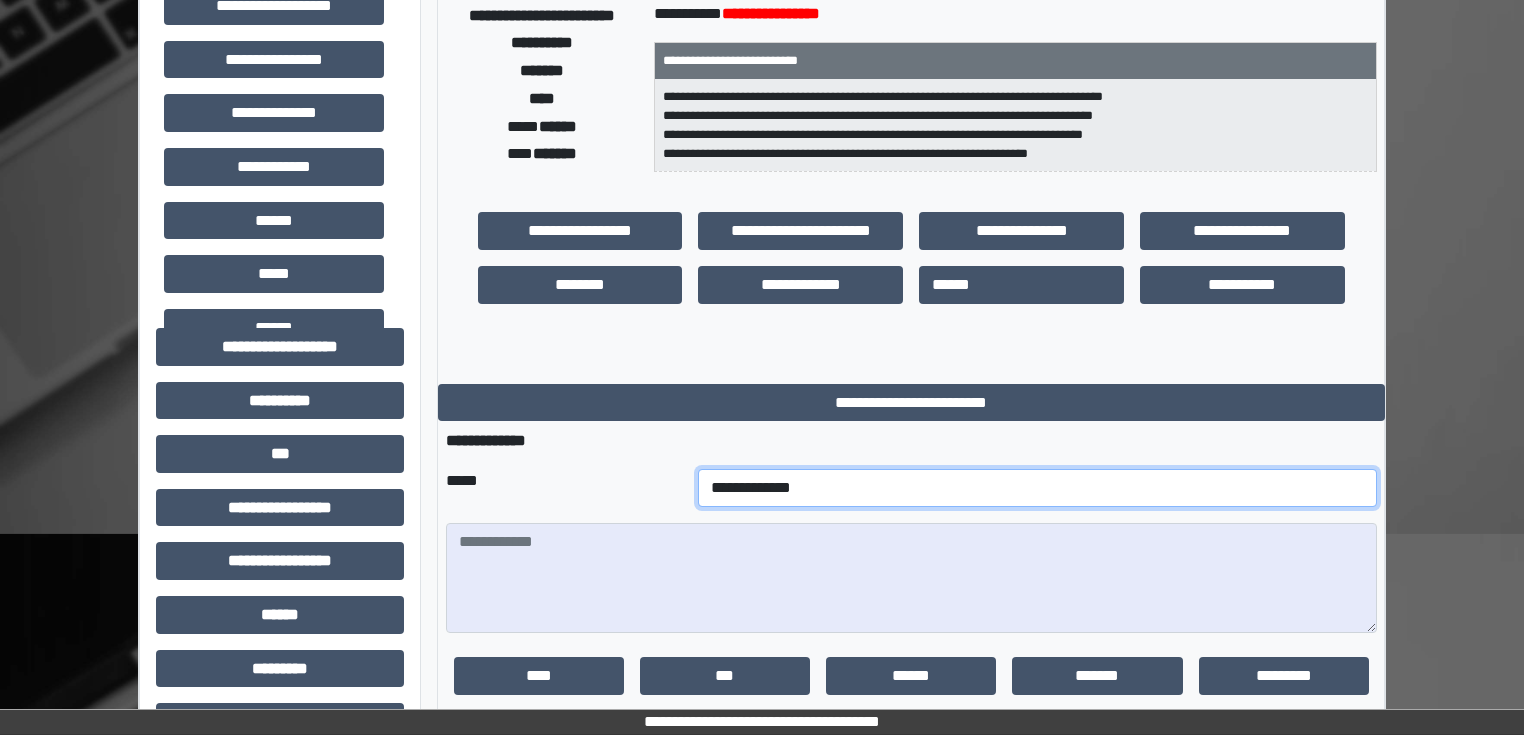 click on "**********" at bounding box center [1037, 488] 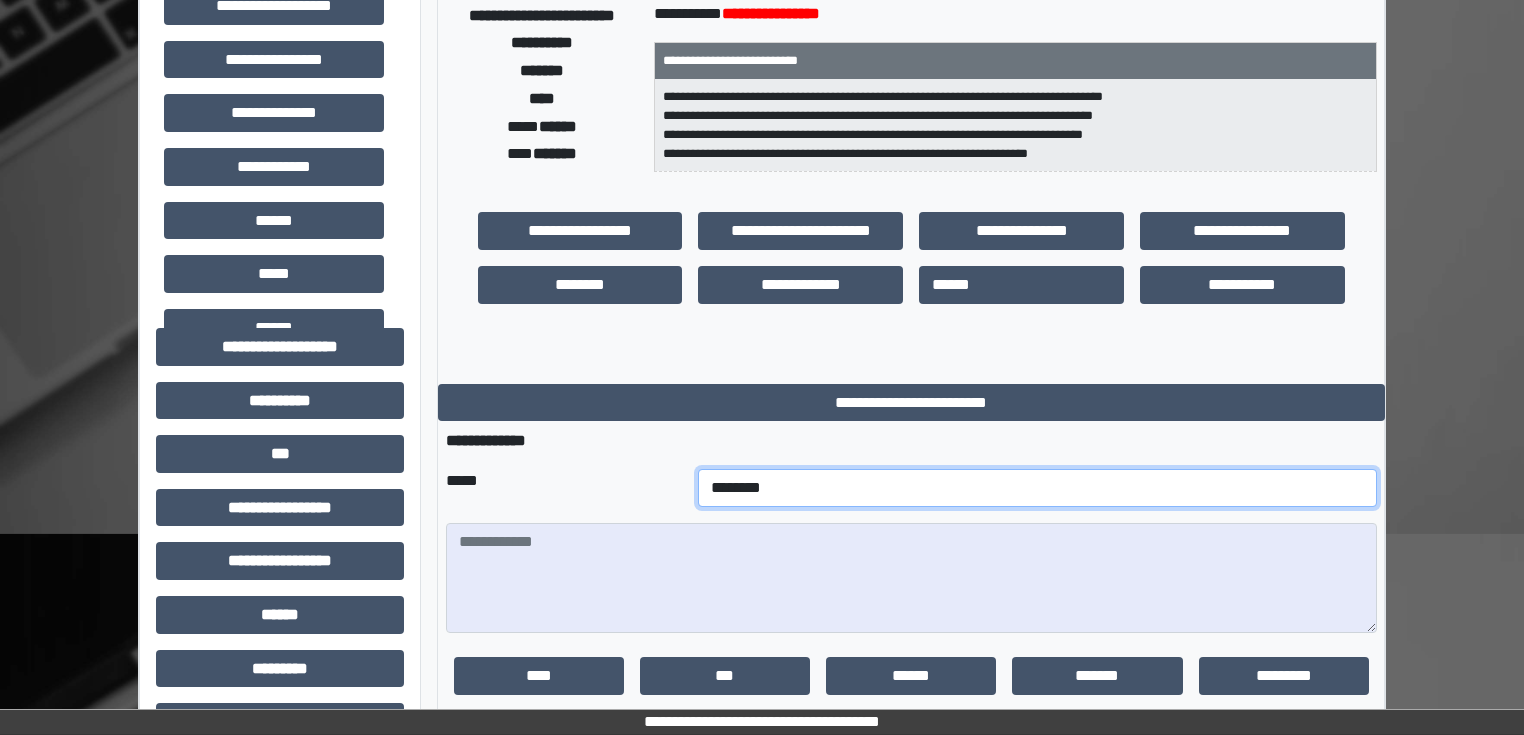 click on "**********" at bounding box center [1037, 488] 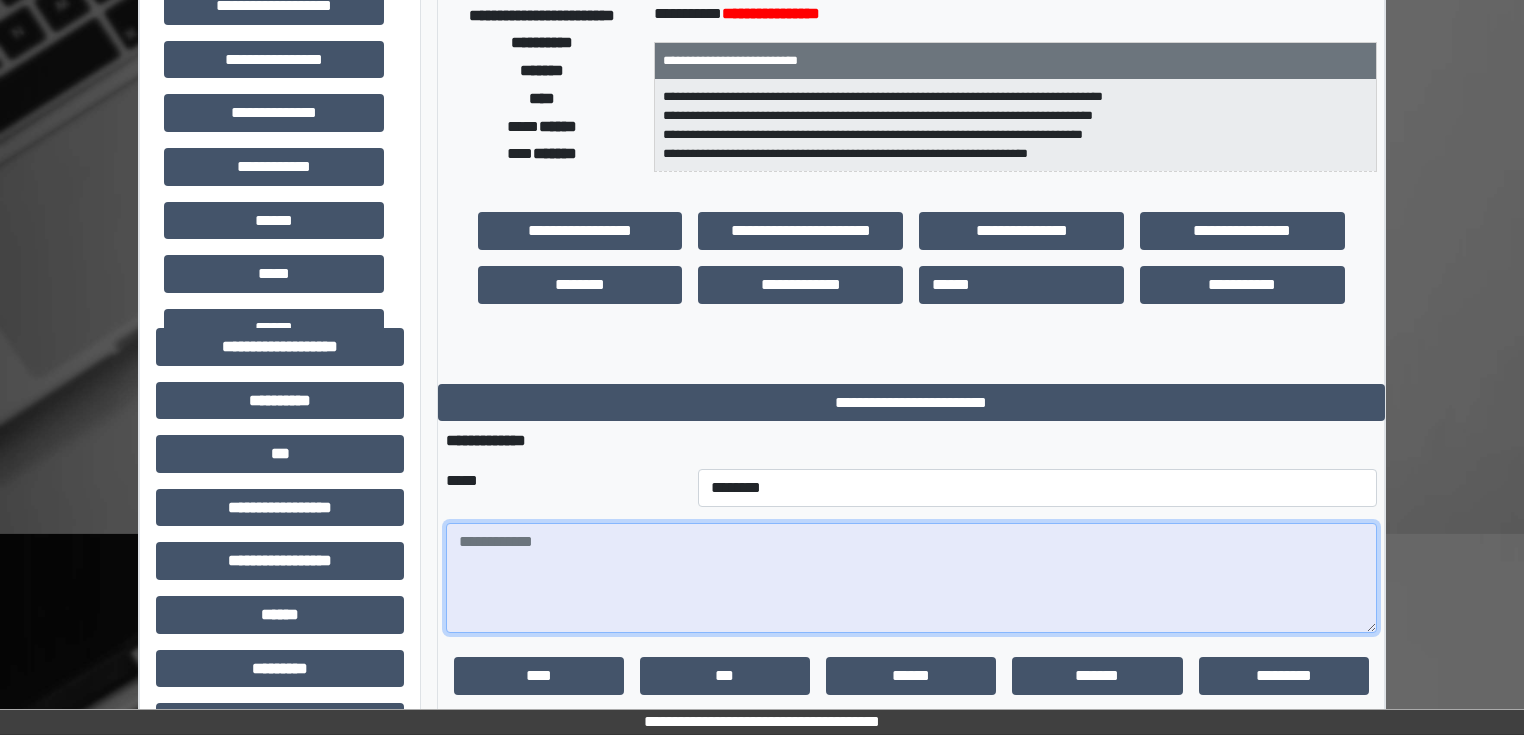 click at bounding box center [911, 578] 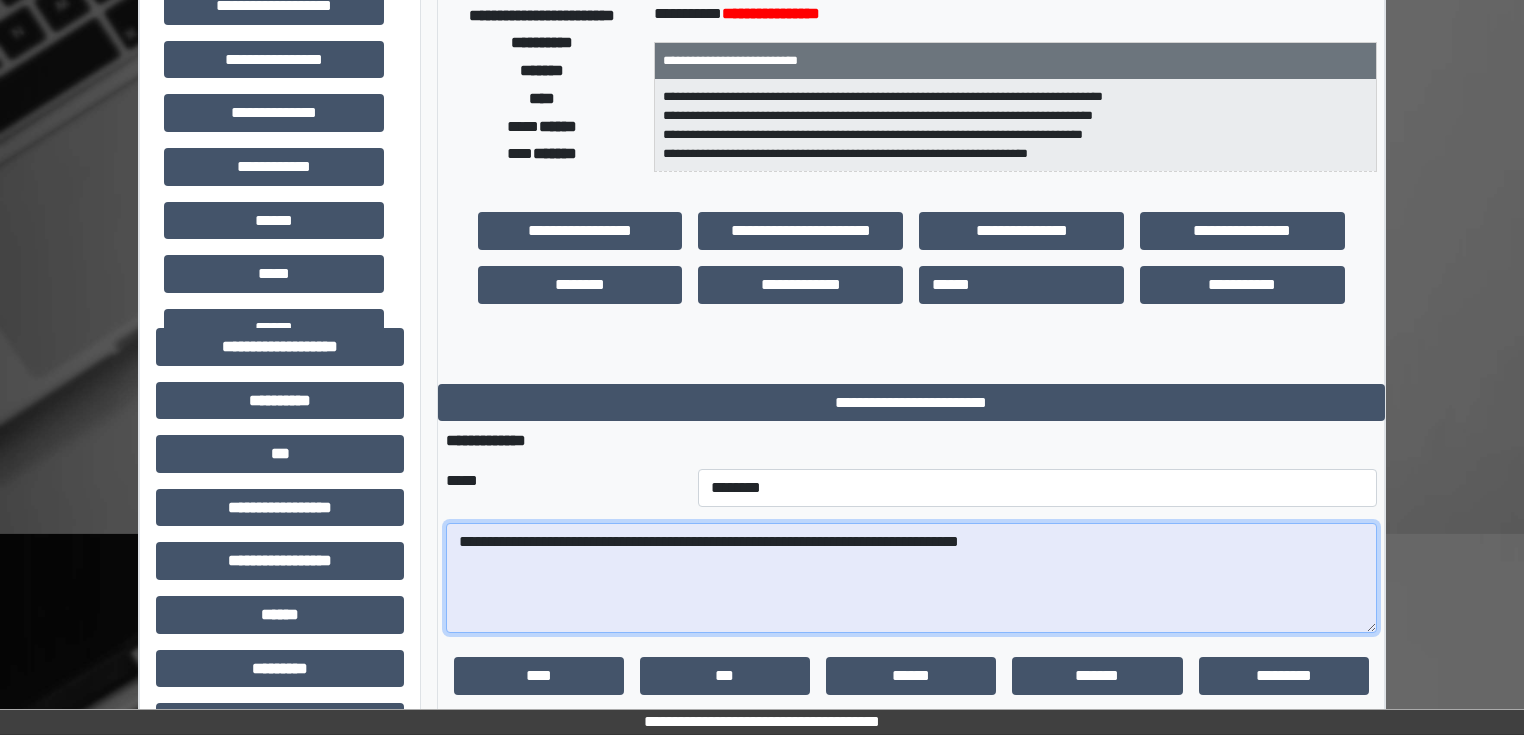 click on "**********" at bounding box center (911, 578) 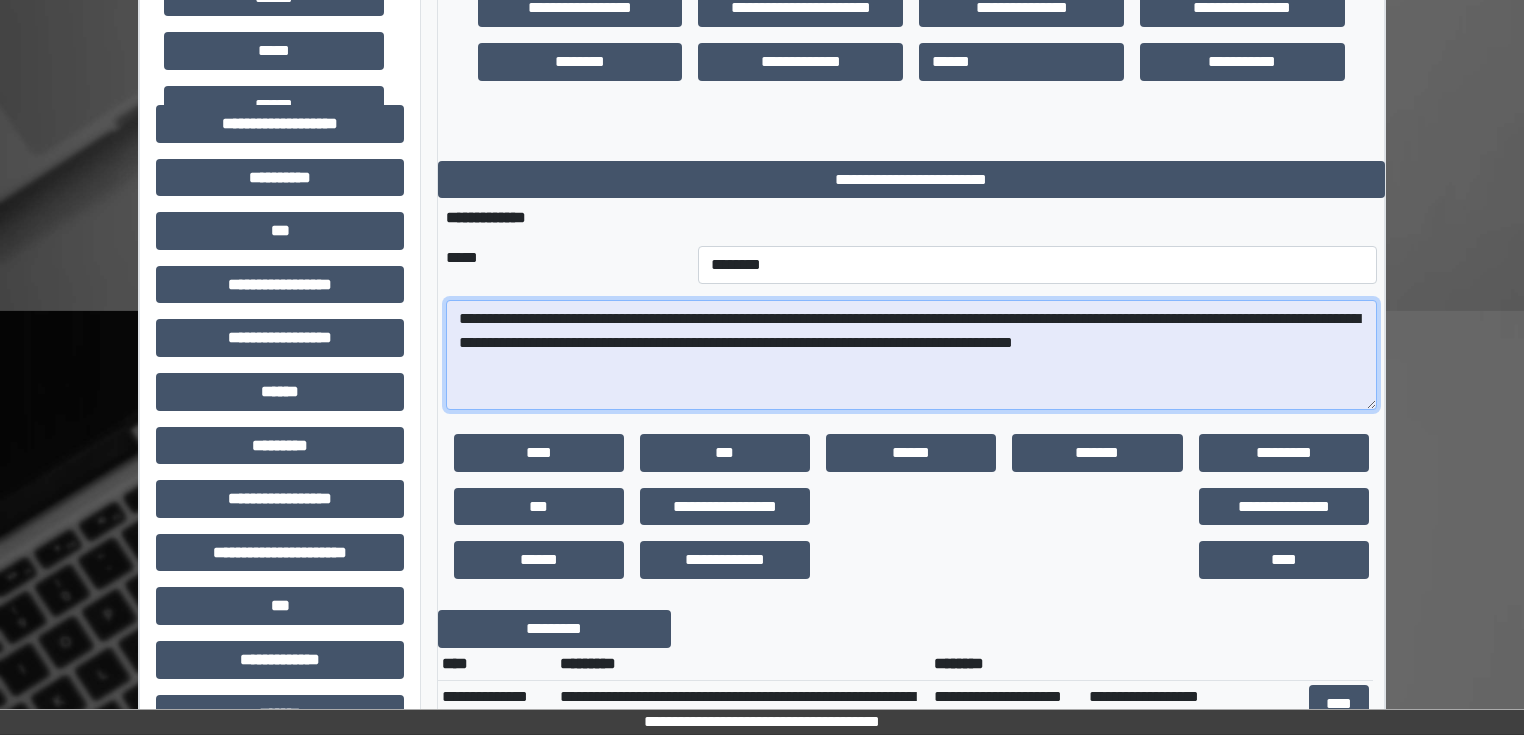 scroll, scrollTop: 560, scrollLeft: 0, axis: vertical 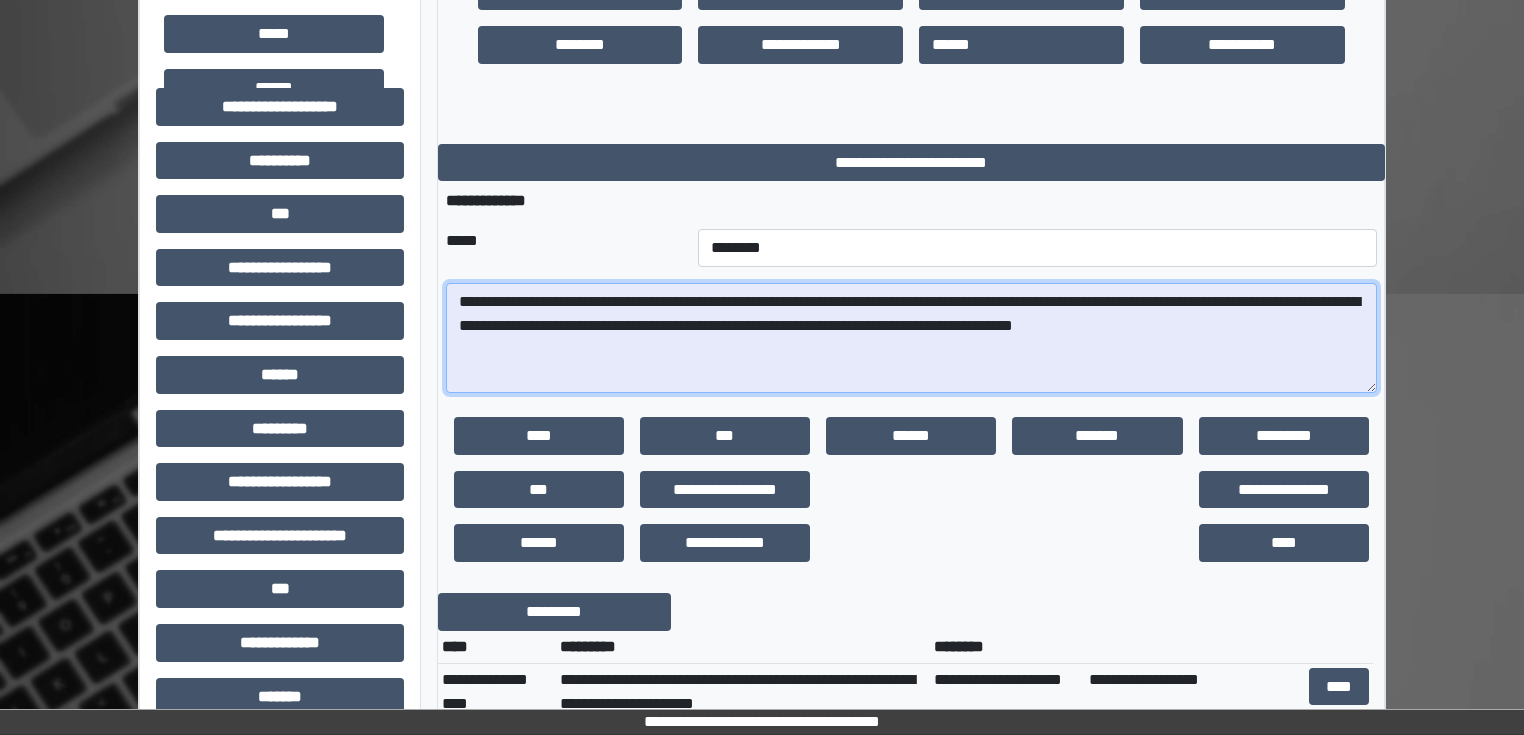 click on "**********" at bounding box center [911, 338] 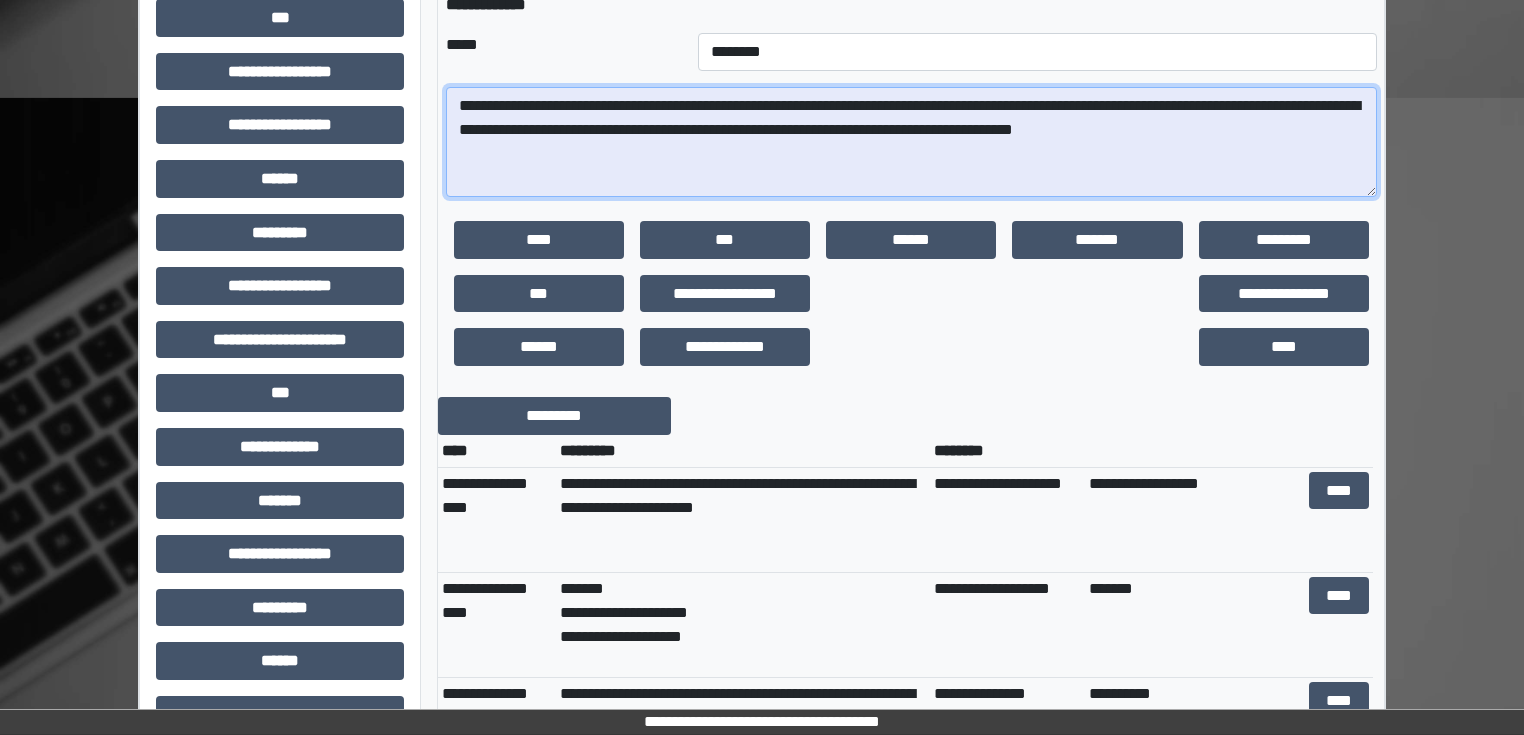 scroll, scrollTop: 800, scrollLeft: 0, axis: vertical 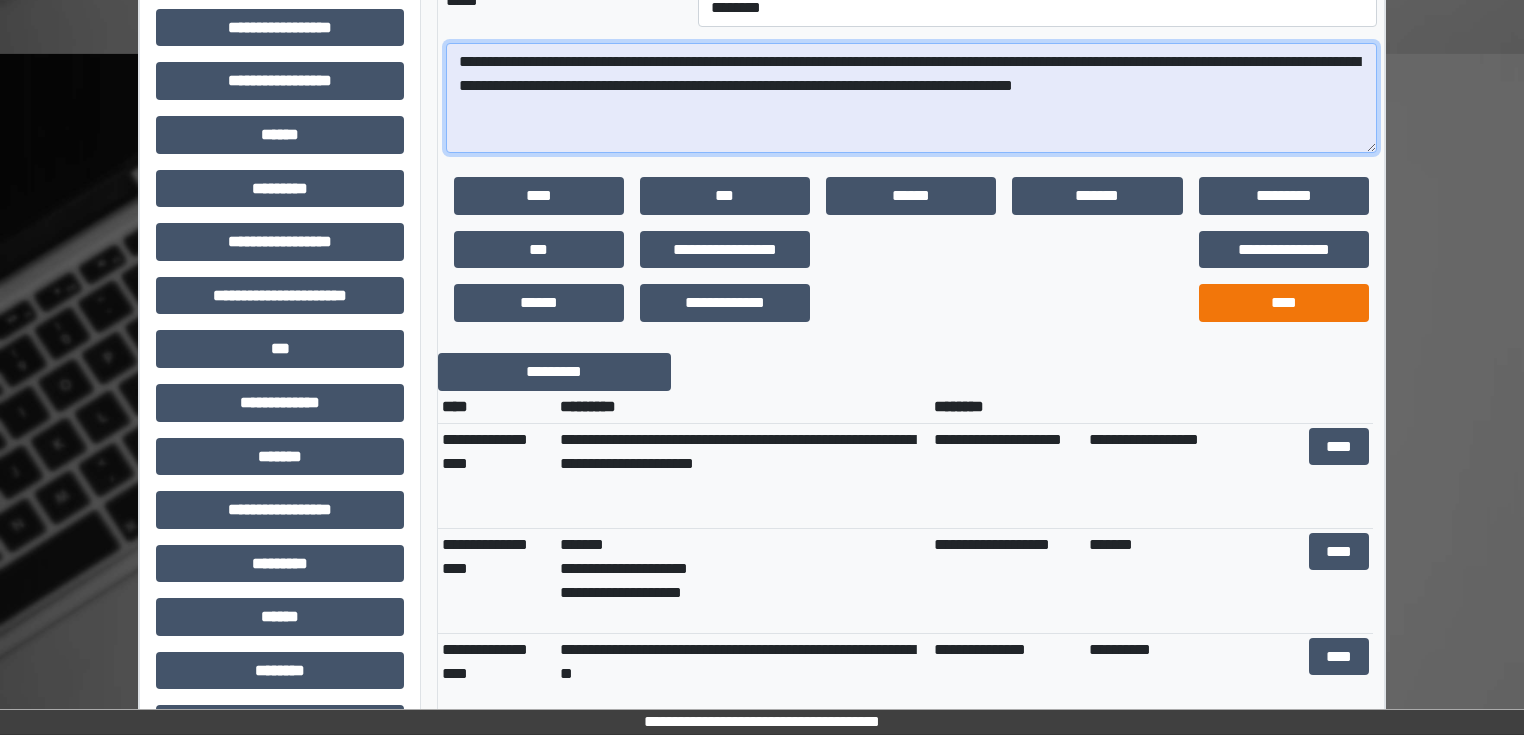 type on "**********" 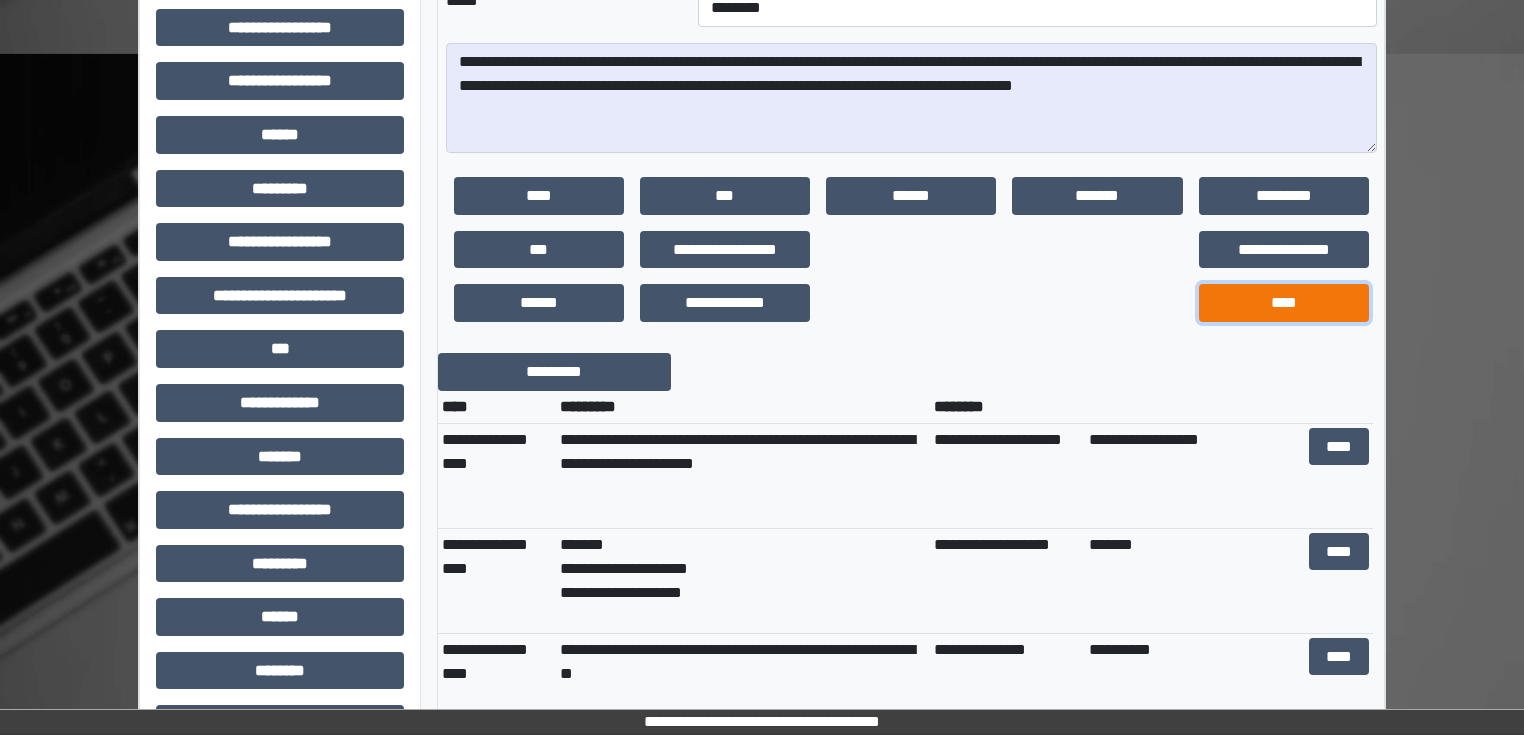 click on "****" at bounding box center (1284, 303) 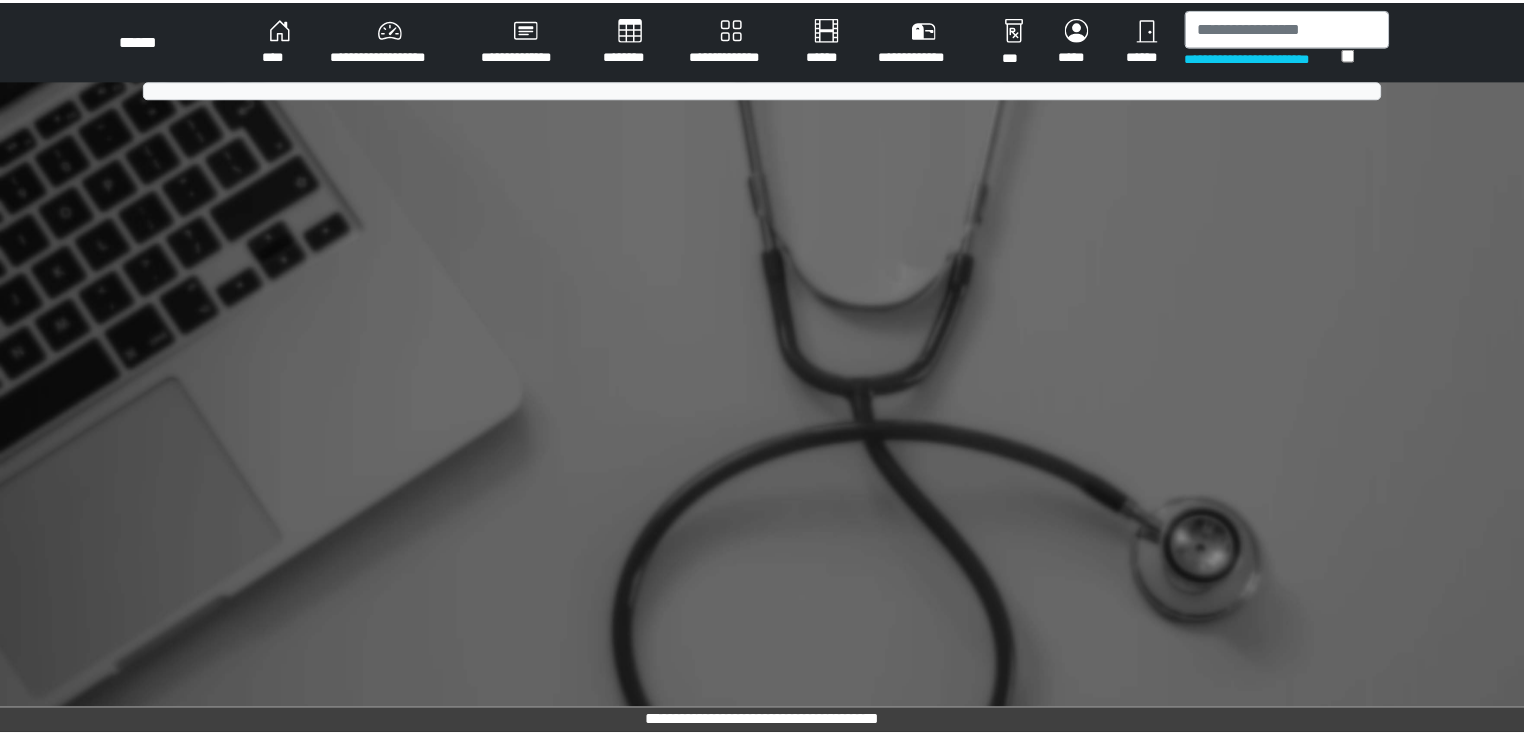 scroll, scrollTop: 0, scrollLeft: 0, axis: both 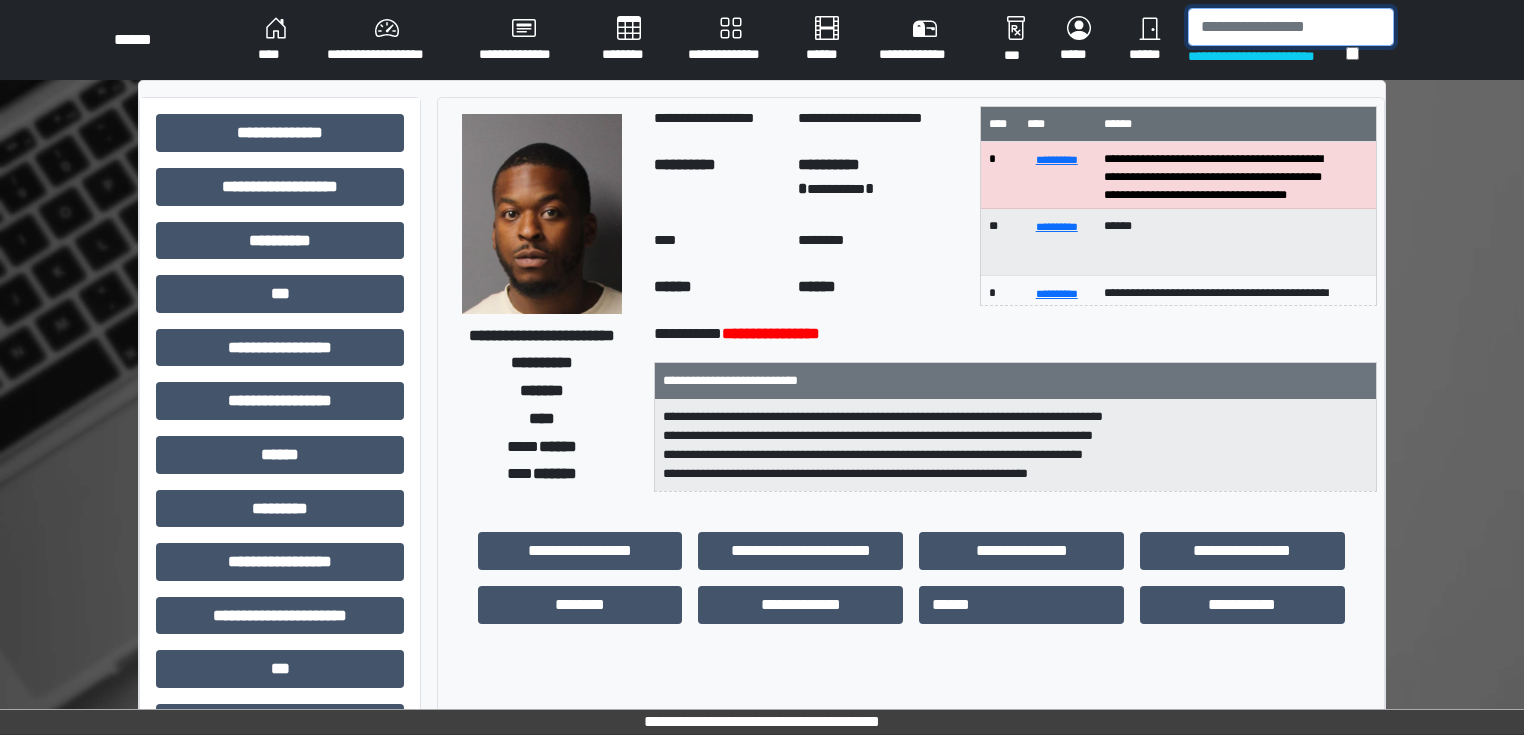 click at bounding box center (1291, 27) 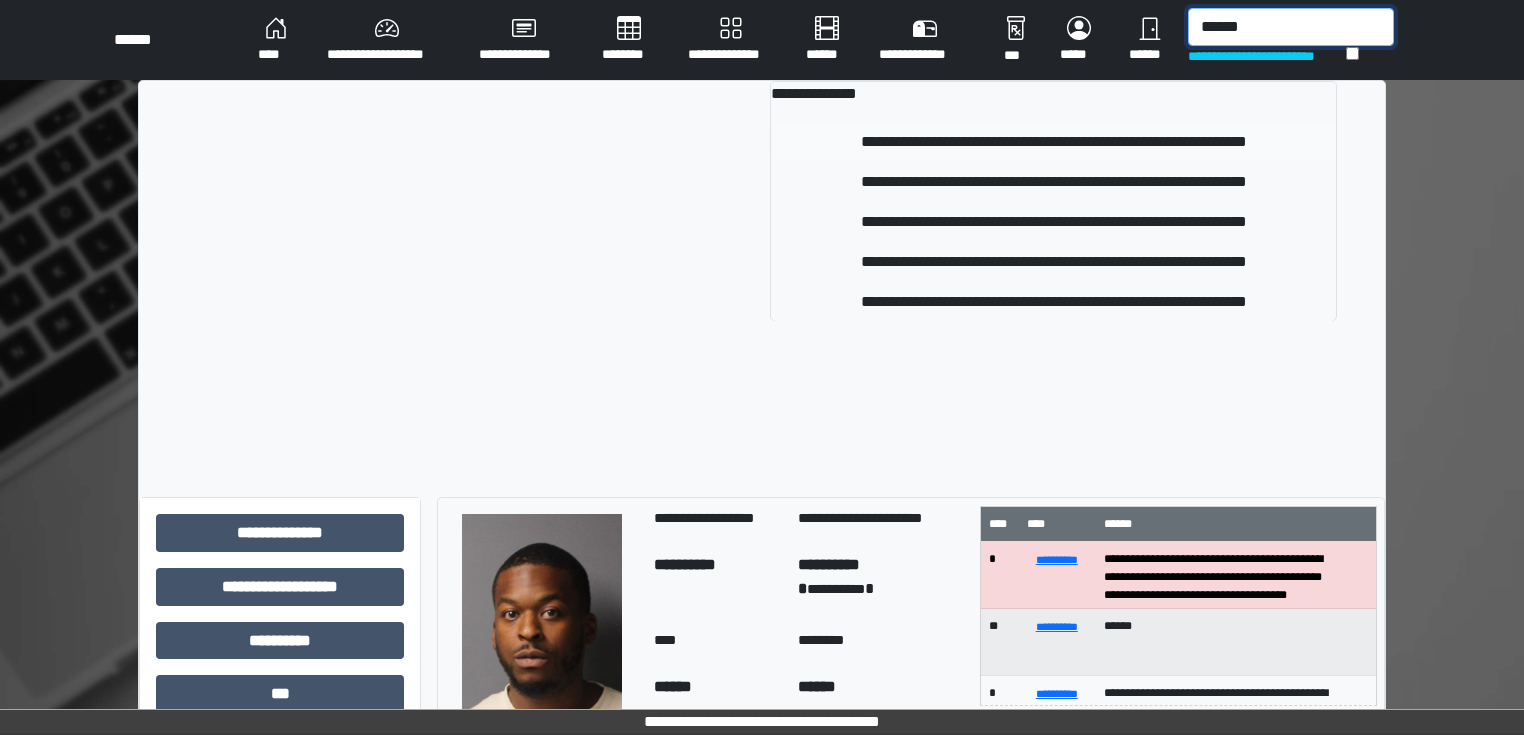 type on "******" 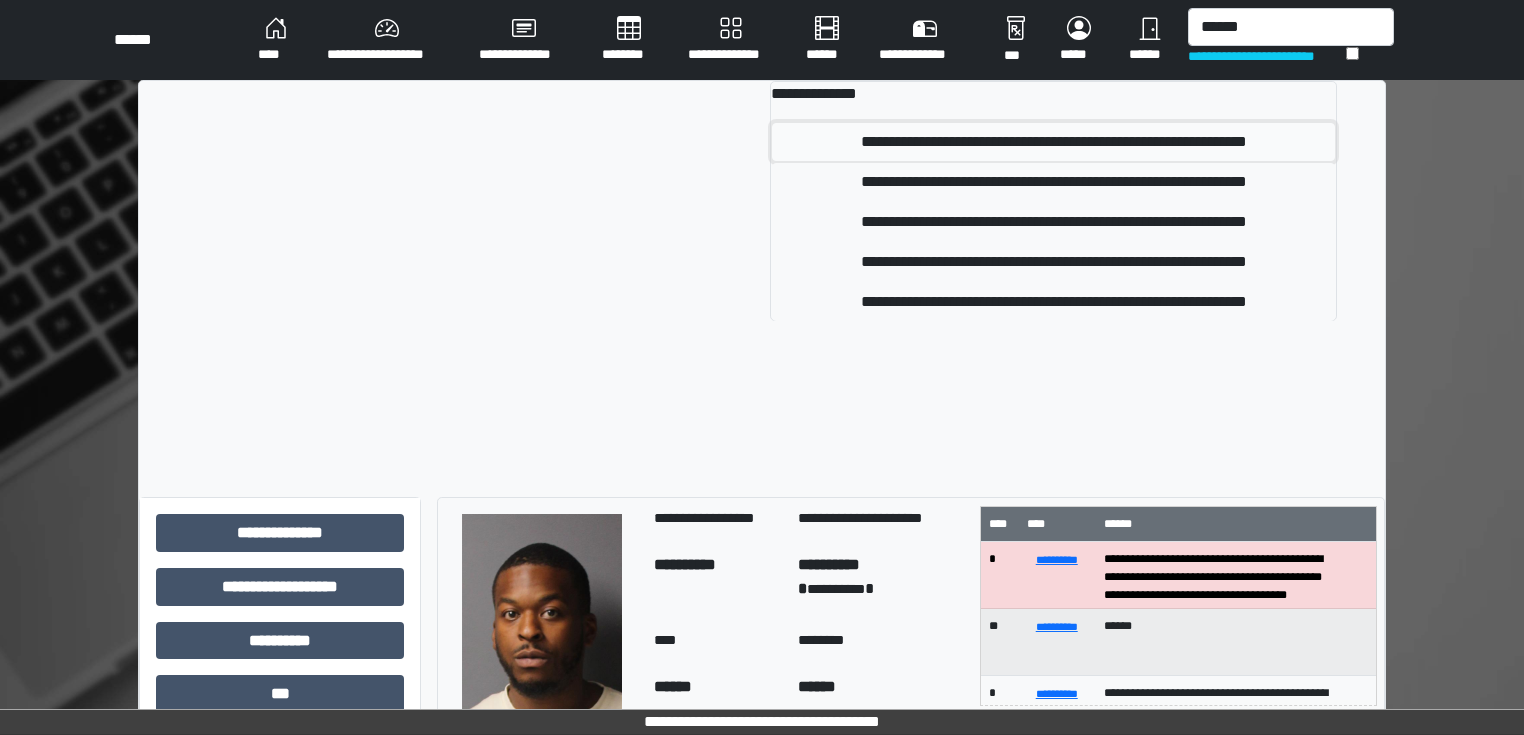 click on "**********" at bounding box center [1053, 142] 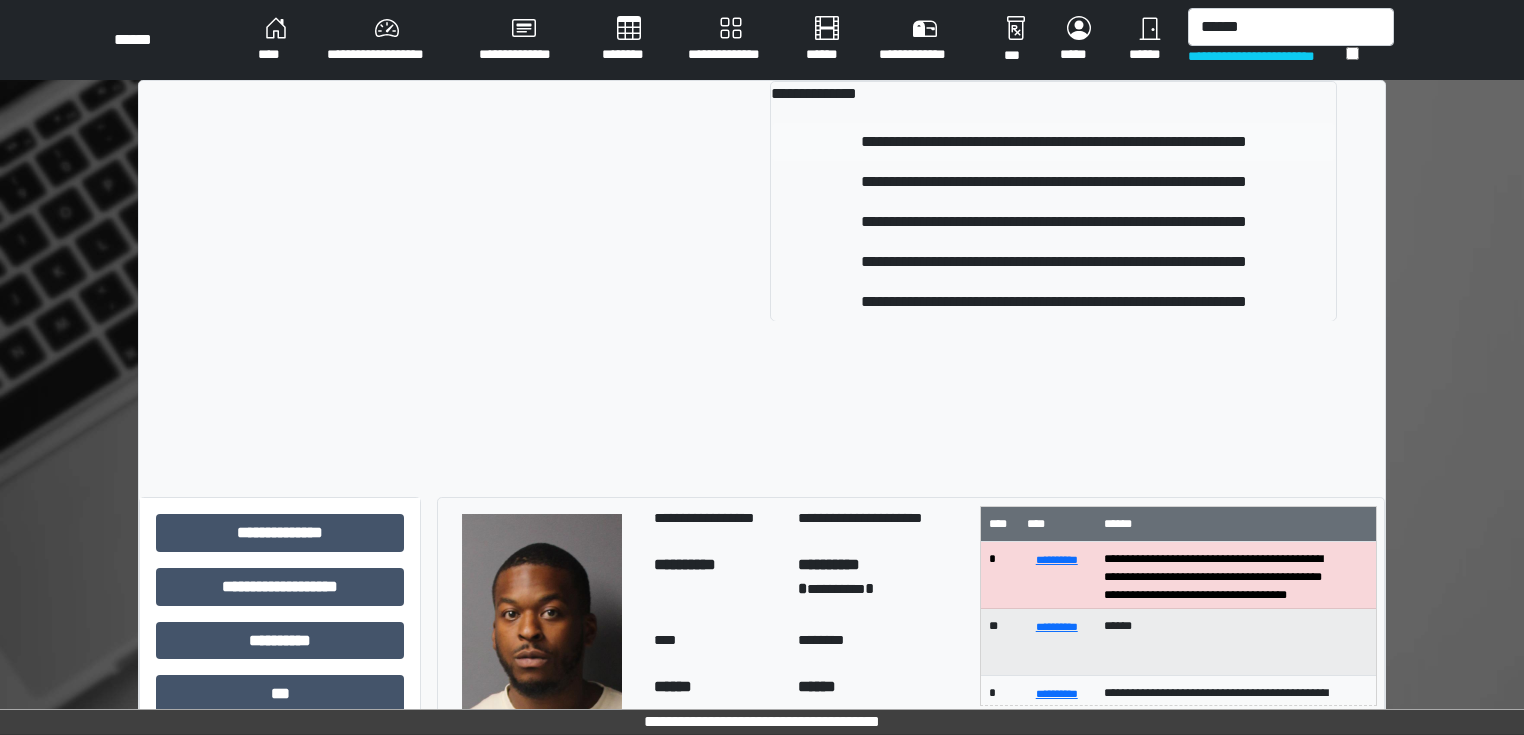 type 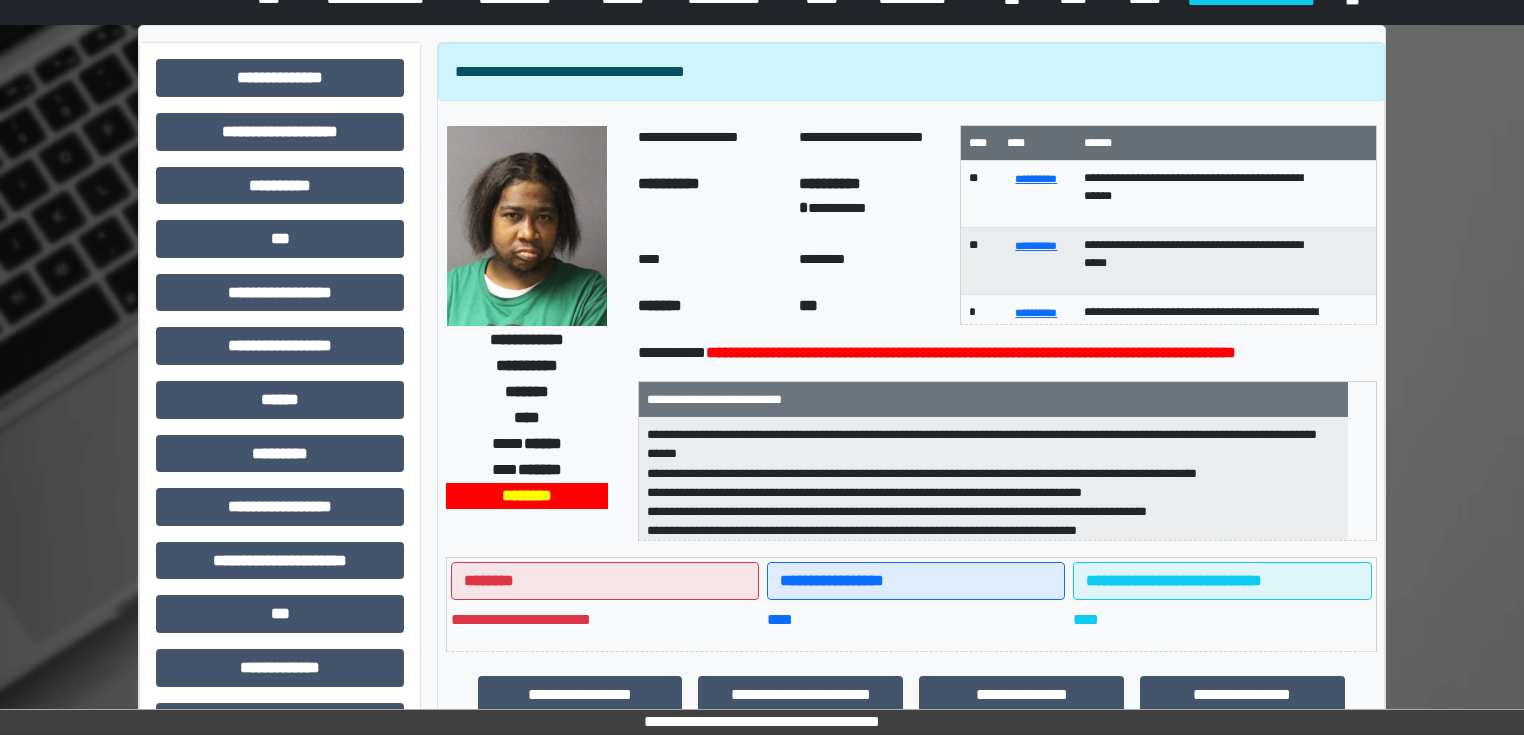 scroll, scrollTop: 0, scrollLeft: 0, axis: both 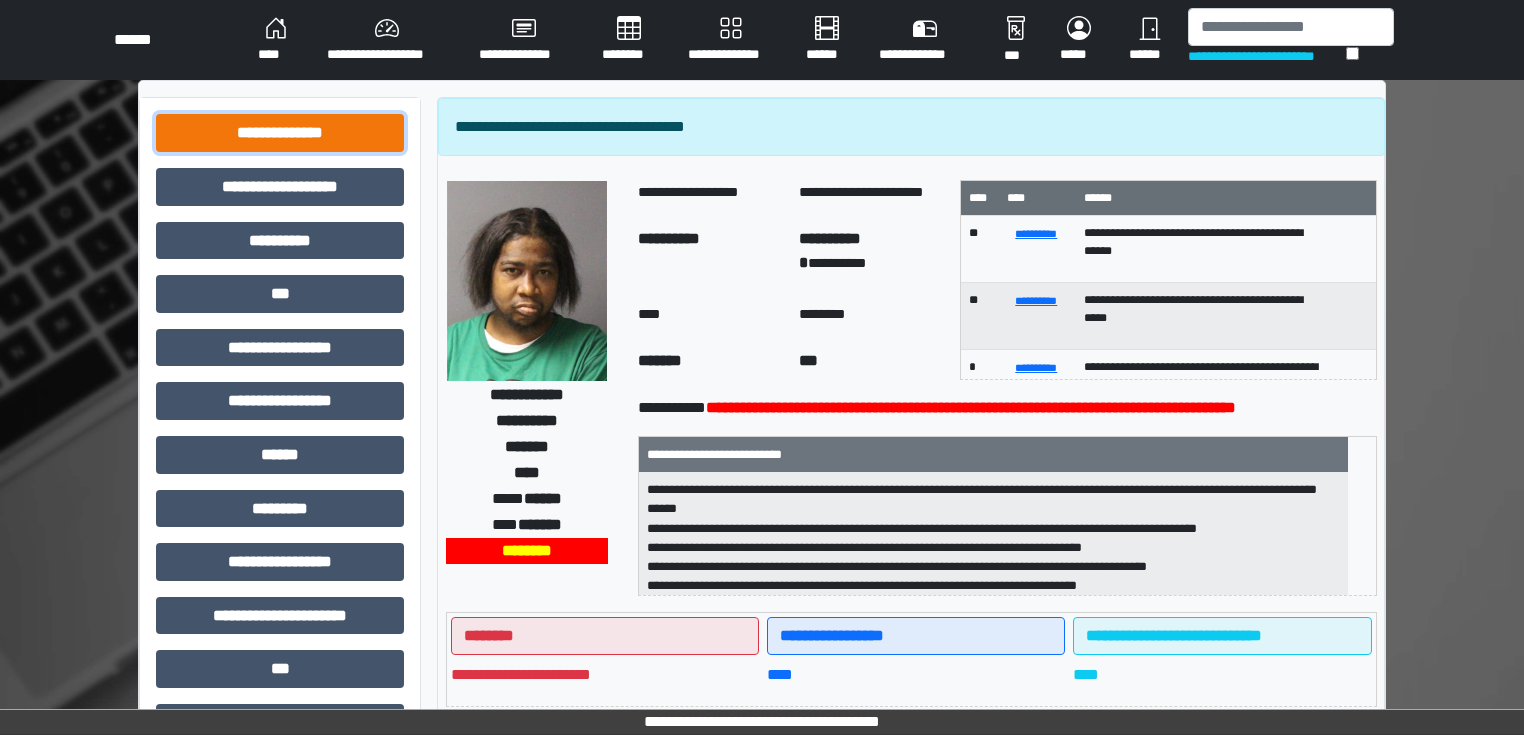 click on "**********" at bounding box center (280, 133) 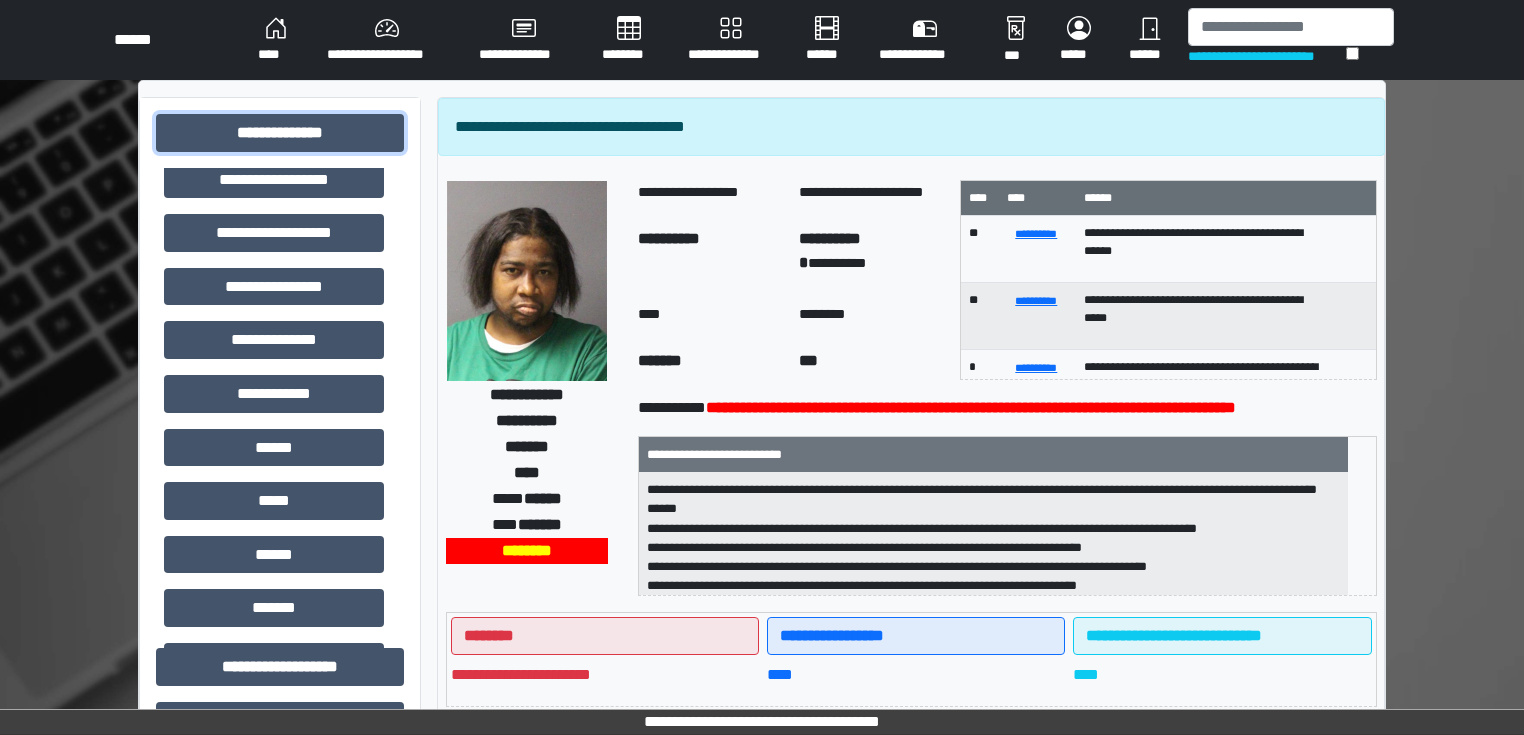 scroll, scrollTop: 0, scrollLeft: 0, axis: both 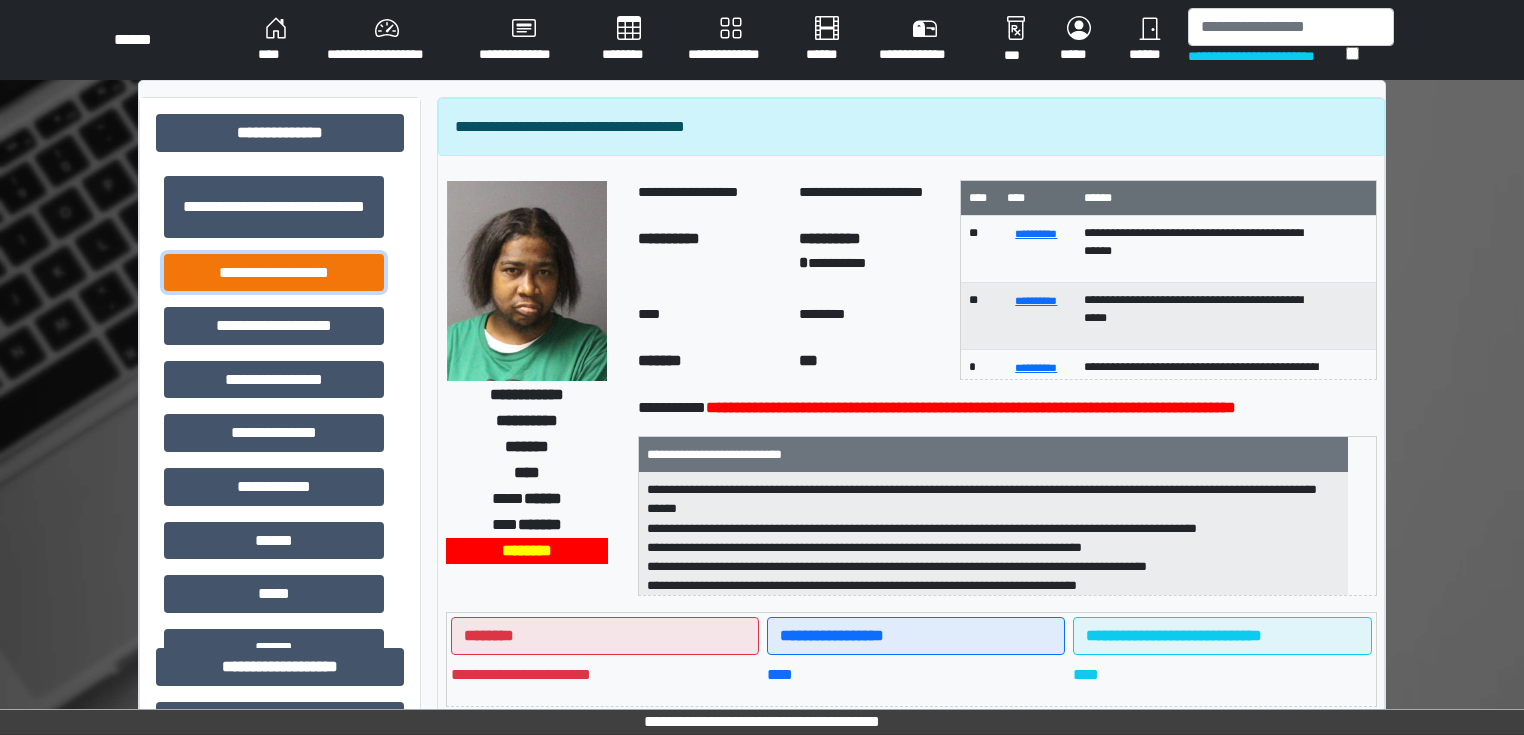 click on "**********" at bounding box center [274, 273] 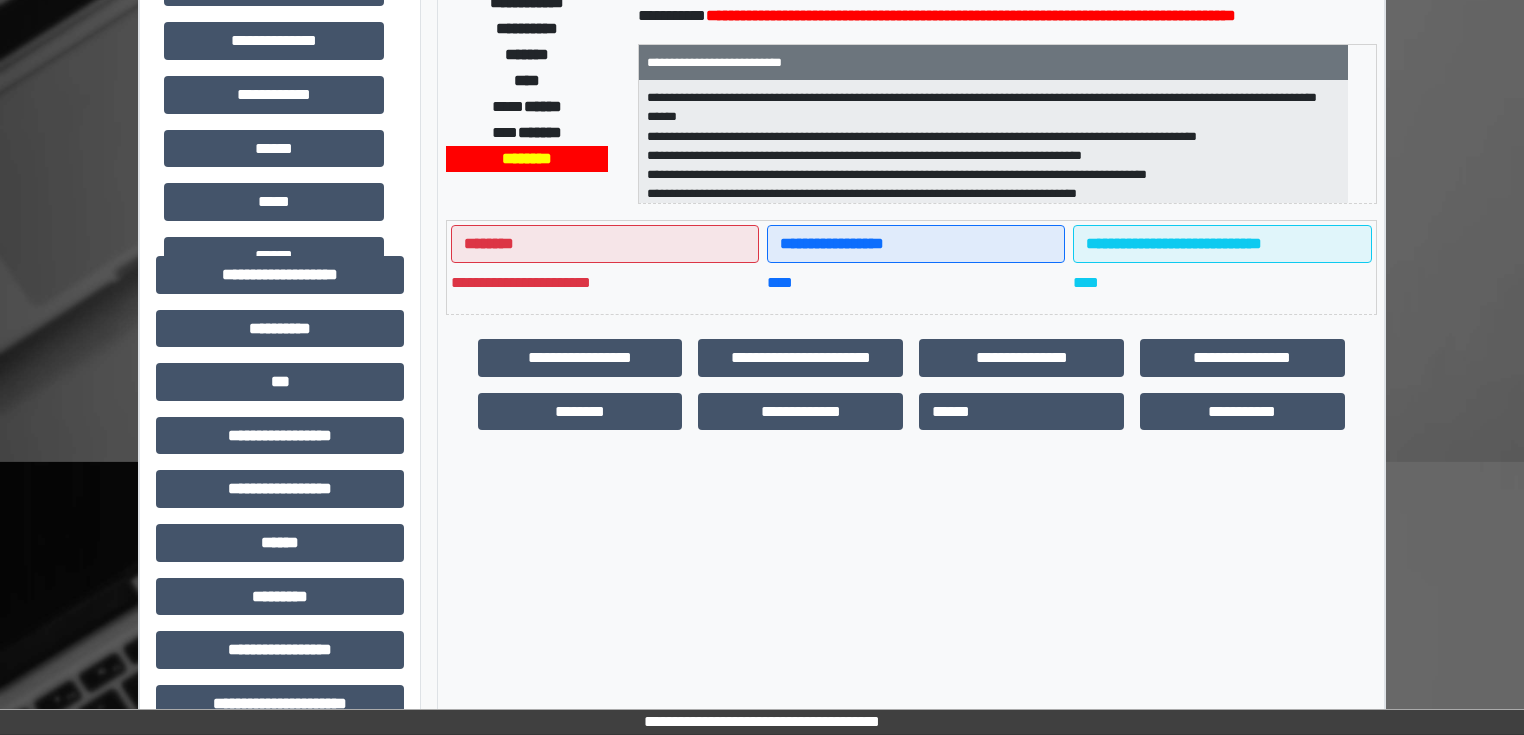 scroll, scrollTop: 400, scrollLeft: 0, axis: vertical 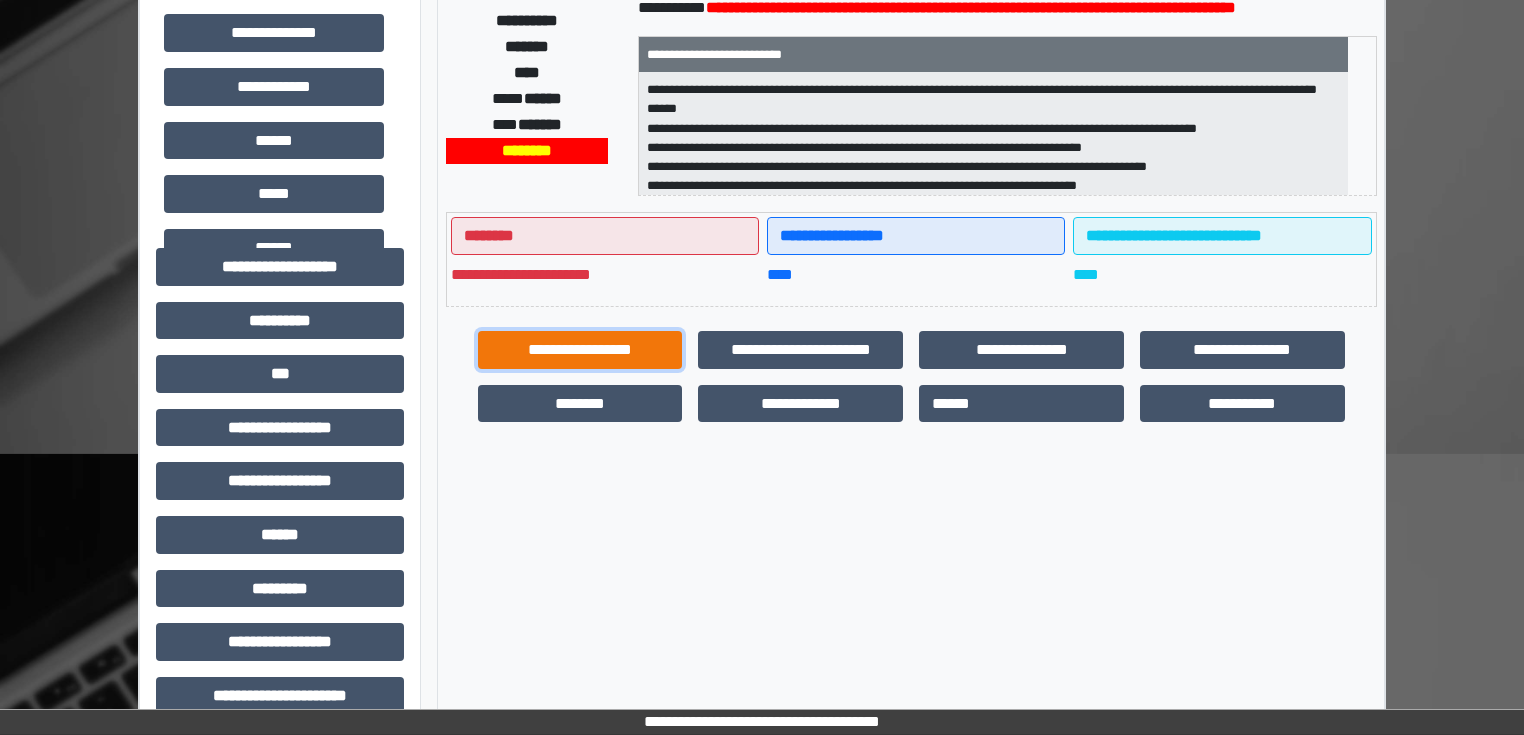 click on "**********" at bounding box center [580, 350] 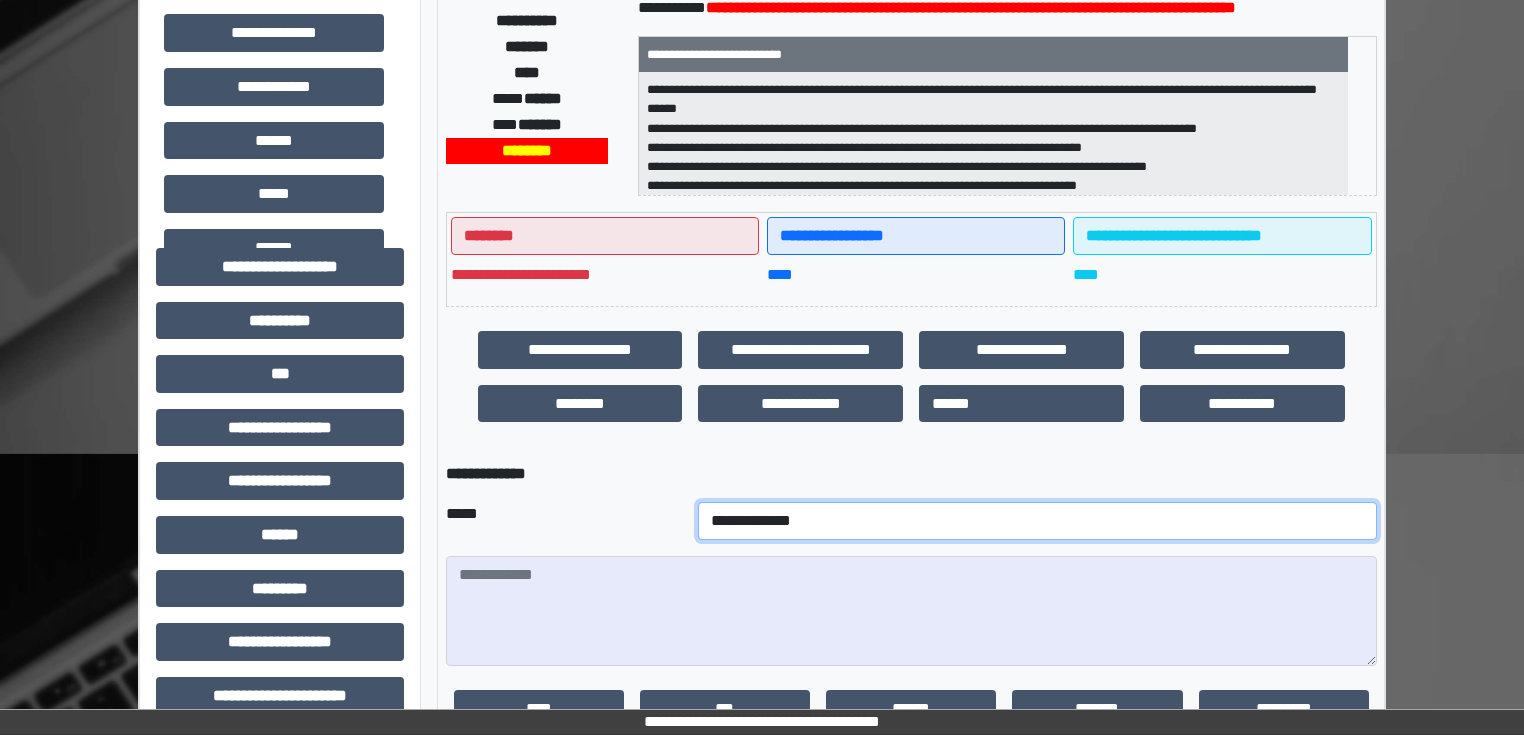 click on "**********" at bounding box center [1037, 521] 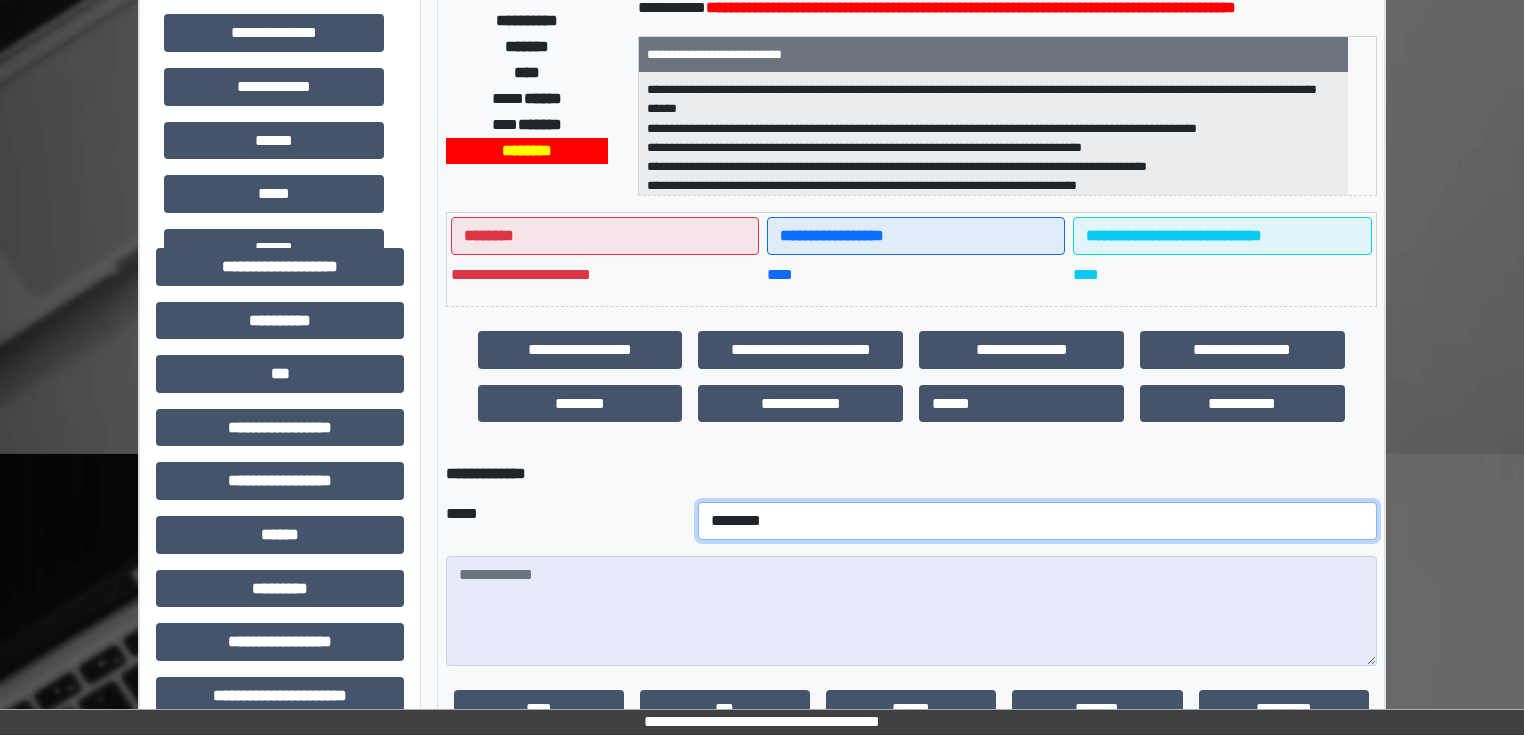 click on "**********" at bounding box center [1037, 521] 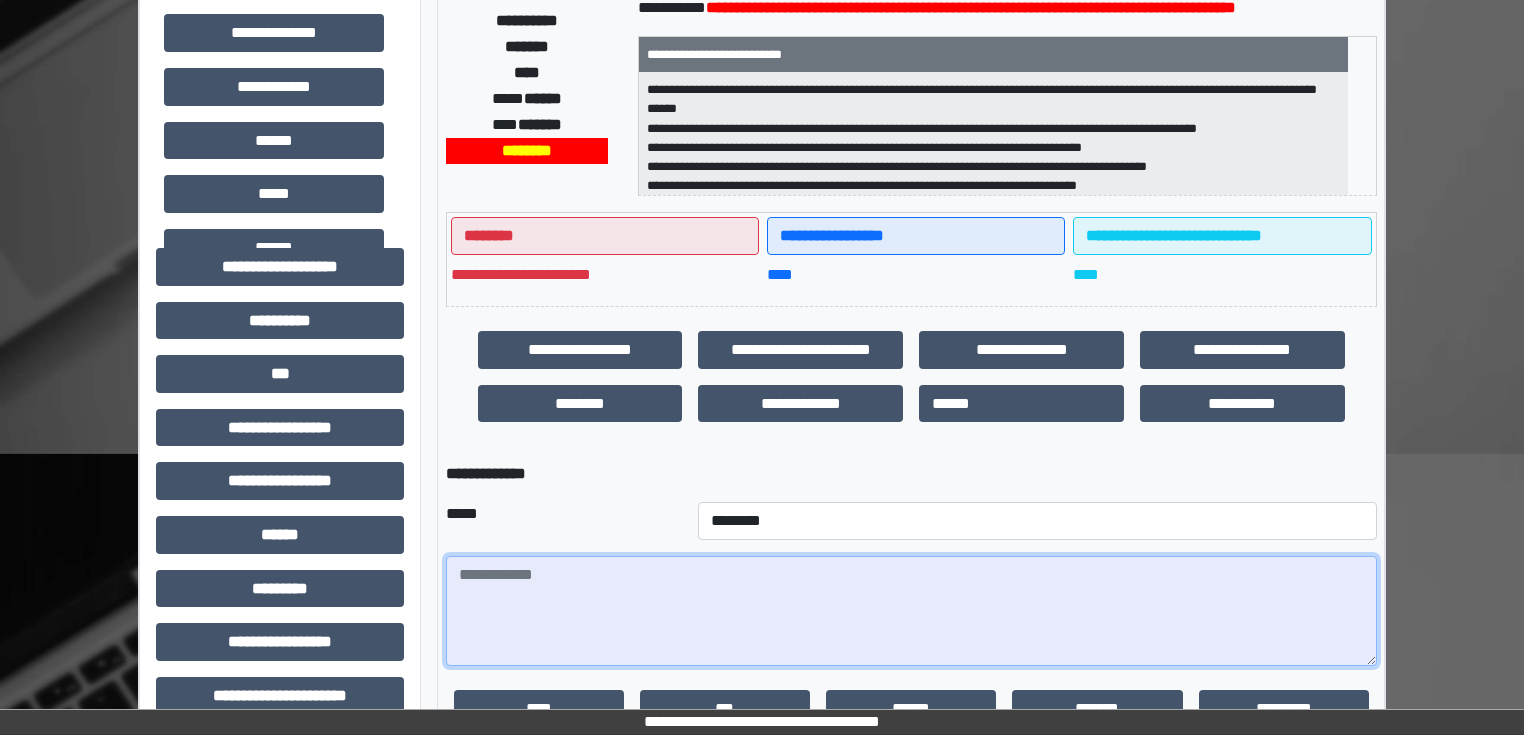 click at bounding box center [911, 611] 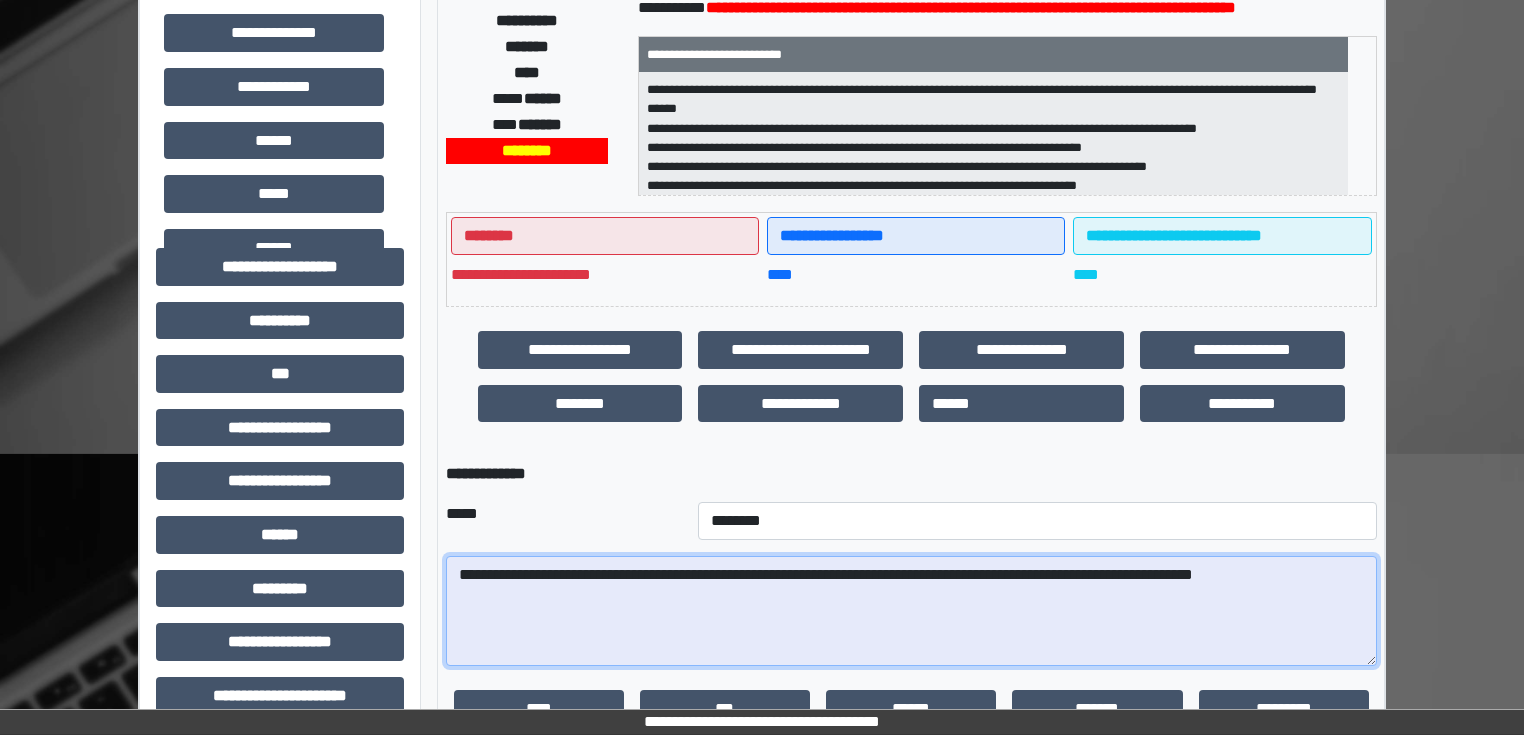 click on "**********" at bounding box center [911, 611] 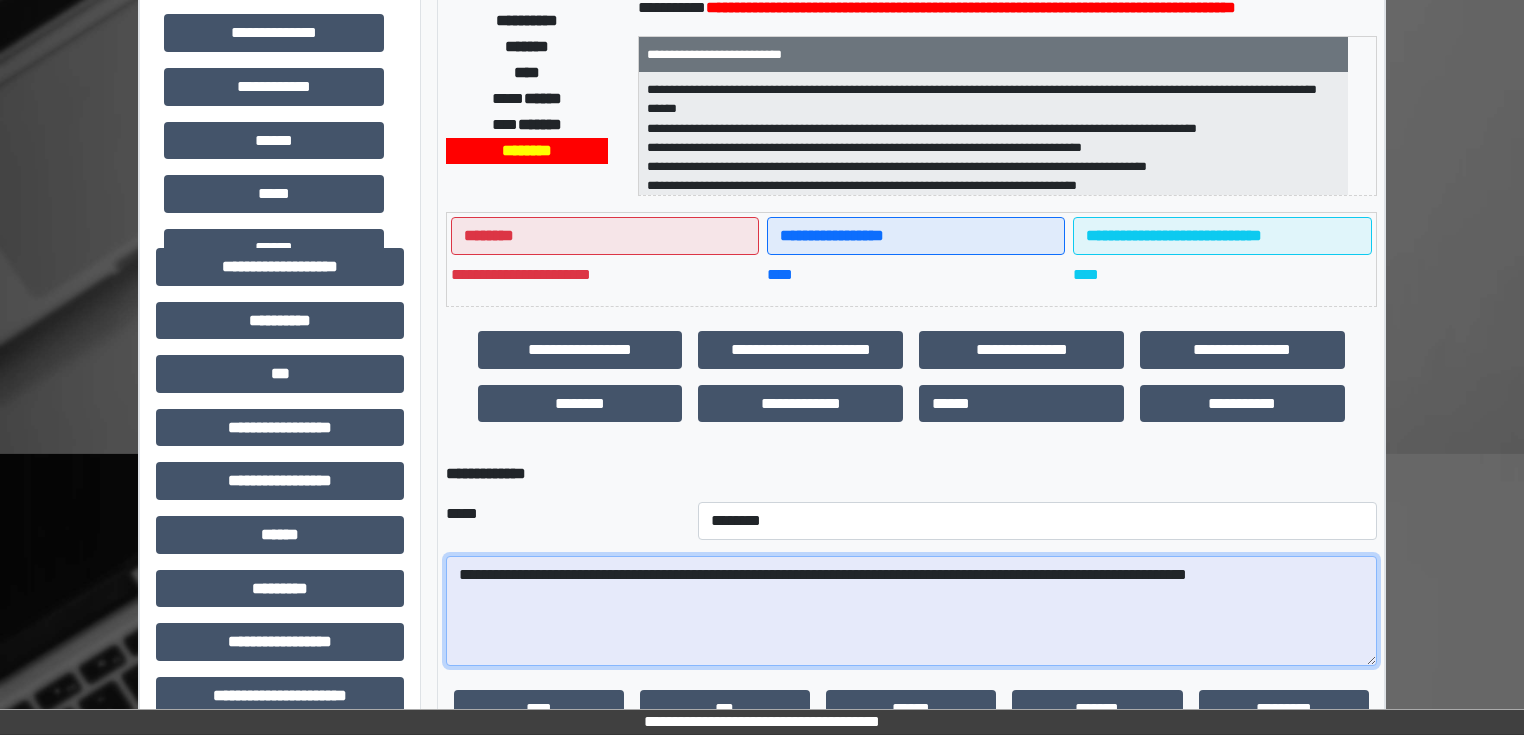 click on "**********" at bounding box center (911, 611) 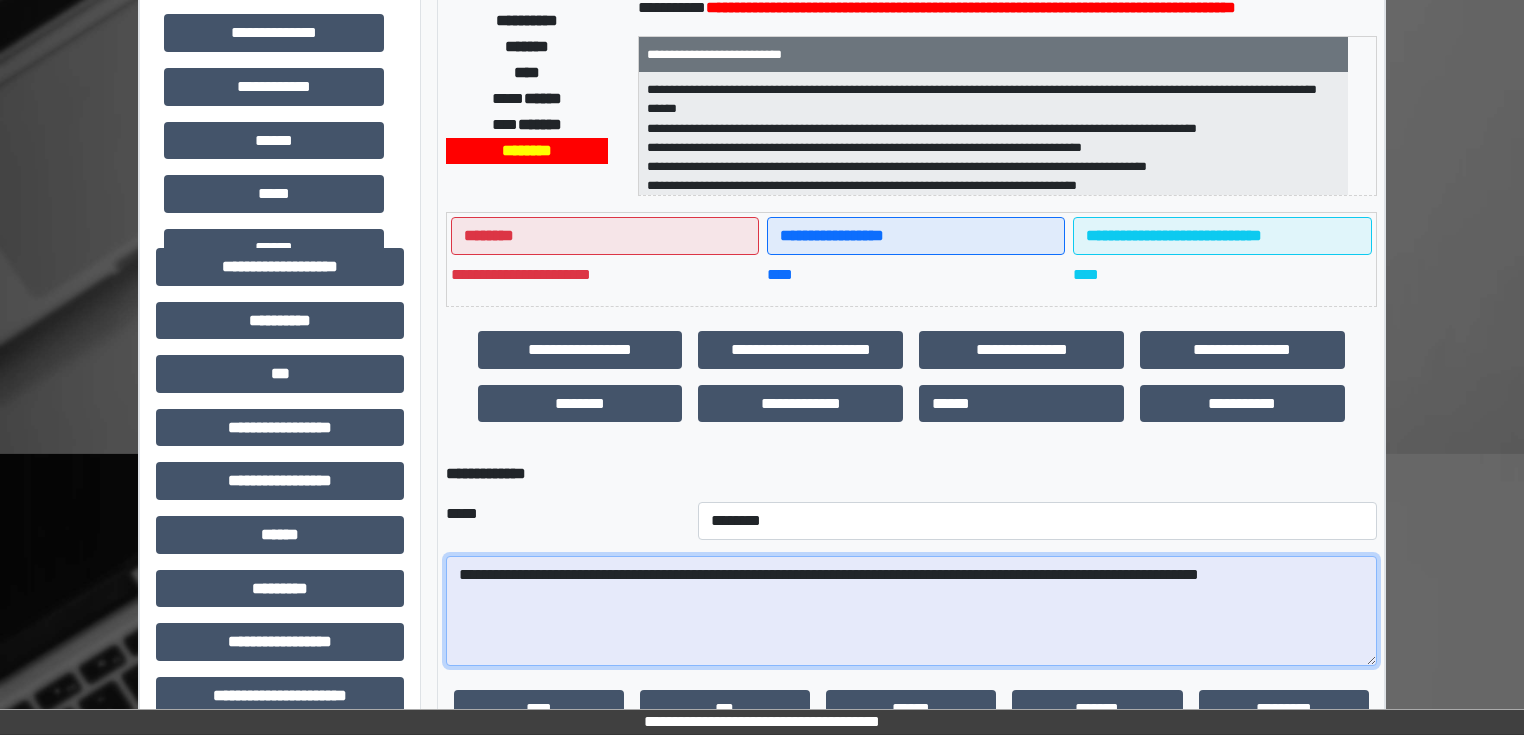 click on "**********" at bounding box center (911, 611) 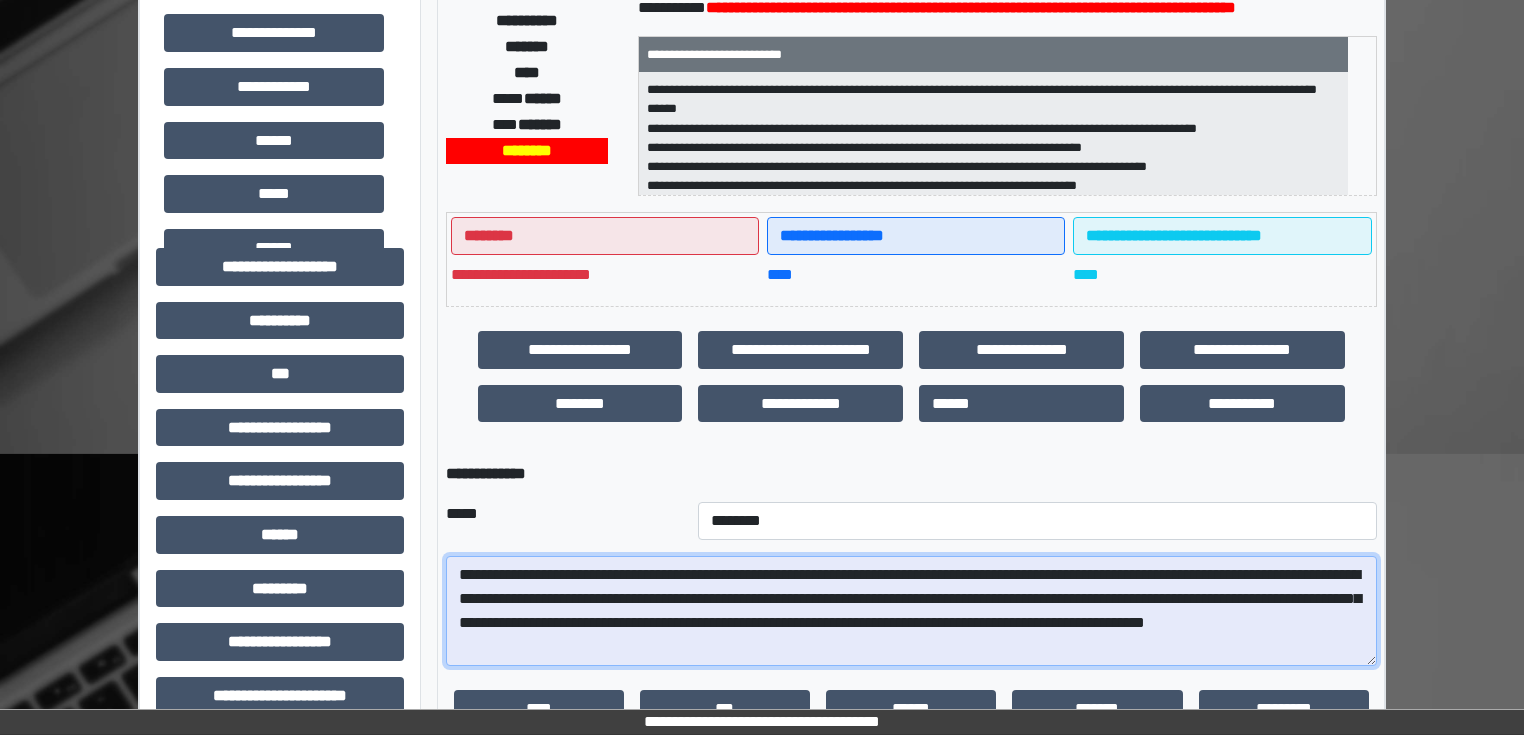 drag, startPoint x: 746, startPoint y: 662, endPoint x: 426, endPoint y: 565, distance: 334.37854 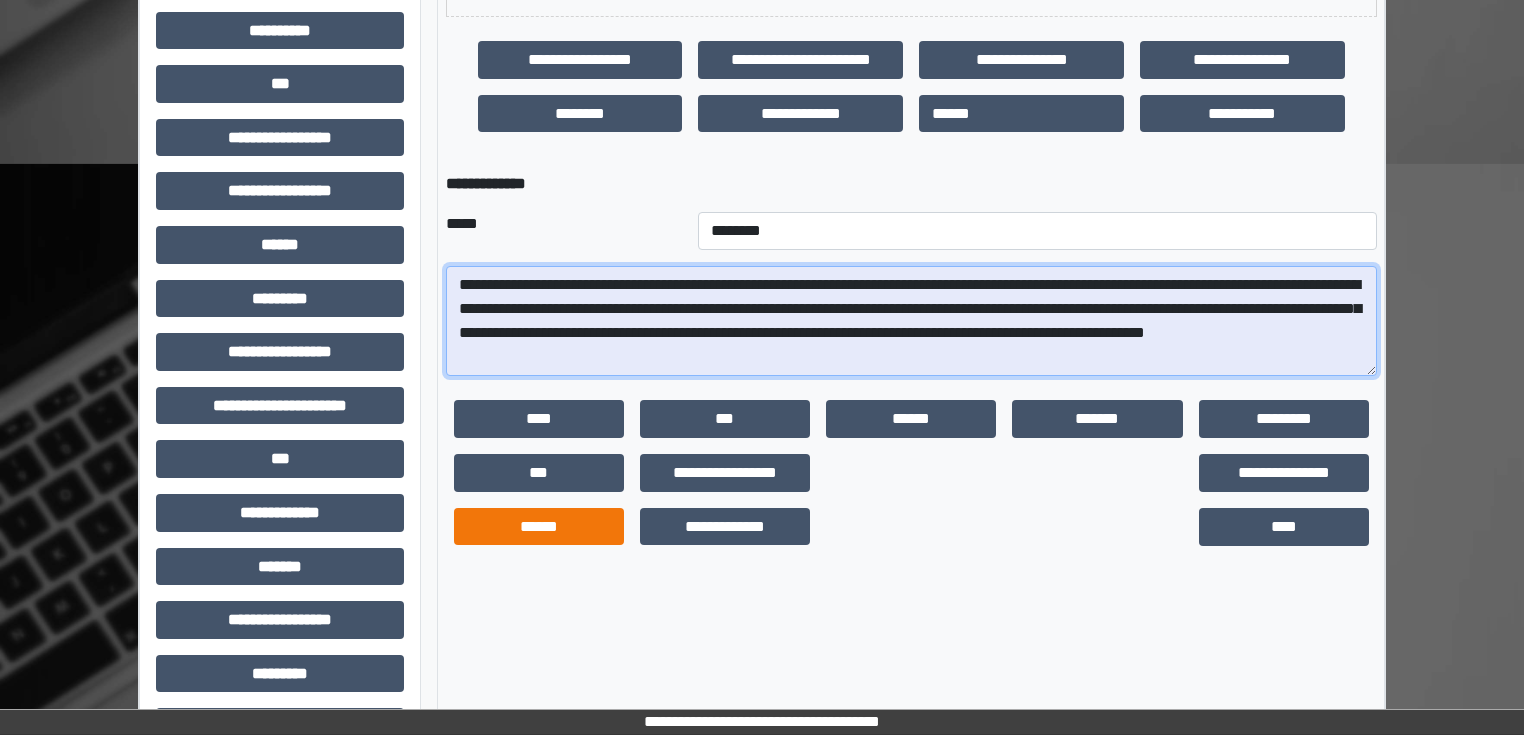 scroll, scrollTop: 720, scrollLeft: 0, axis: vertical 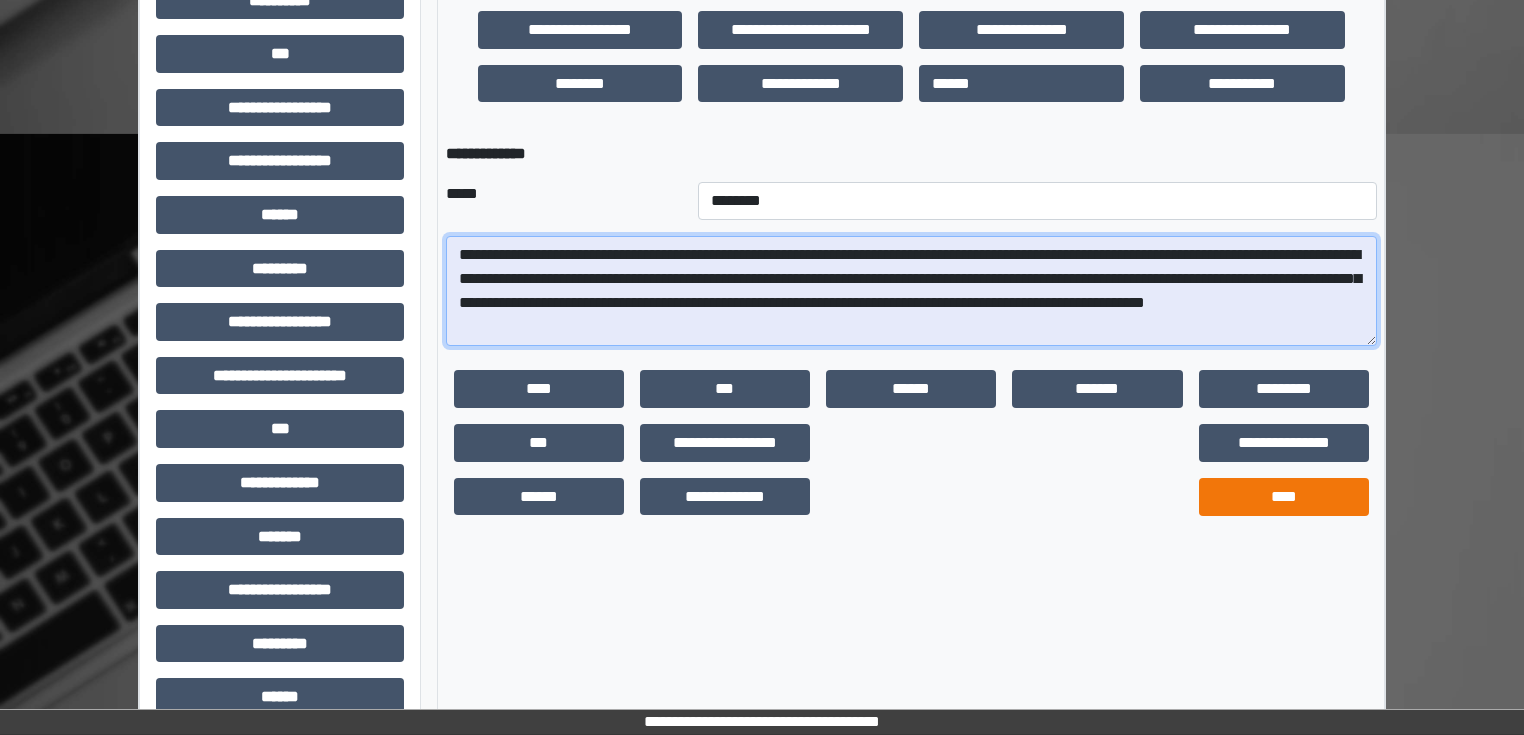 type on "**********" 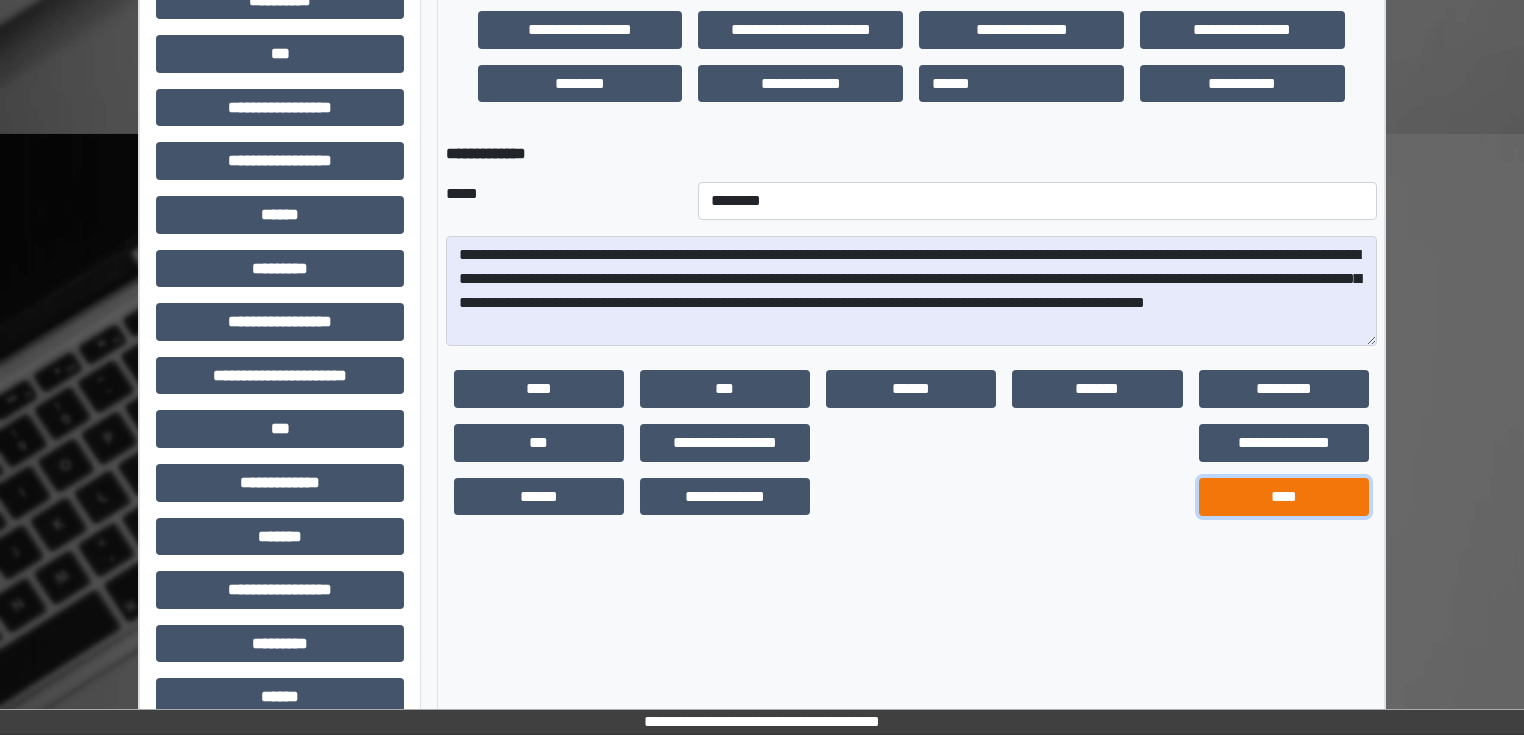 click on "****" at bounding box center (1284, 497) 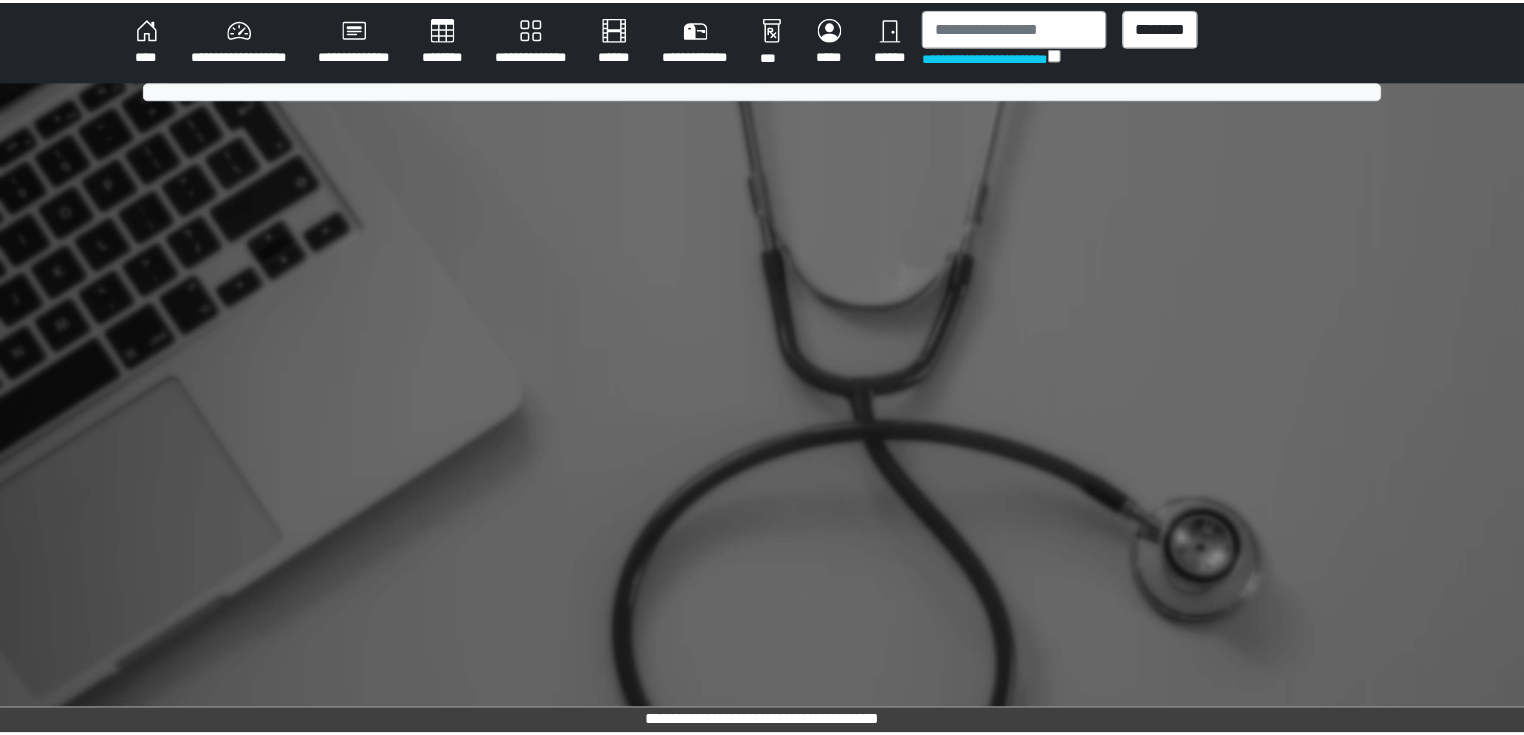 scroll, scrollTop: 0, scrollLeft: 0, axis: both 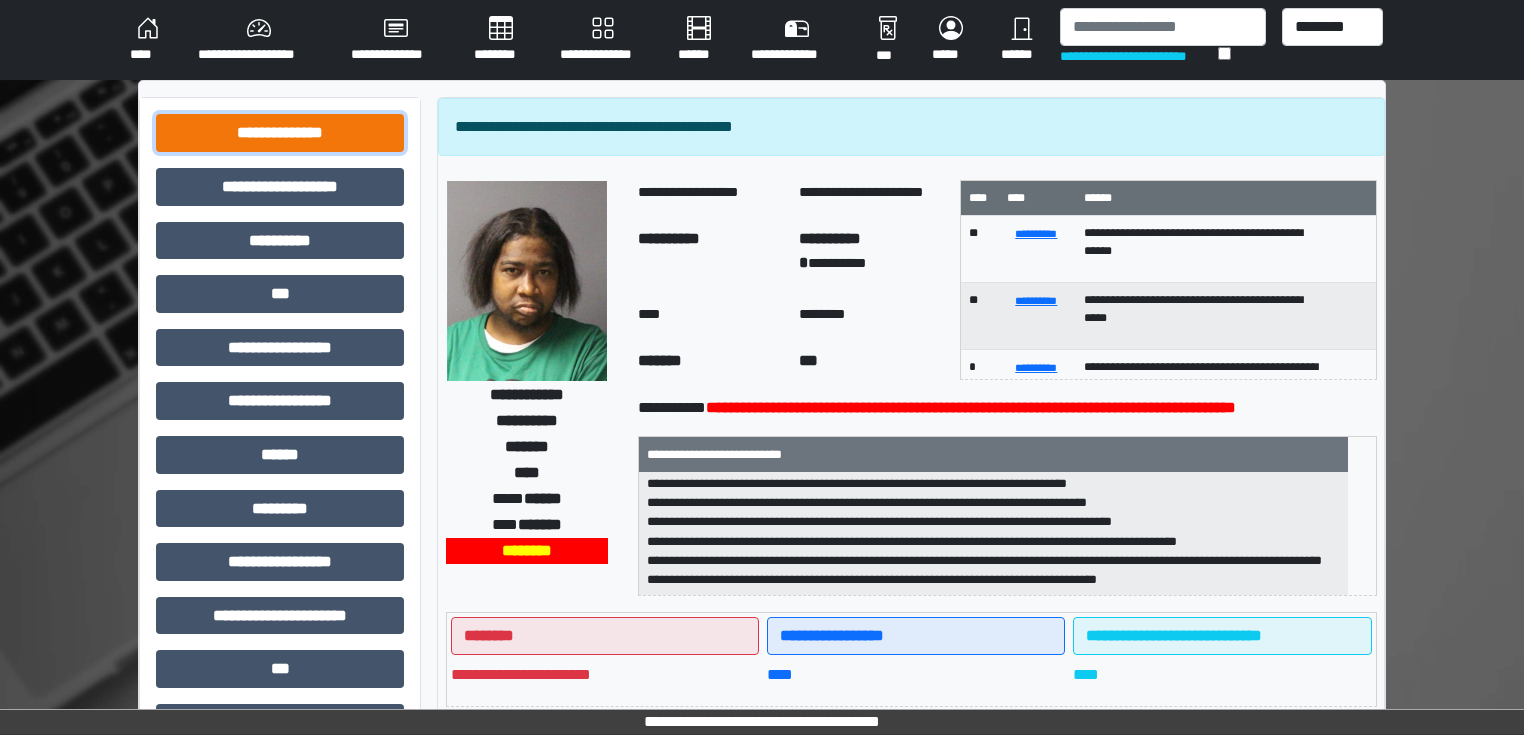 click on "**********" at bounding box center [280, 133] 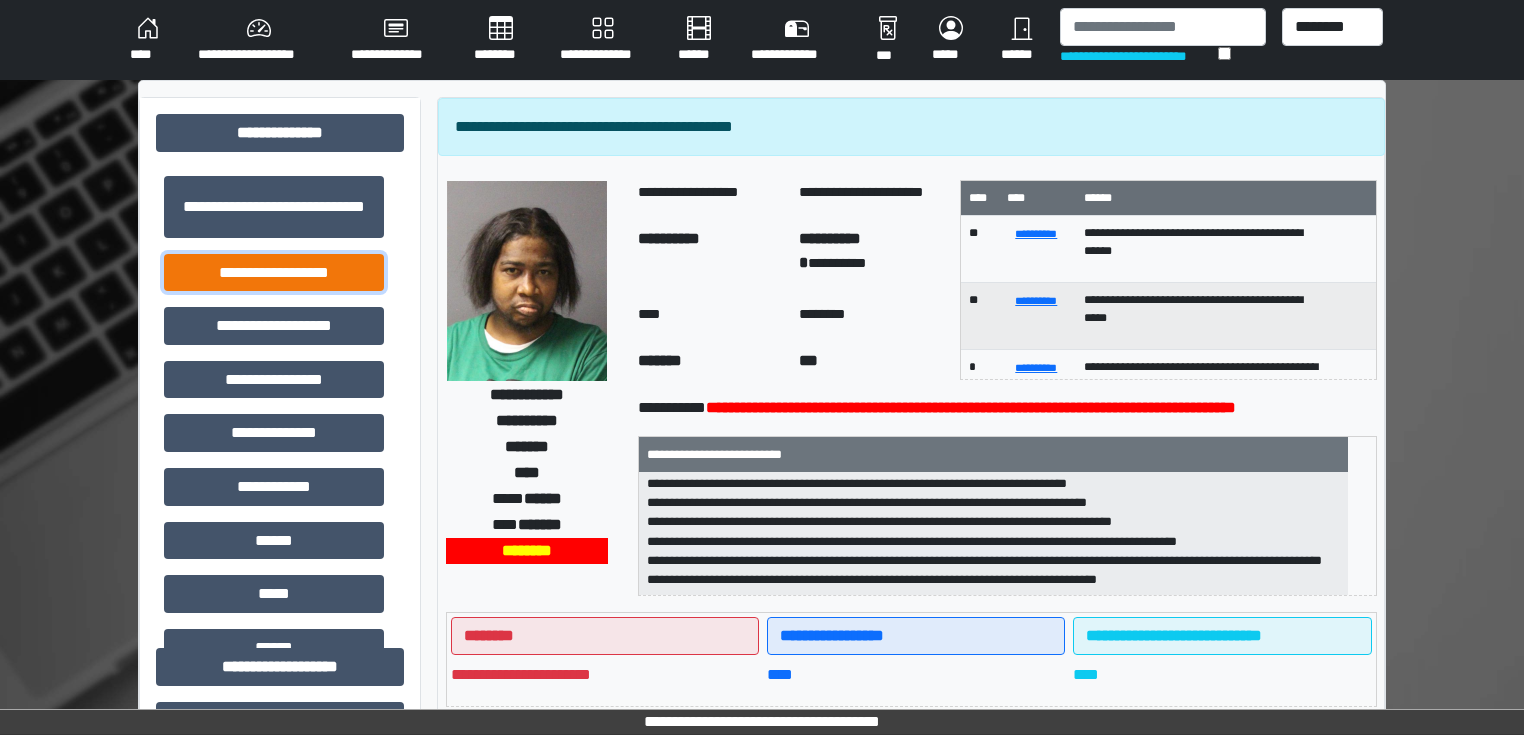 click on "**********" at bounding box center (274, 273) 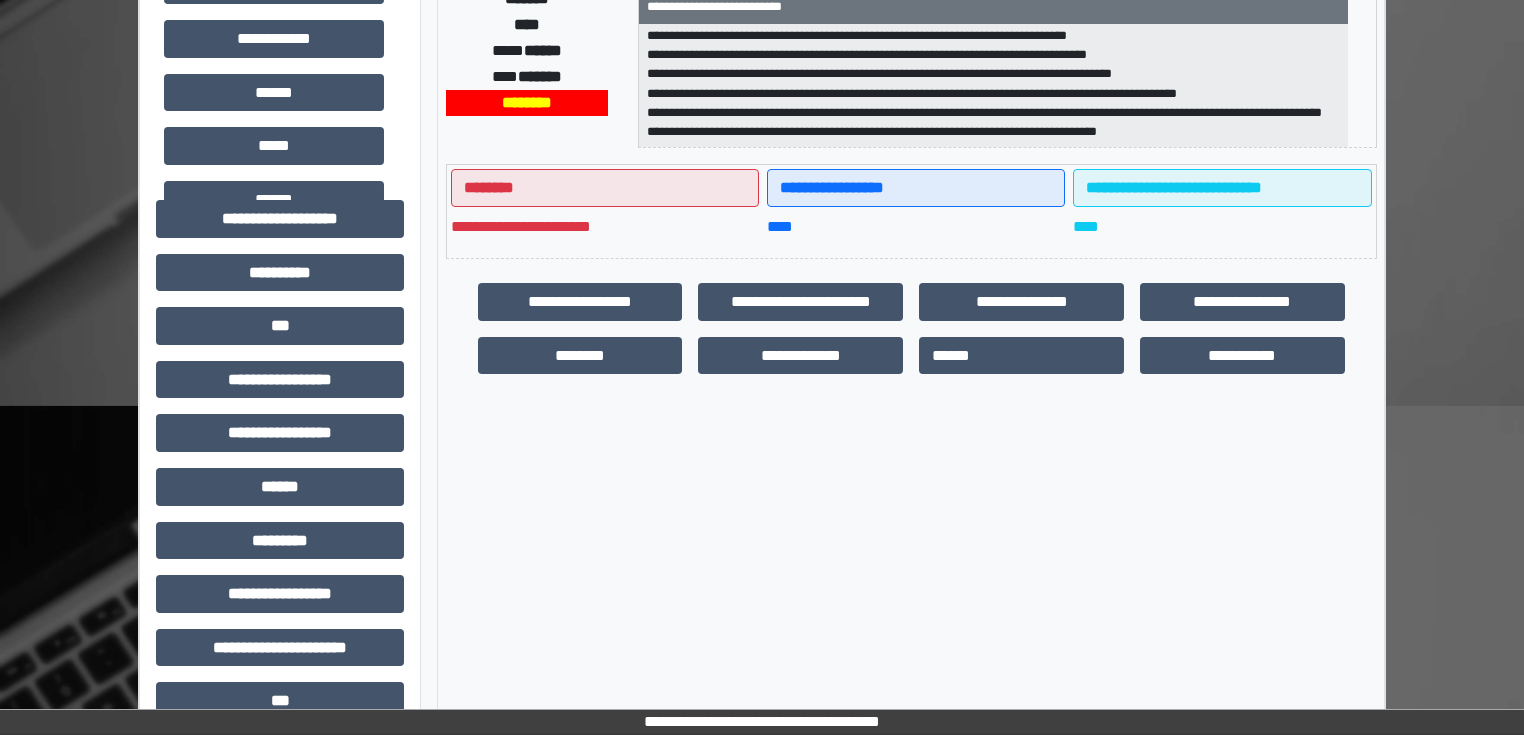 scroll, scrollTop: 480, scrollLeft: 0, axis: vertical 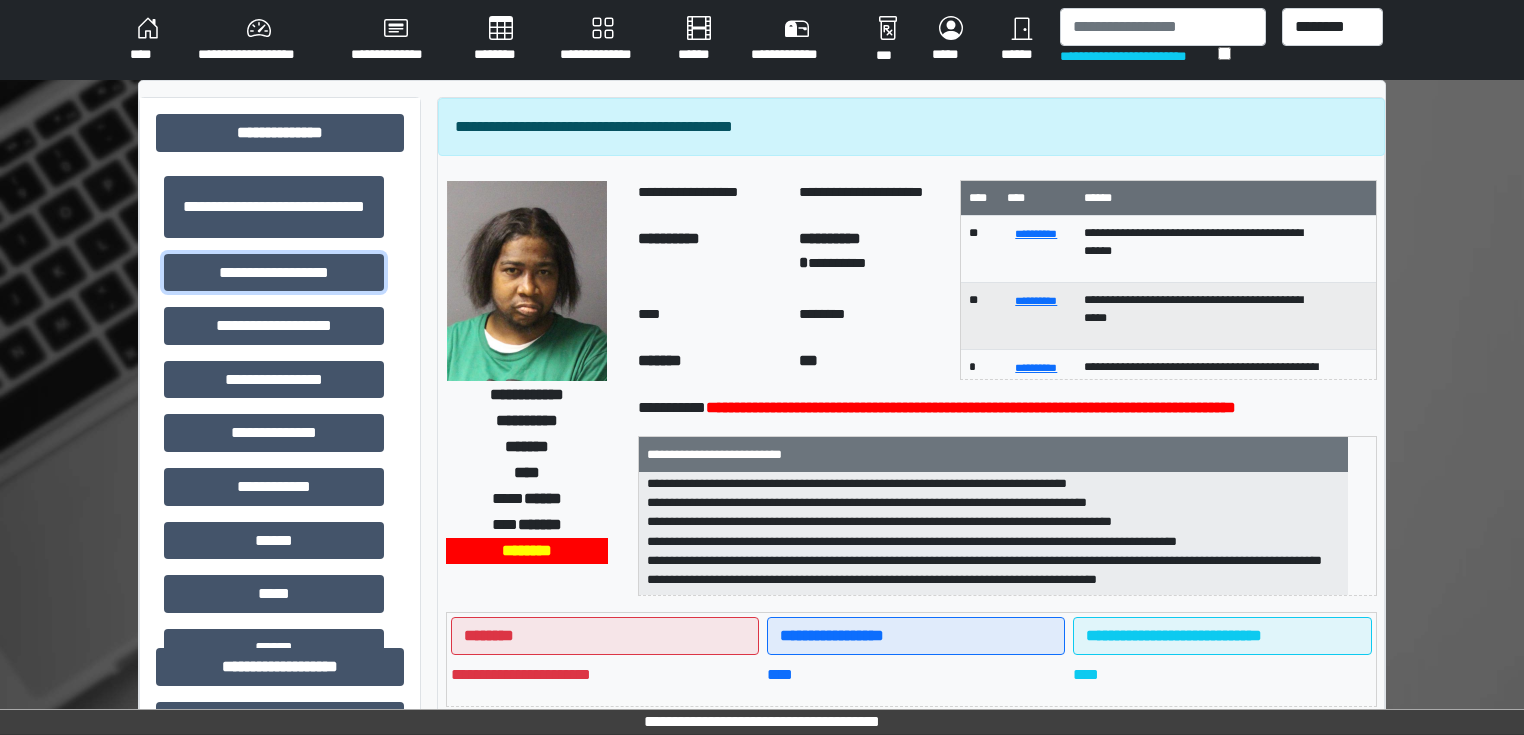 type 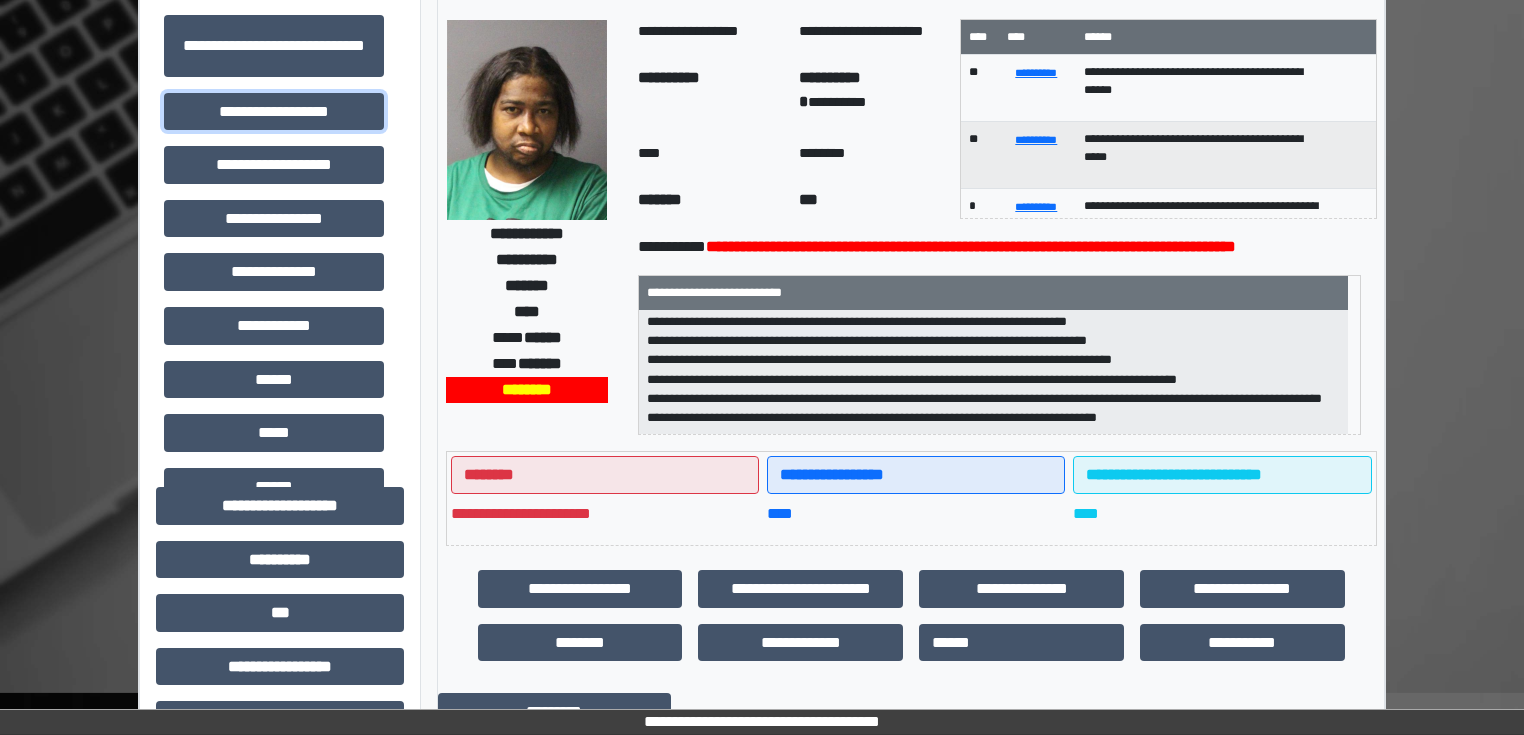 scroll, scrollTop: 560, scrollLeft: 0, axis: vertical 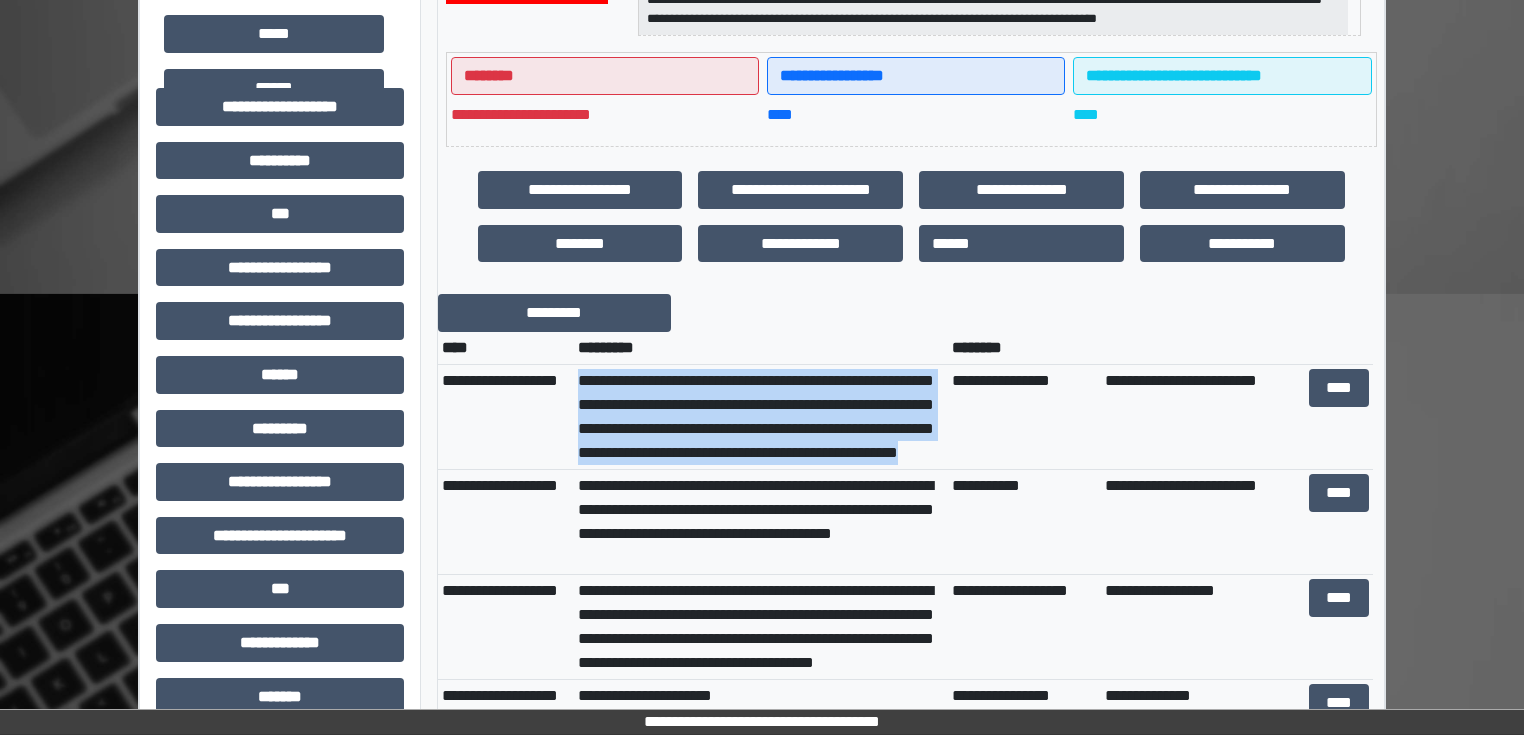 drag, startPoint x: 573, startPoint y: 404, endPoint x: 924, endPoint y: 484, distance: 360.0014 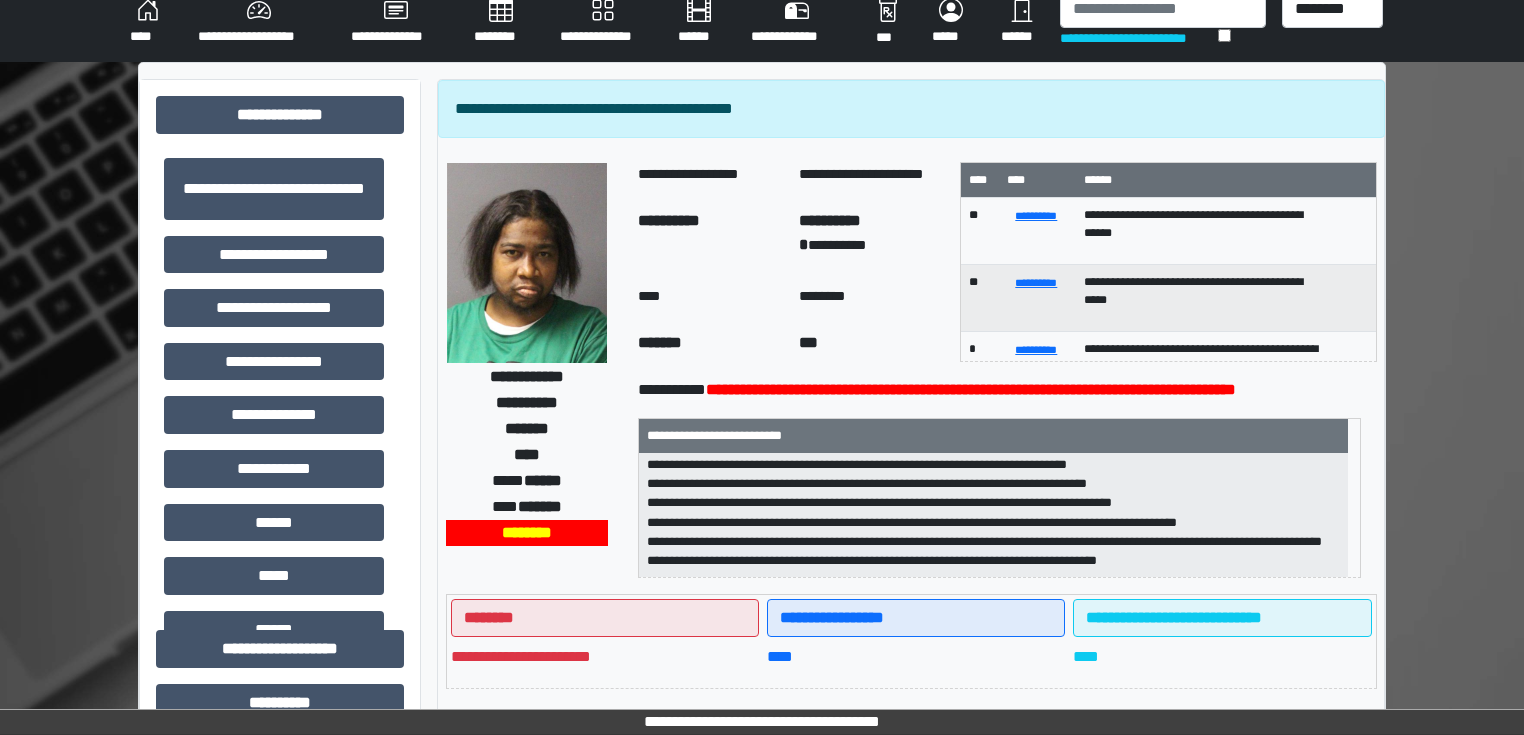 scroll, scrollTop: 0, scrollLeft: 0, axis: both 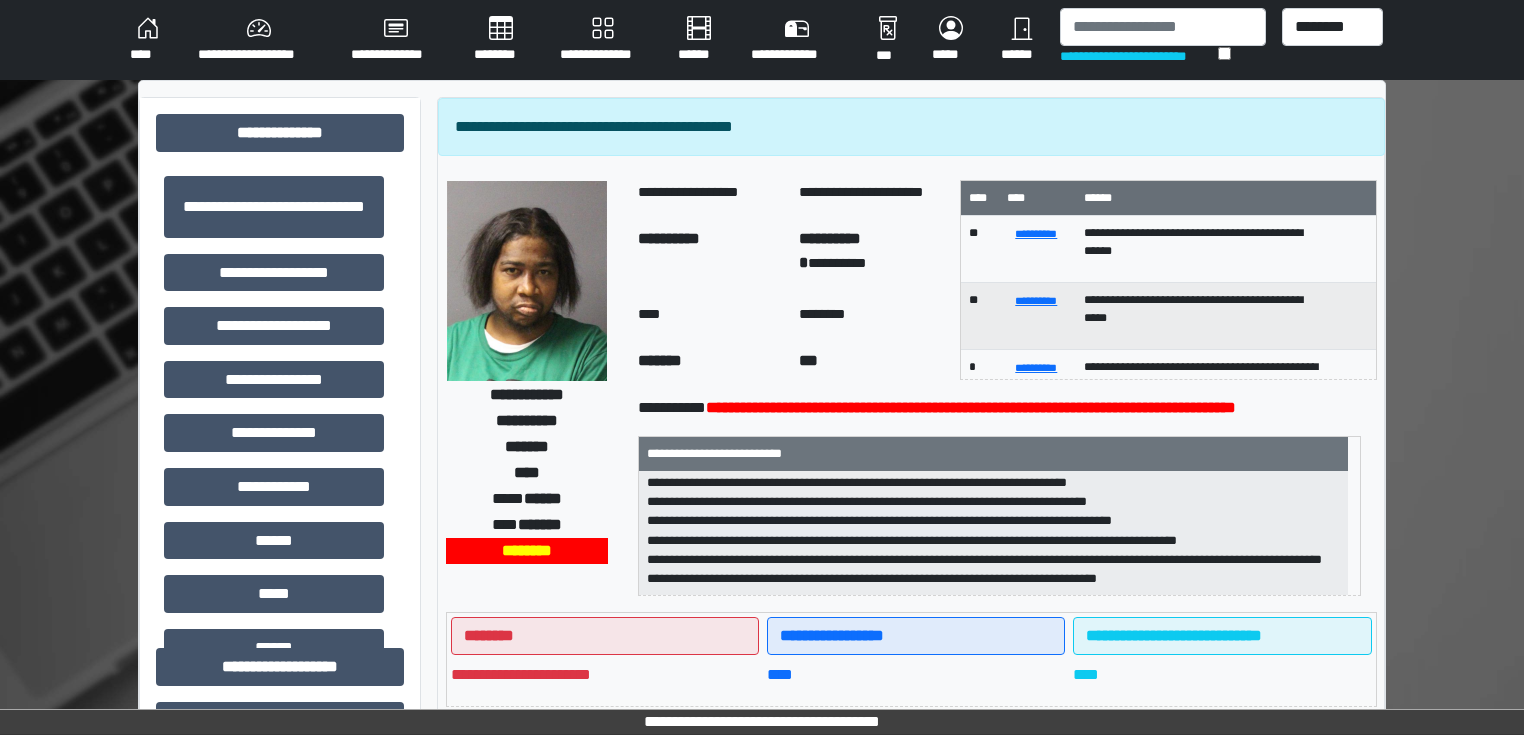click on "****" at bounding box center (148, 40) 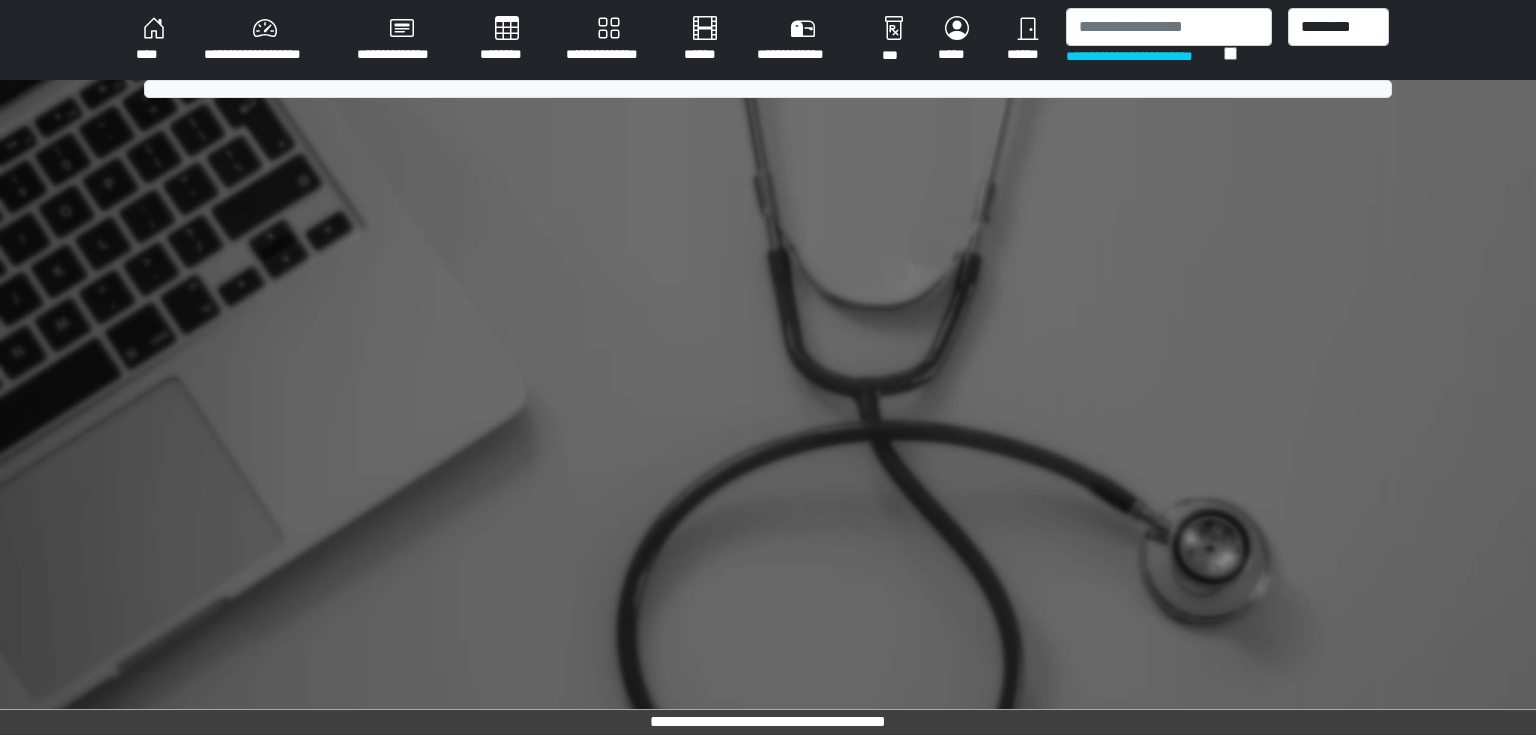 click on "****" at bounding box center [154, 40] 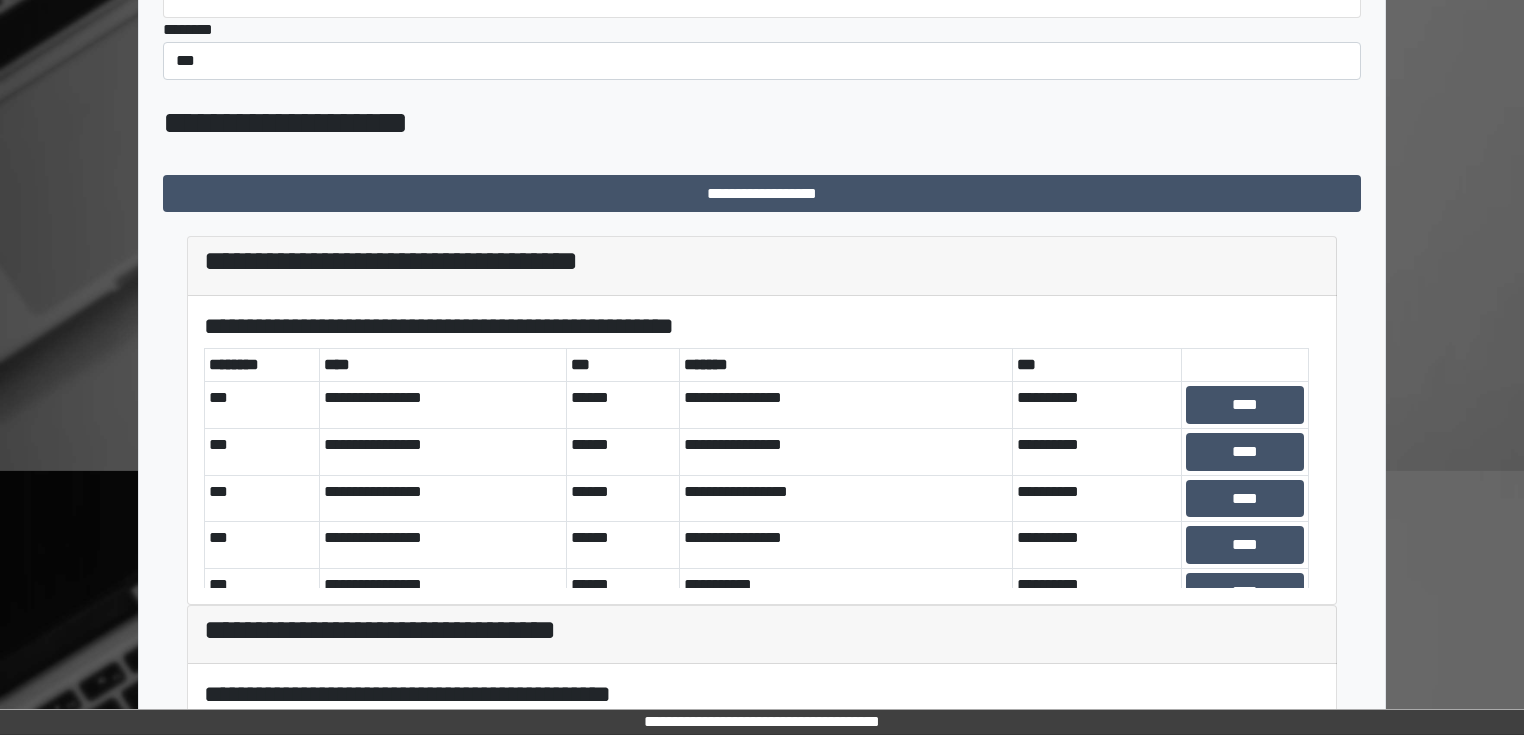 scroll, scrollTop: 400, scrollLeft: 0, axis: vertical 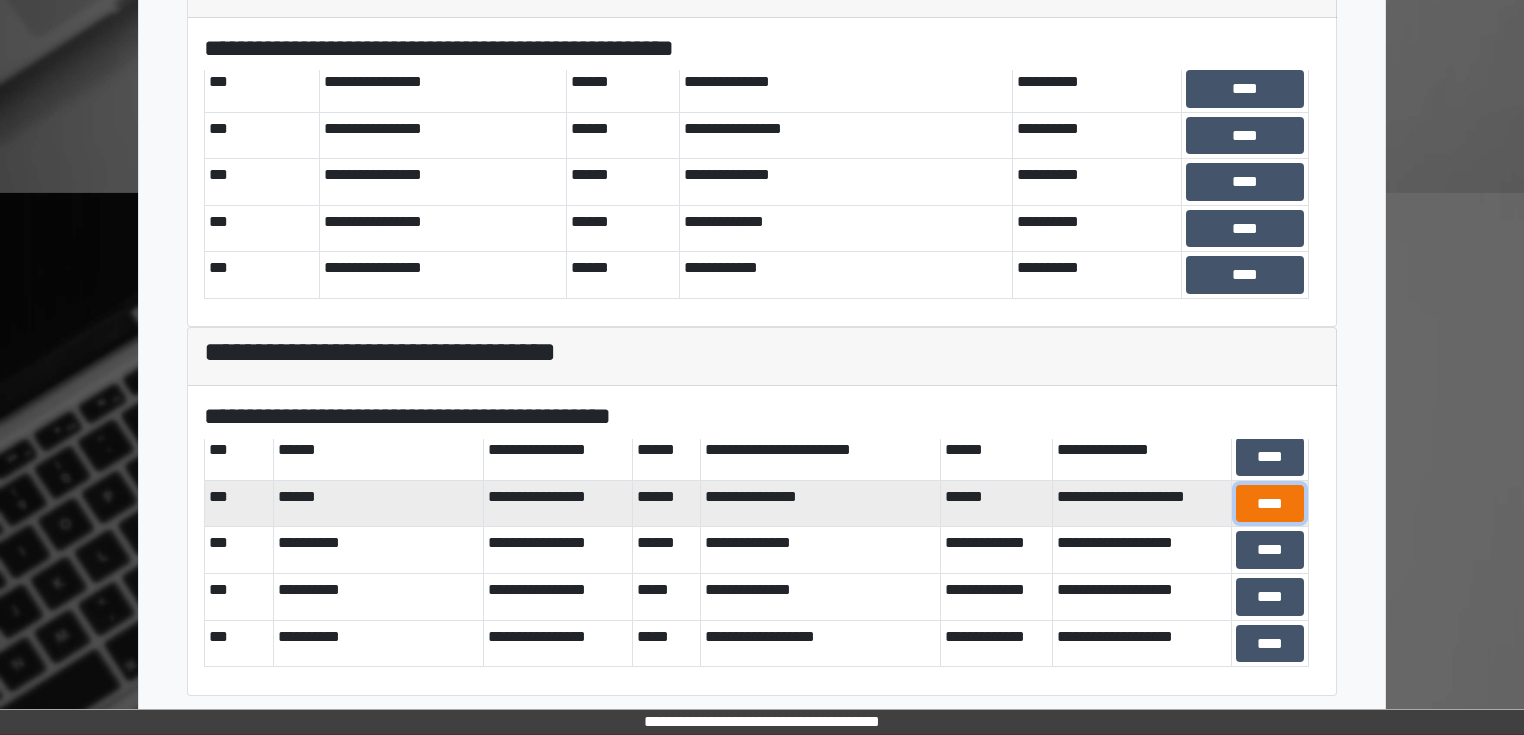 click on "****" at bounding box center (1270, 504) 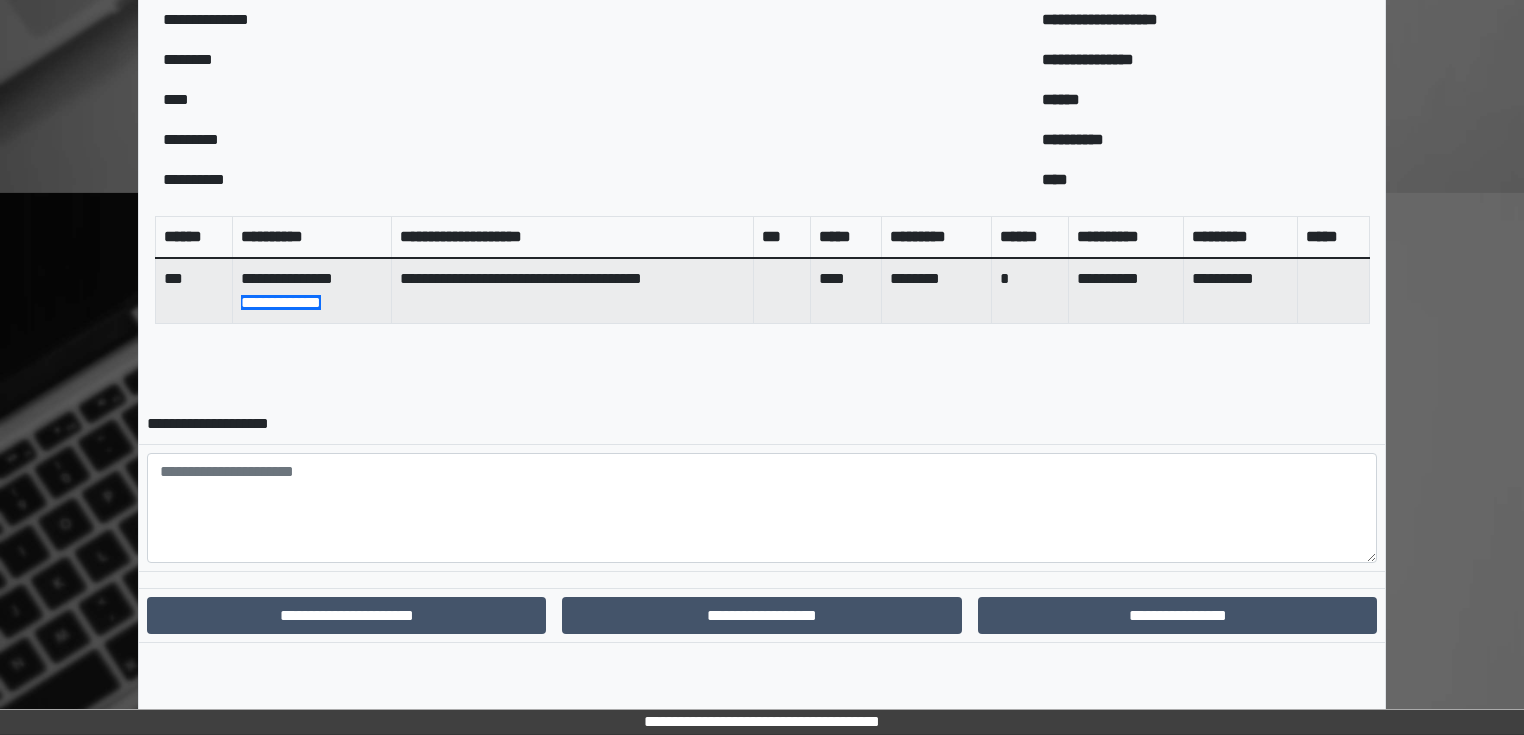 scroll, scrollTop: 648, scrollLeft: 0, axis: vertical 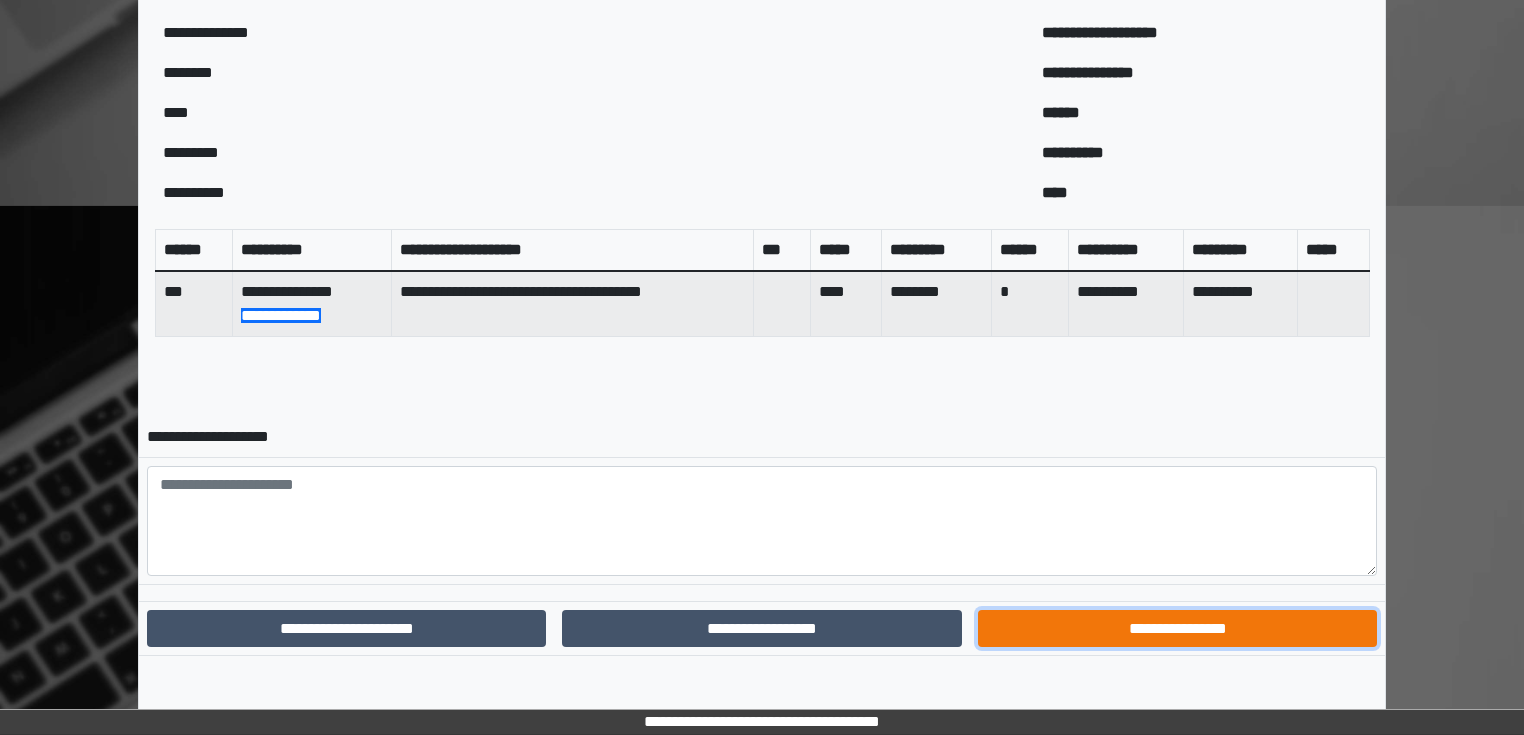 click on "**********" at bounding box center (1177, 629) 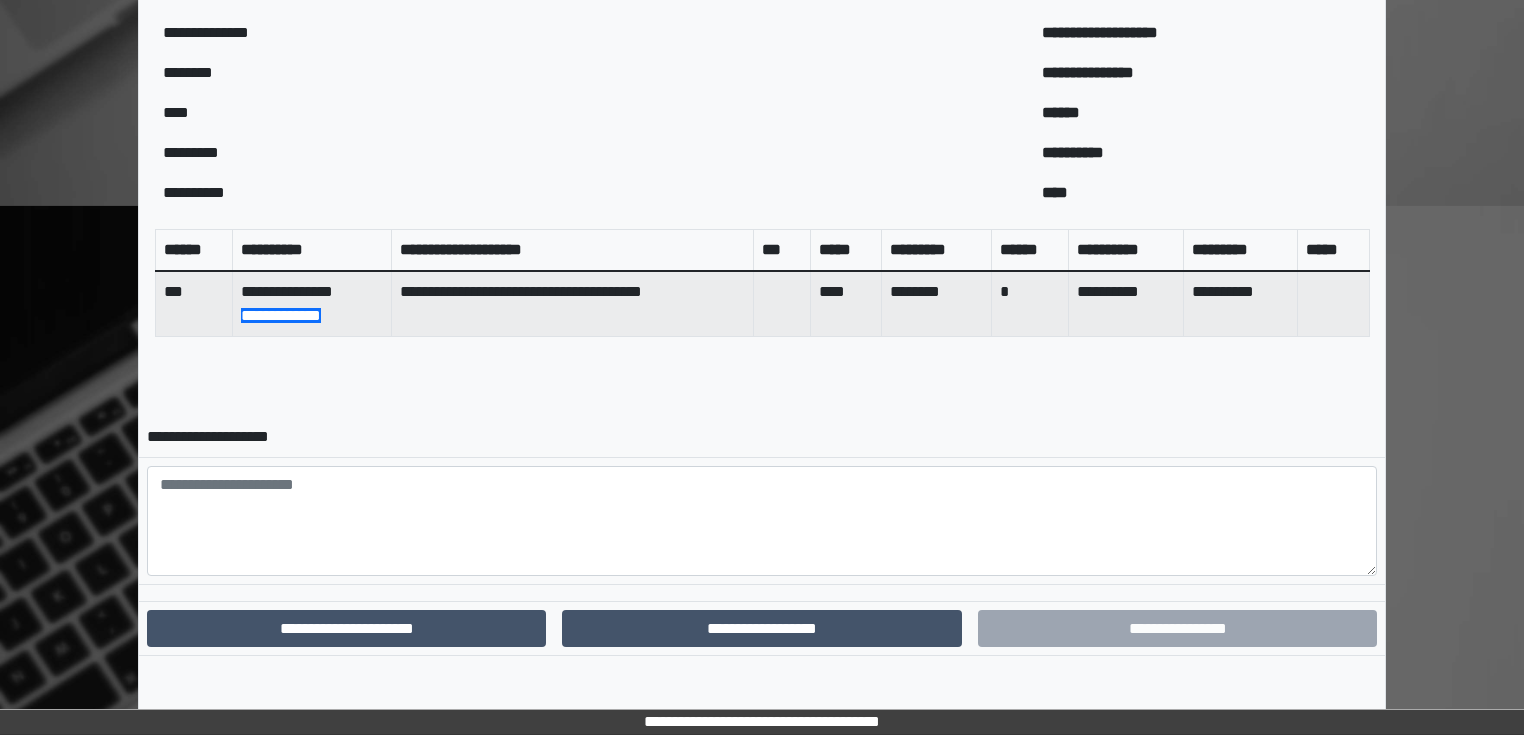 scroll, scrollTop: 546, scrollLeft: 0, axis: vertical 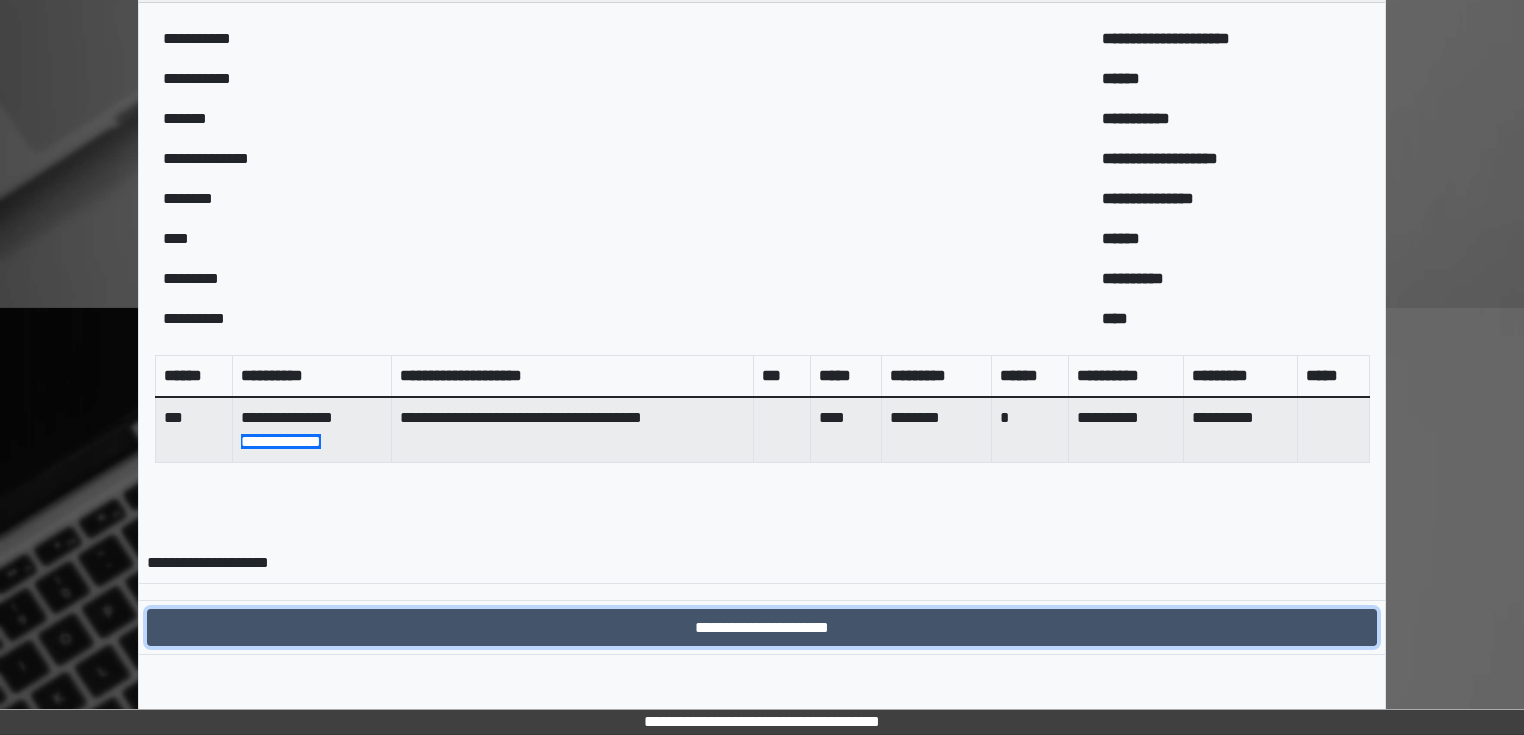 click on "**********" at bounding box center (762, 628) 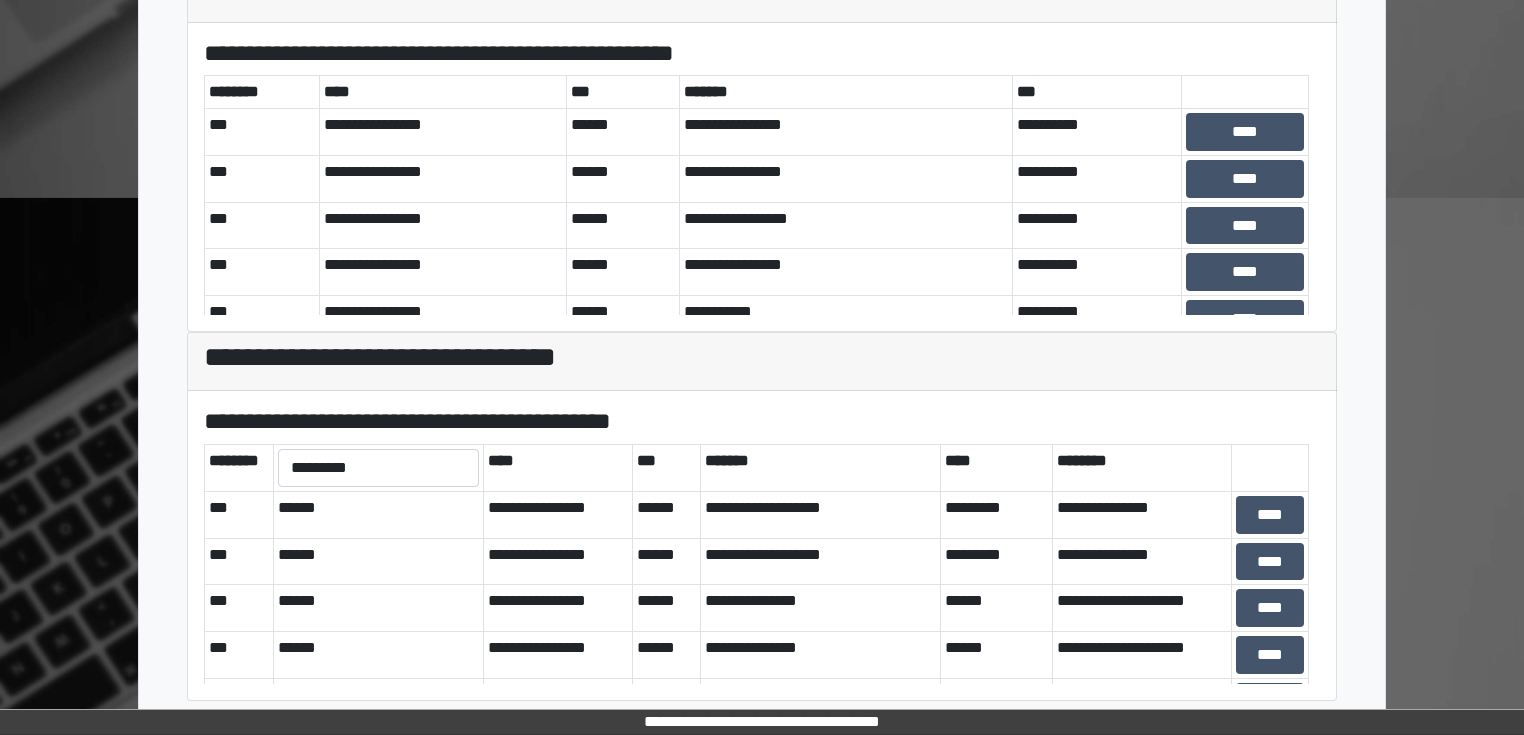 scroll, scrollTop: 661, scrollLeft: 0, axis: vertical 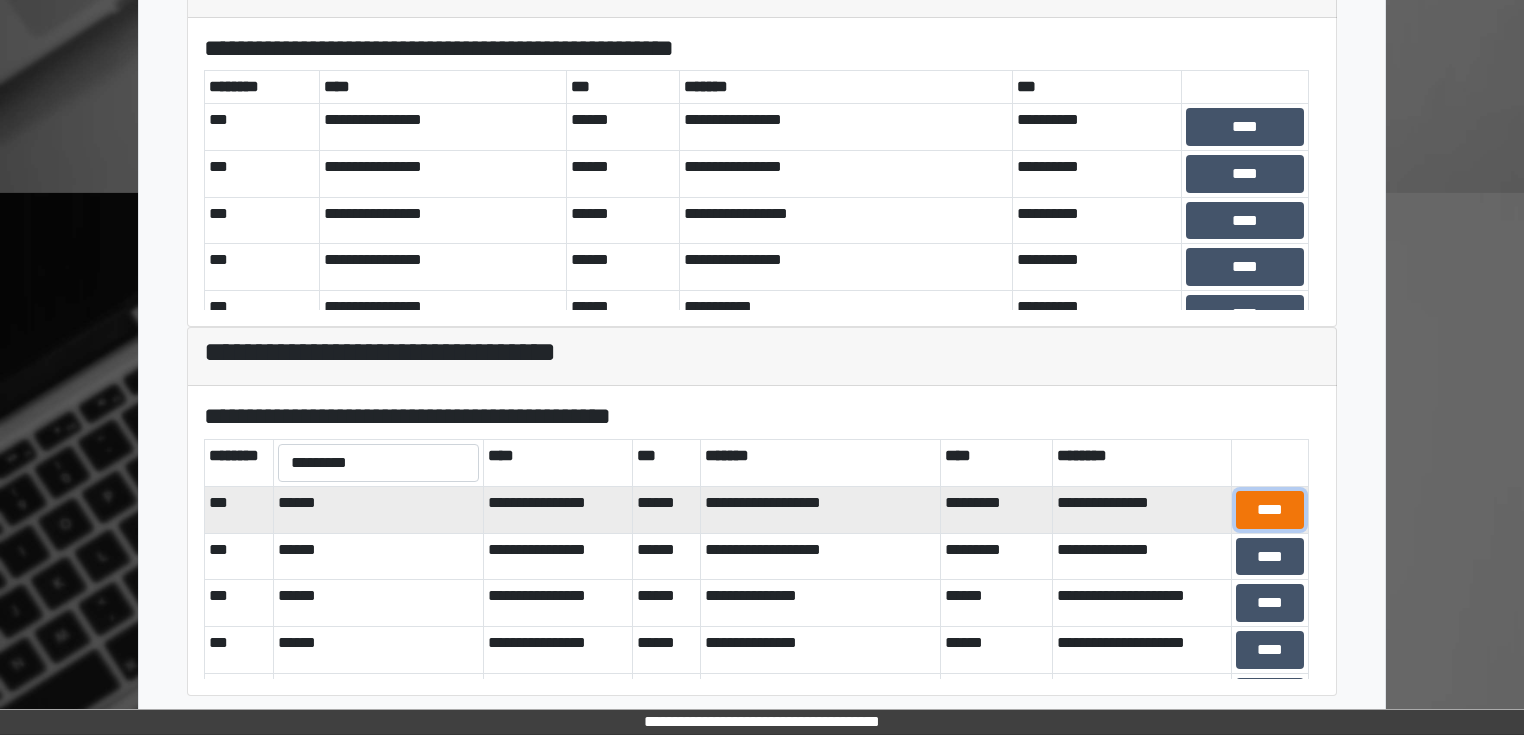 click on "****" at bounding box center (1270, 510) 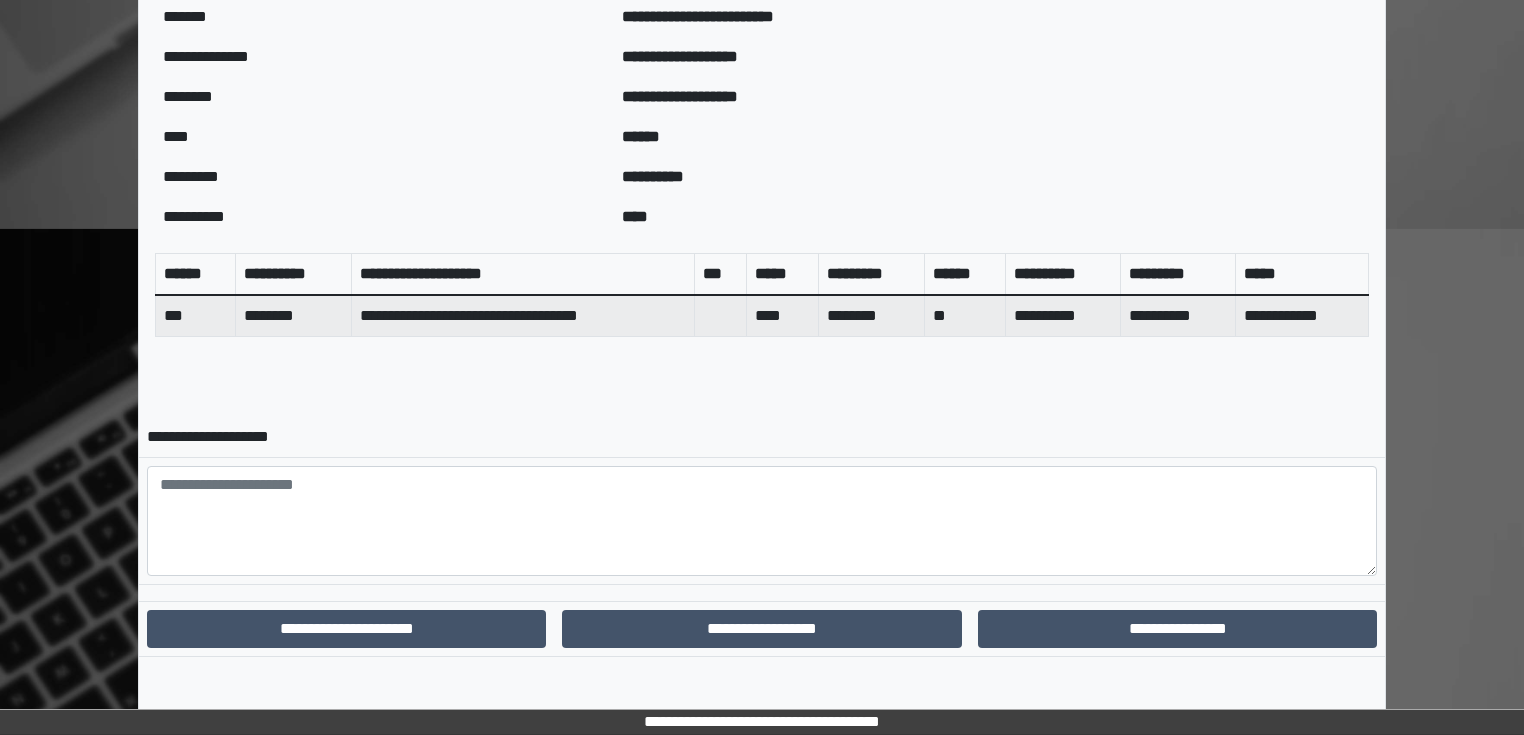 scroll, scrollTop: 624, scrollLeft: 0, axis: vertical 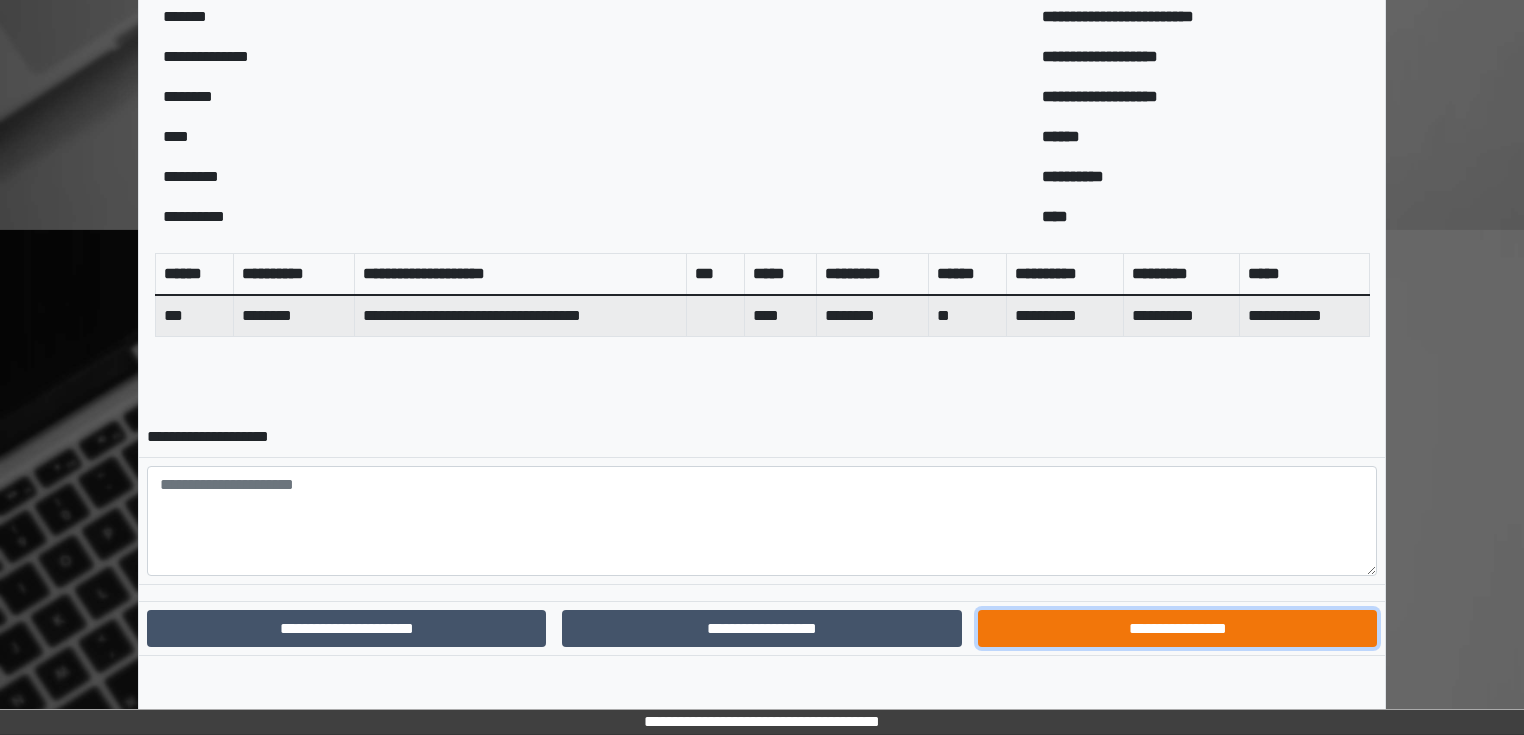 click on "**********" at bounding box center [1177, 629] 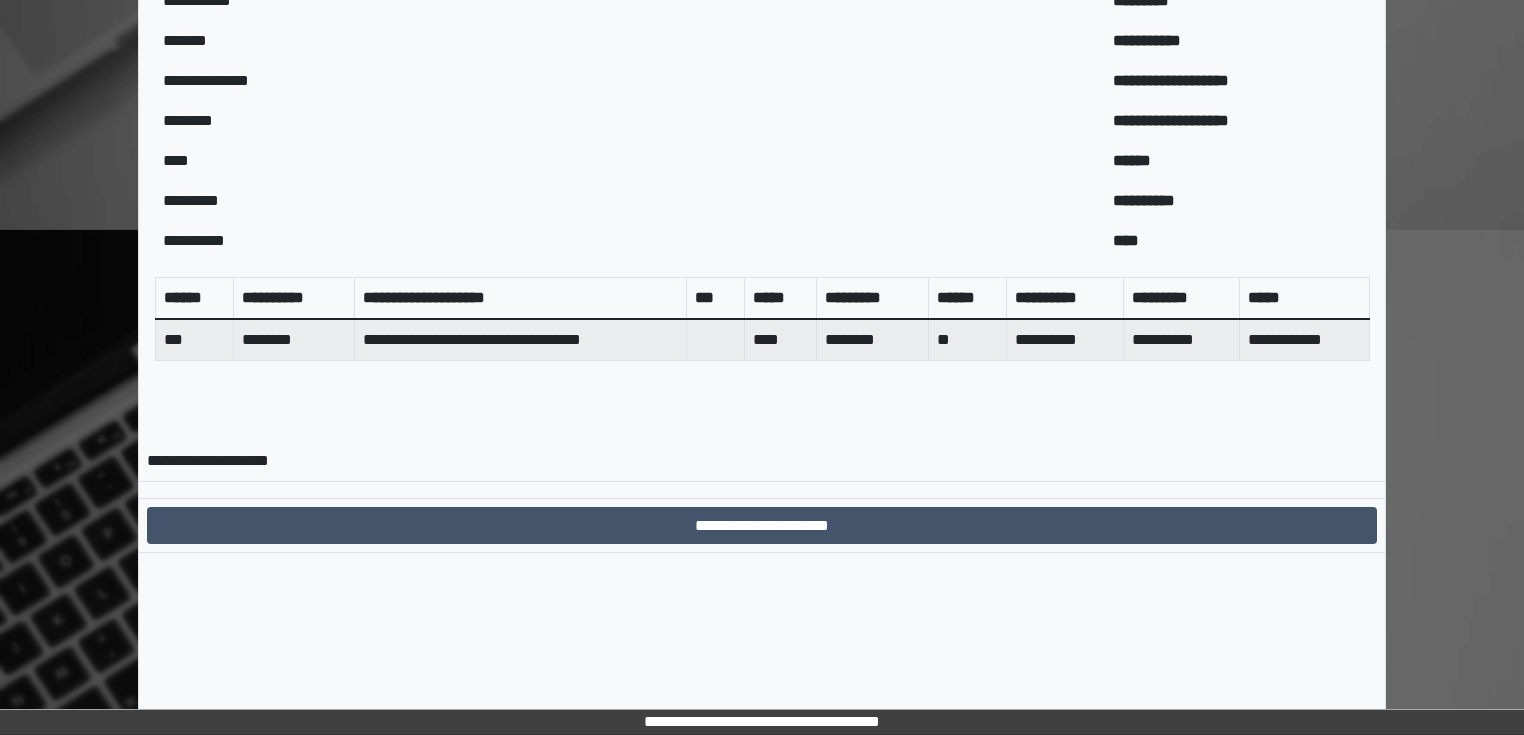 scroll, scrollTop: 522, scrollLeft: 0, axis: vertical 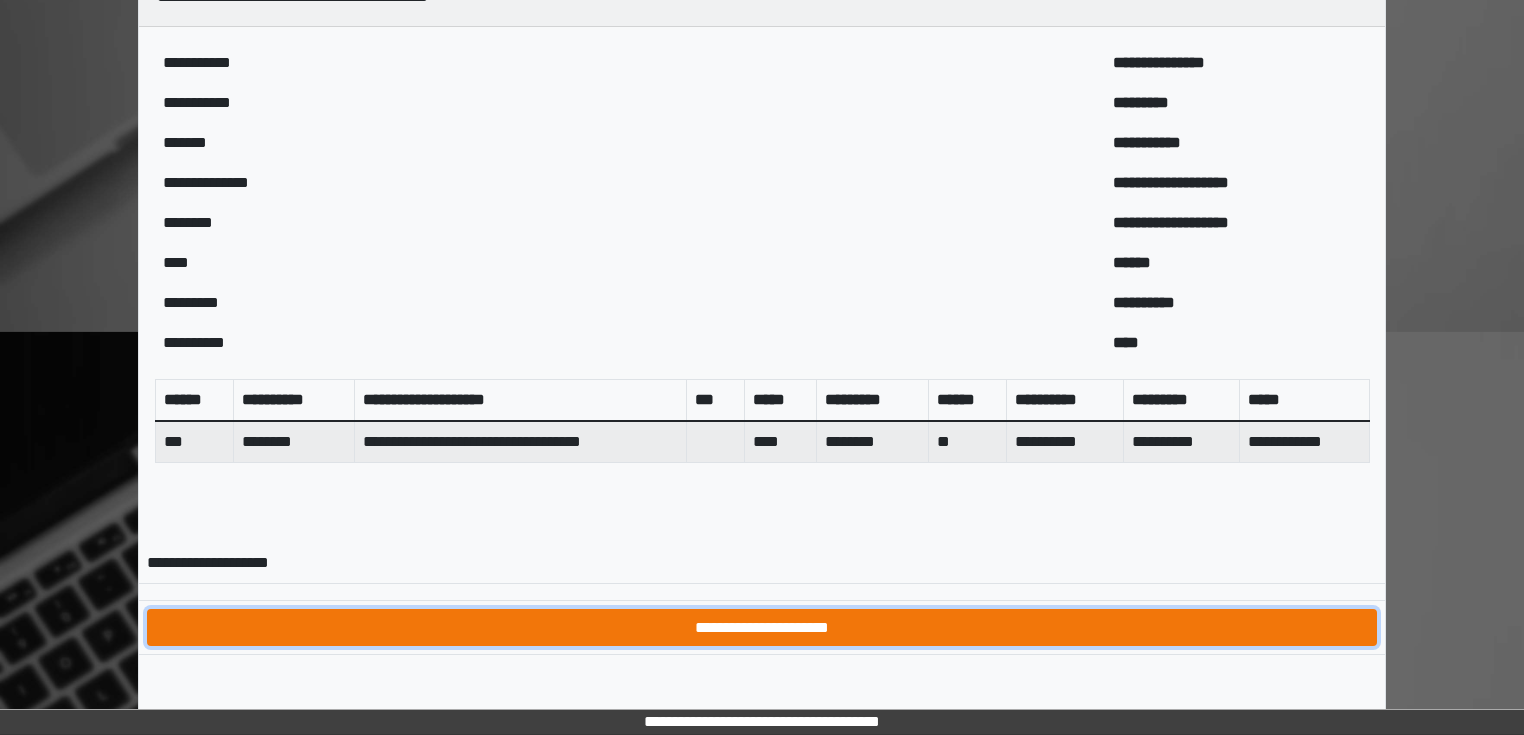 click on "**********" at bounding box center (762, 628) 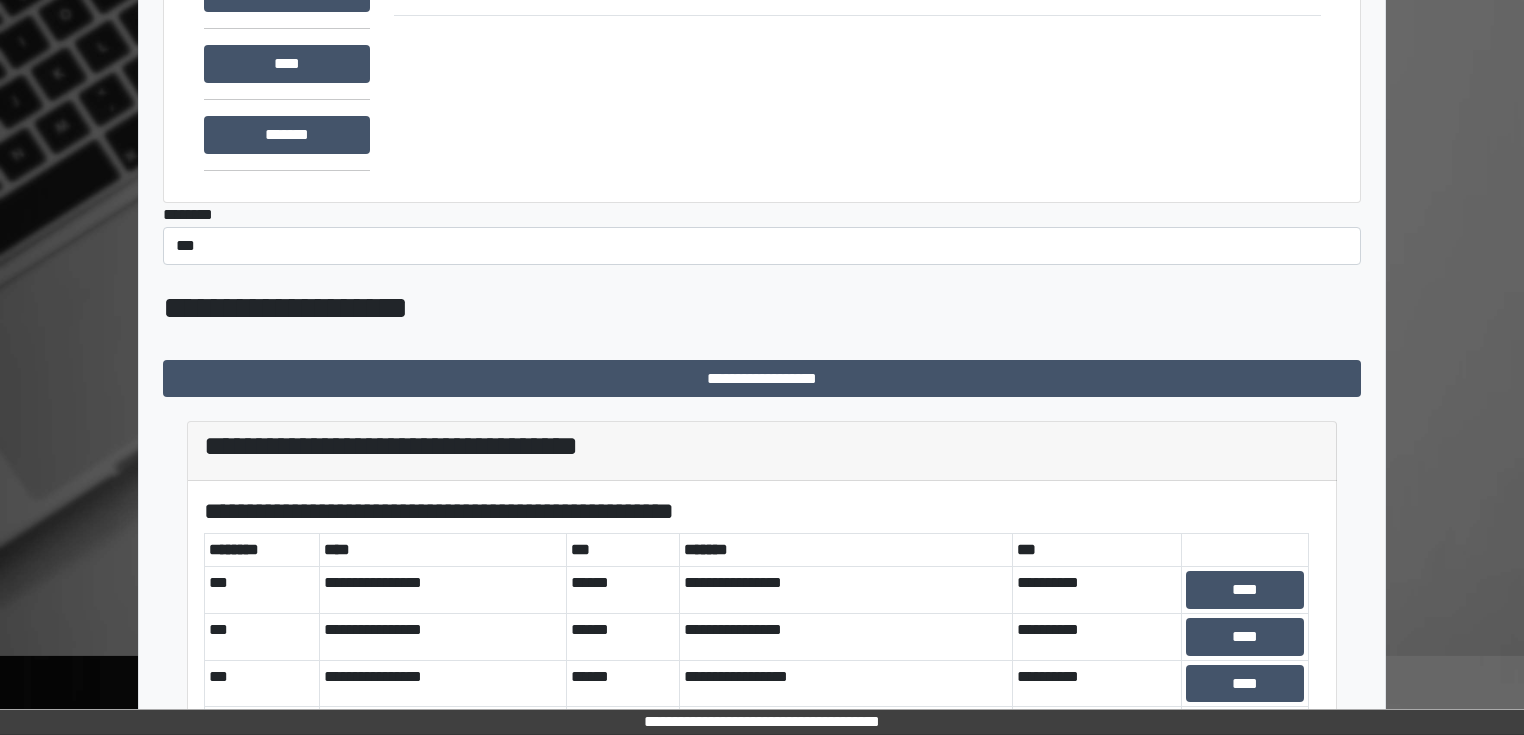 scroll, scrollTop: 240, scrollLeft: 0, axis: vertical 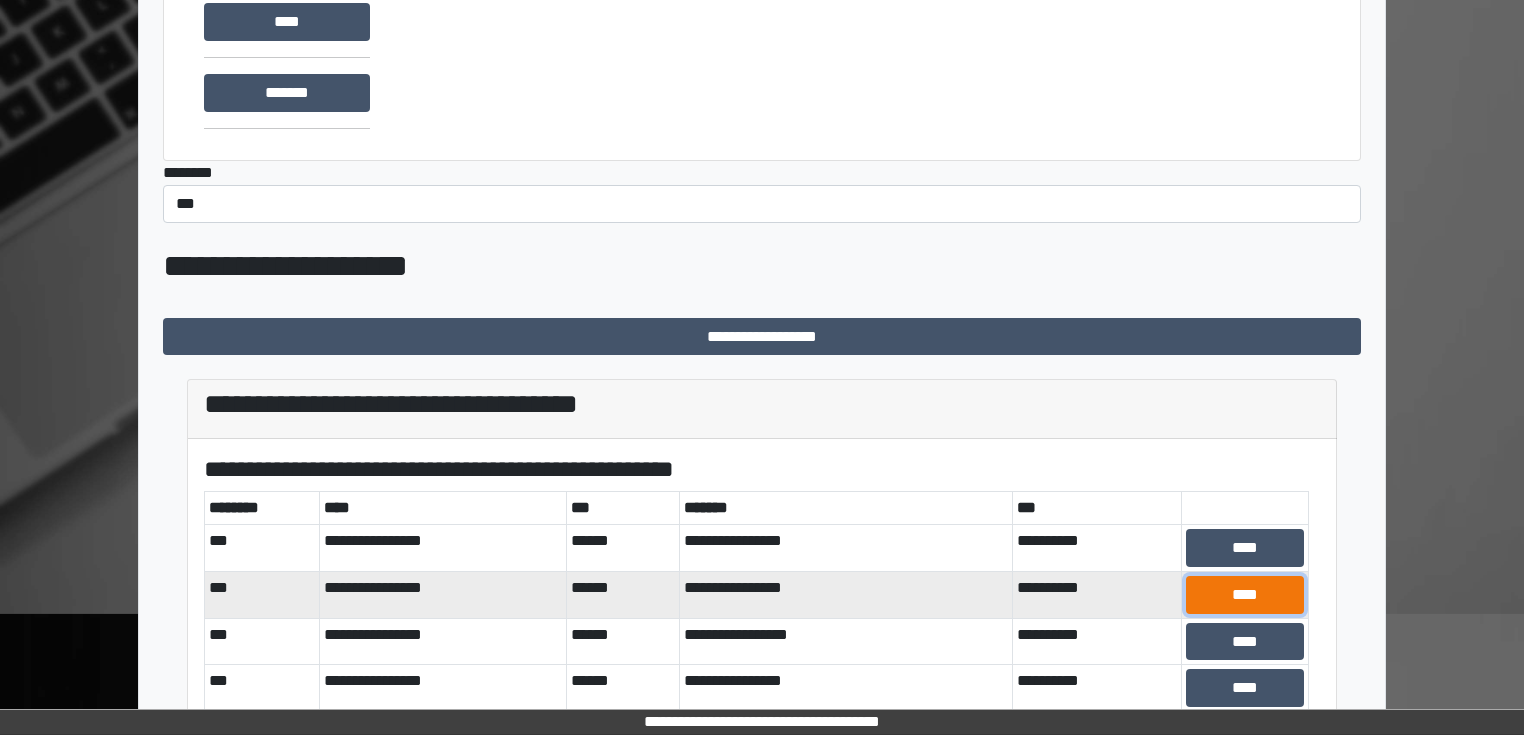 click on "****" at bounding box center (1245, 595) 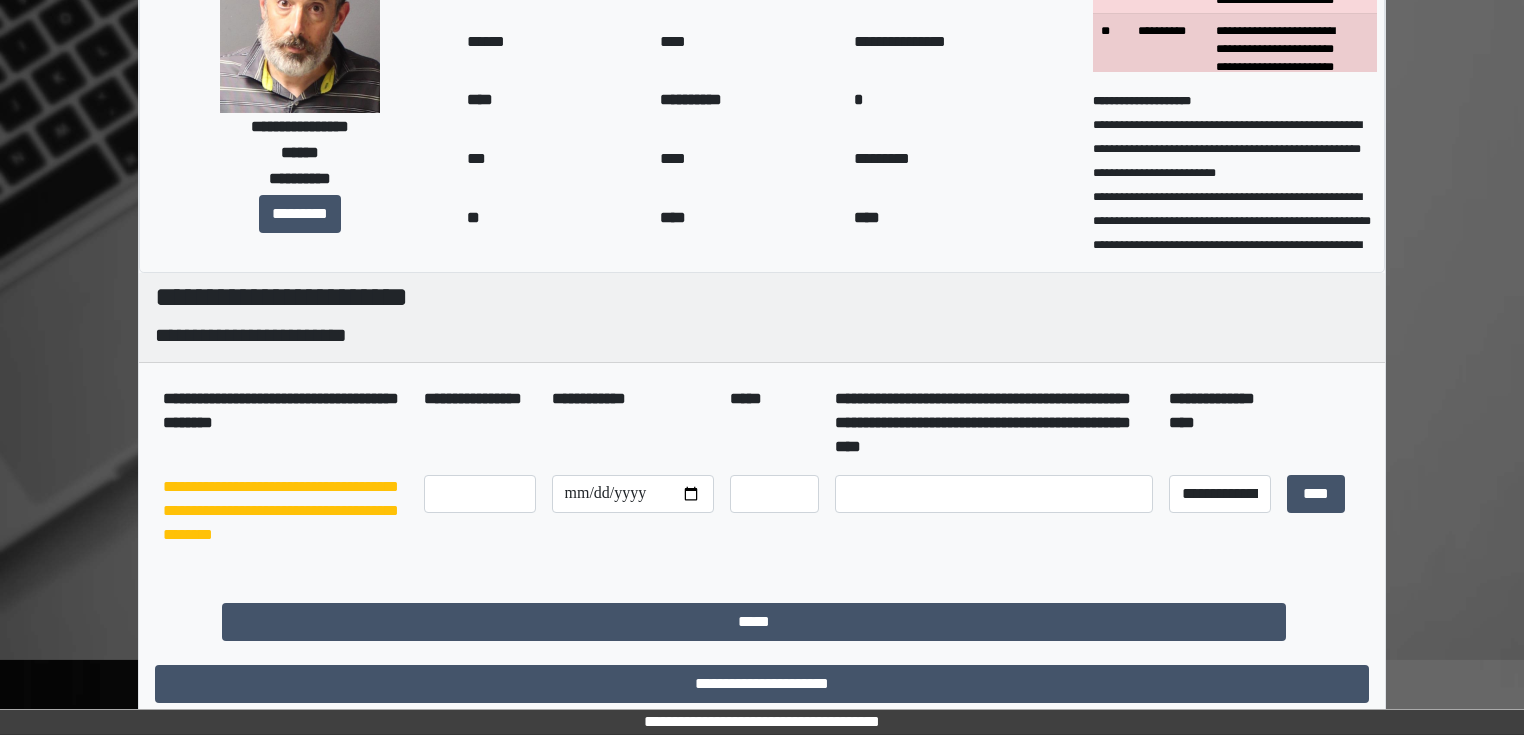 scroll, scrollTop: 194, scrollLeft: 0, axis: vertical 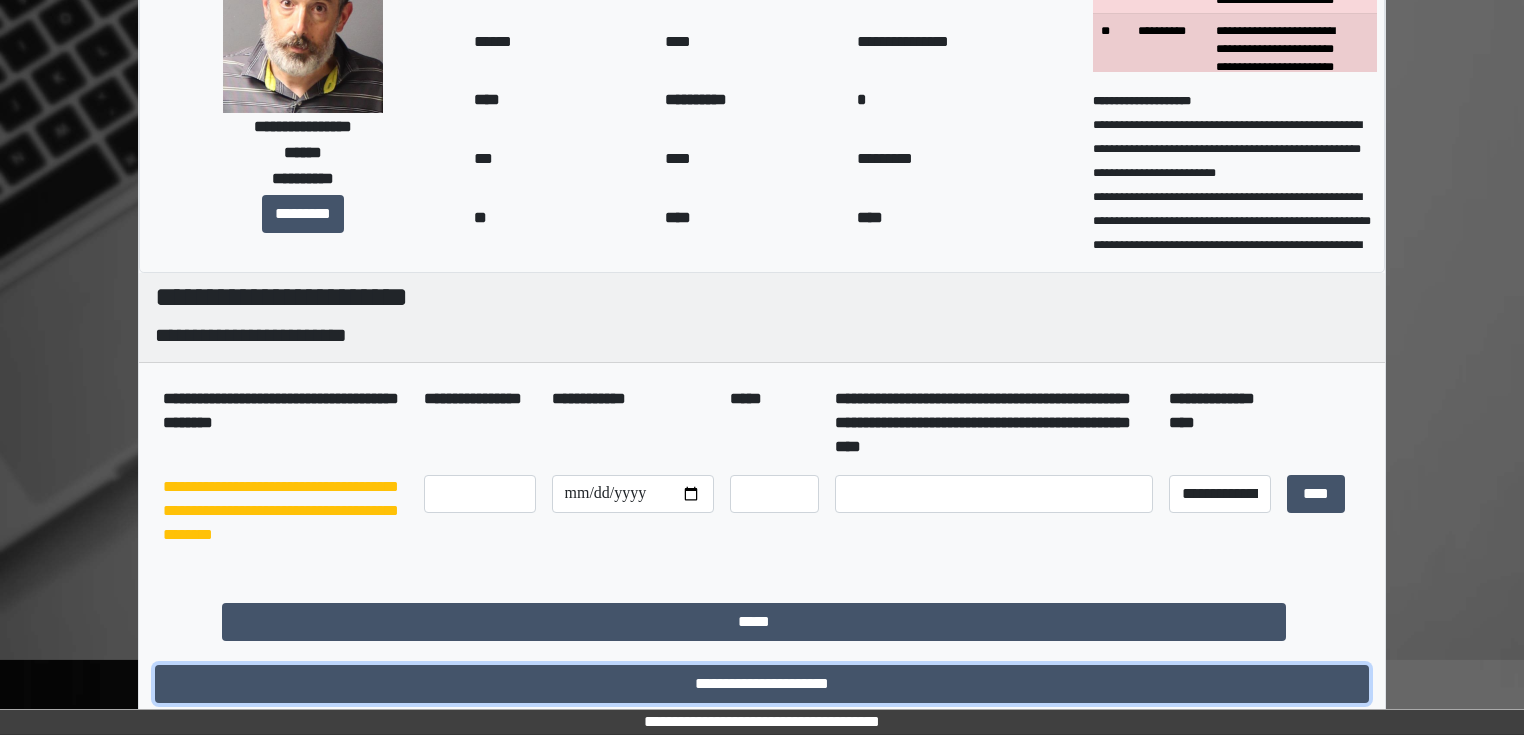 click on "**********" at bounding box center [762, 684] 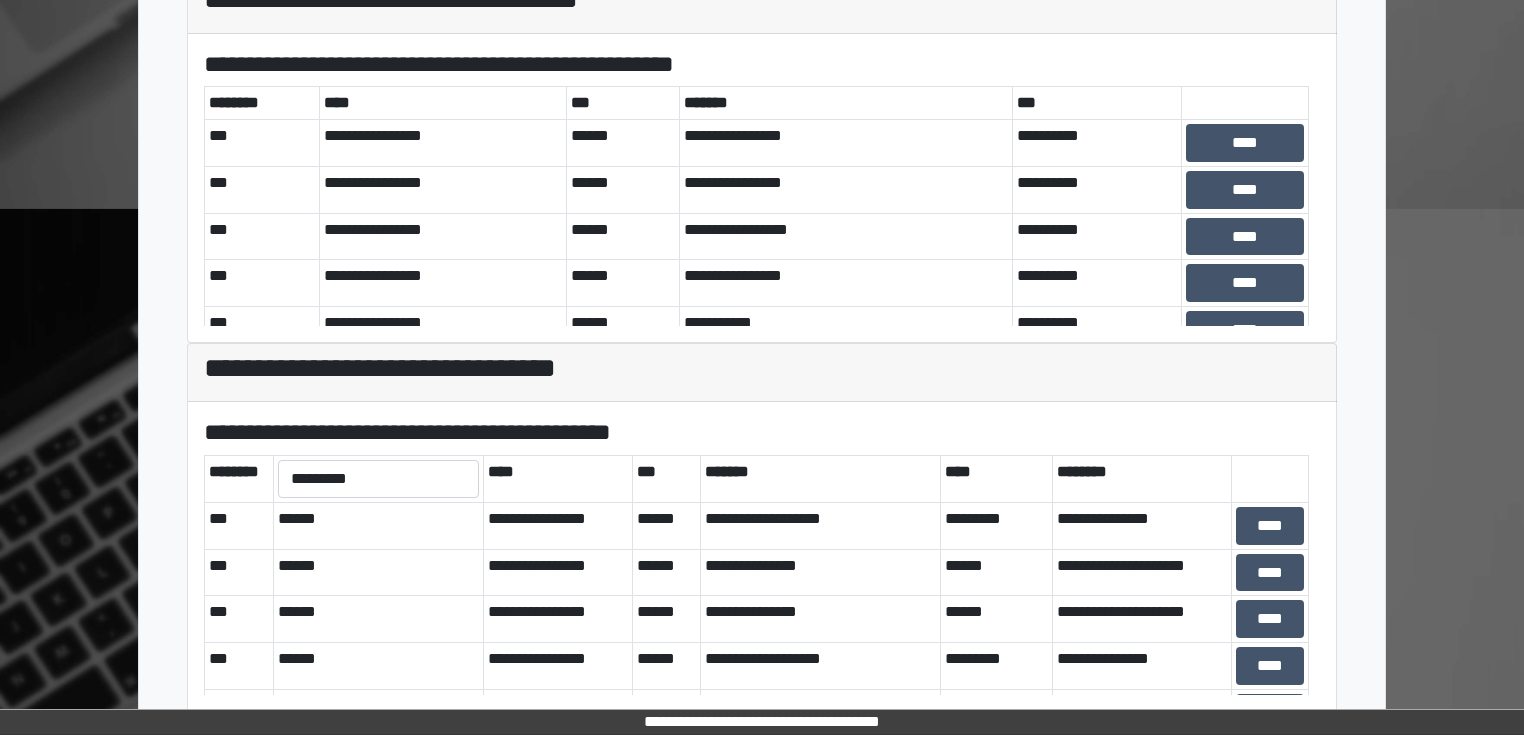 scroll, scrollTop: 661, scrollLeft: 0, axis: vertical 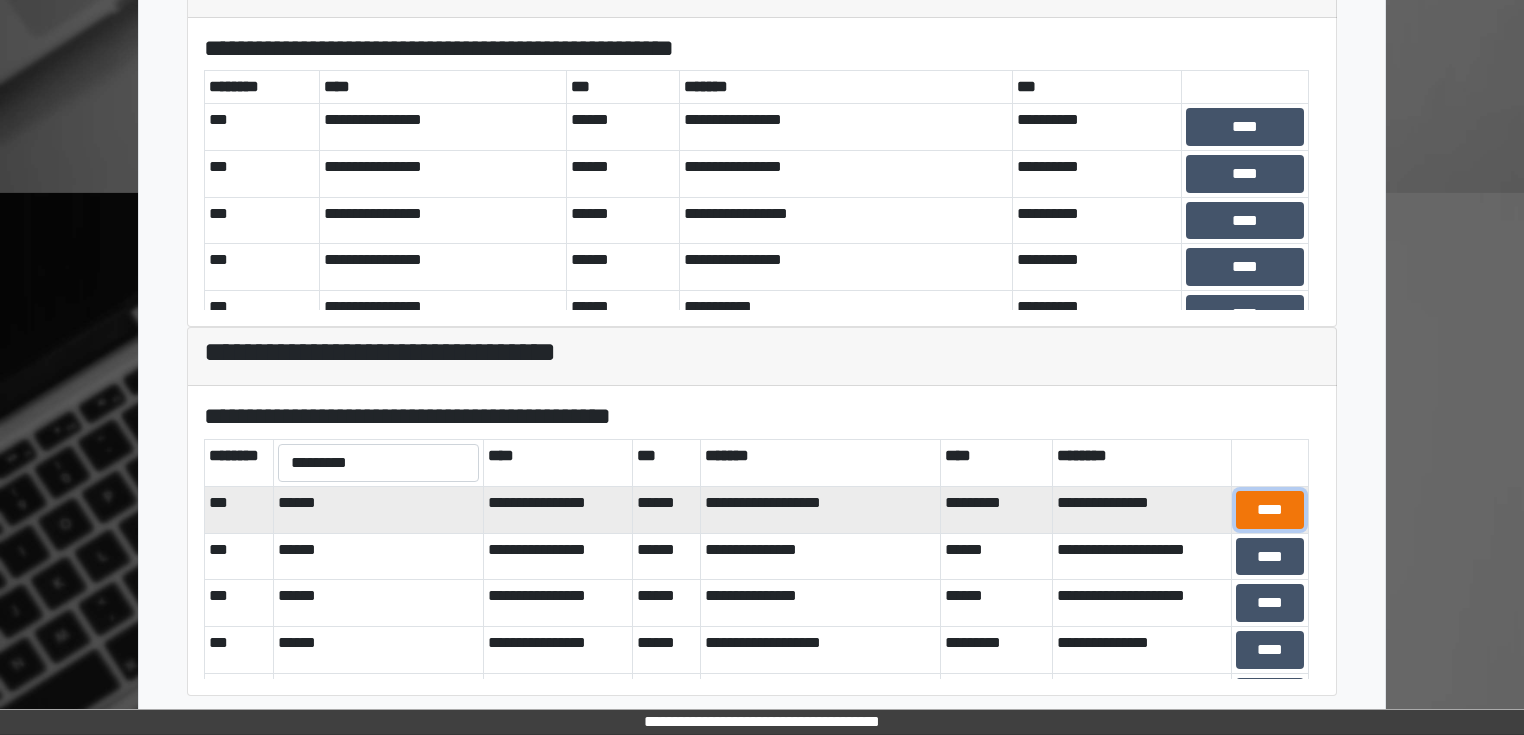 click on "****" at bounding box center (1270, 510) 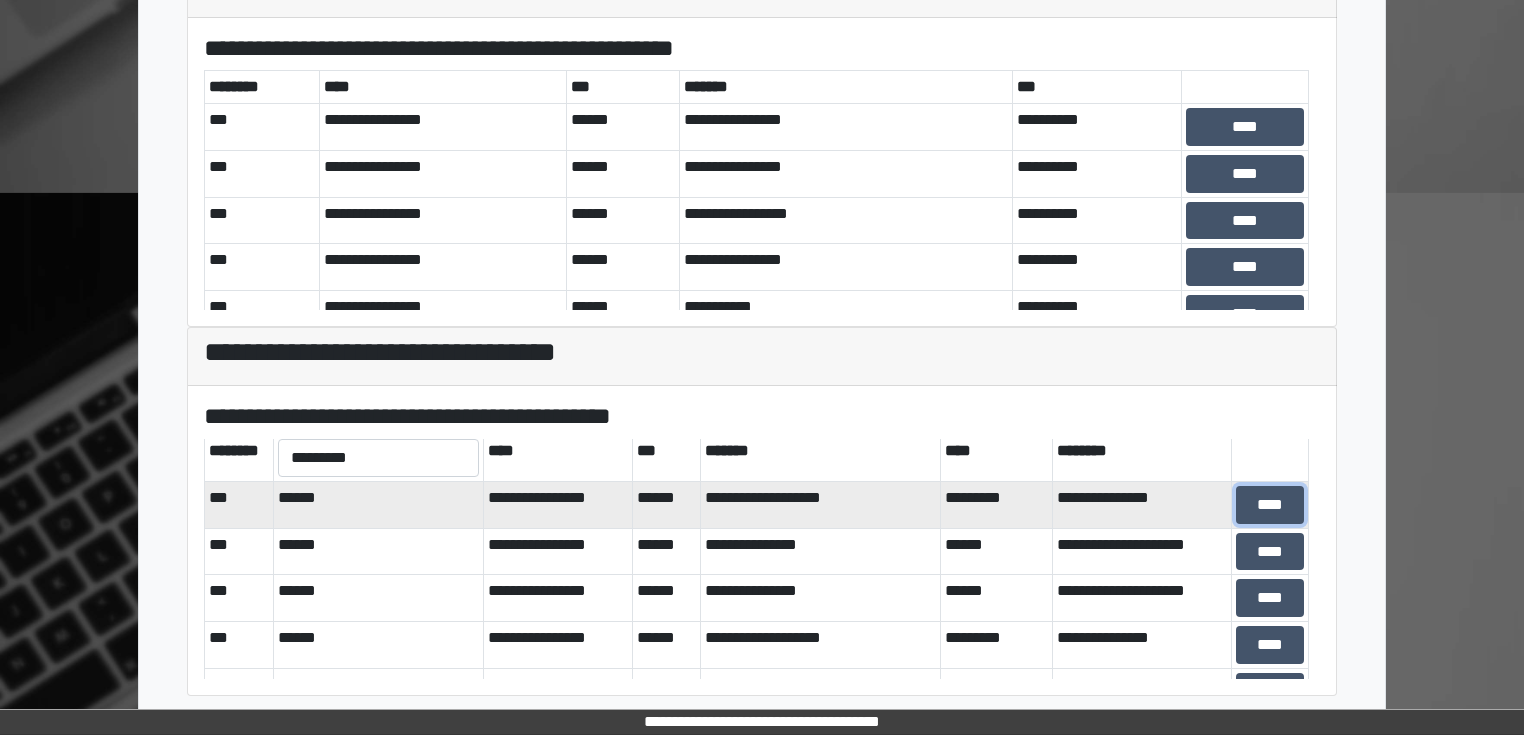 scroll, scrollTop: 0, scrollLeft: 0, axis: both 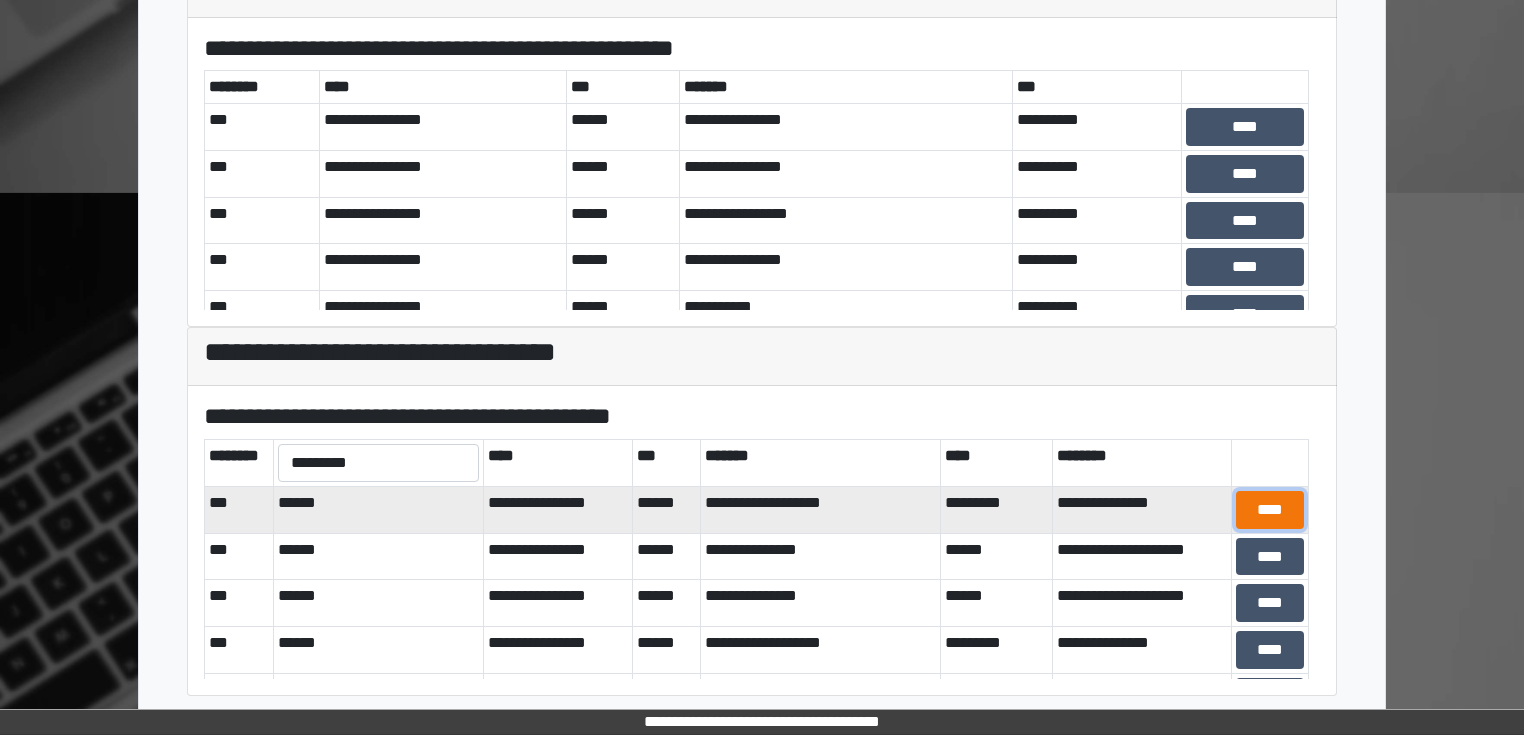 click on "****" at bounding box center [1270, 510] 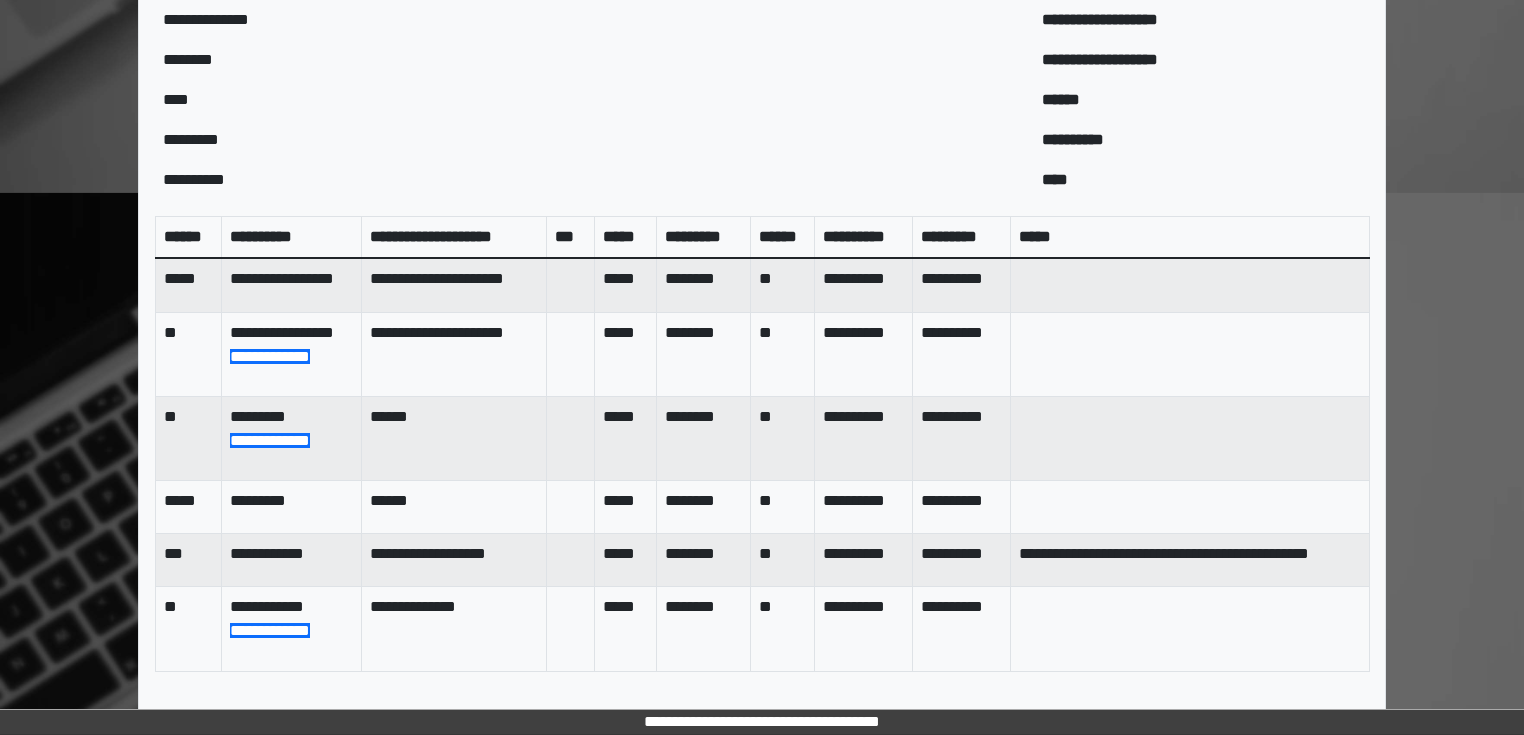 click at bounding box center [1190, 438] 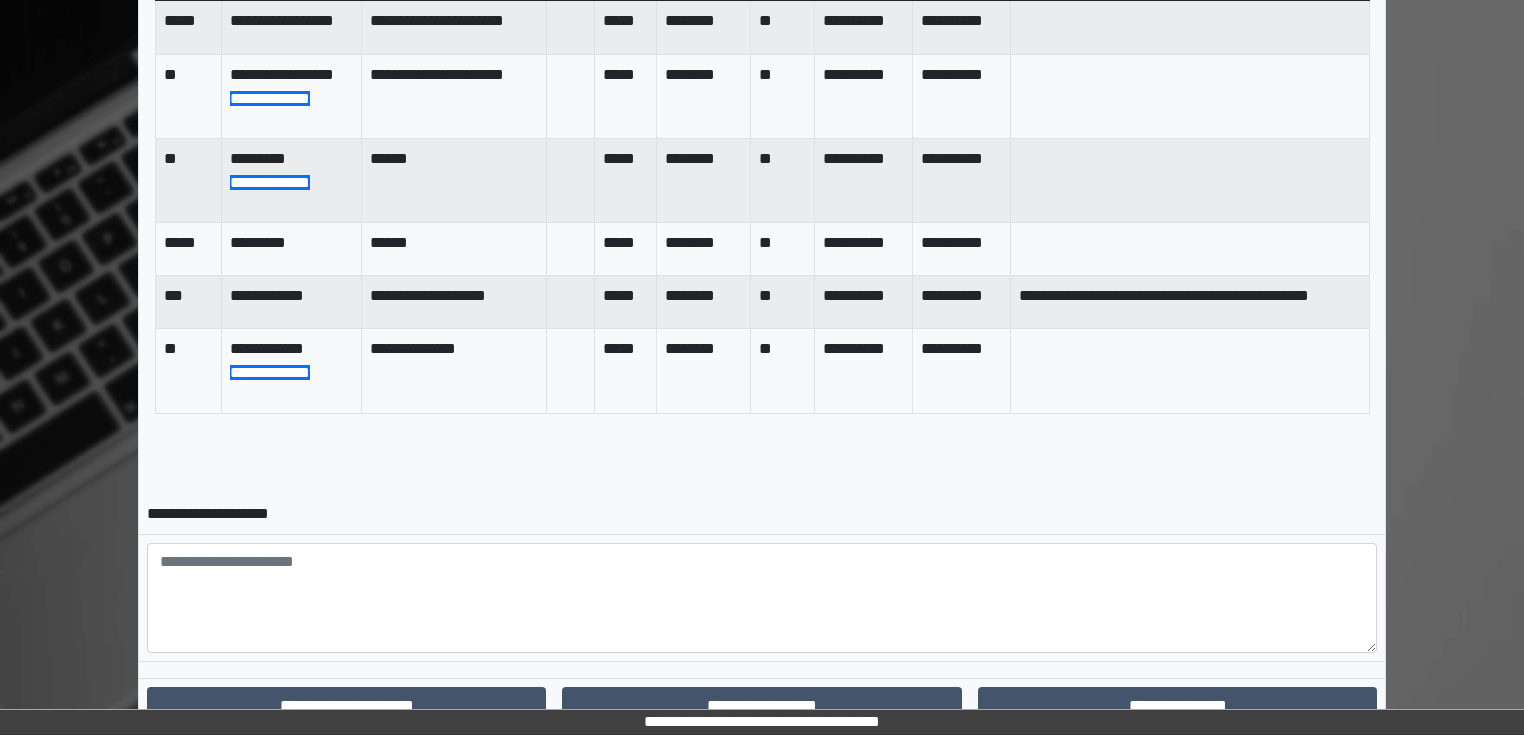 scroll, scrollTop: 996, scrollLeft: 0, axis: vertical 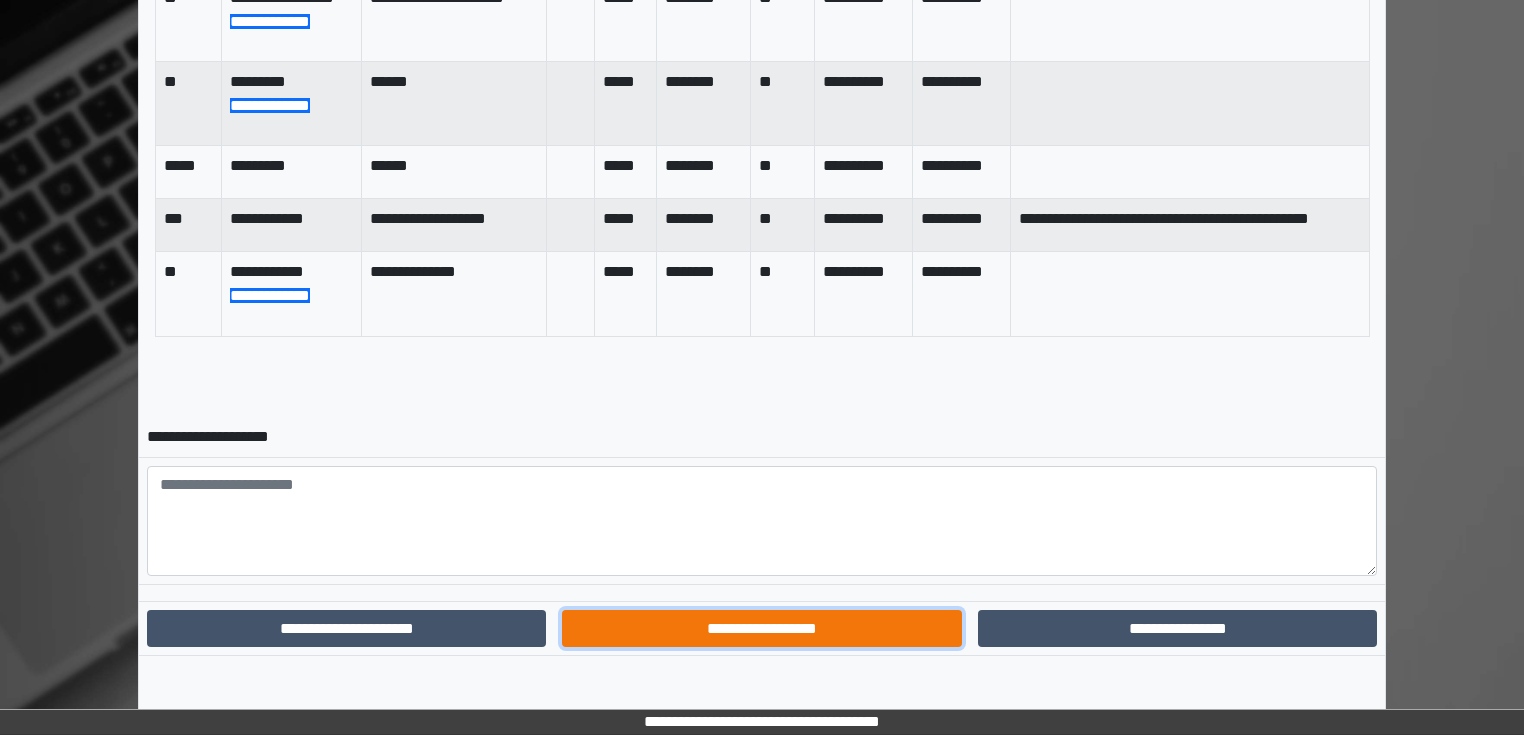 click on "**********" at bounding box center [761, 629] 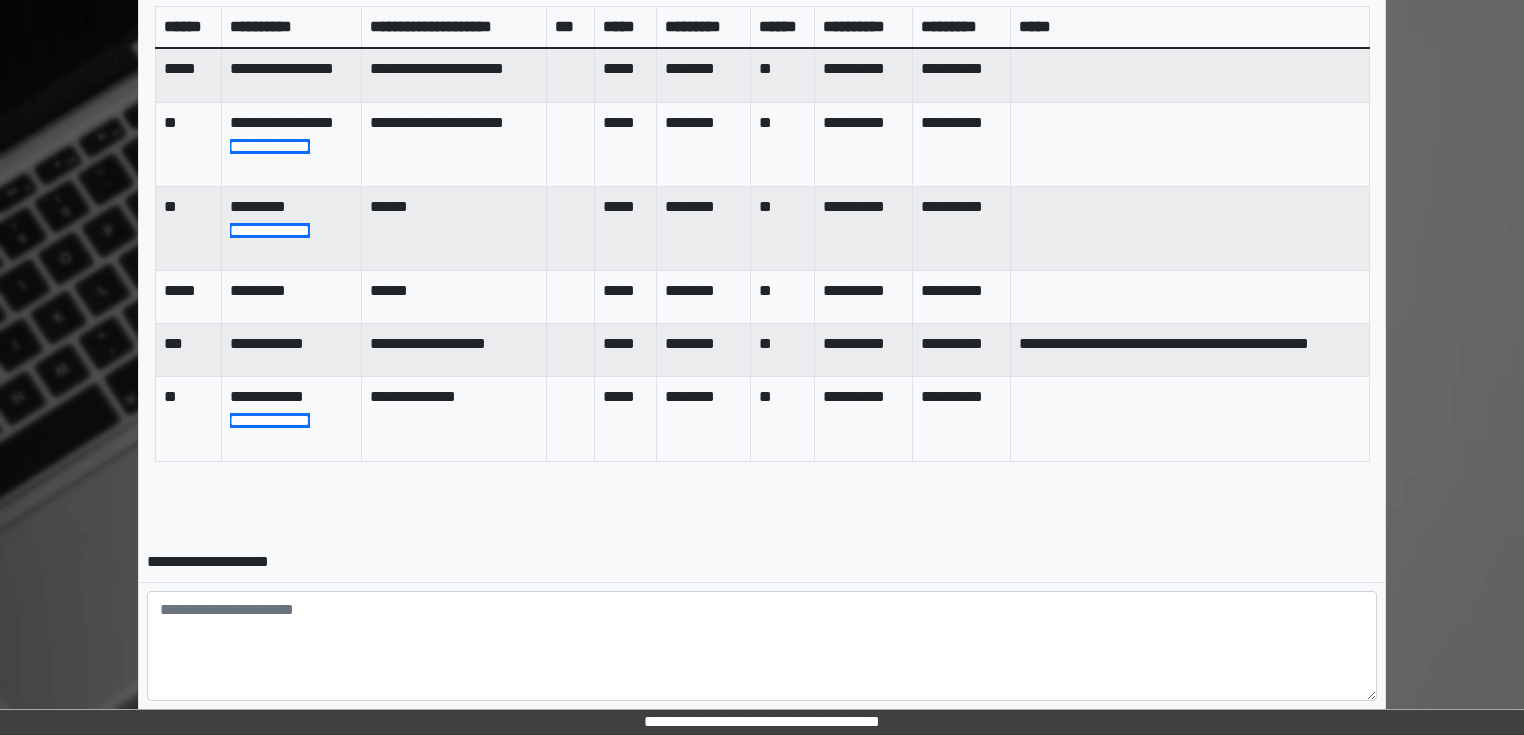 scroll, scrollTop: 1052, scrollLeft: 0, axis: vertical 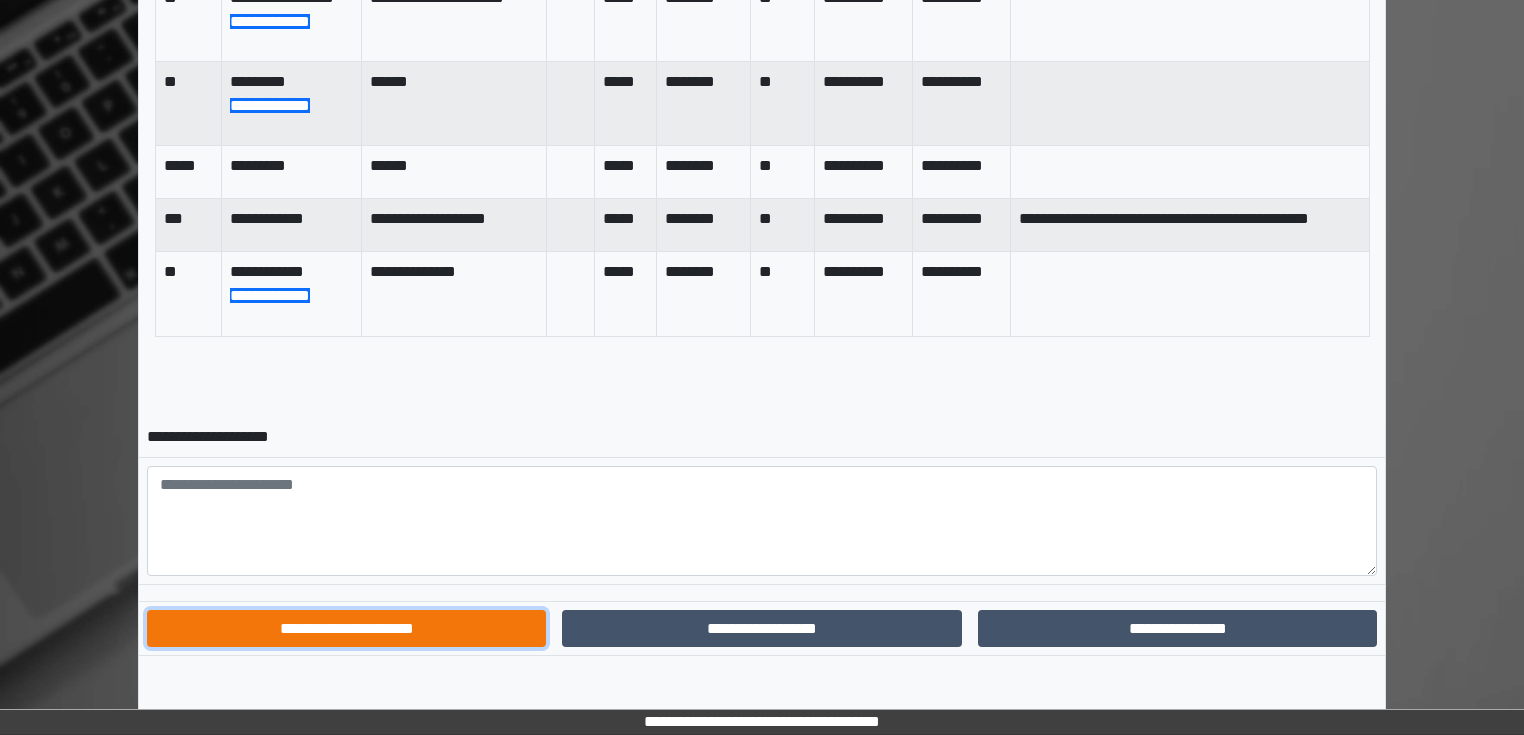 click on "**********" at bounding box center [346, 629] 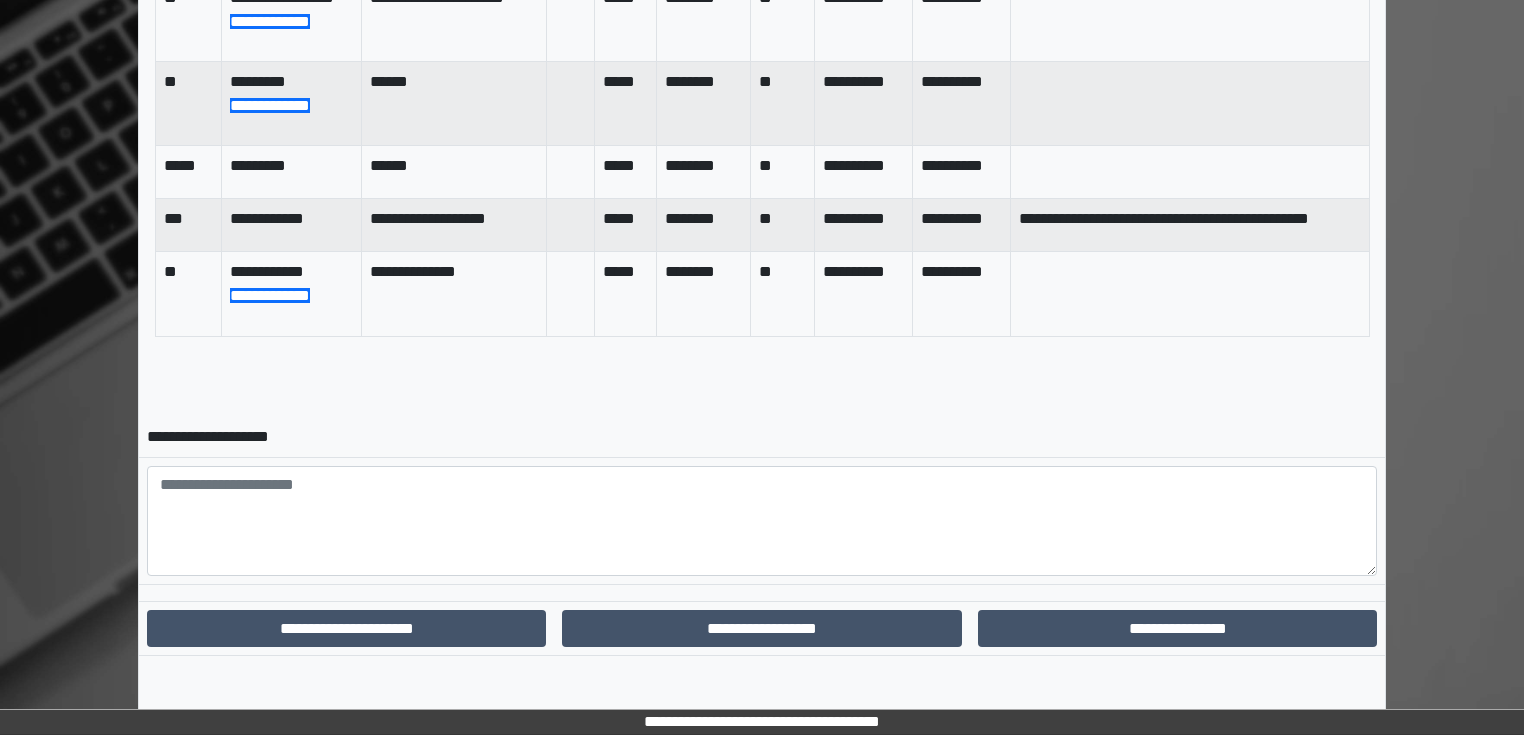 scroll, scrollTop: 0, scrollLeft: 0, axis: both 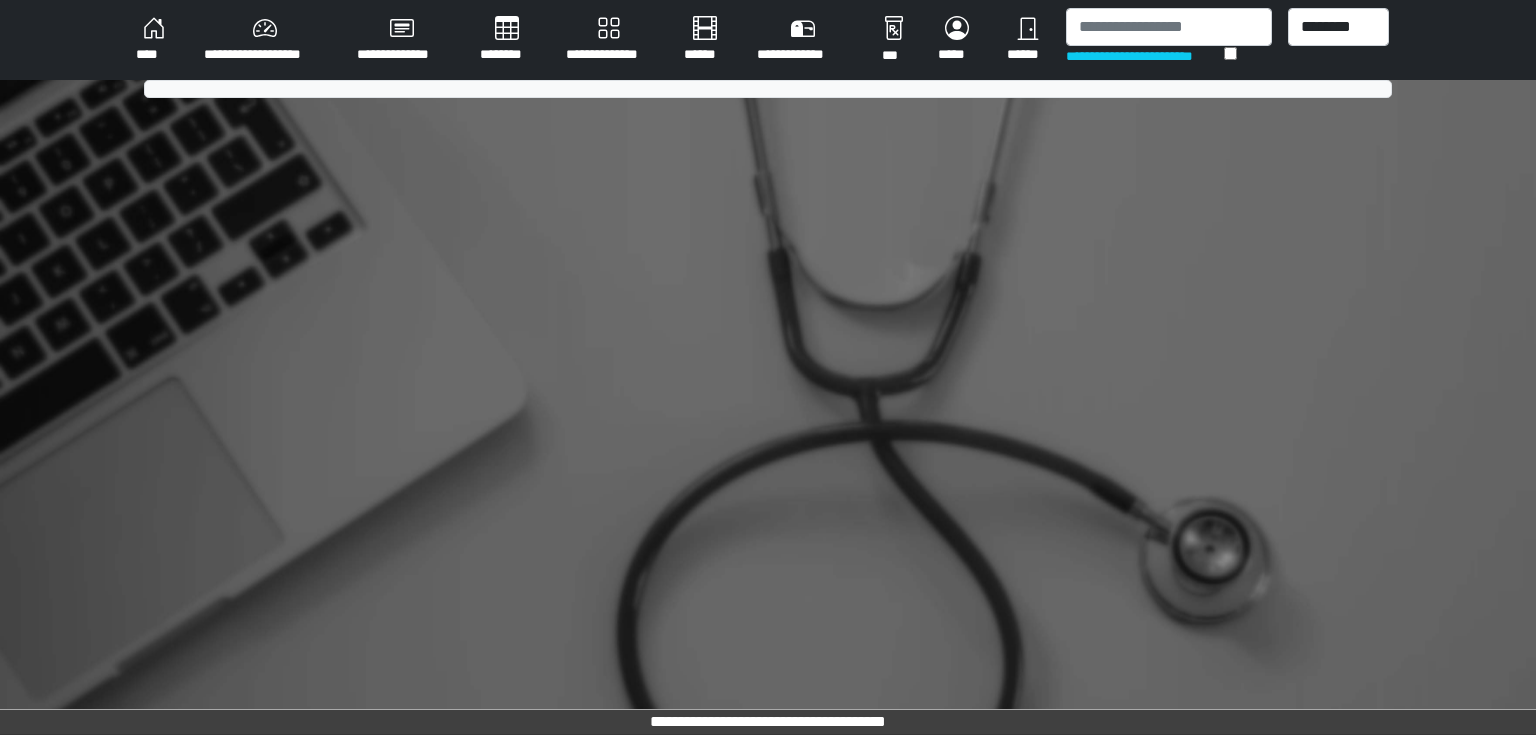 click on "****" at bounding box center [154, 40] 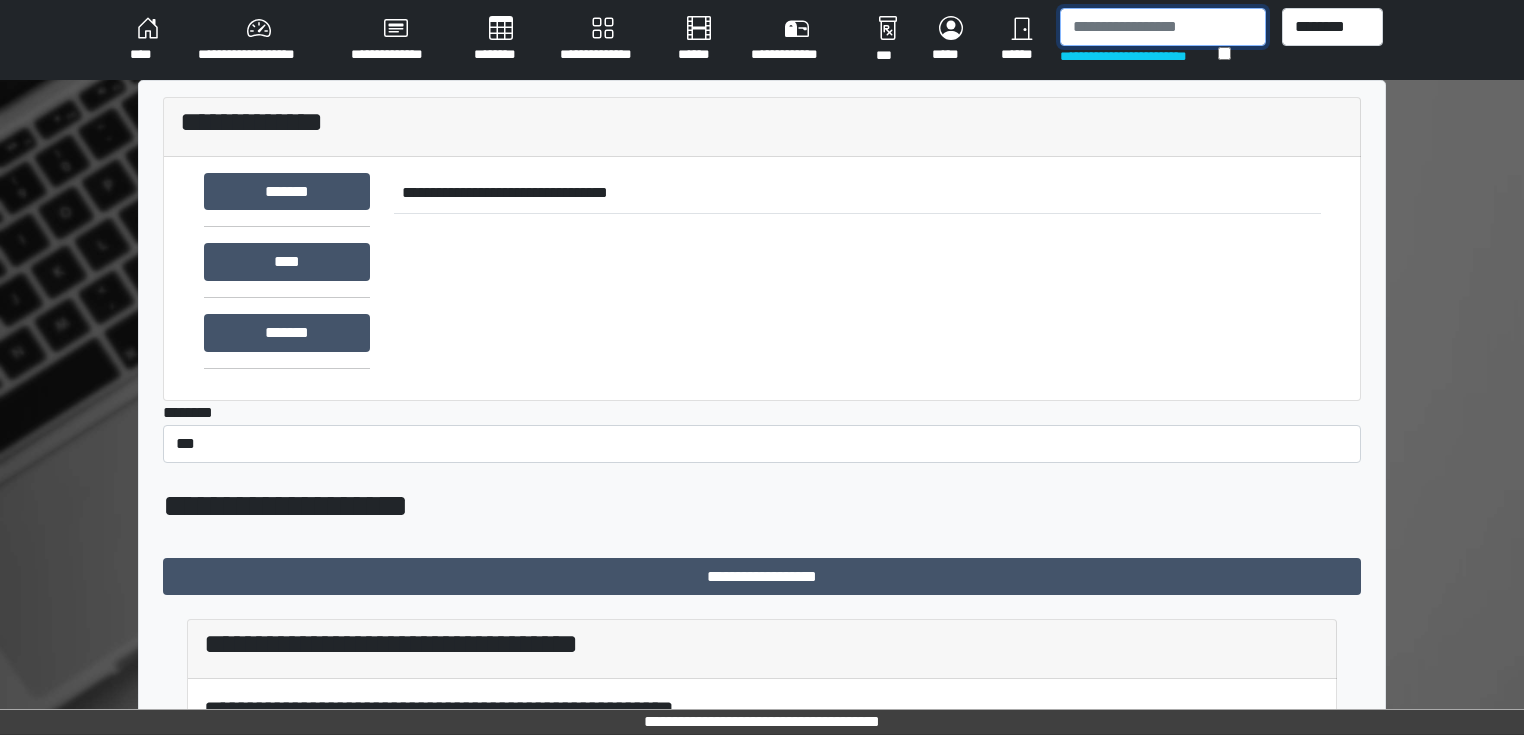 click at bounding box center [1163, 27] 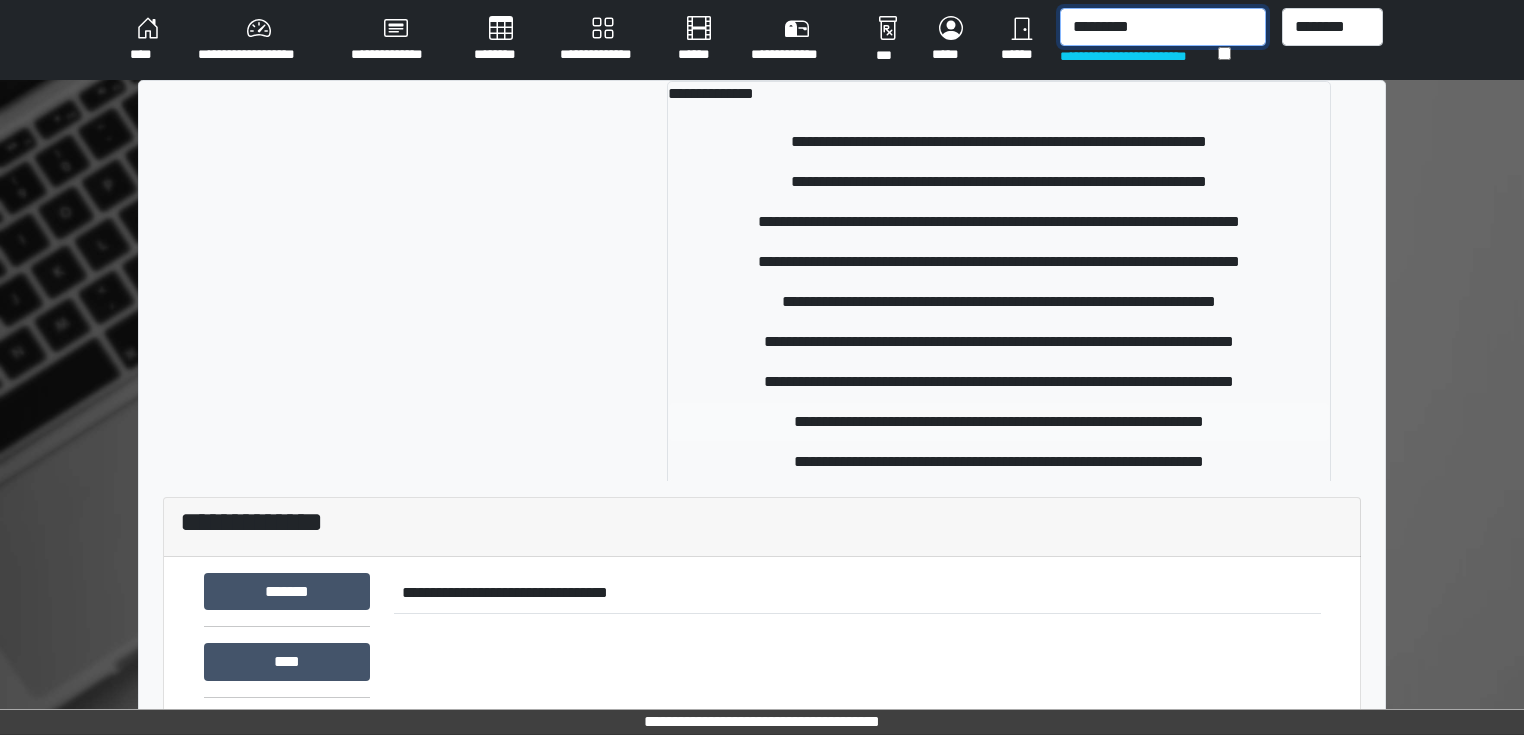 type on "*********" 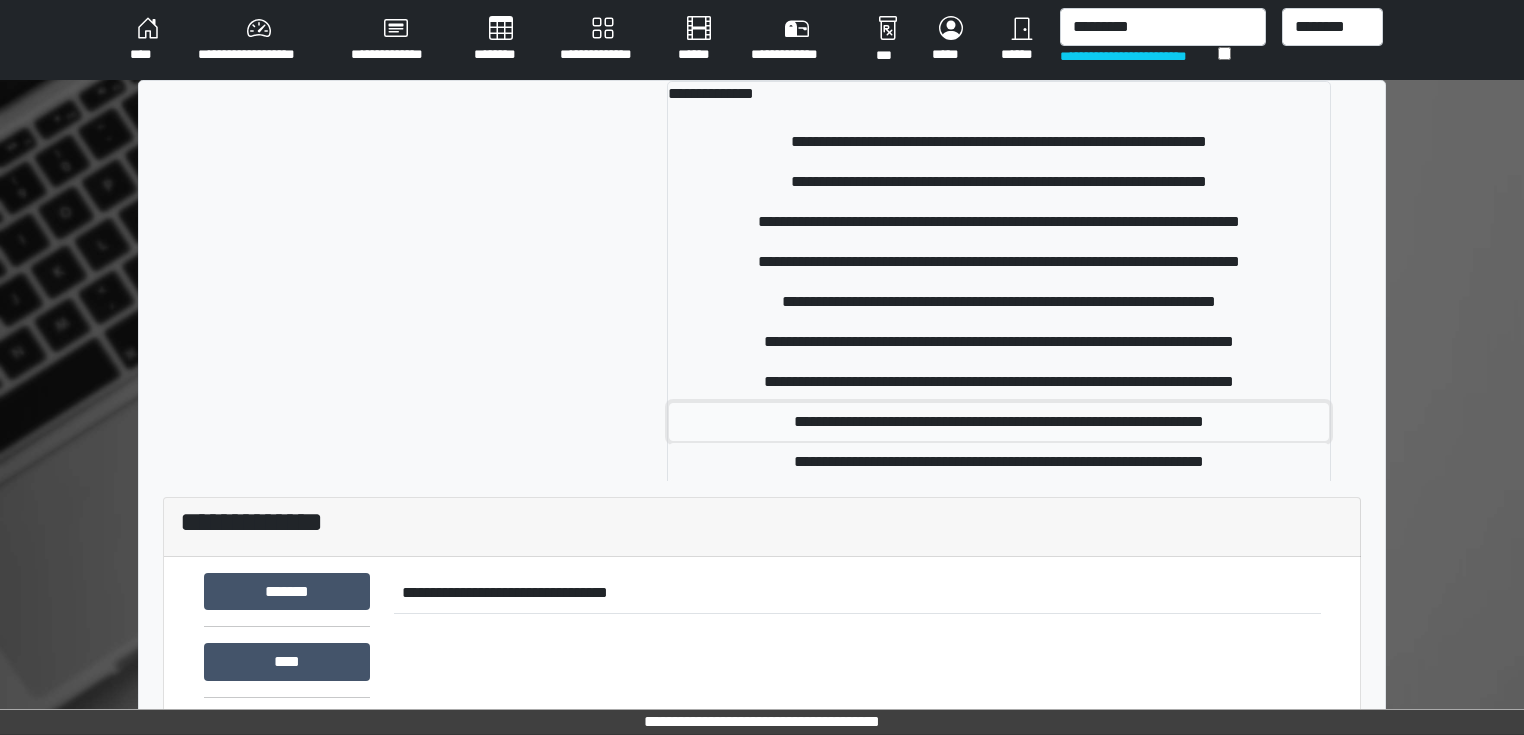 click on "**********" at bounding box center (999, 422) 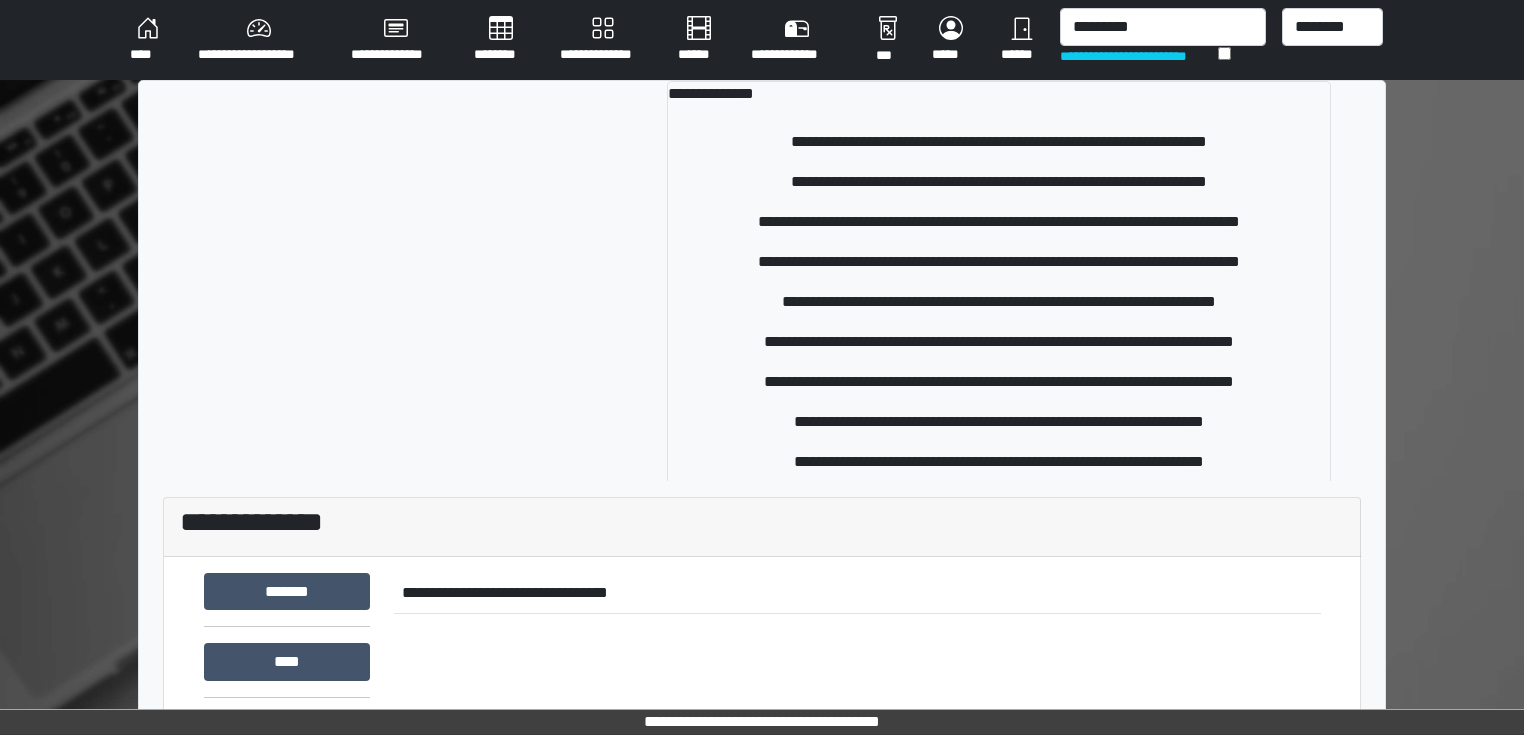 type 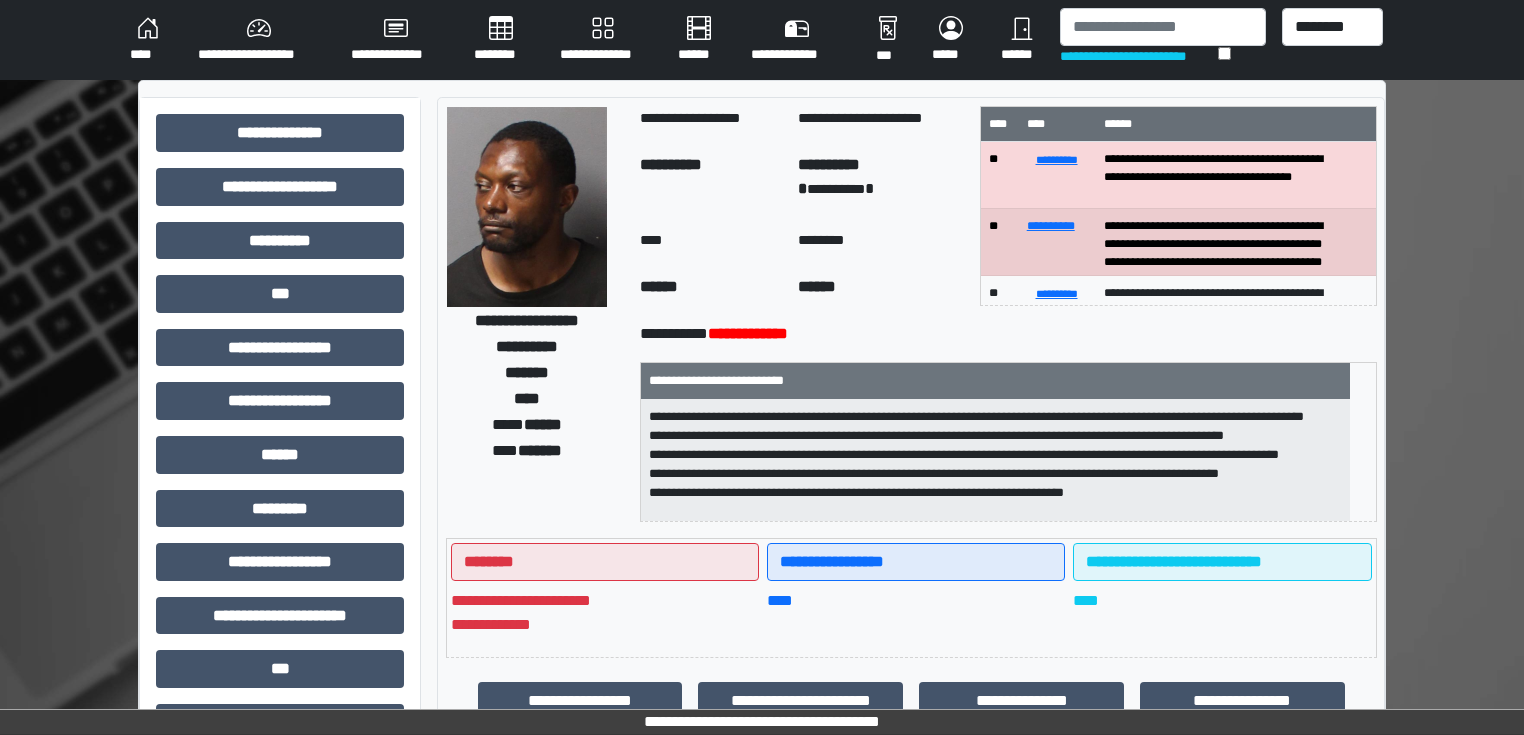 scroll, scrollTop: 25, scrollLeft: 0, axis: vertical 